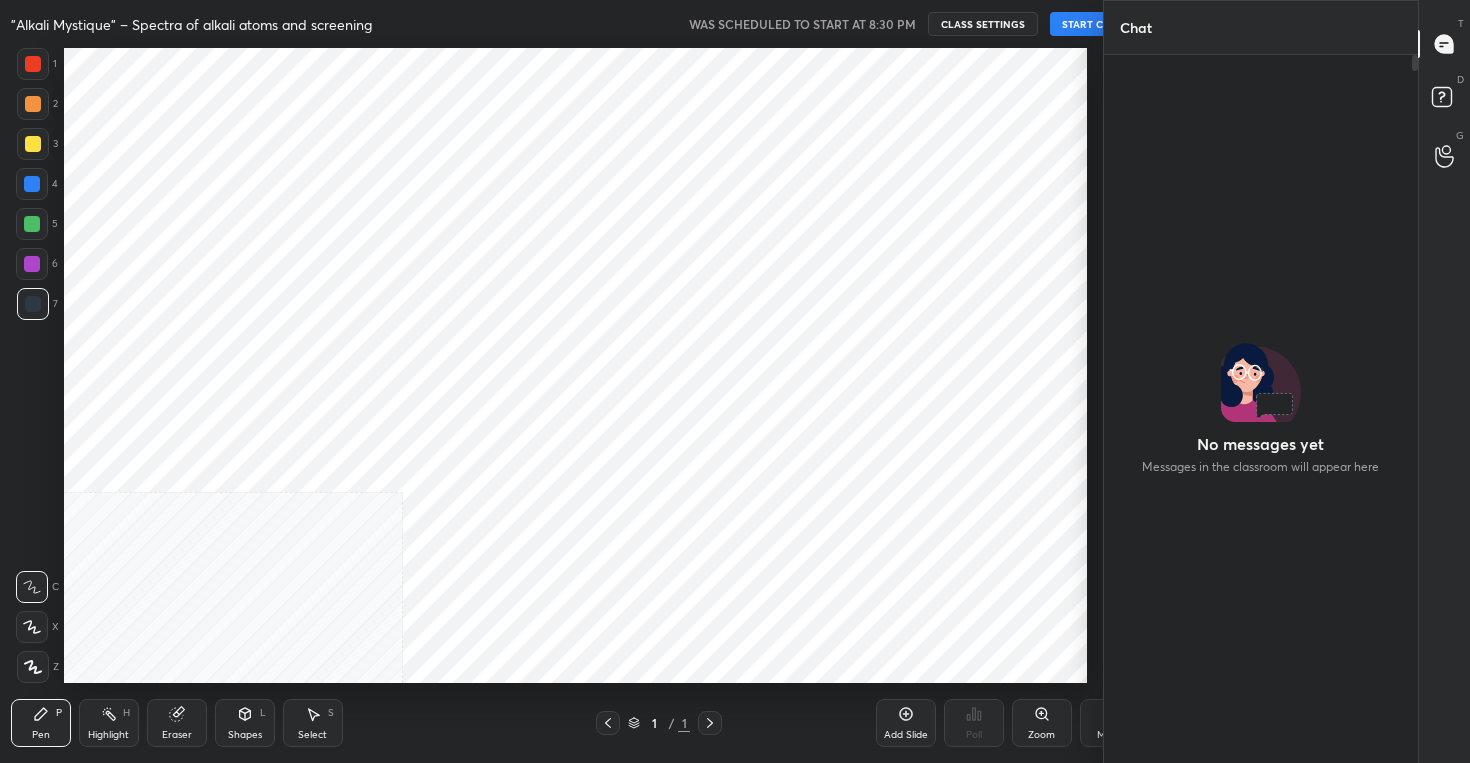 scroll, scrollTop: 0, scrollLeft: 0, axis: both 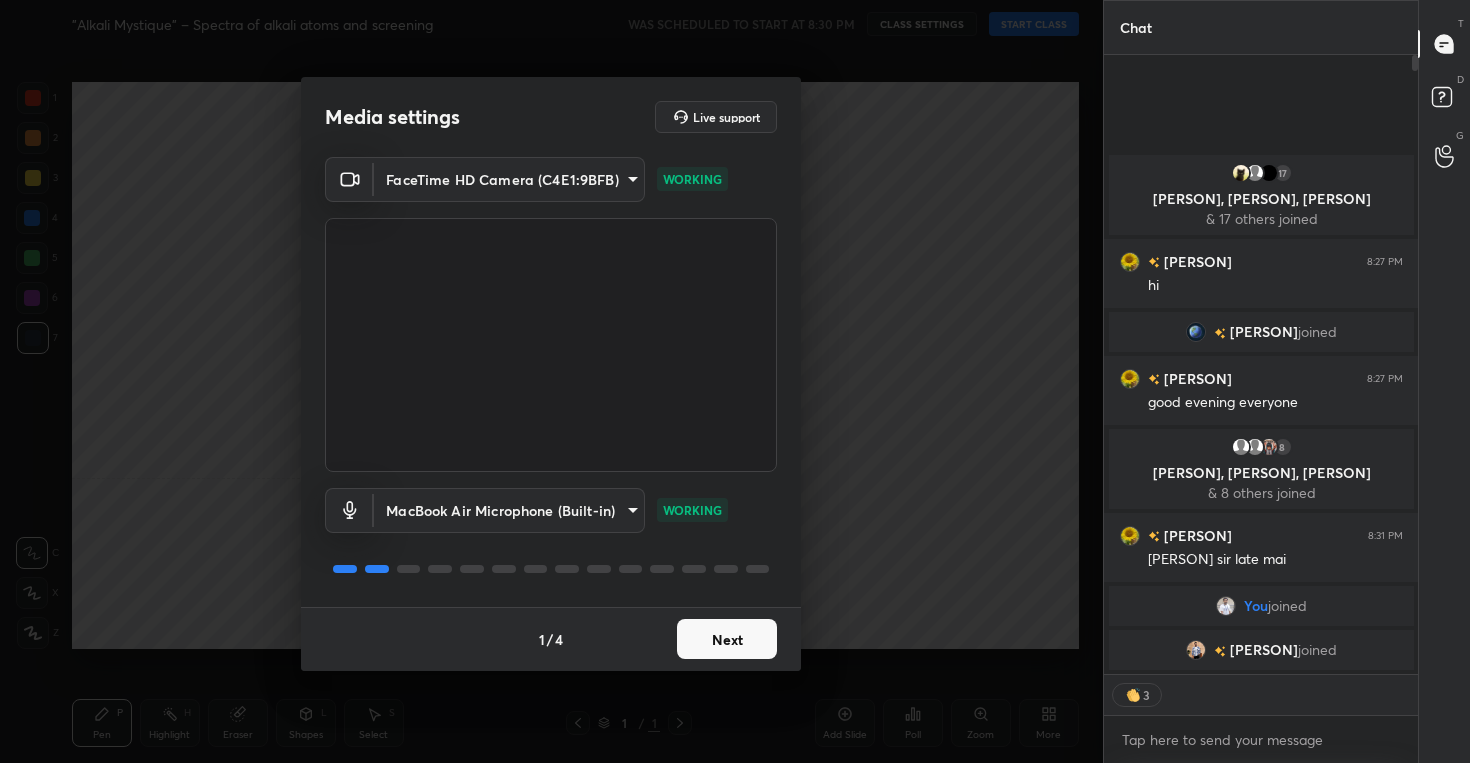 click on "Next" at bounding box center (727, 639) 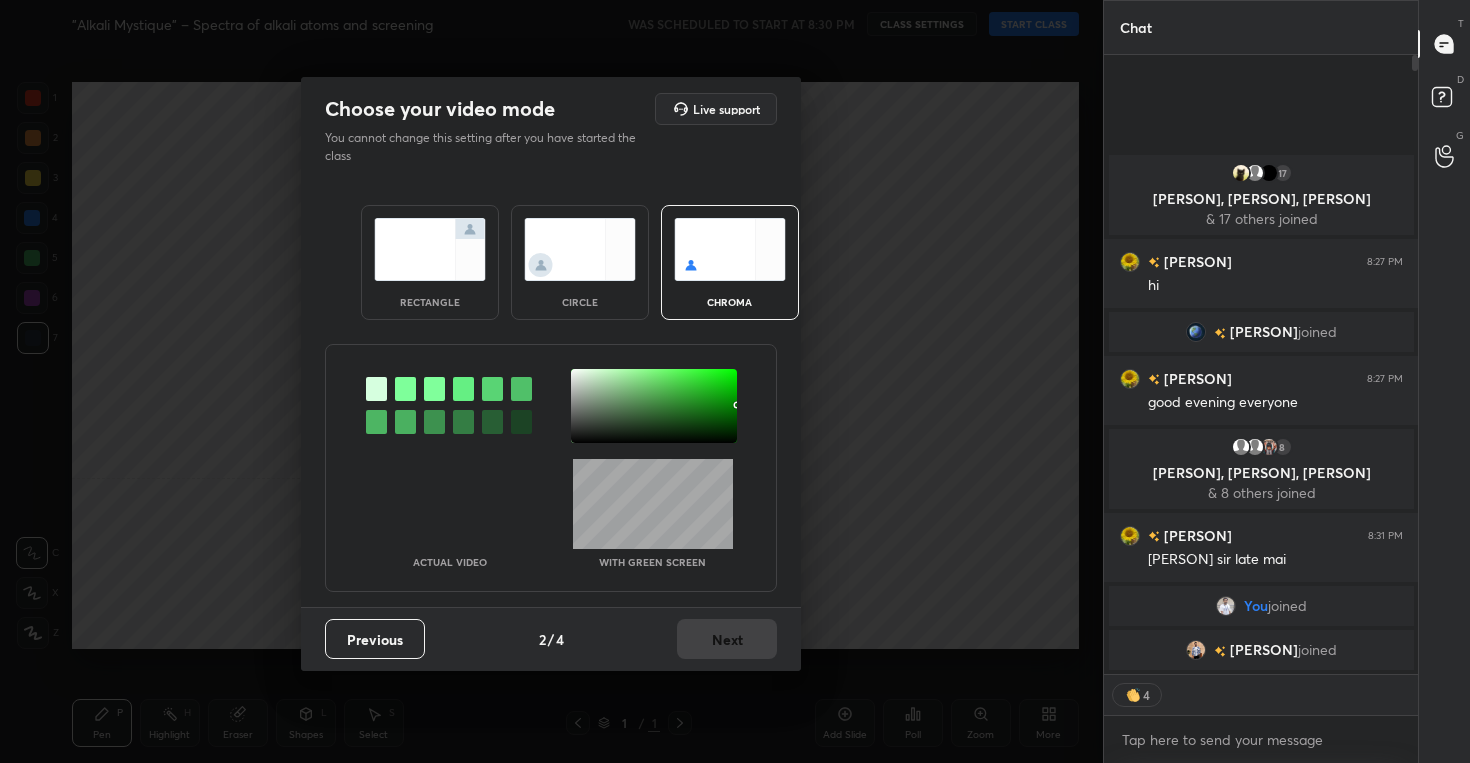 click at bounding box center [580, 249] 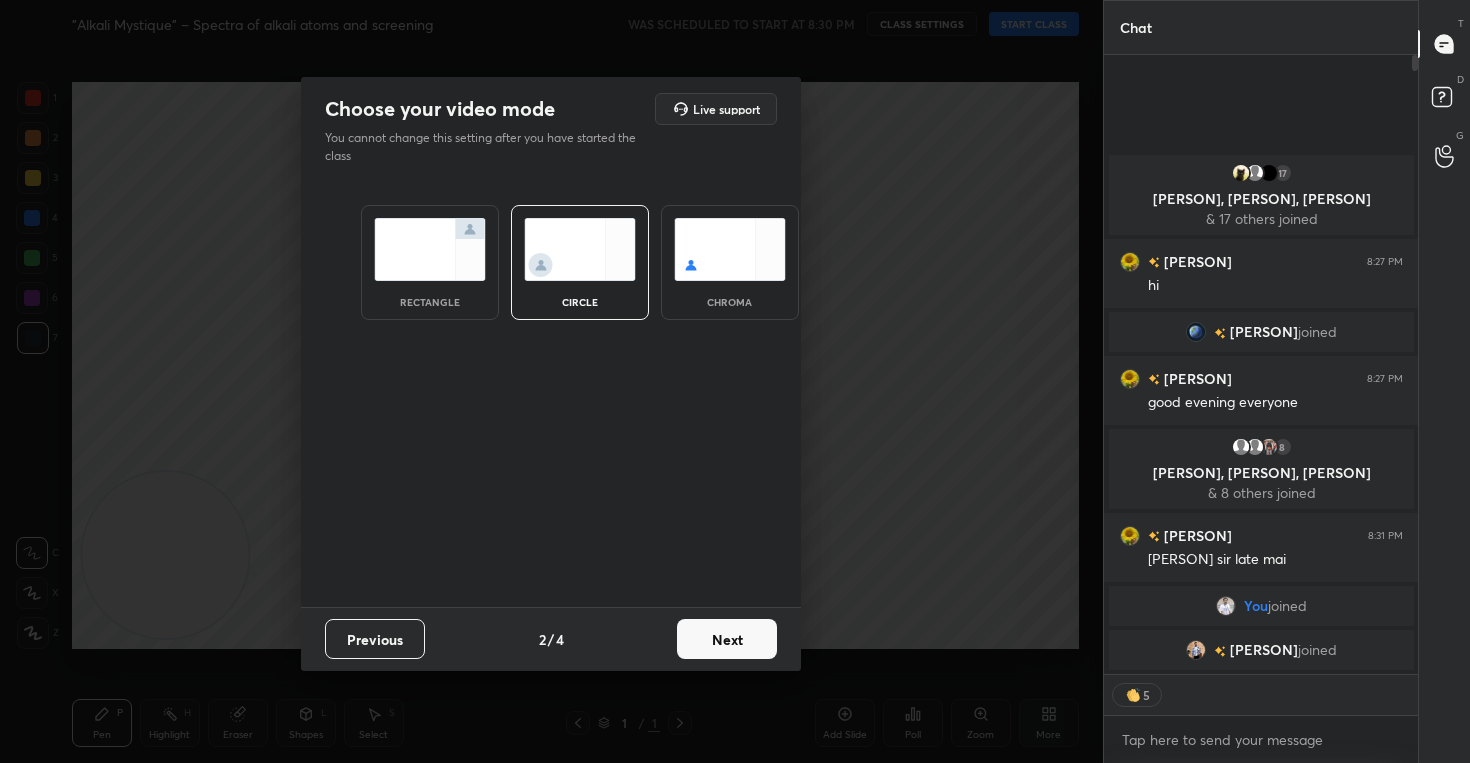 click on "Next" at bounding box center (727, 639) 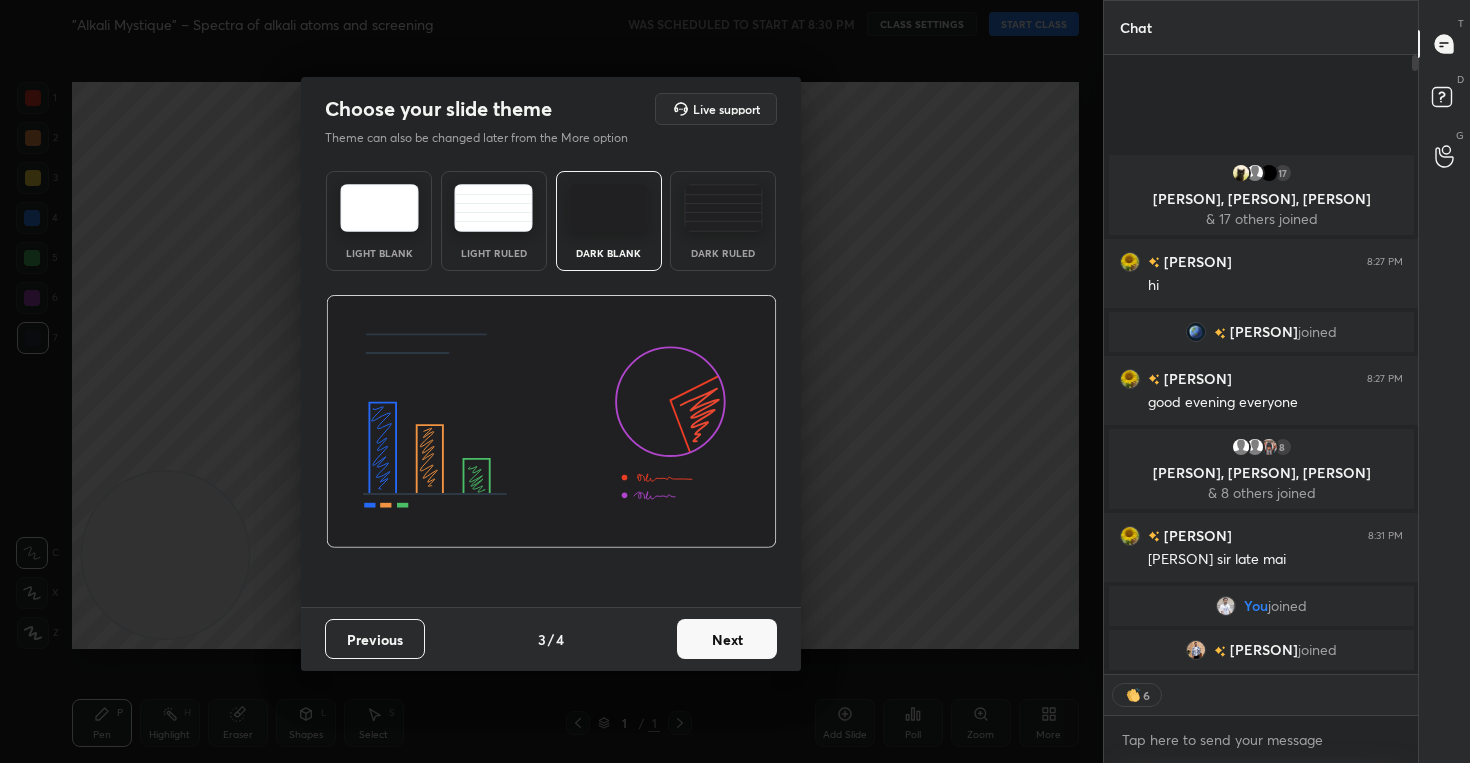 click on "Next" at bounding box center (727, 639) 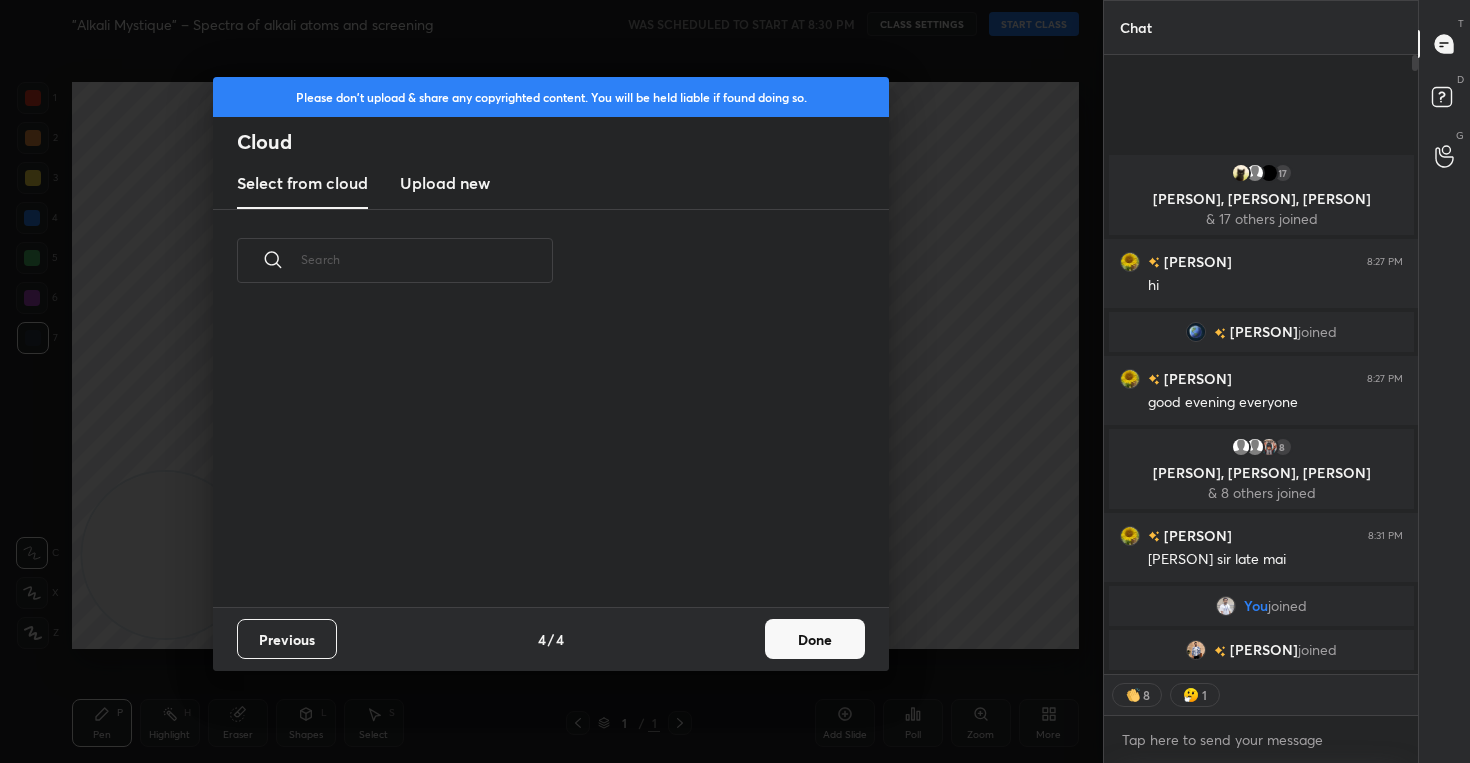 scroll, scrollTop: 7, scrollLeft: 11, axis: both 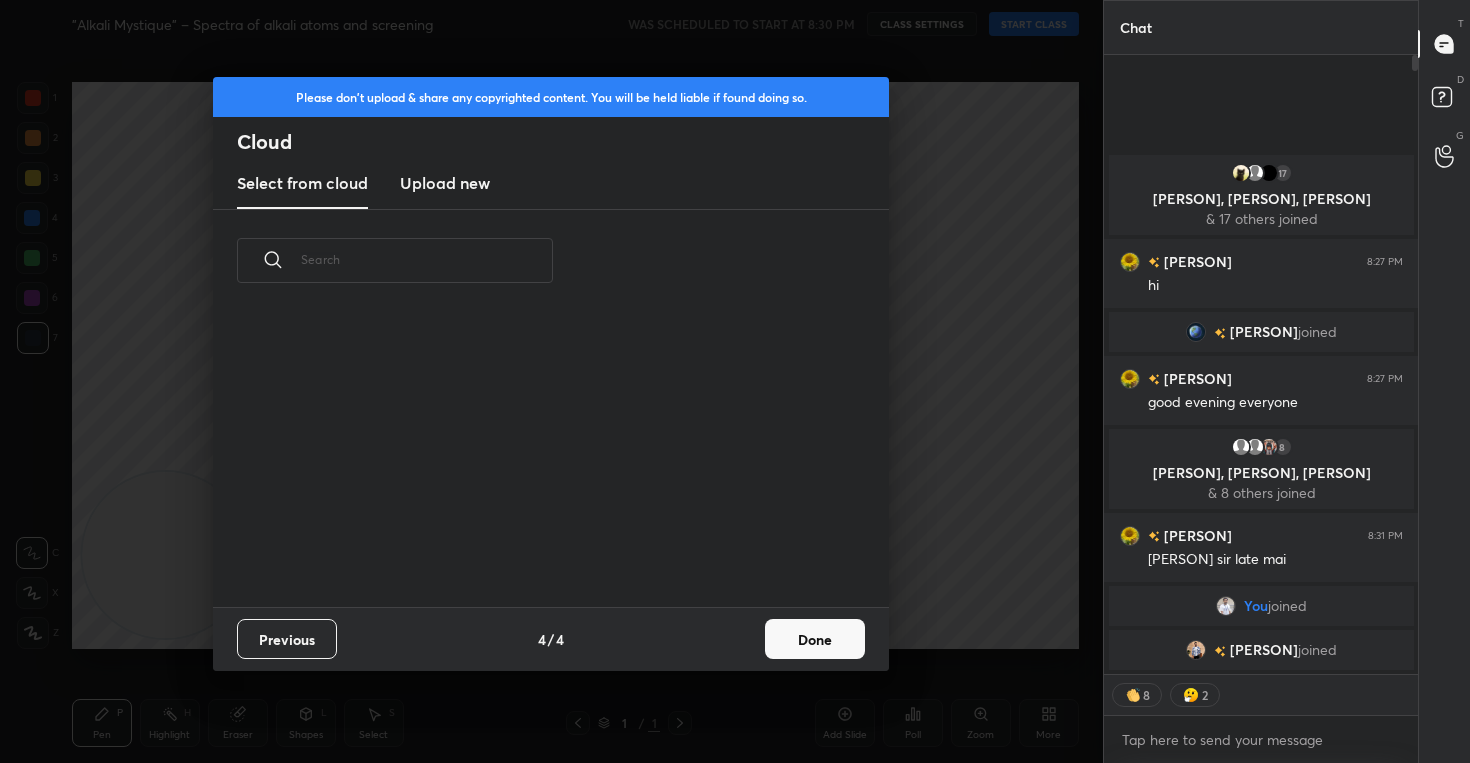 click on "Upload new" at bounding box center [445, 183] 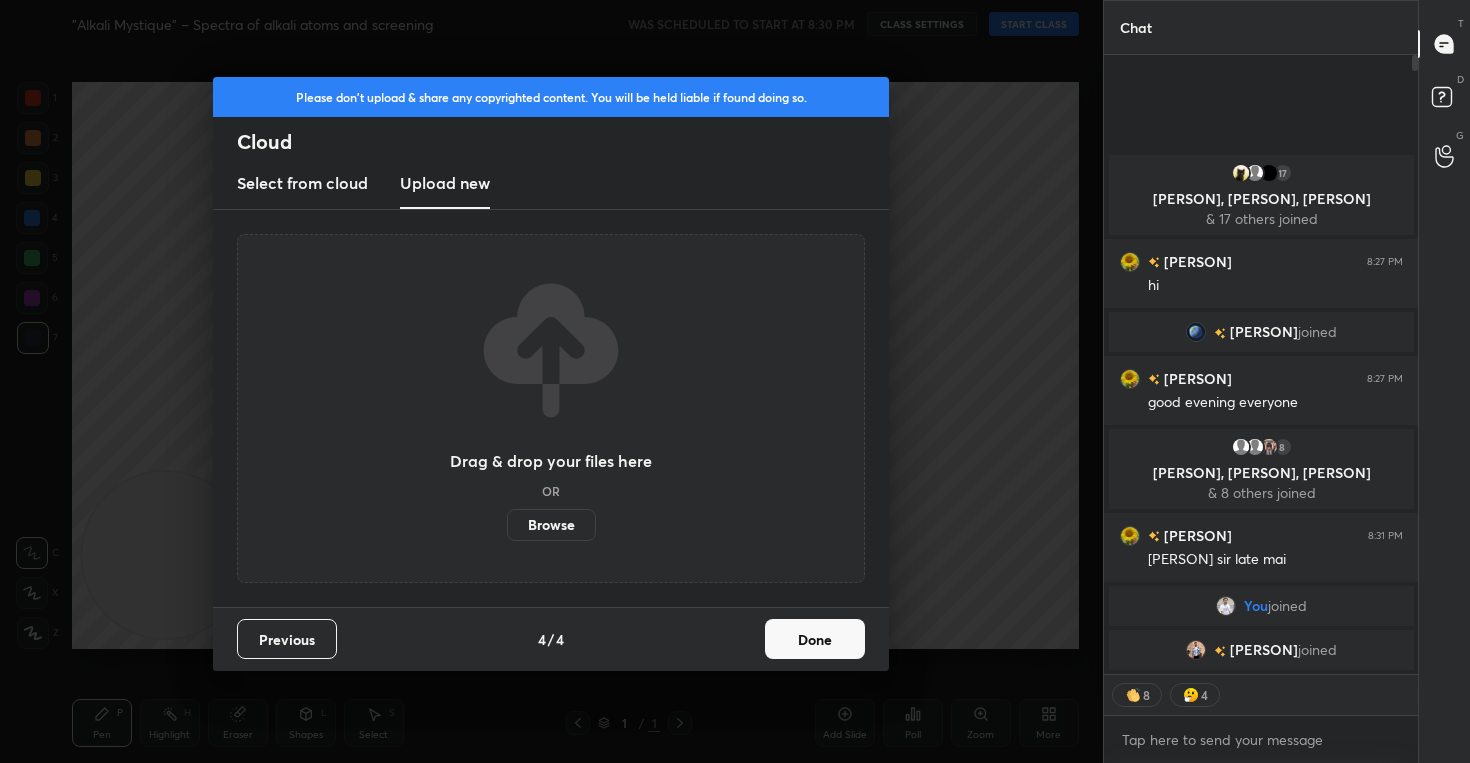 click on "Browse" at bounding box center (551, 525) 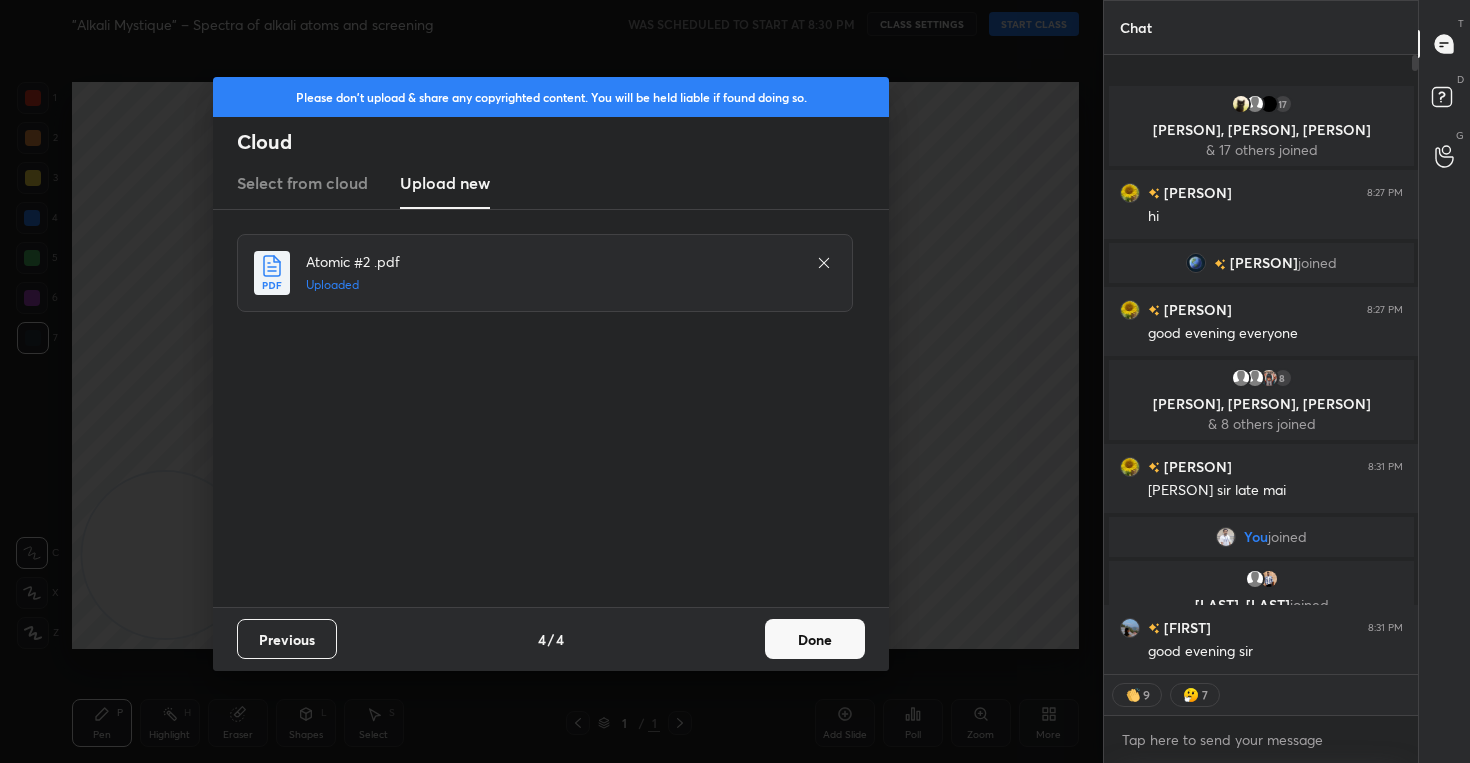 click on "Done" at bounding box center (815, 639) 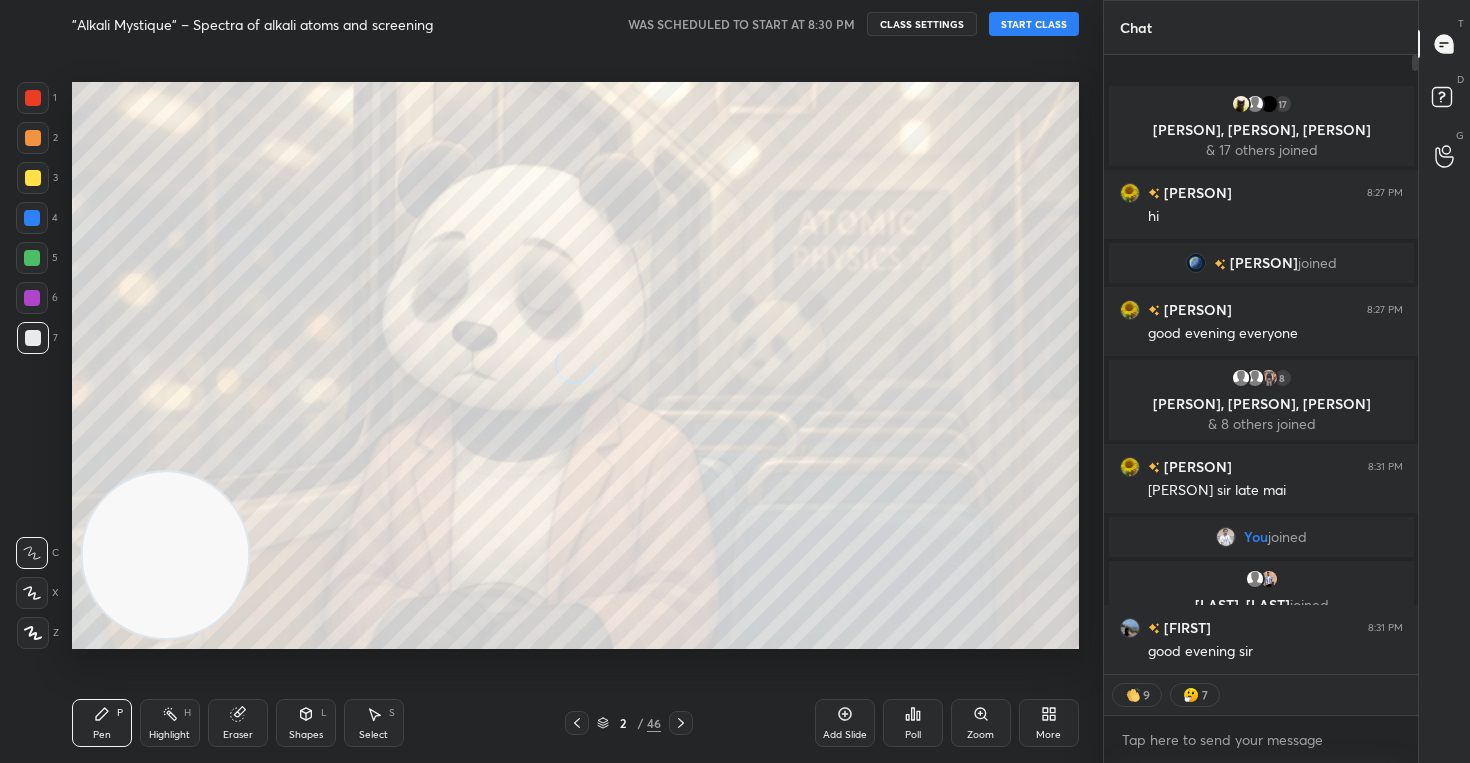 click on "CLASS SETTINGS" at bounding box center [922, 24] 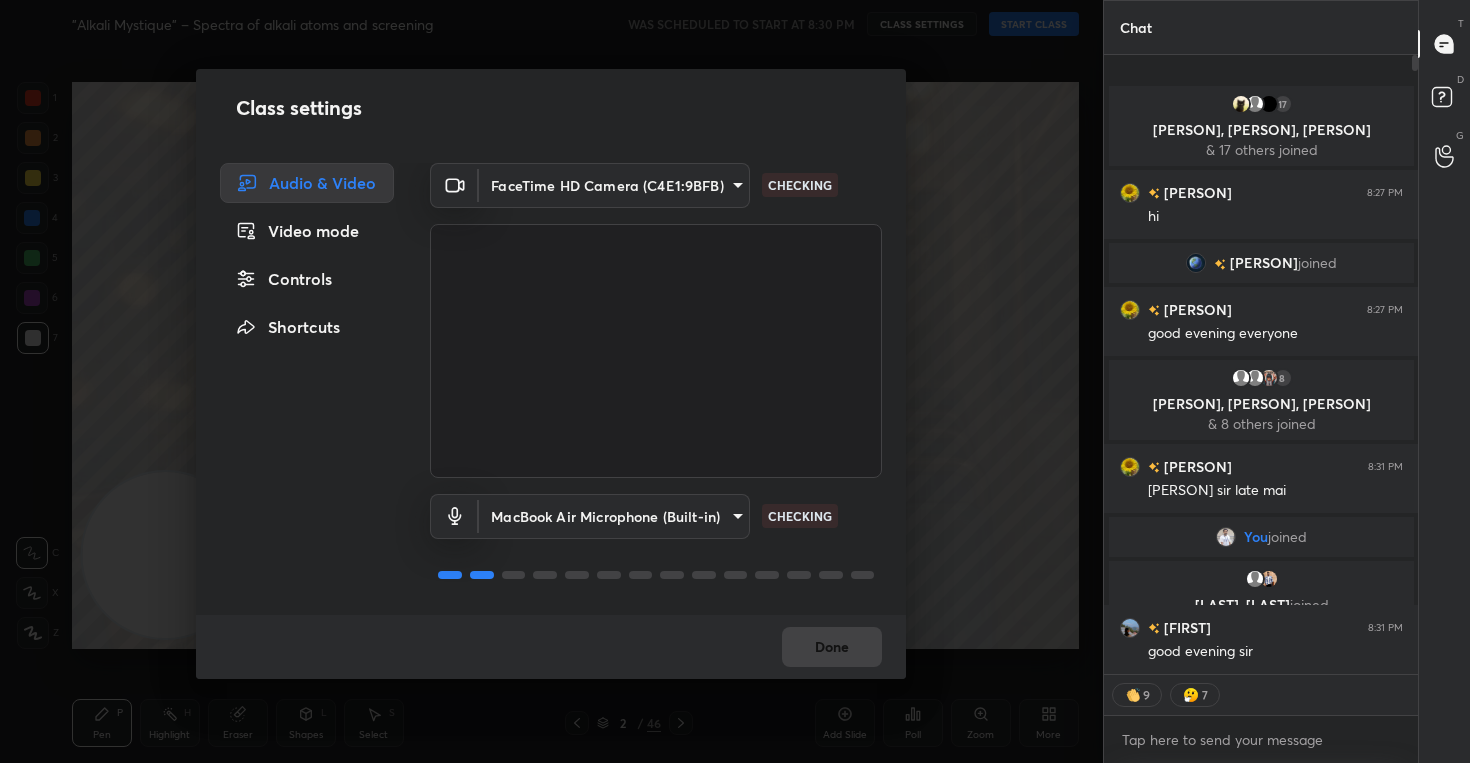 click on "Controls" at bounding box center [307, 279] 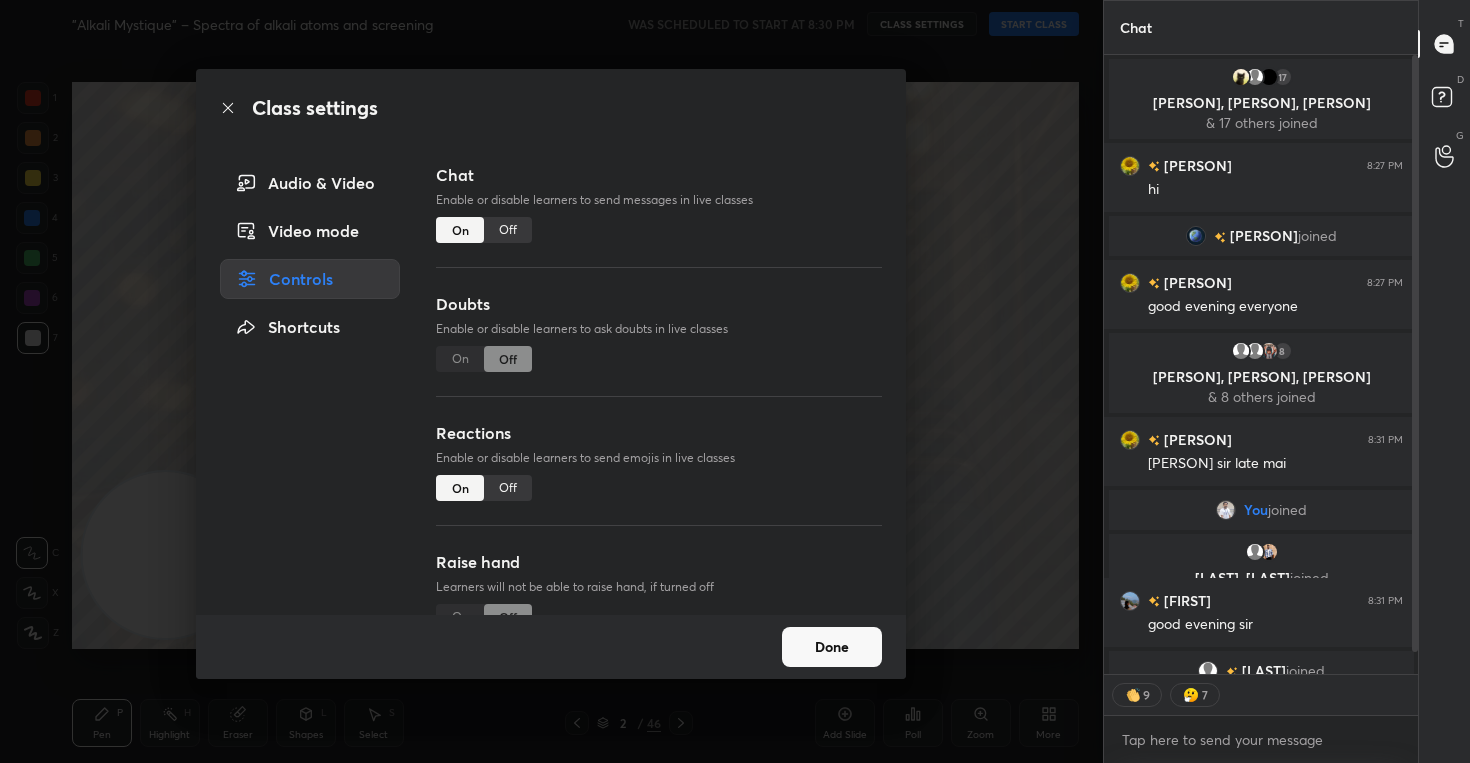 click on "Off" at bounding box center (508, 488) 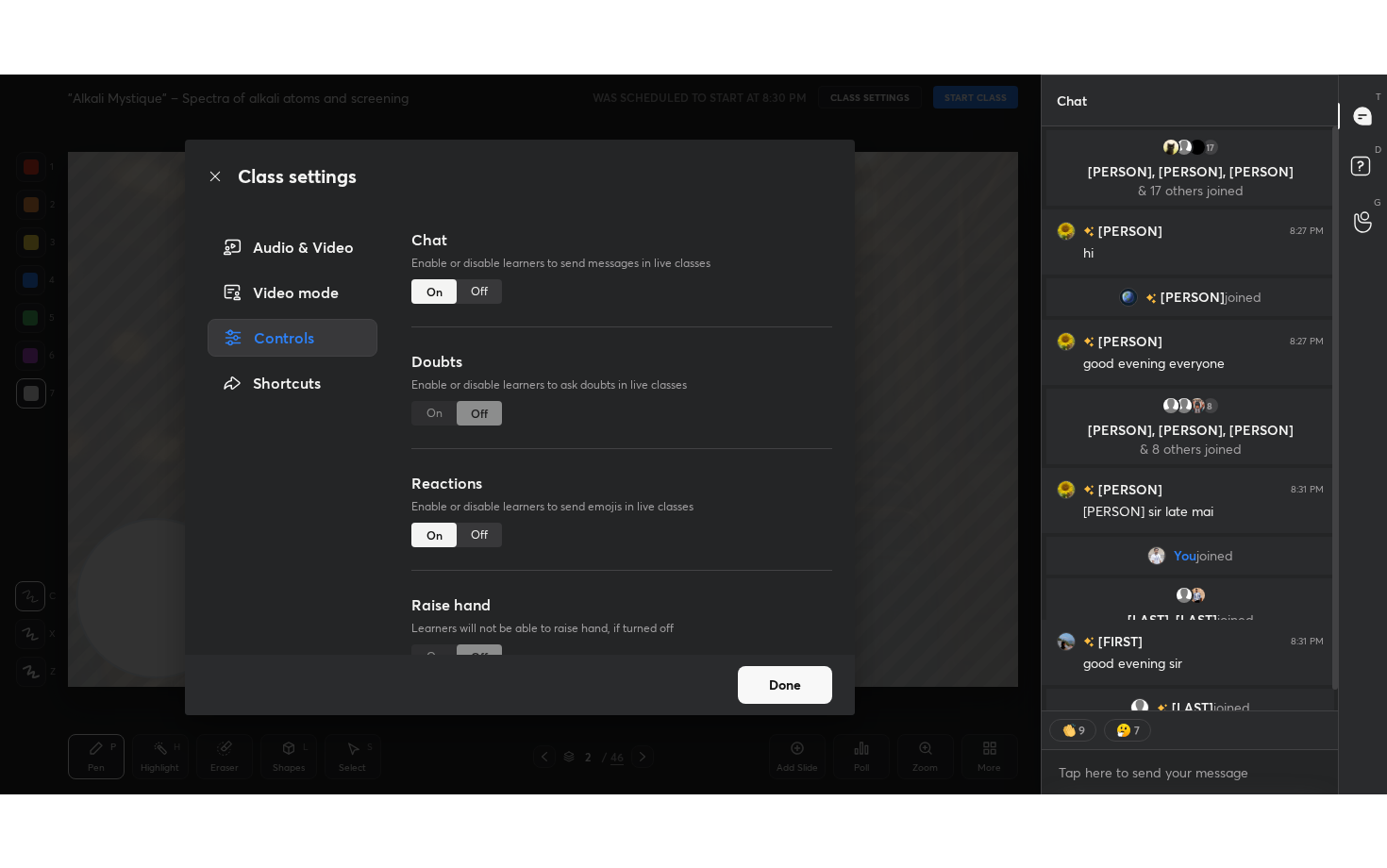 scroll, scrollTop: 617, scrollLeft: 291, axis: both 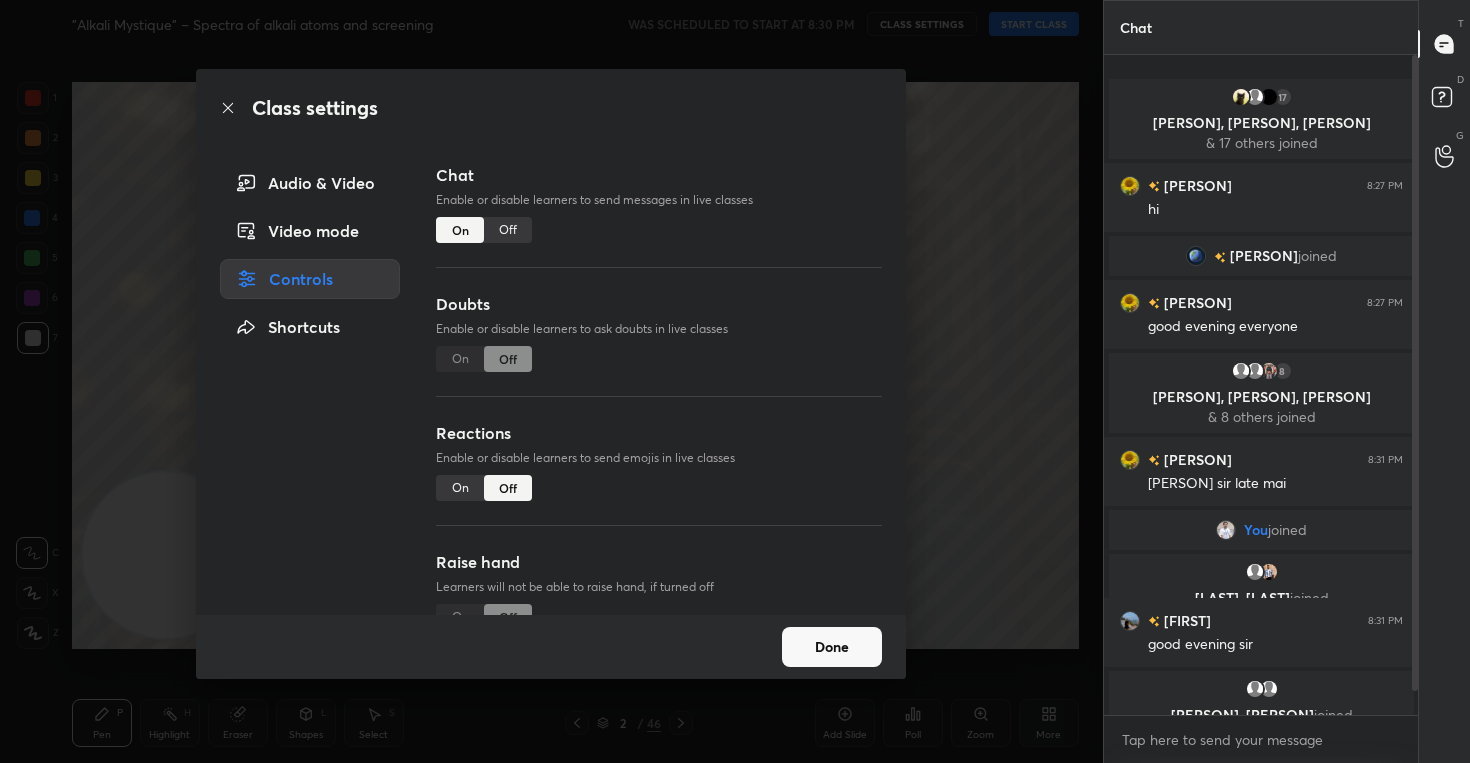 click on "Done" at bounding box center [832, 647] 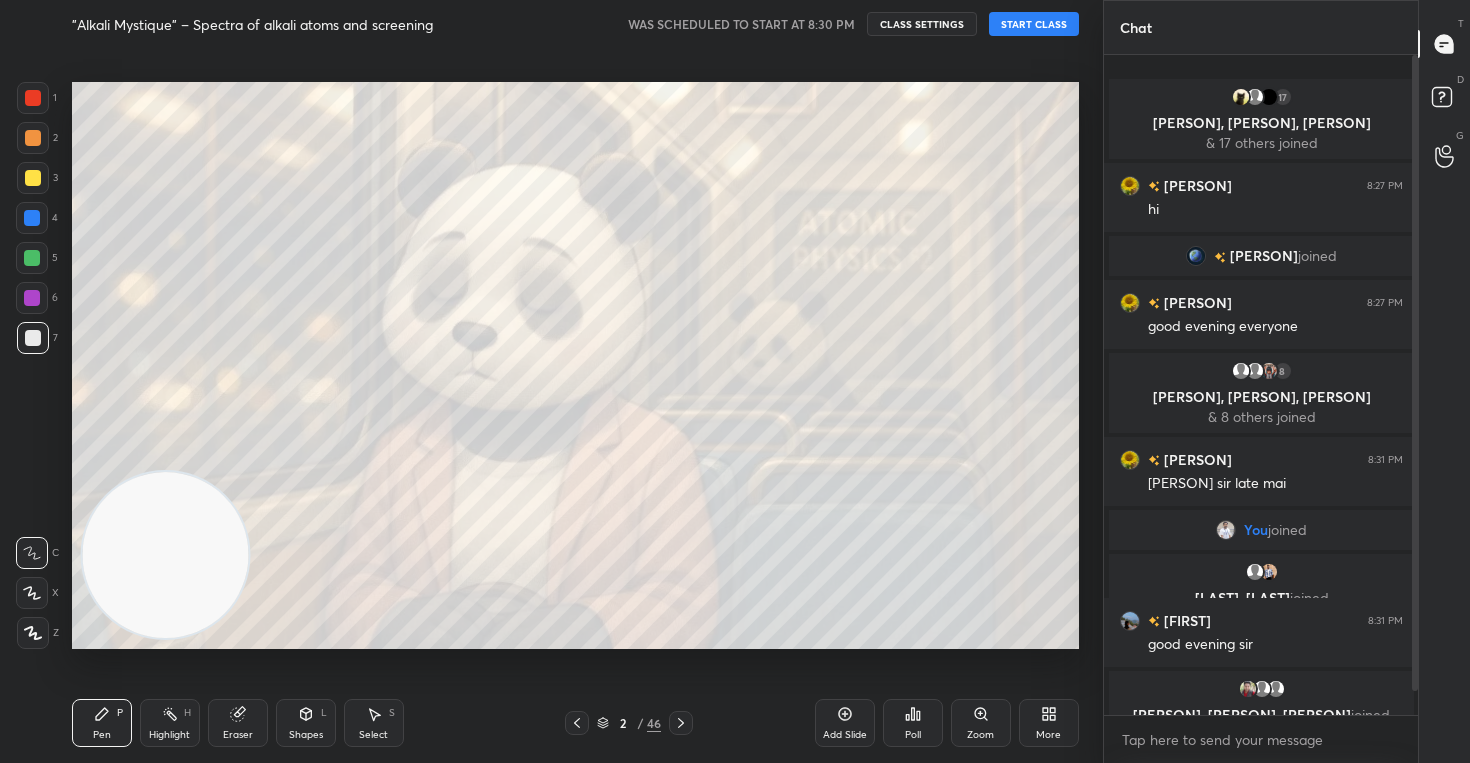 click 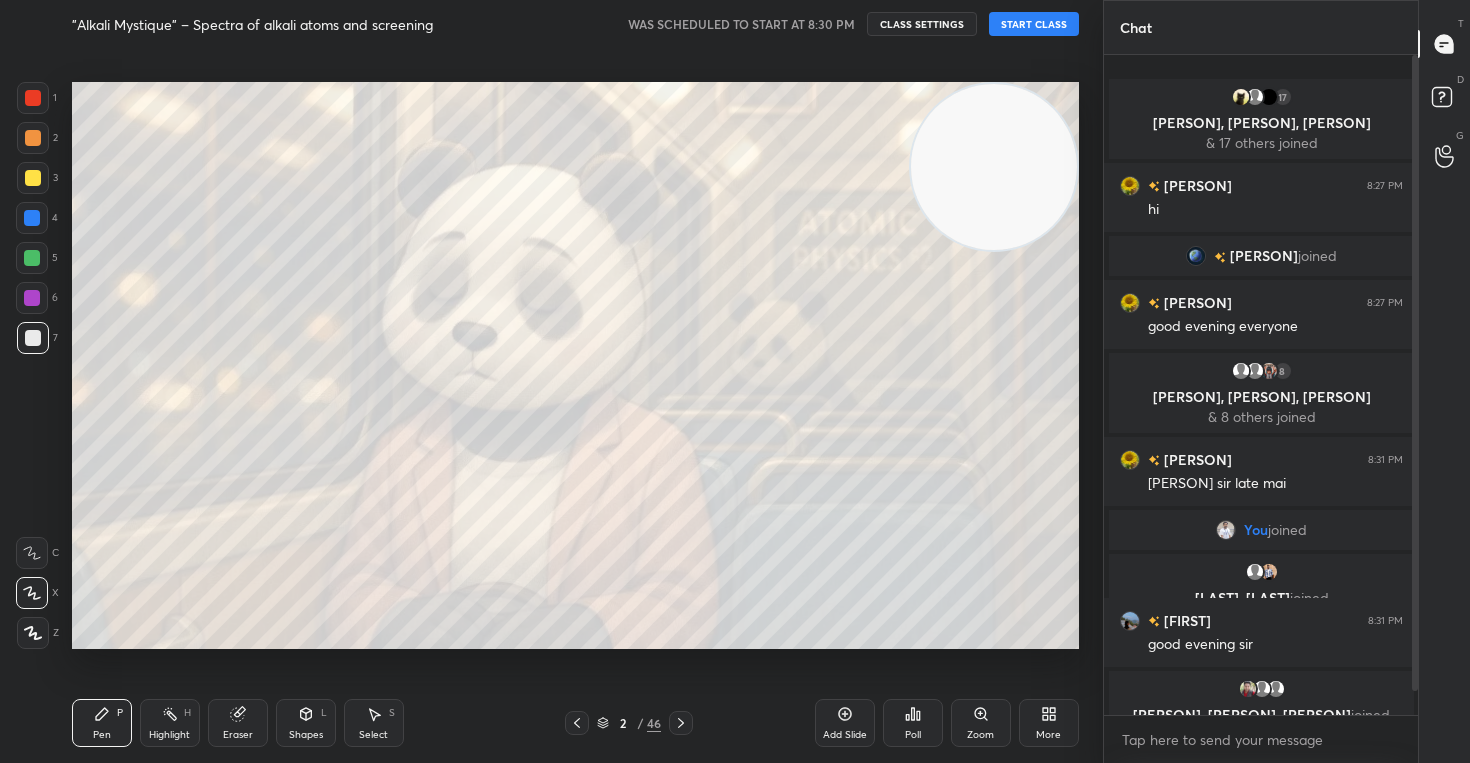 drag, startPoint x: 141, startPoint y: 565, endPoint x: 1001, endPoint y: 144, distance: 957.5181 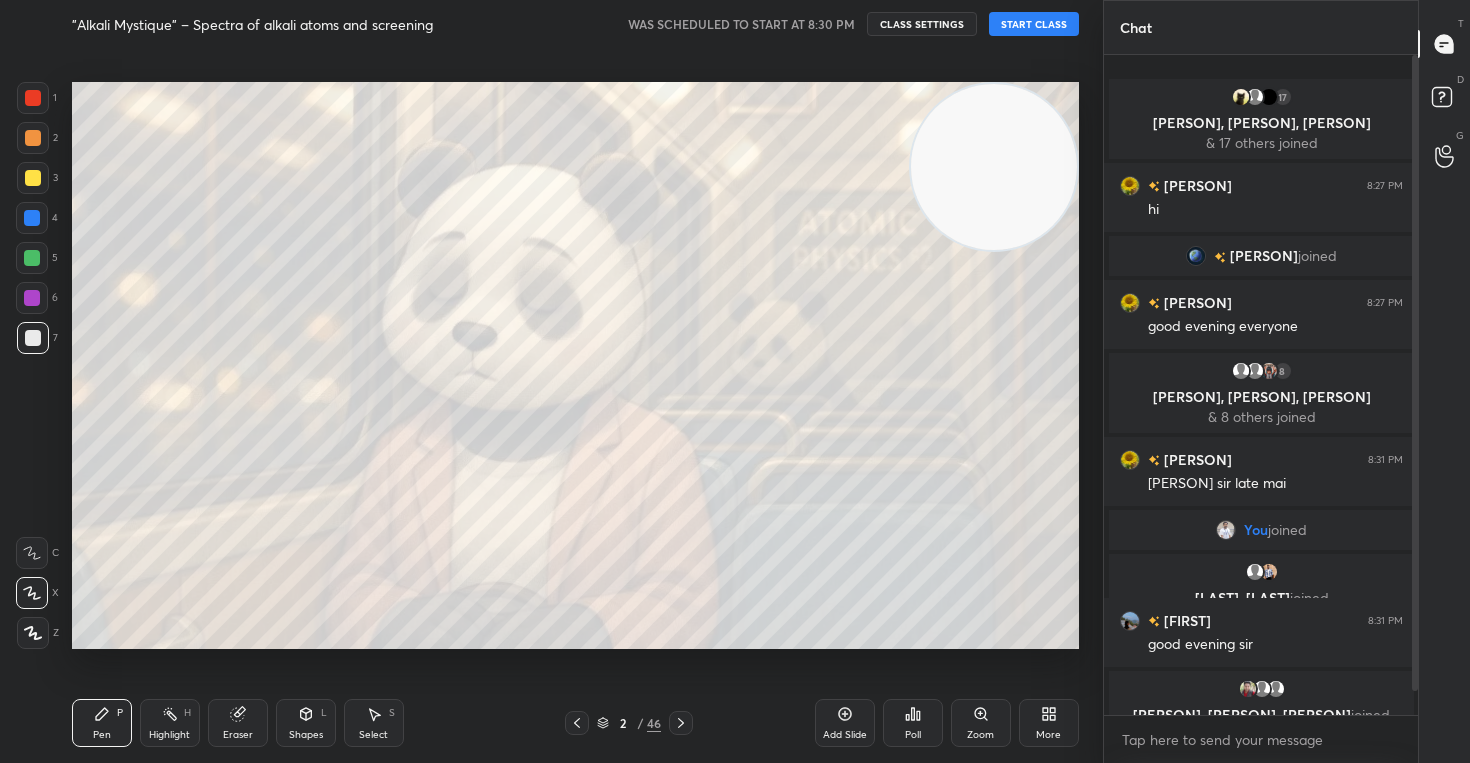 click at bounding box center [994, 167] 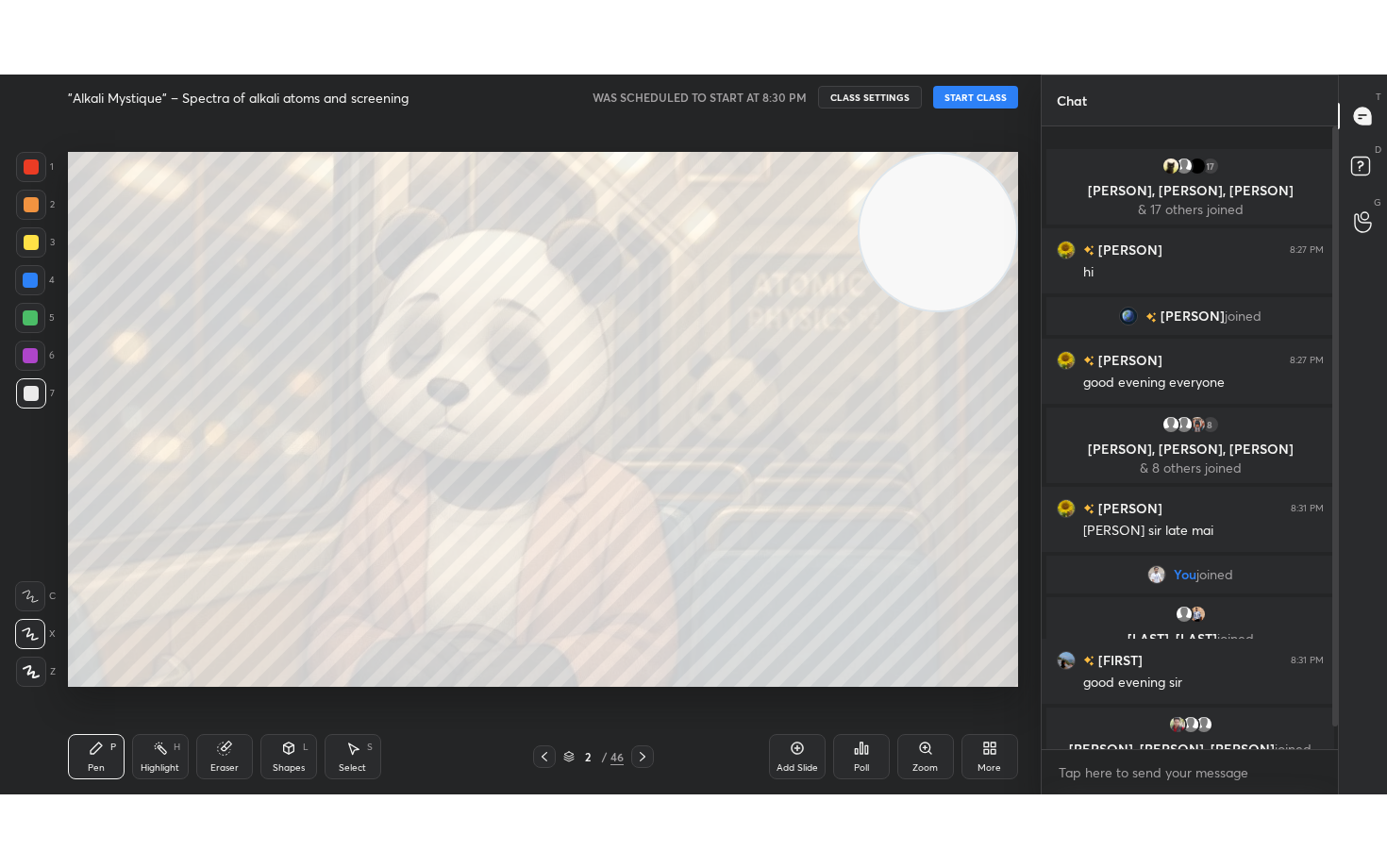 scroll, scrollTop: 93601, scrollLeft: 93389, axis: both 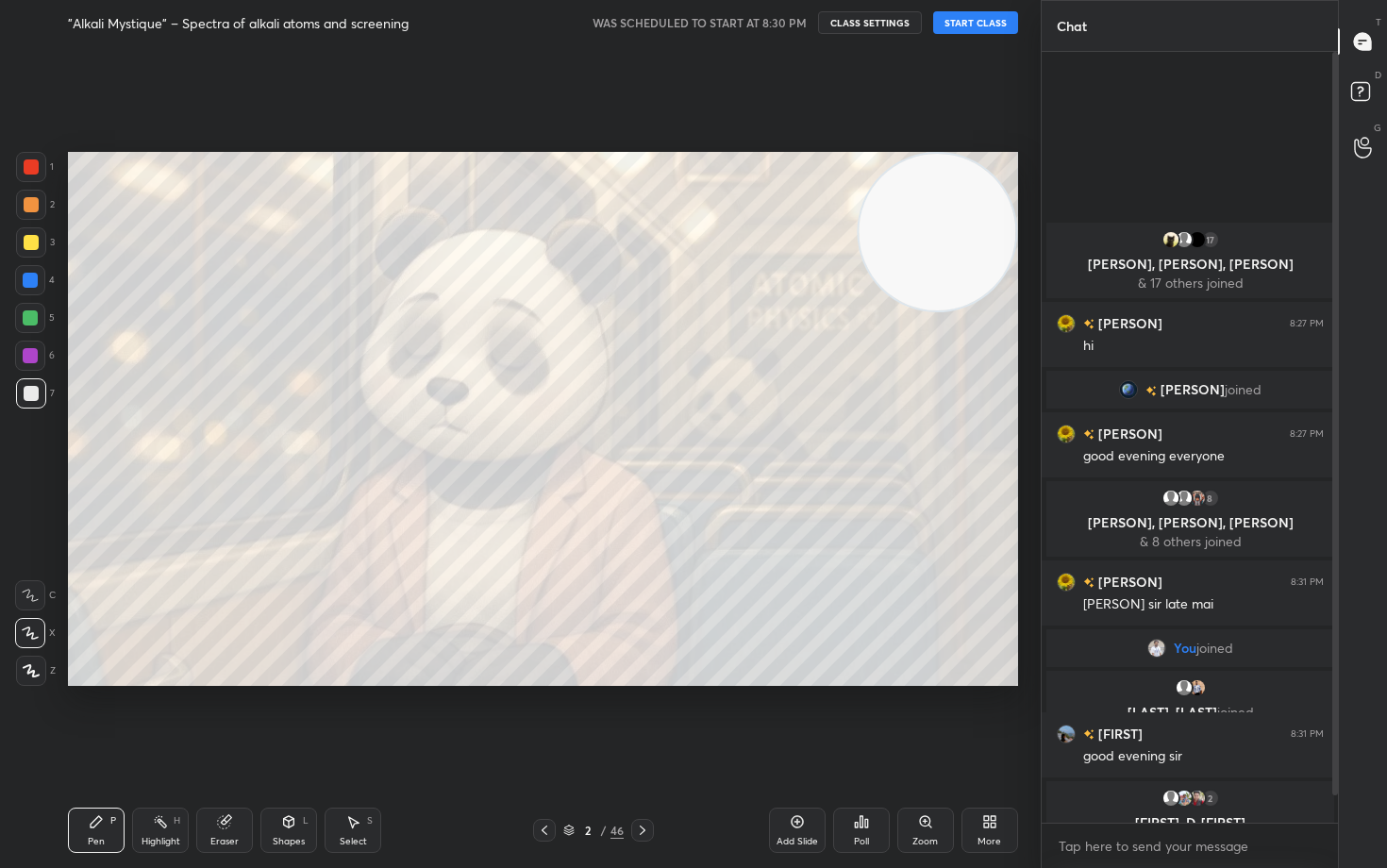 click on "START CLASS" at bounding box center [976, 23] 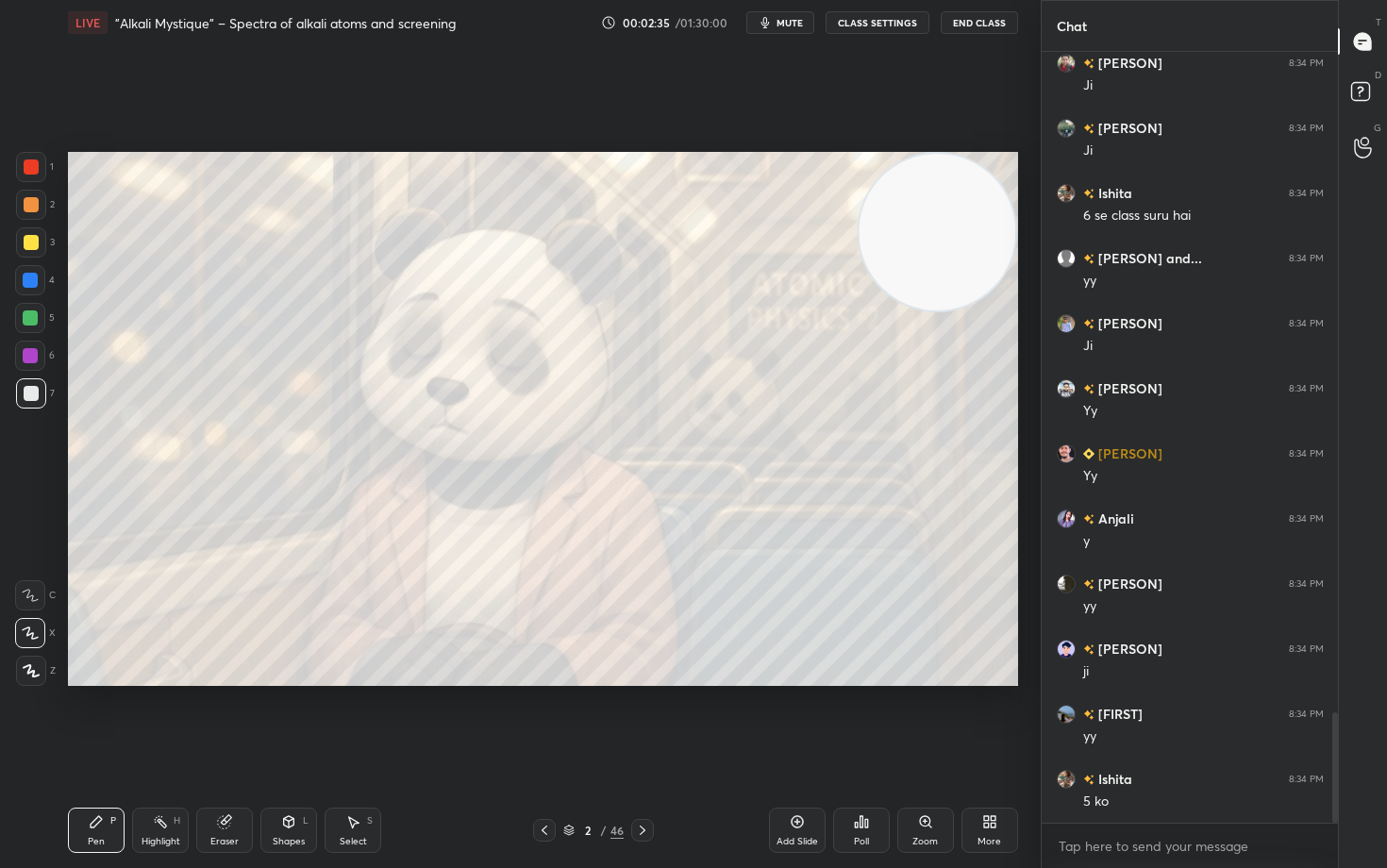 scroll, scrollTop: 4654, scrollLeft: 0, axis: vertical 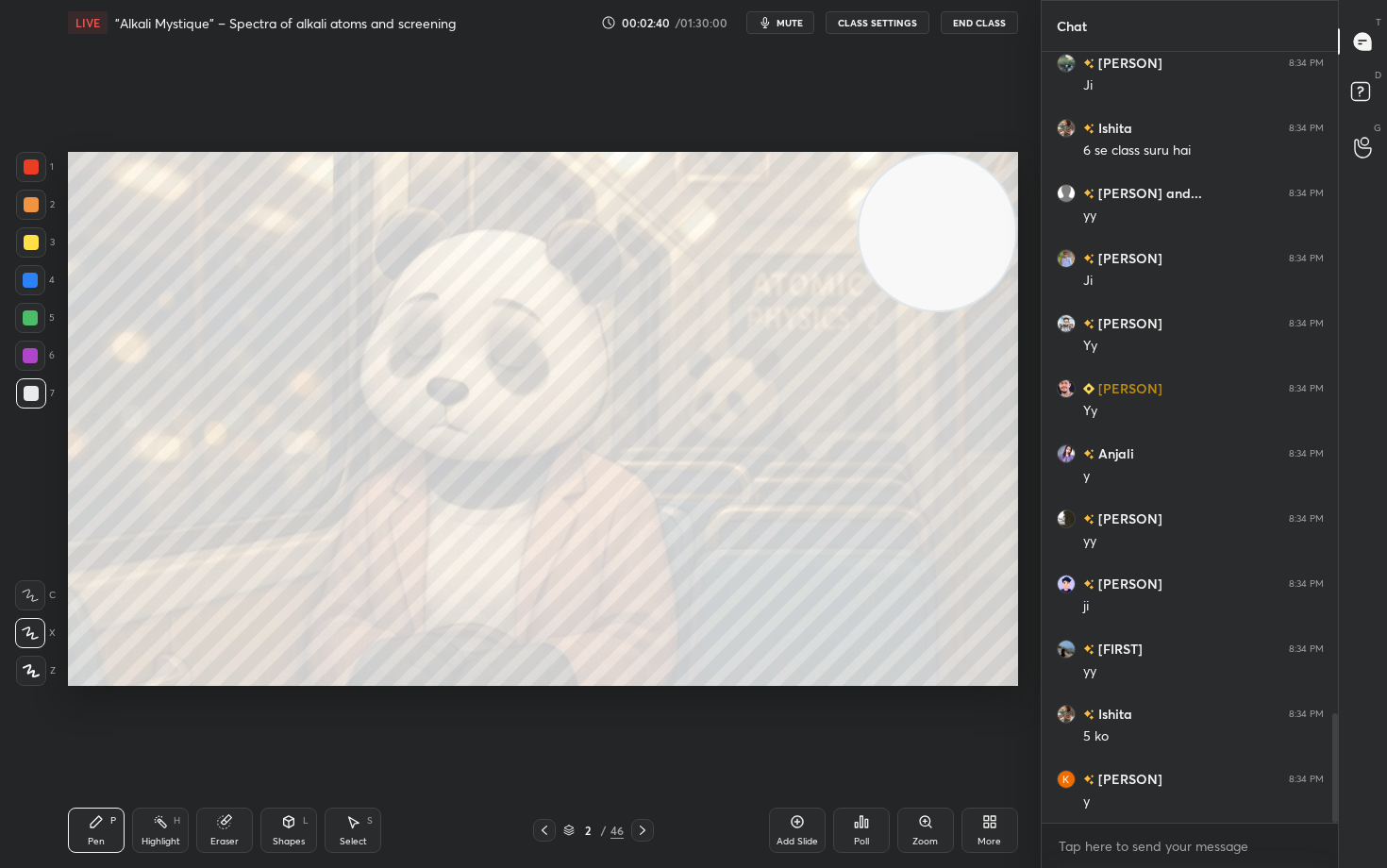 click at bounding box center (31, 242) 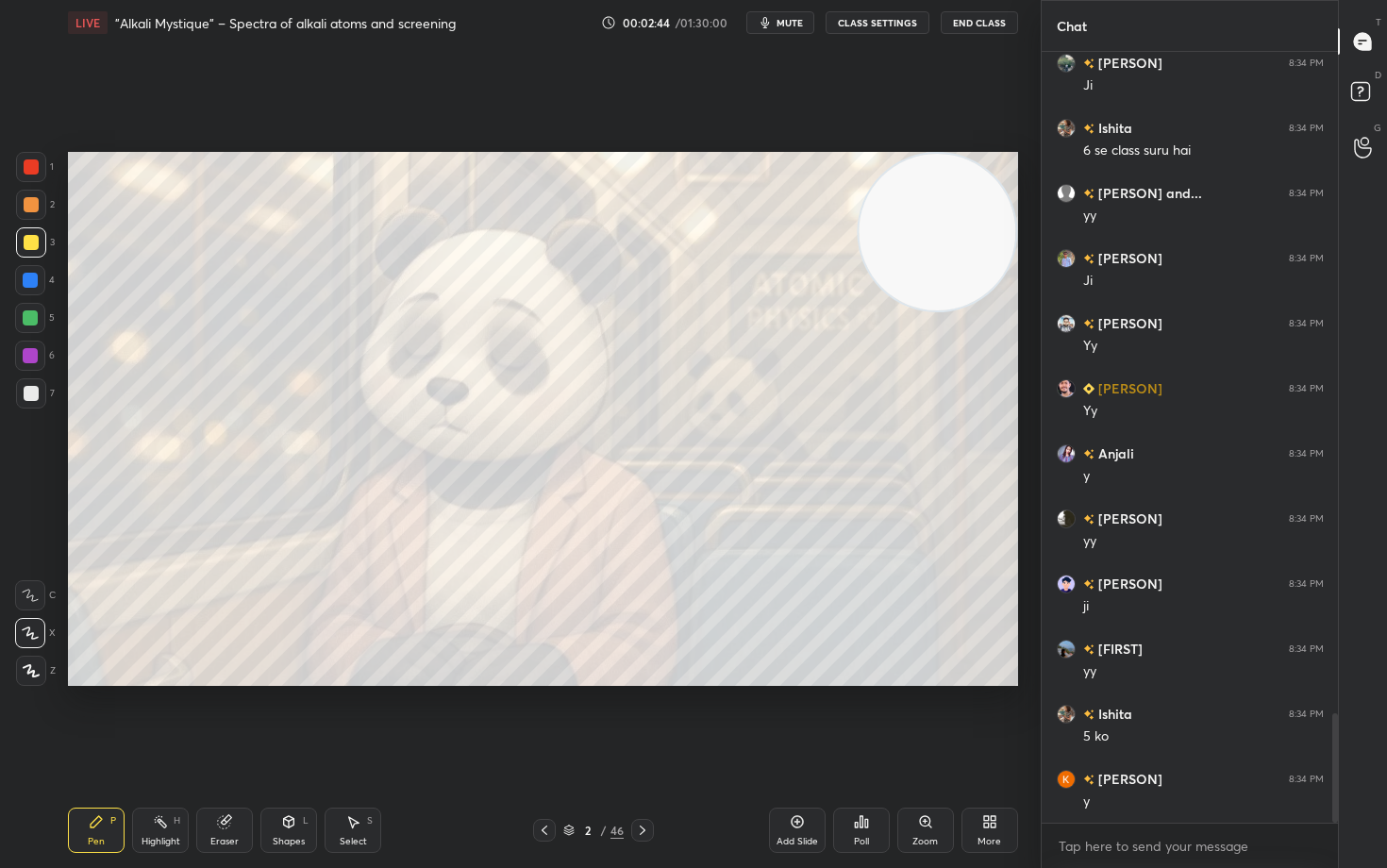 click 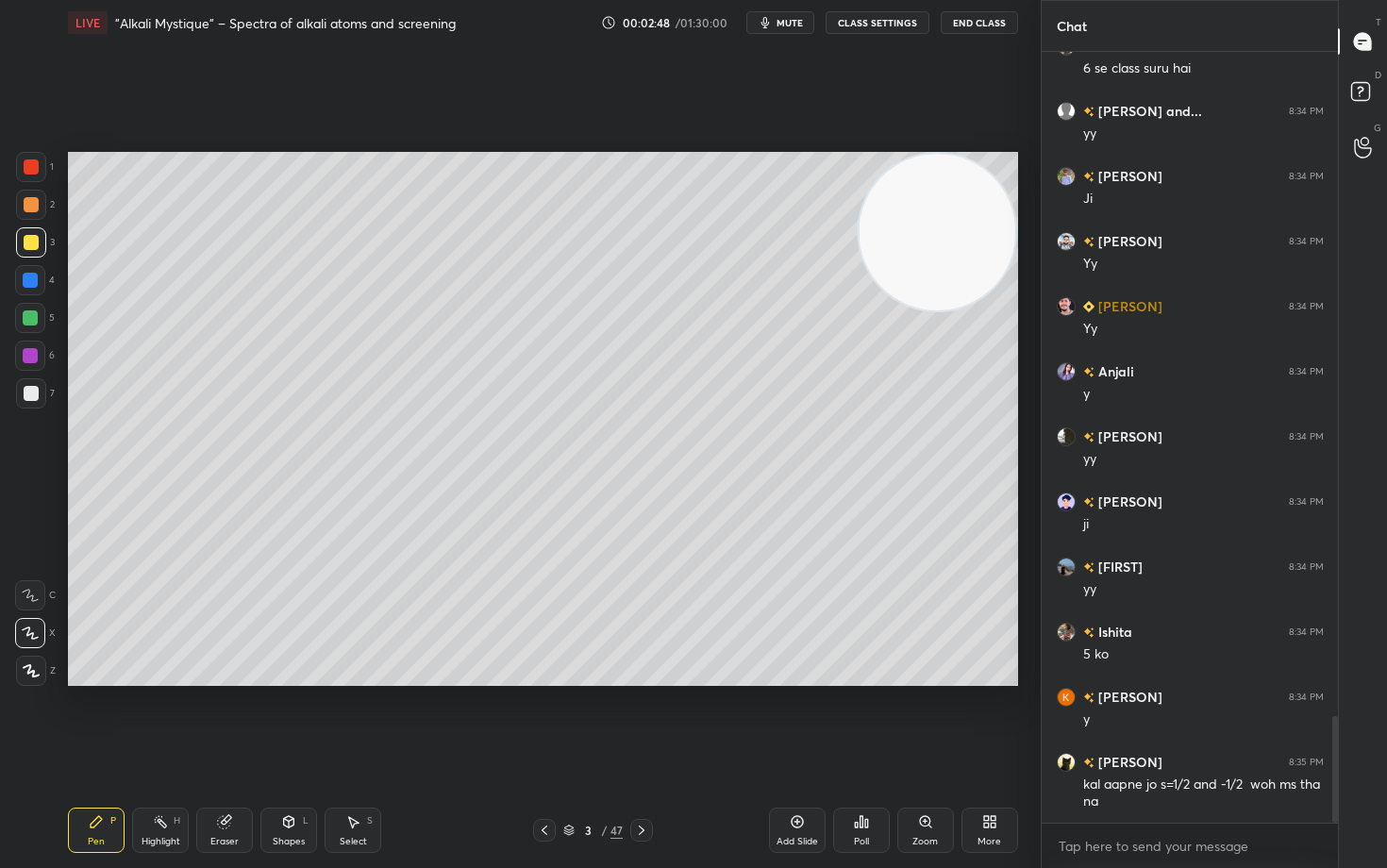 scroll, scrollTop: 4801, scrollLeft: 0, axis: vertical 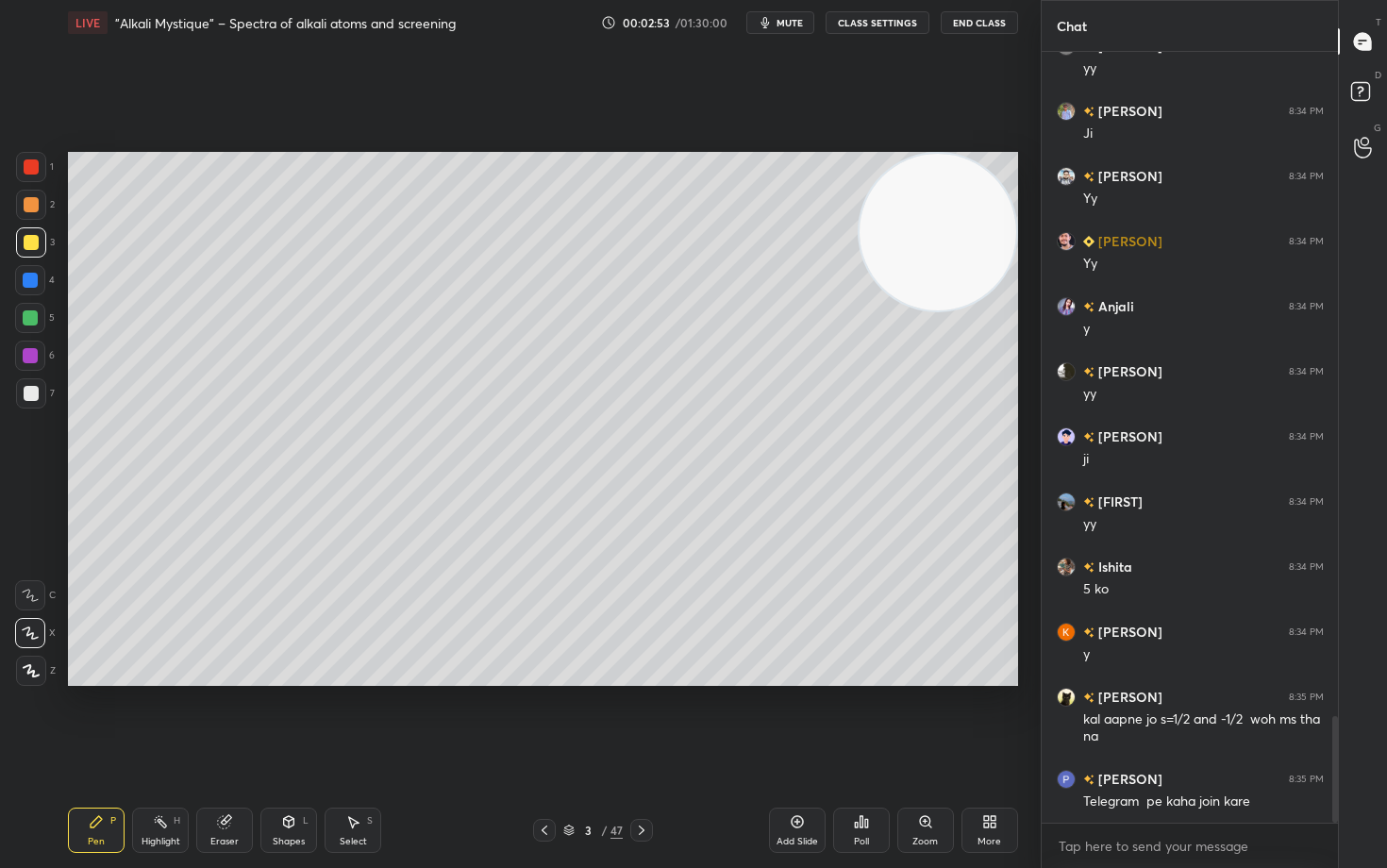 drag, startPoint x: 937, startPoint y: 256, endPoint x: 963, endPoint y: 215, distance: 48.548944 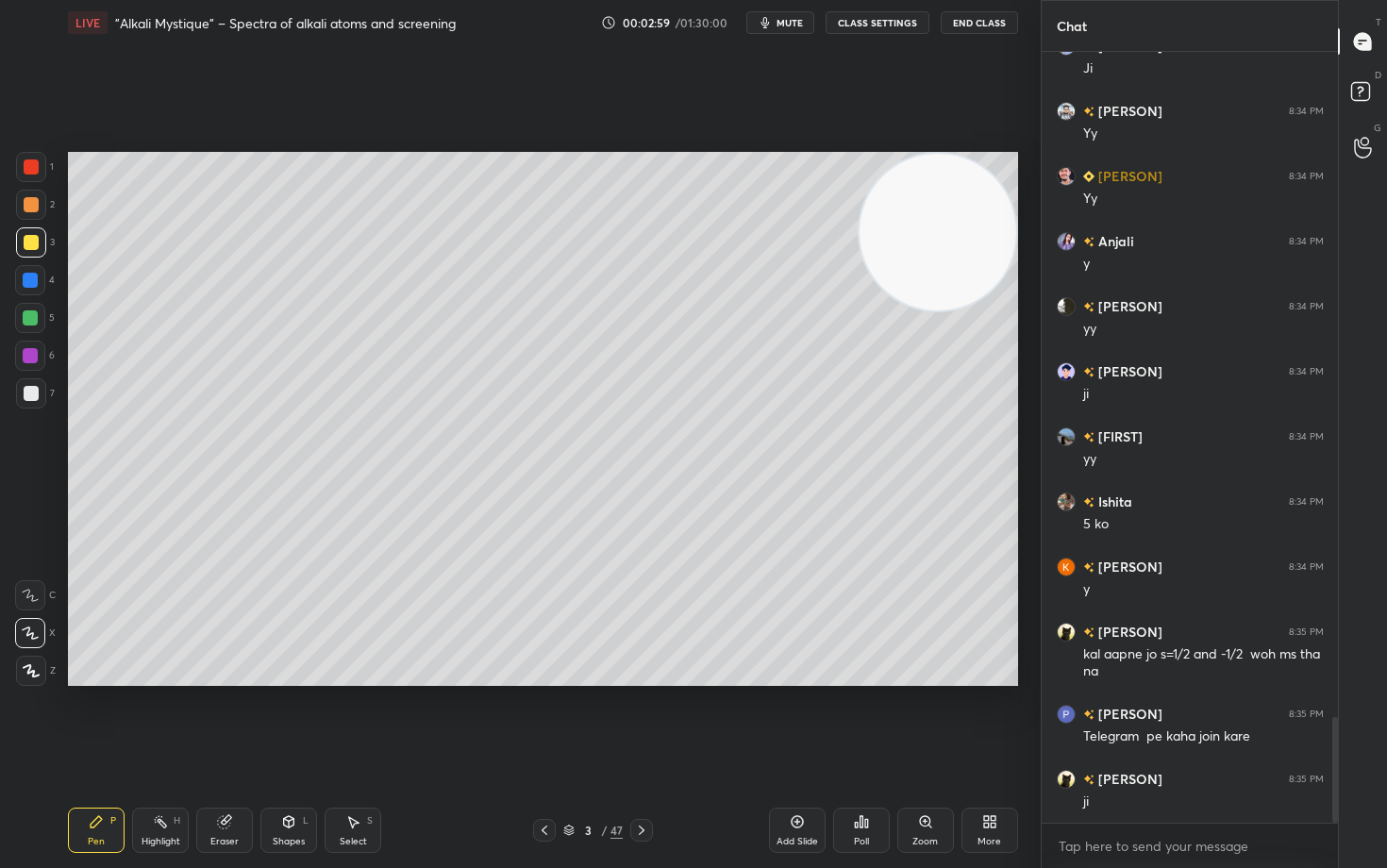 scroll, scrollTop: 4912, scrollLeft: 0, axis: vertical 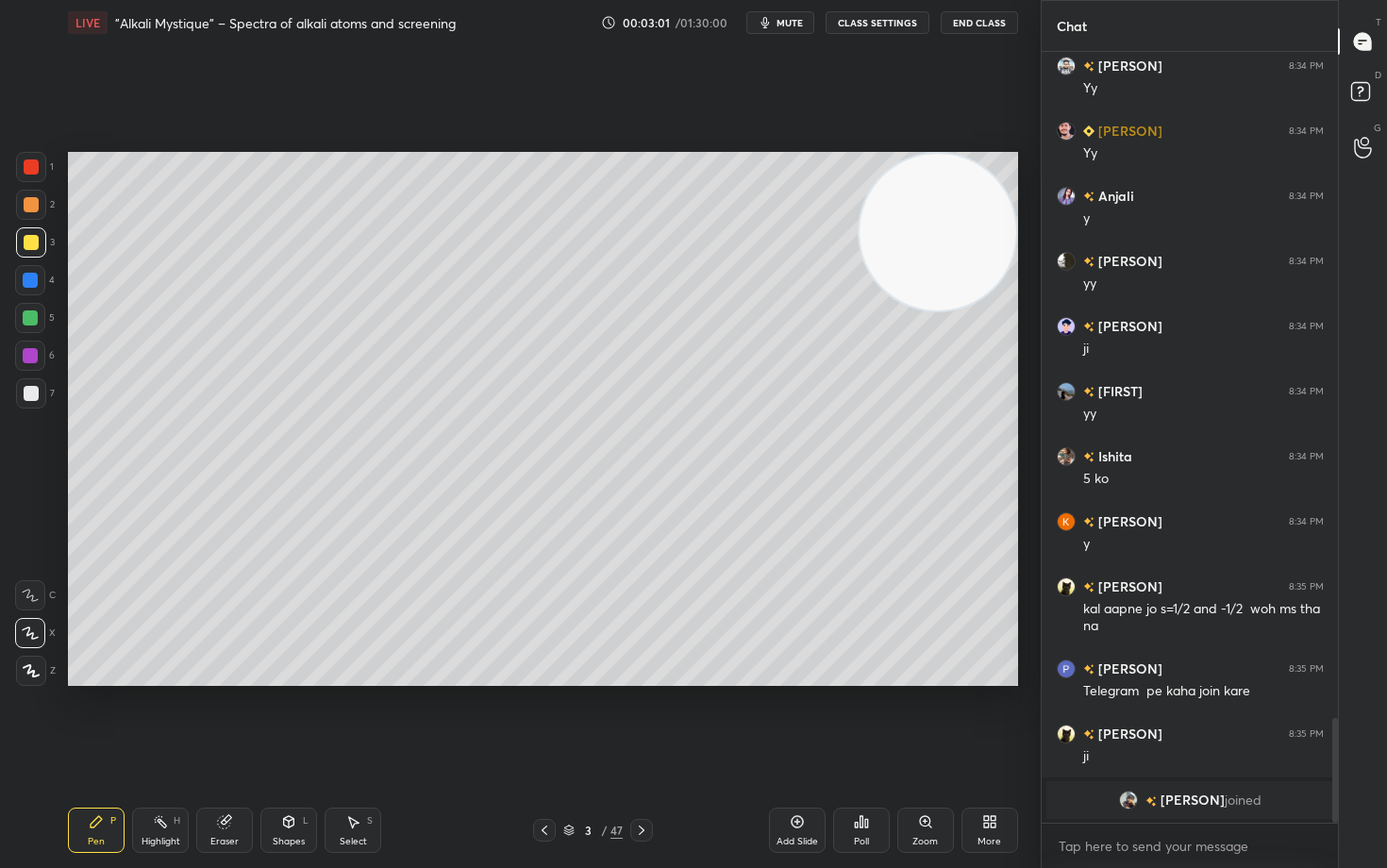drag, startPoint x: 944, startPoint y: 272, endPoint x: 960, endPoint y: 218, distance: 56.32051 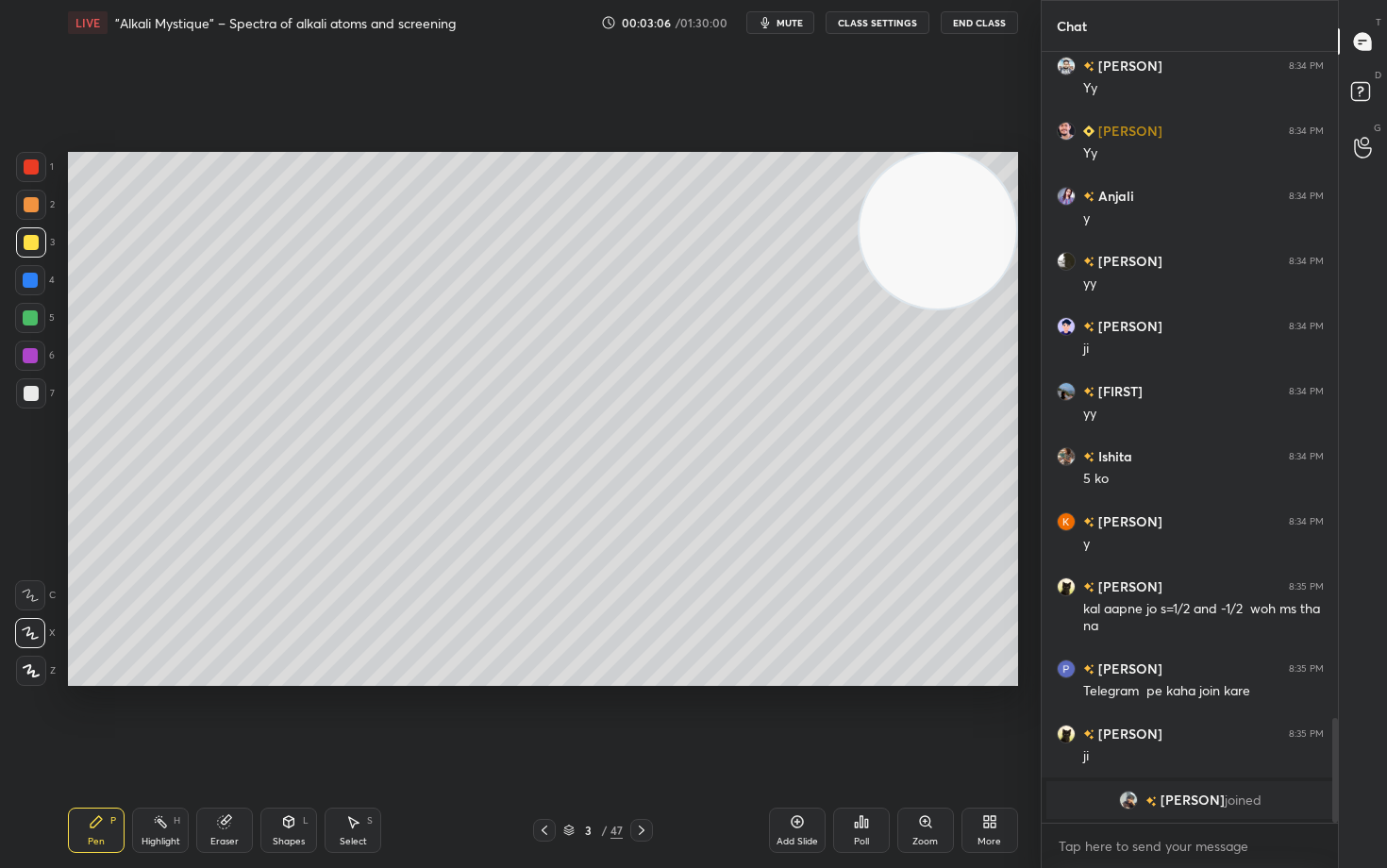 click at bounding box center (31, 205) 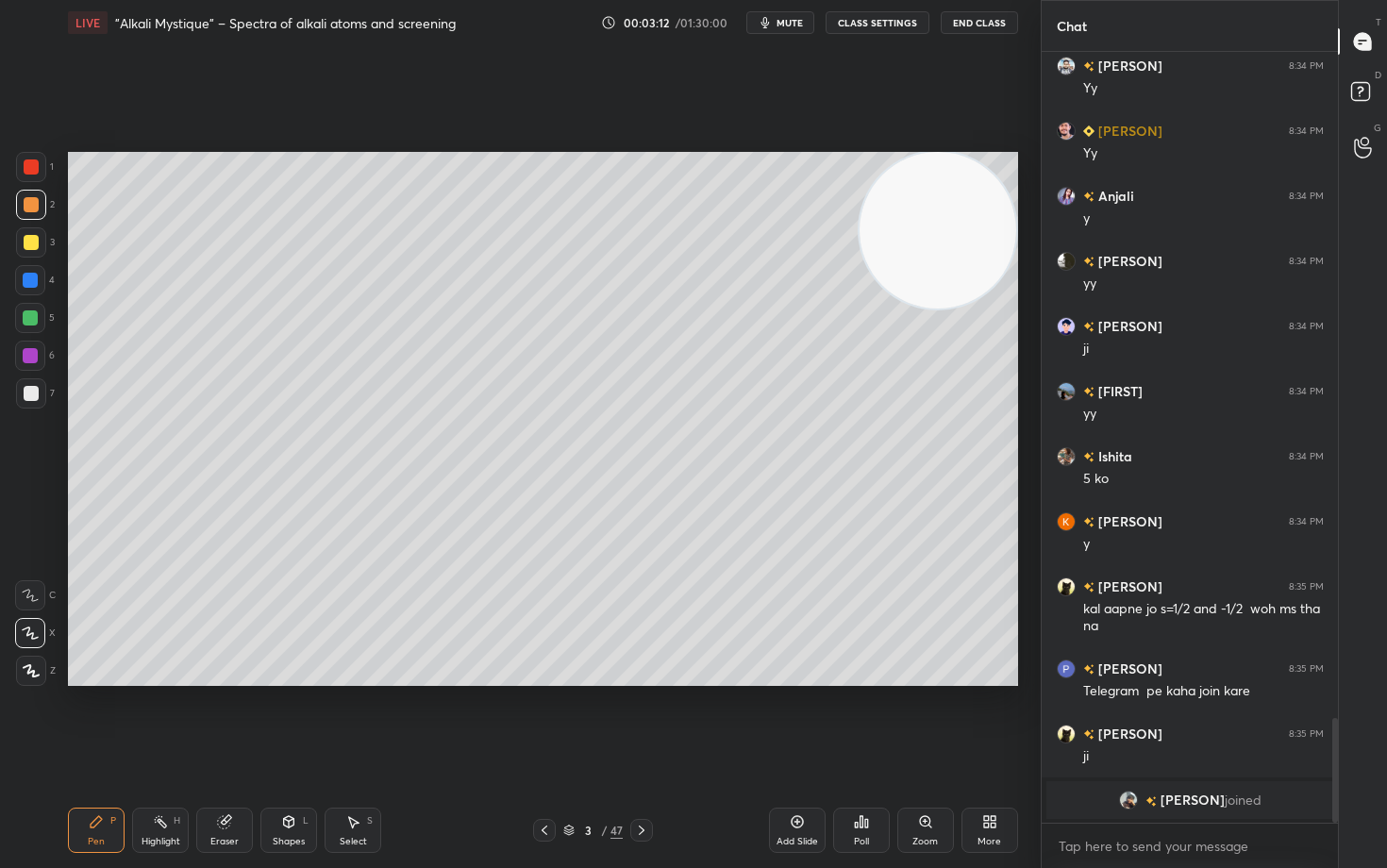 scroll, scrollTop: 4628, scrollLeft: 0, axis: vertical 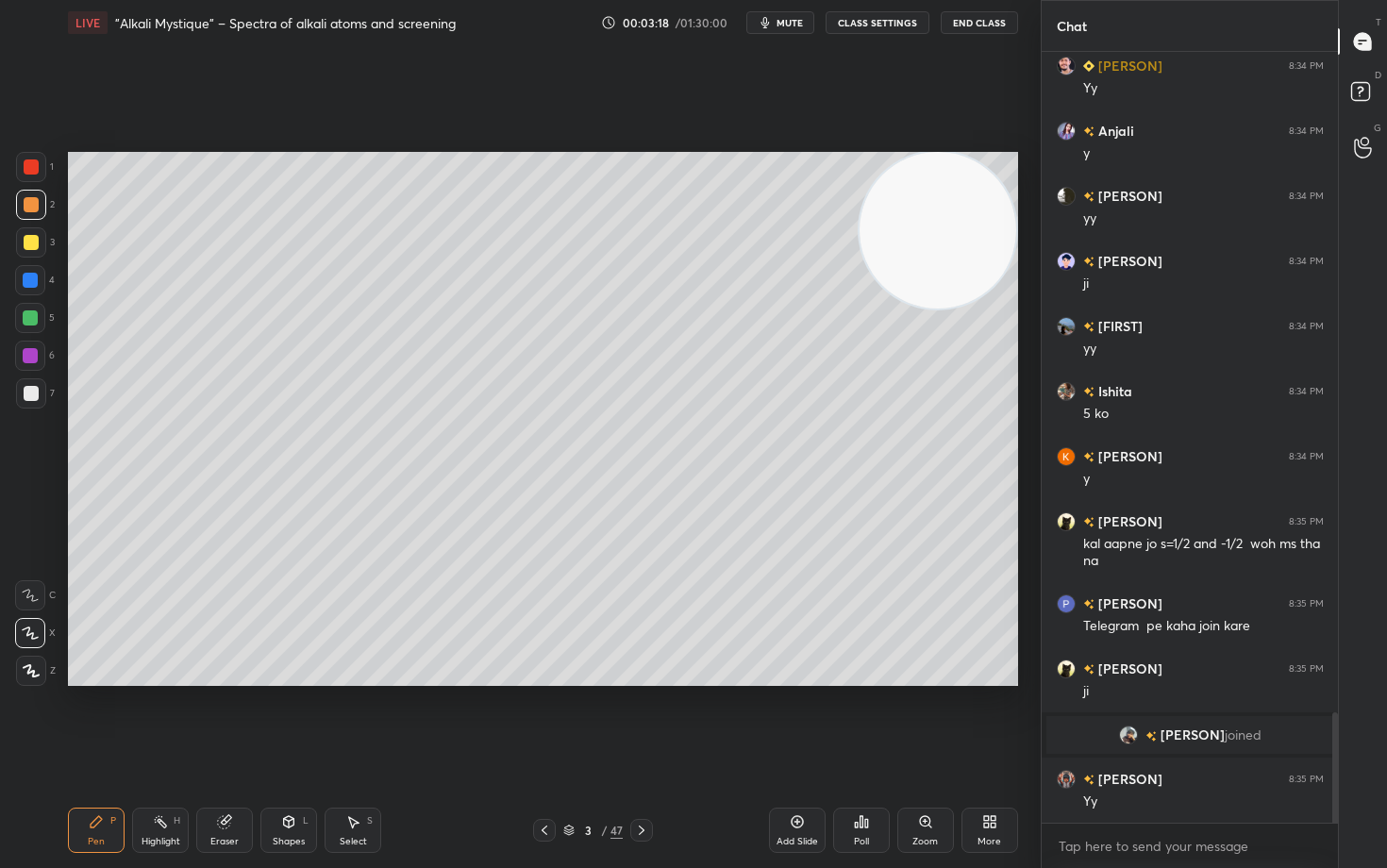 click at bounding box center (31, 242) 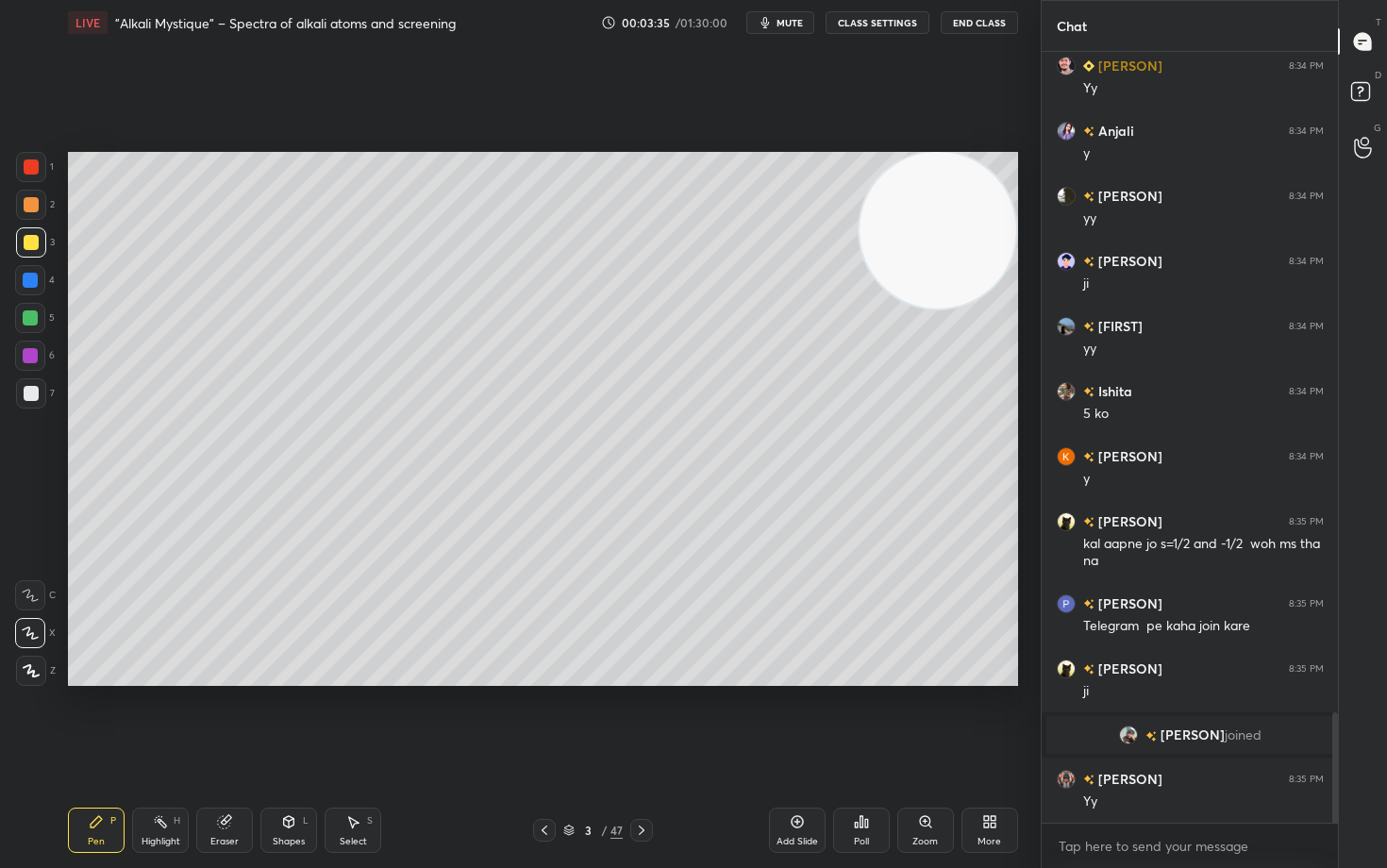 click at bounding box center (31, 205) 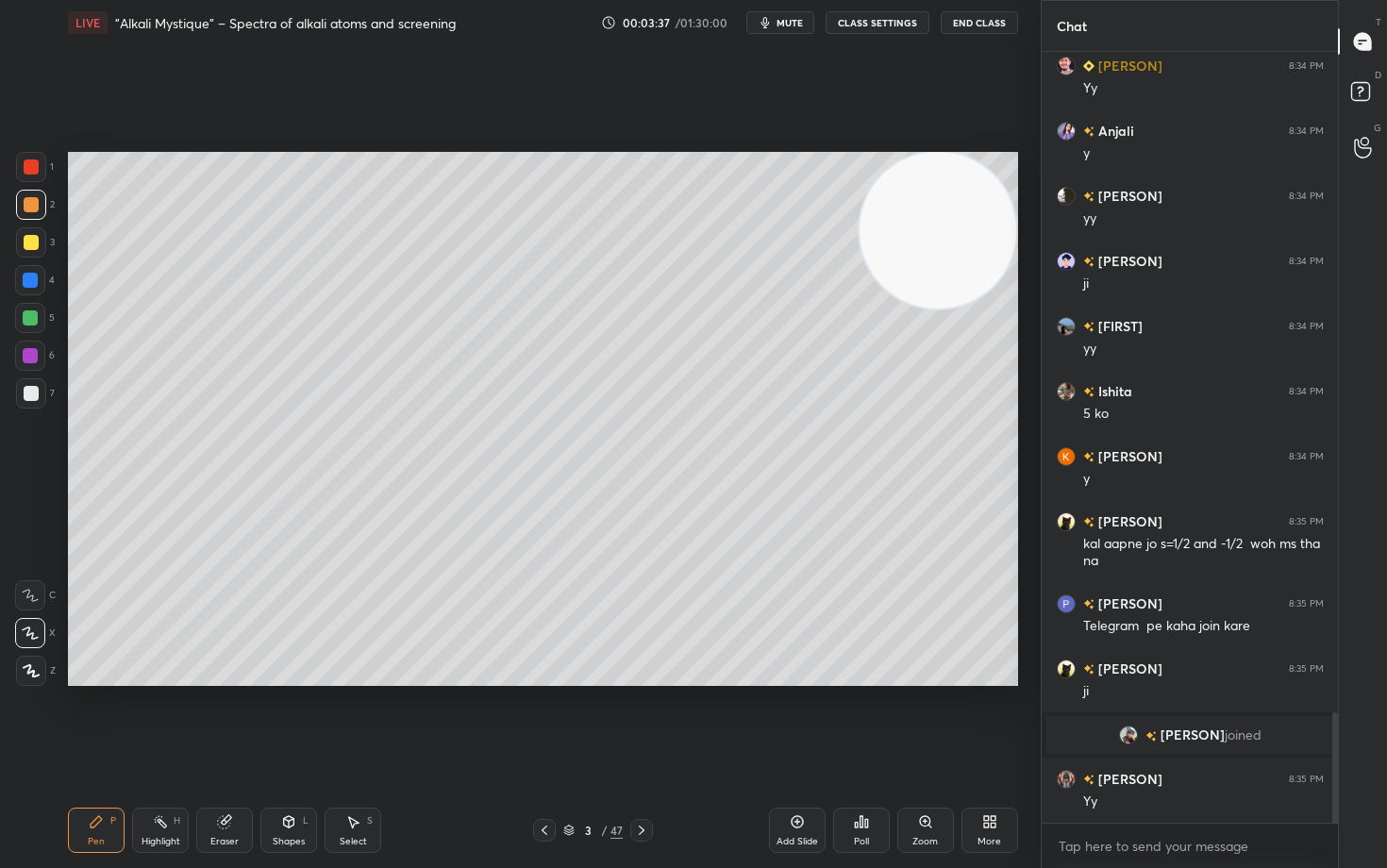 click at bounding box center [31, 393] 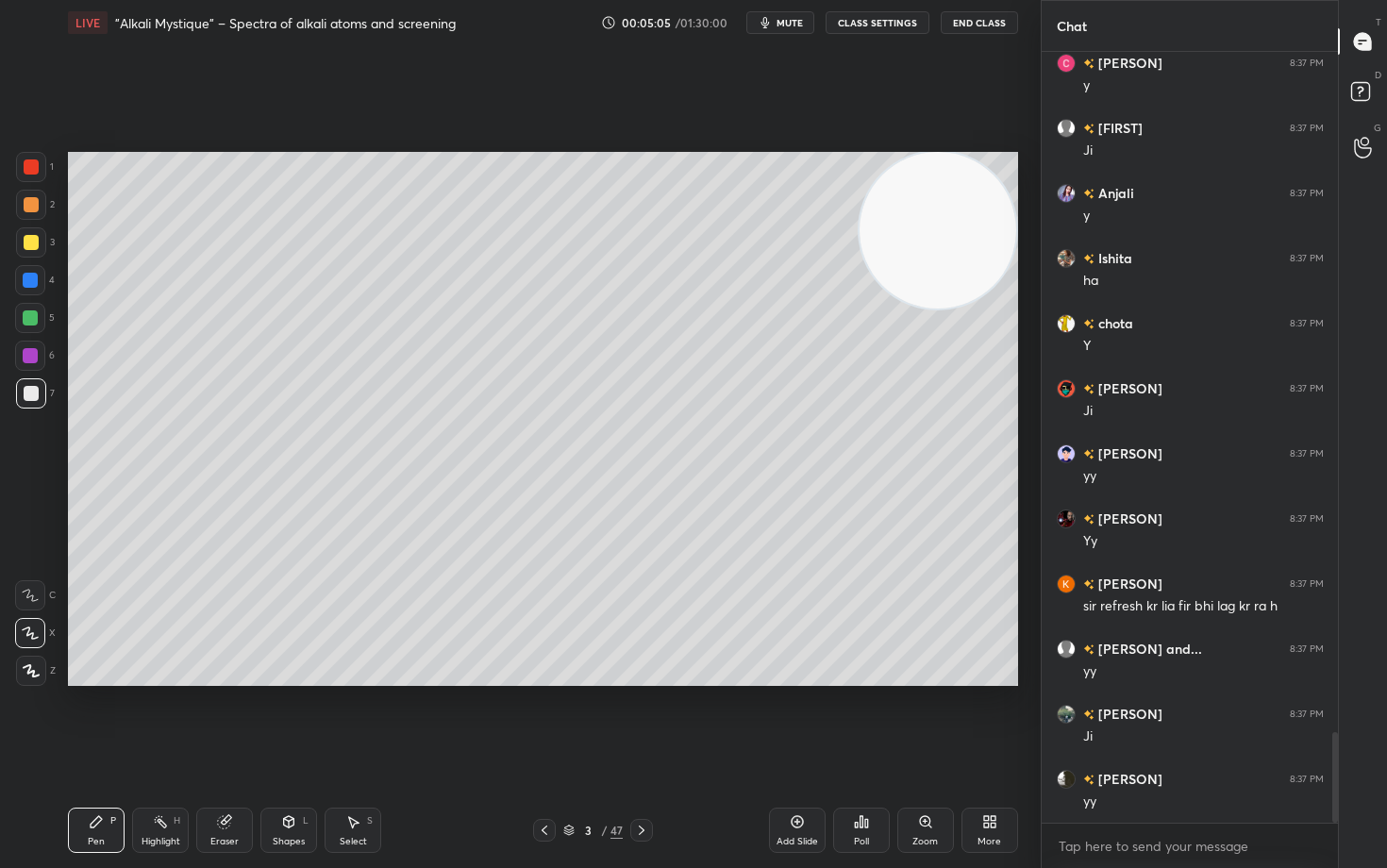 scroll, scrollTop: 5856, scrollLeft: 0, axis: vertical 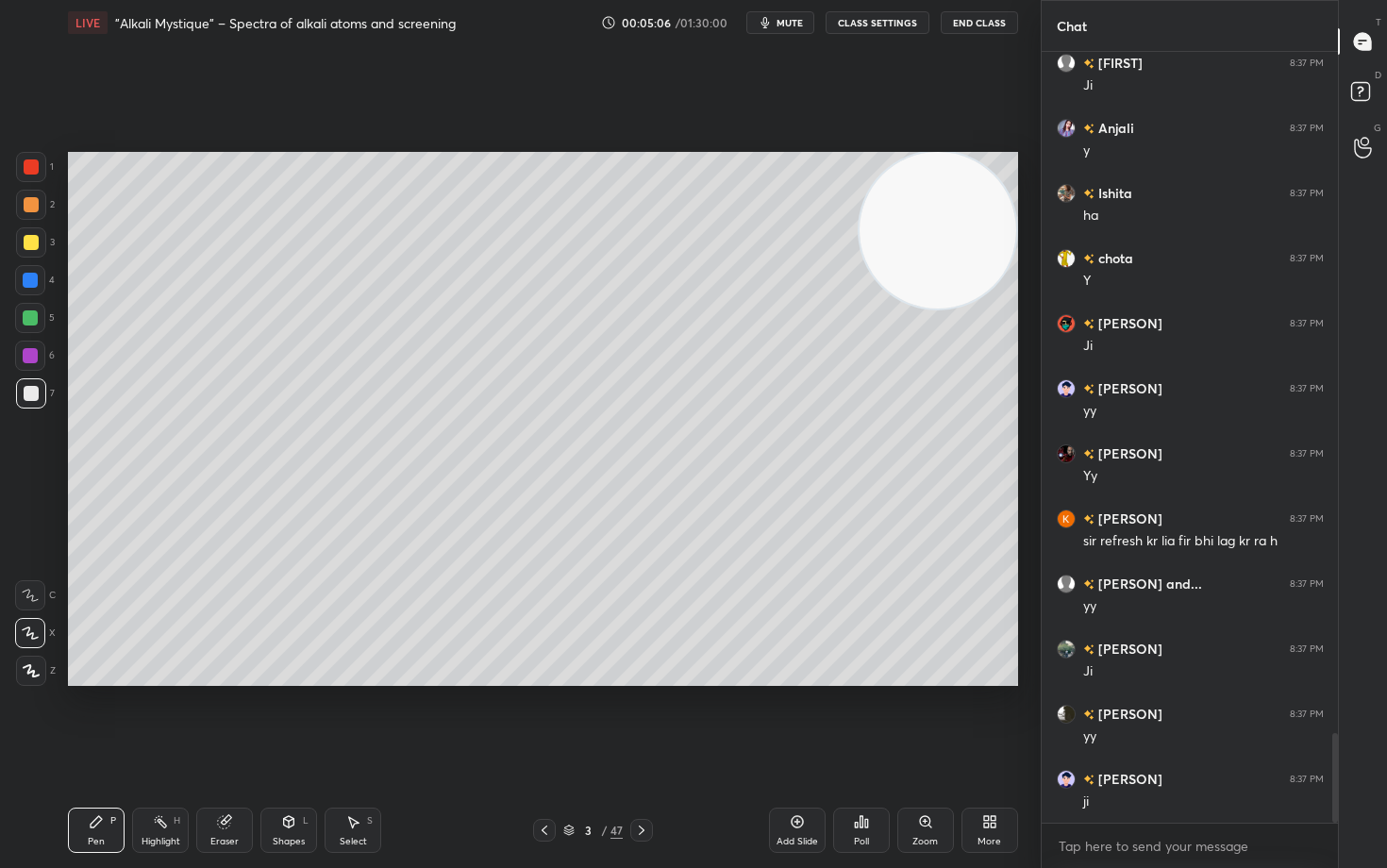 click at bounding box center (31, 242) 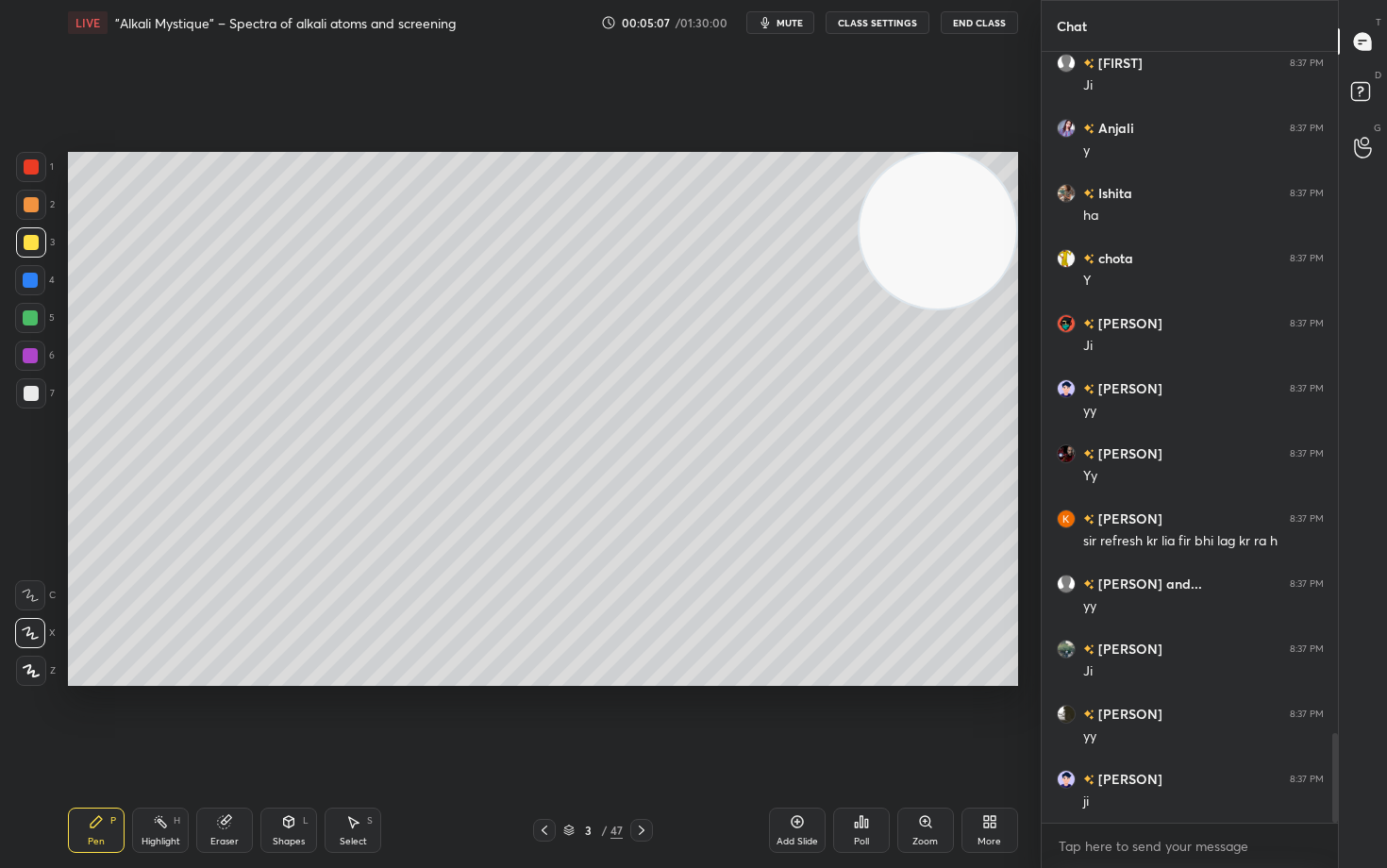 click at bounding box center (31, 205) 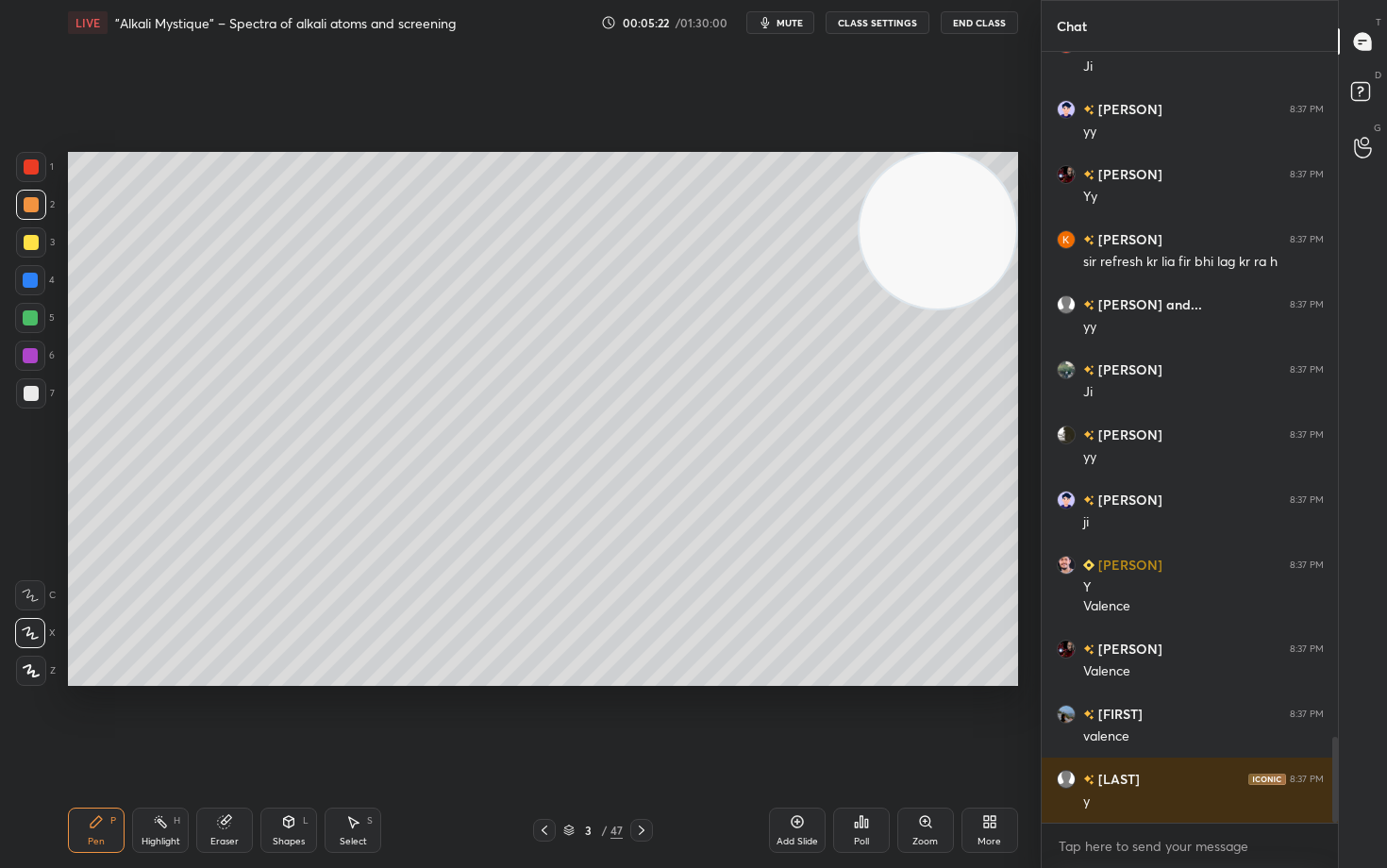 scroll, scrollTop: 6201, scrollLeft: 0, axis: vertical 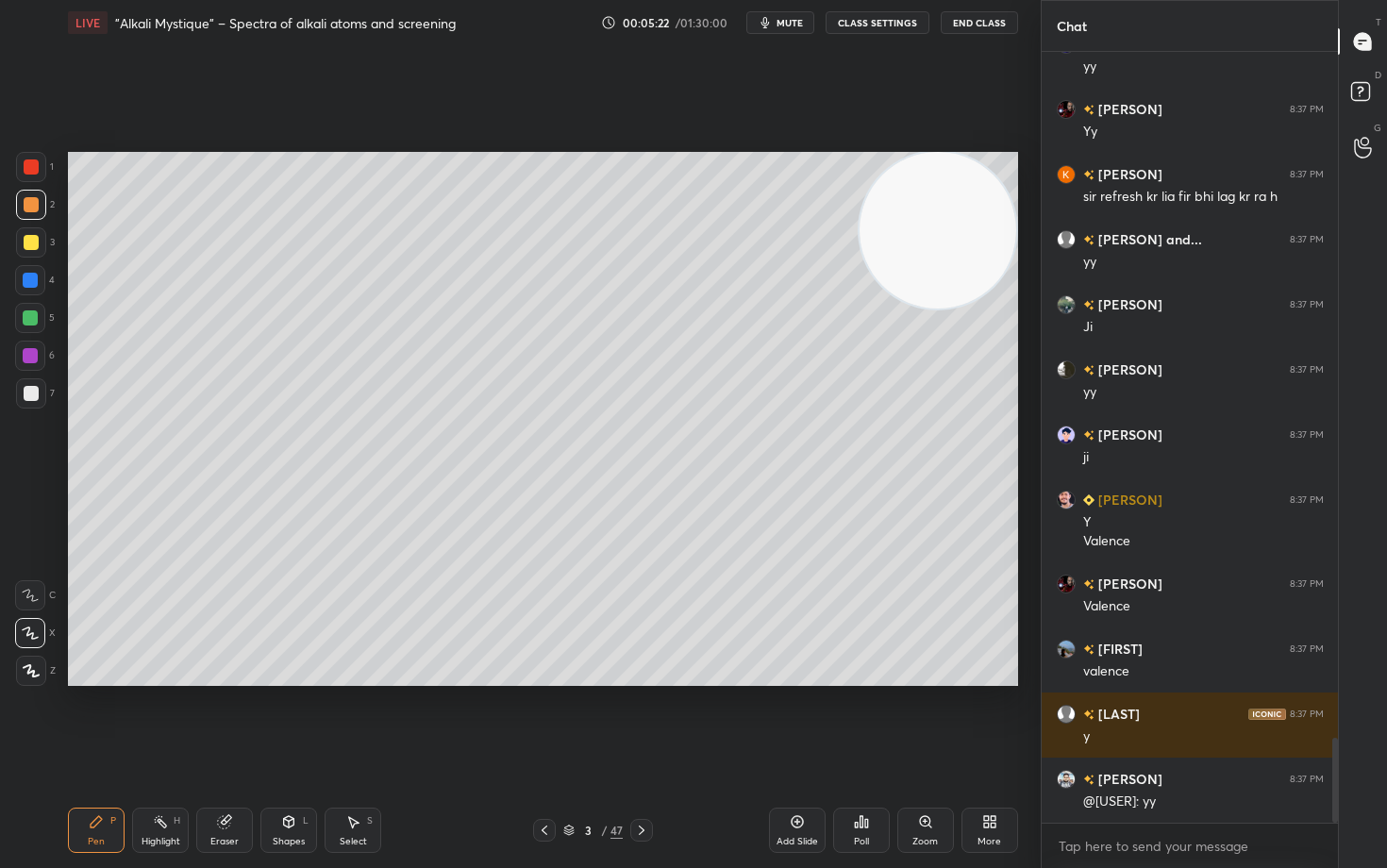 click at bounding box center (31, 242) 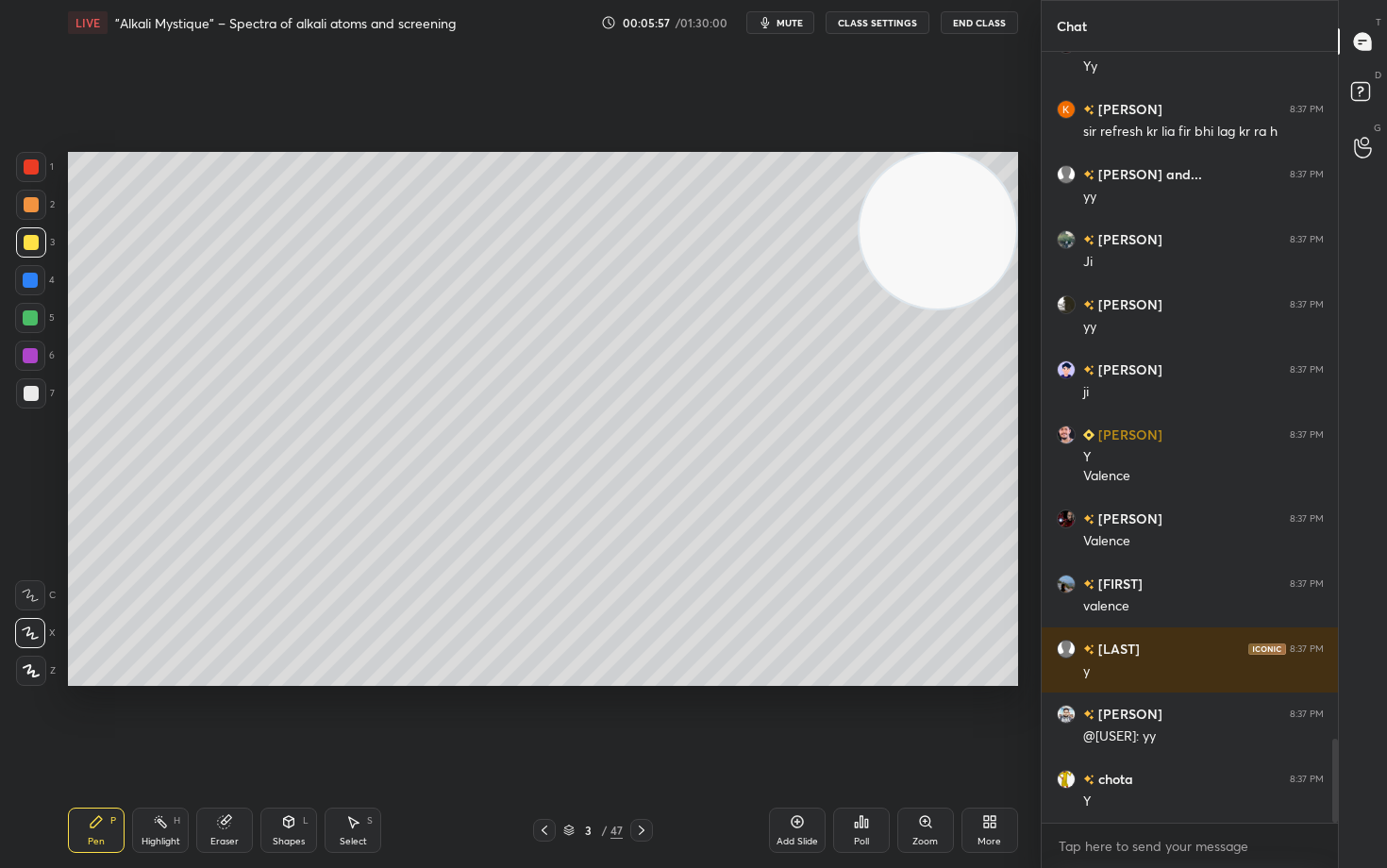 scroll, scrollTop: 6311, scrollLeft: 0, axis: vertical 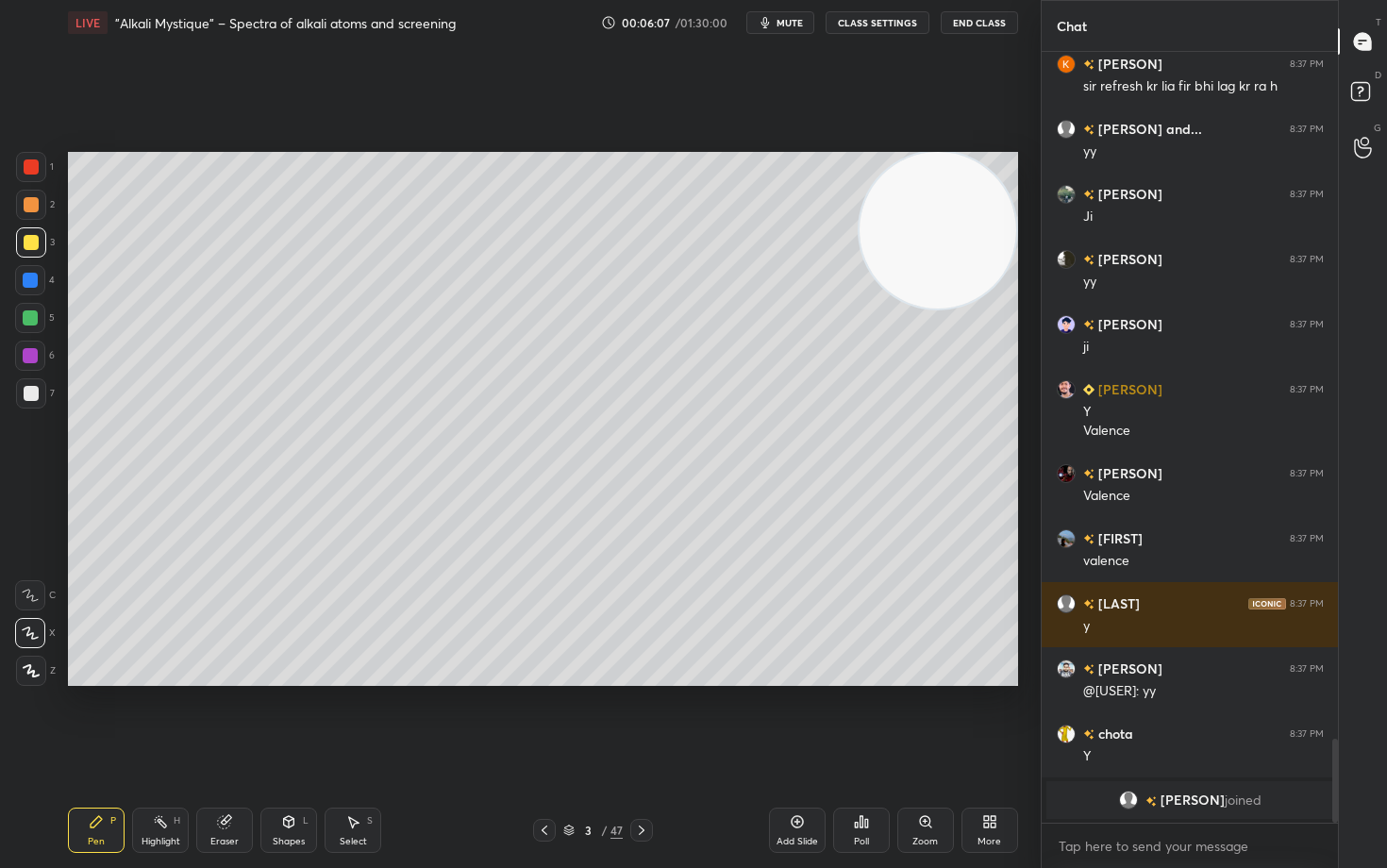 click at bounding box center [31, 205] 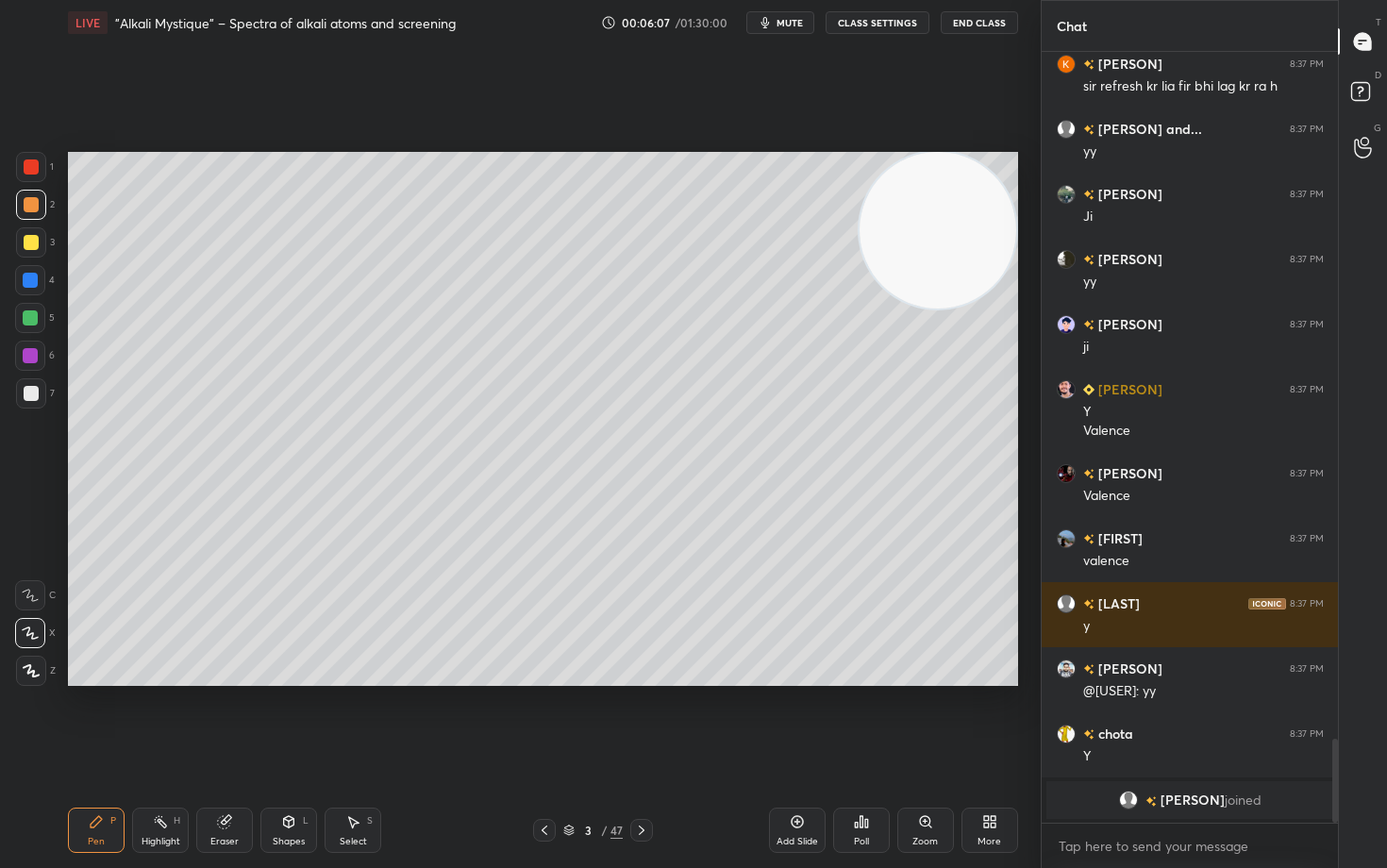 drag, startPoint x: 31, startPoint y: 168, endPoint x: 49, endPoint y: 179, distance: 21.095023 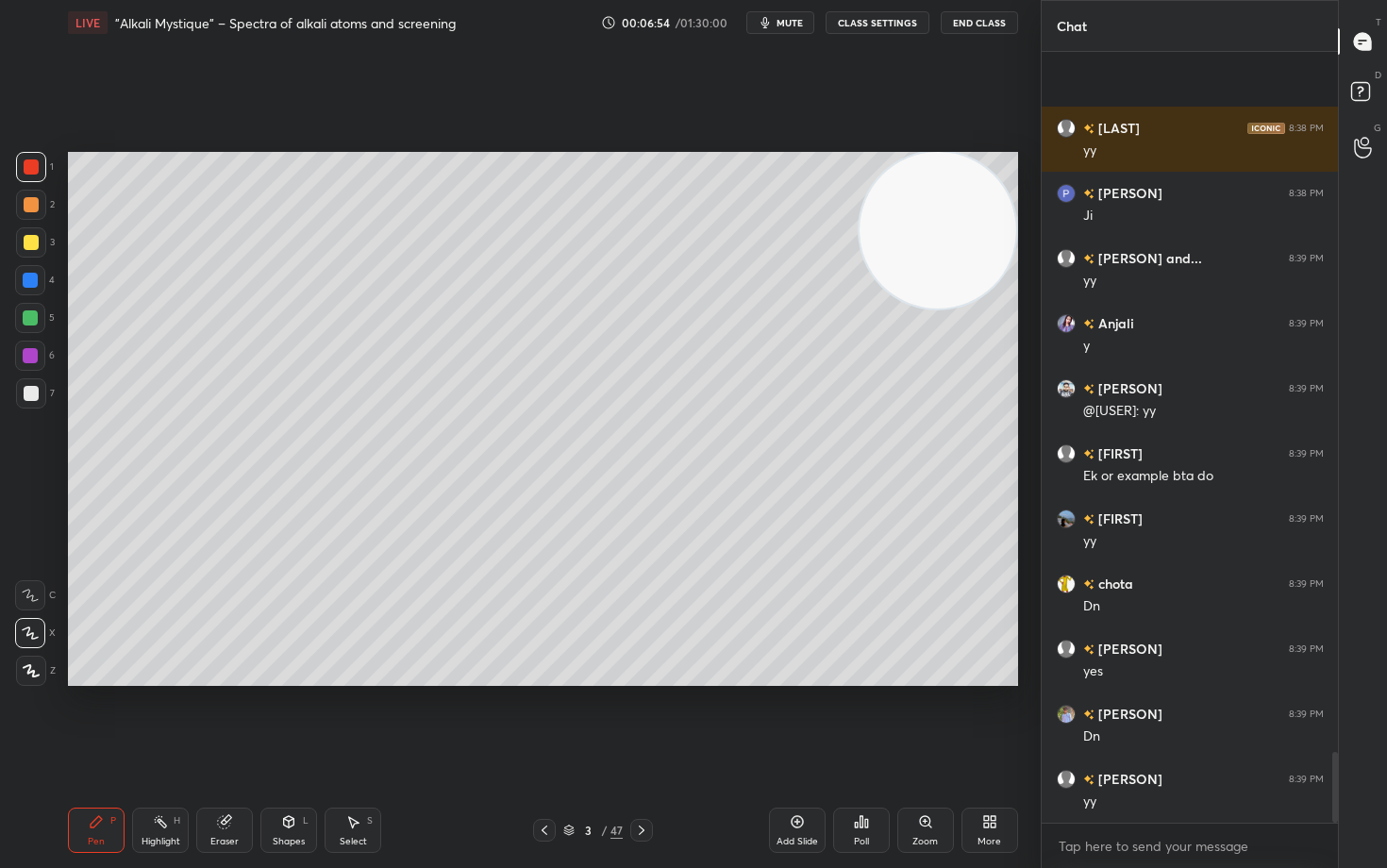 scroll, scrollTop: 7643, scrollLeft: 0, axis: vertical 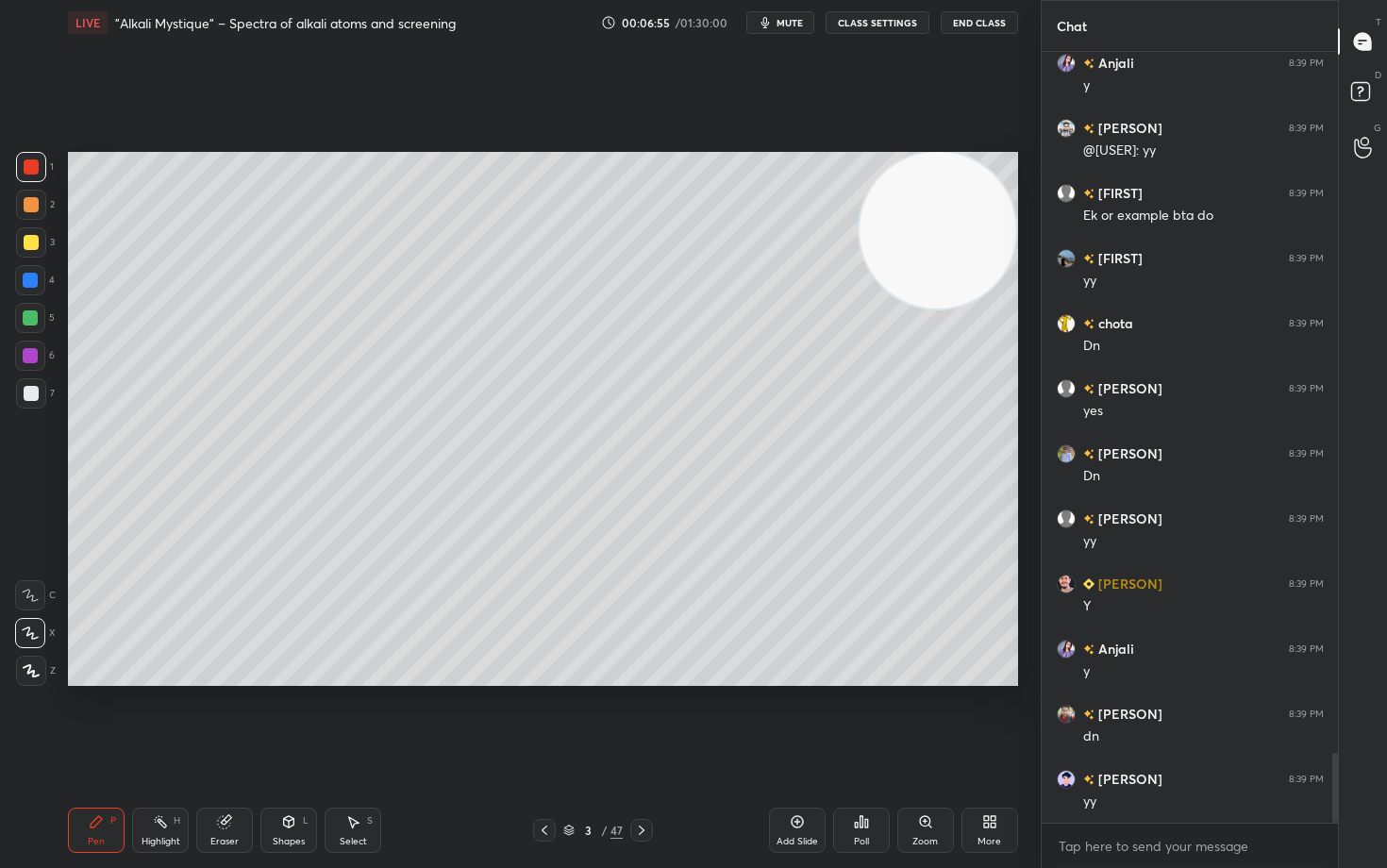 click 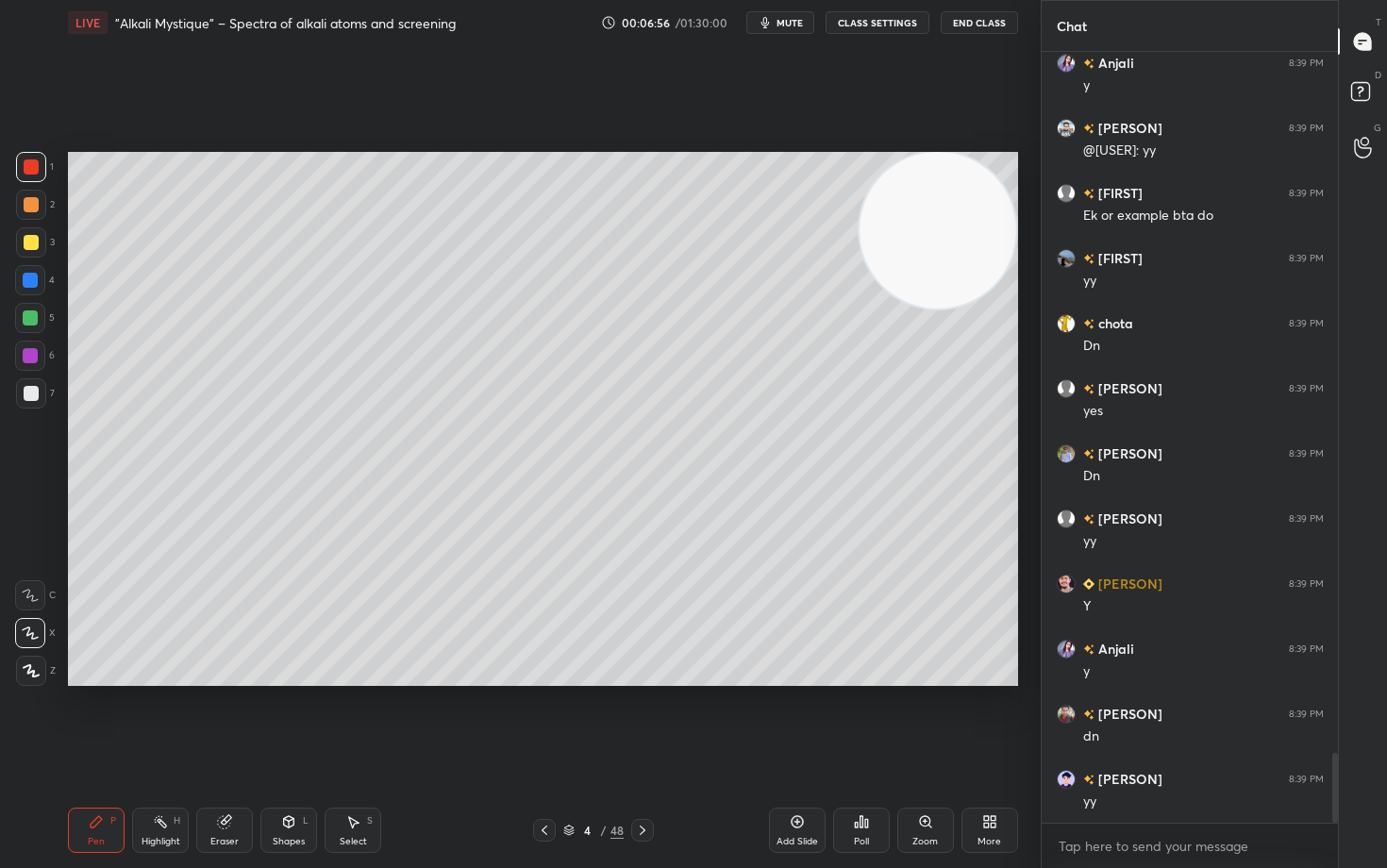 scroll, scrollTop: 7838, scrollLeft: 0, axis: vertical 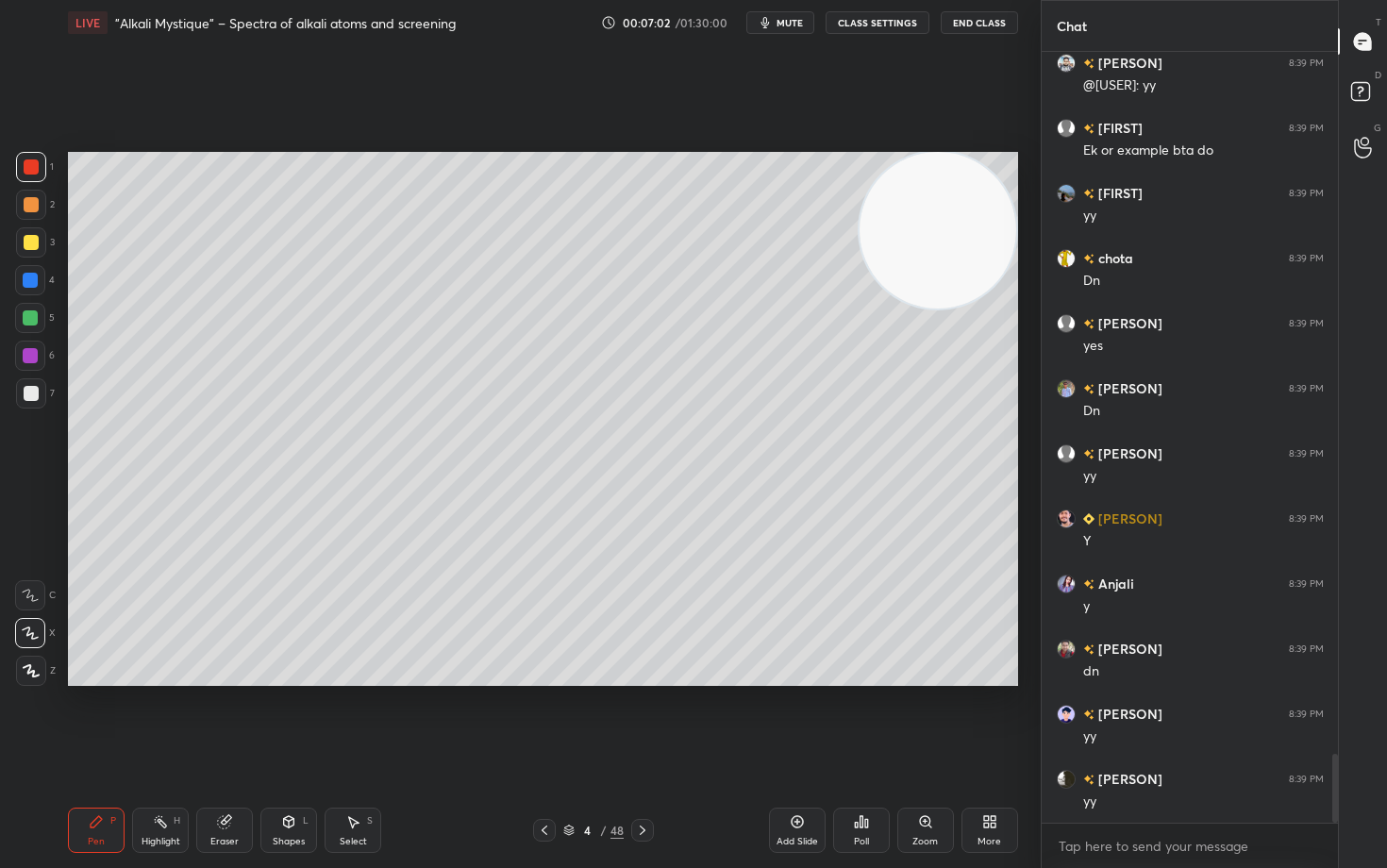 drag, startPoint x: 30, startPoint y: 392, endPoint x: 41, endPoint y: 381, distance: 15.556349 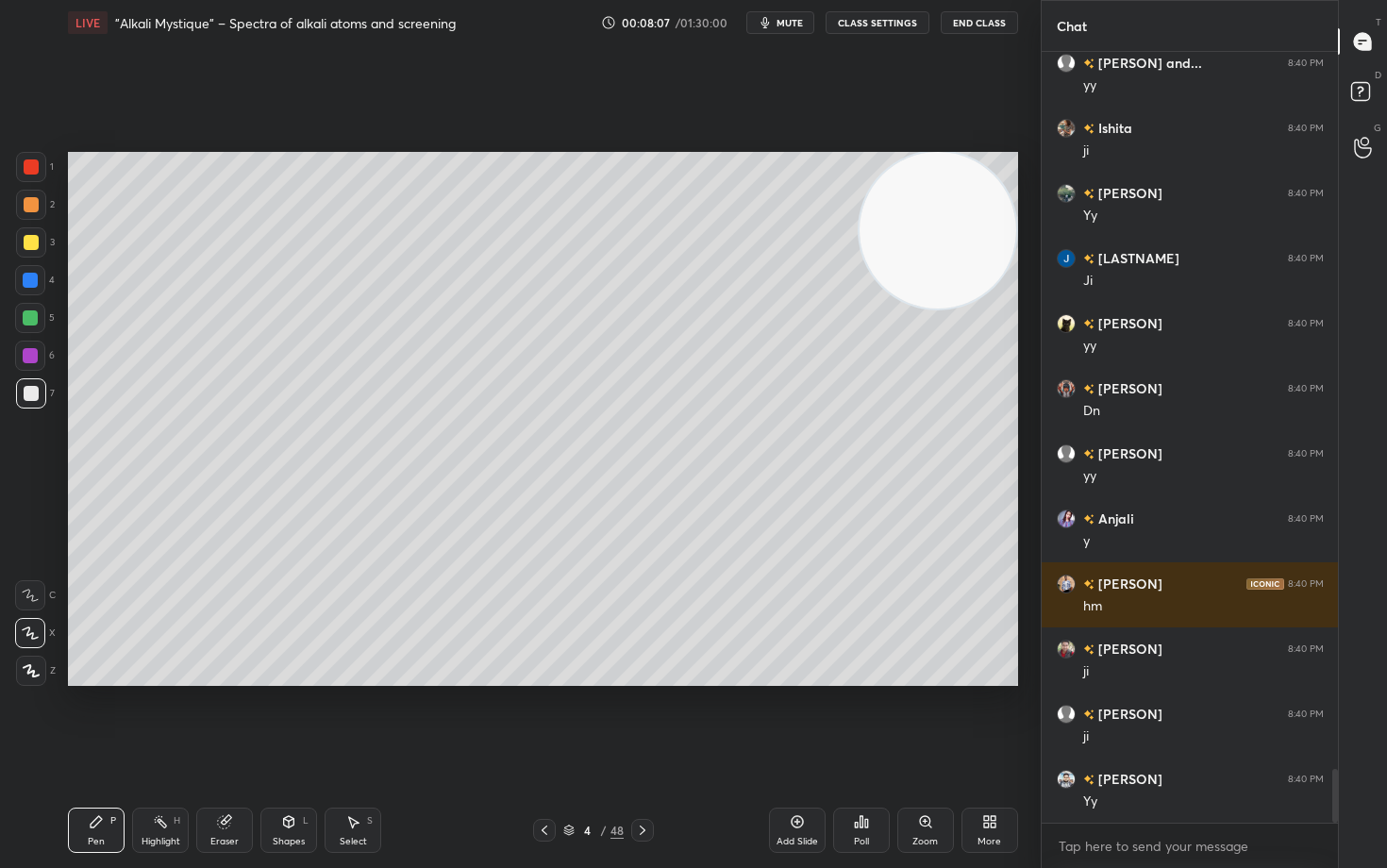 scroll, scrollTop: 10247, scrollLeft: 0, axis: vertical 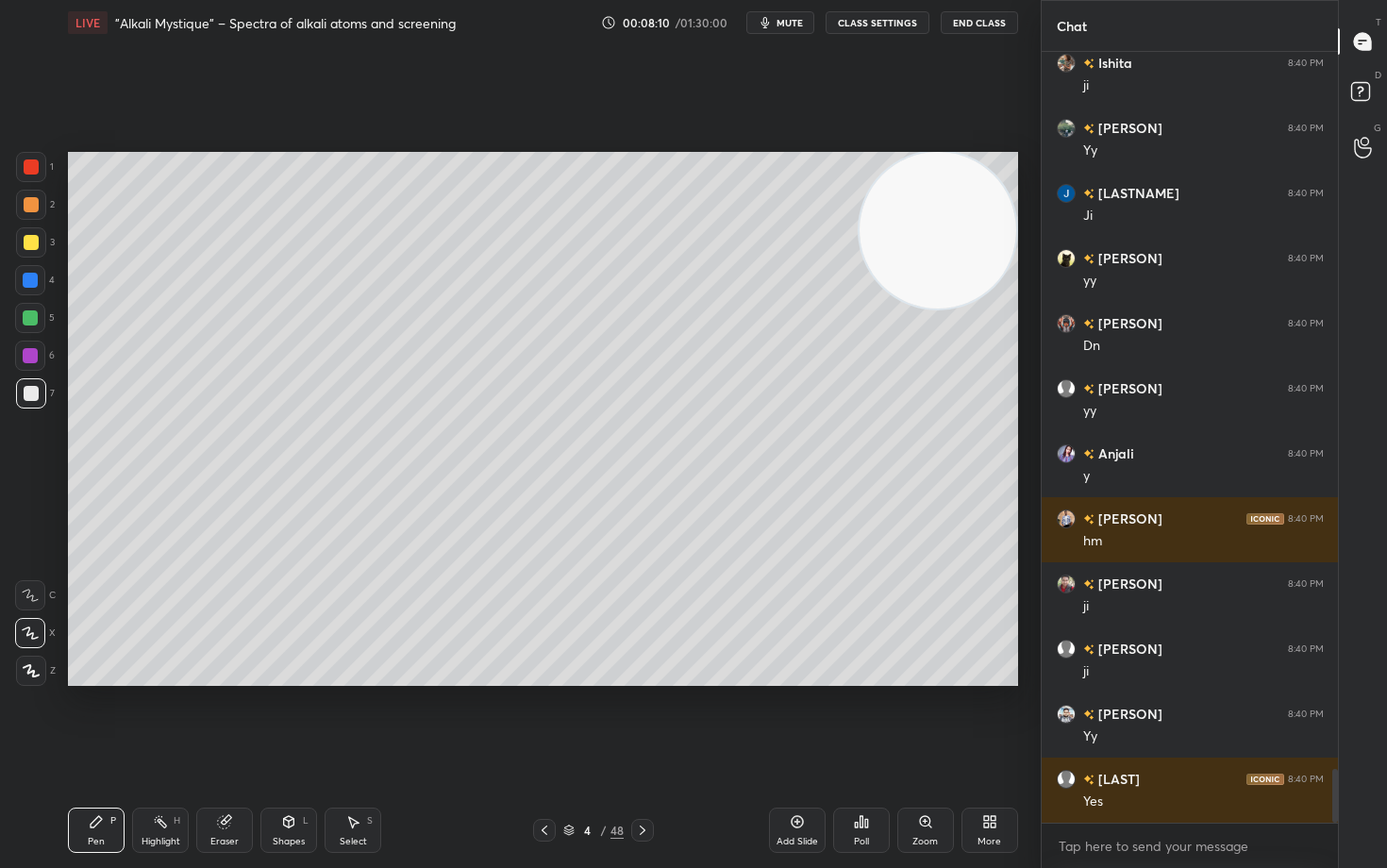 drag, startPoint x: 934, startPoint y: 265, endPoint x: 944, endPoint y: 242, distance: 25 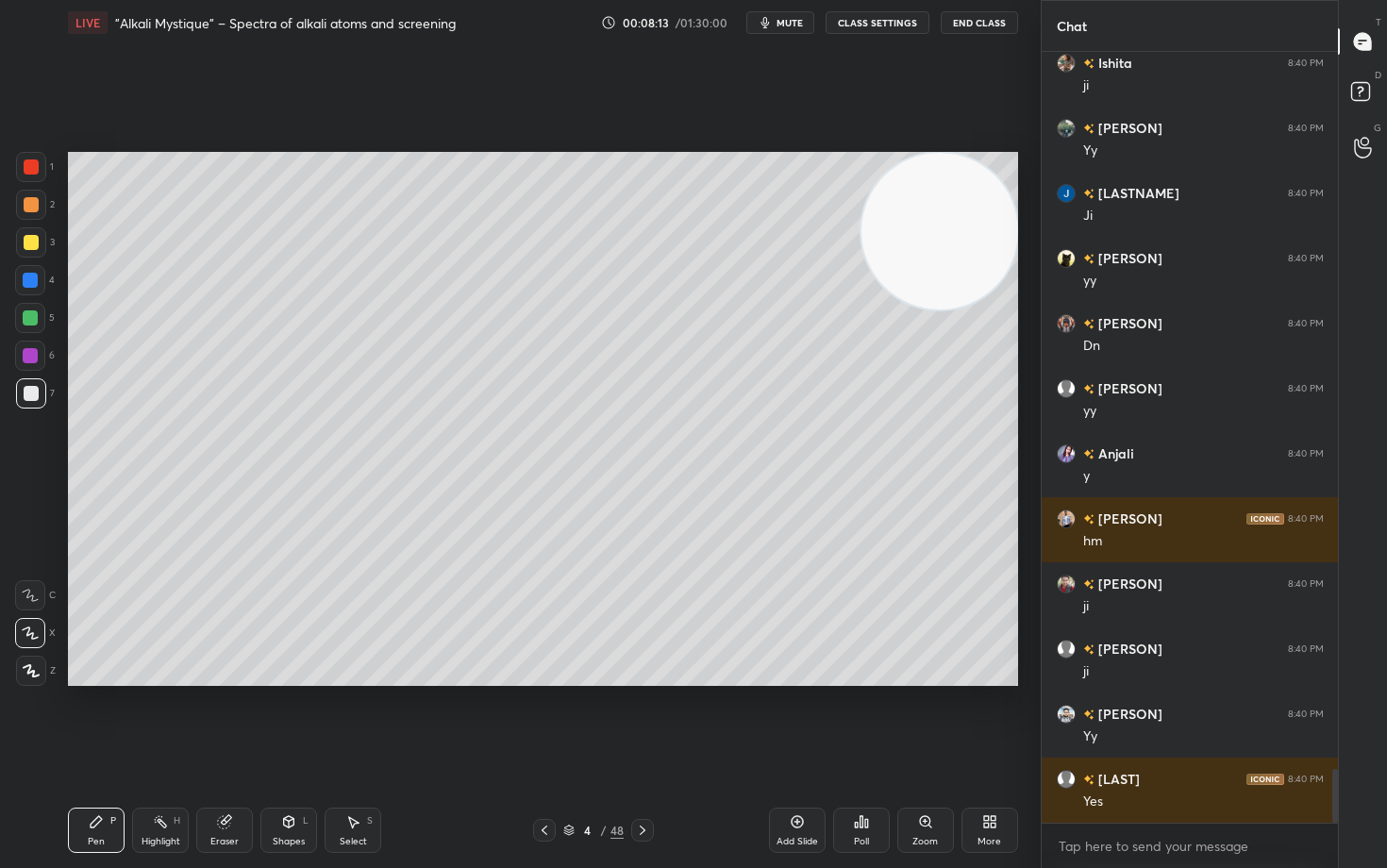 click 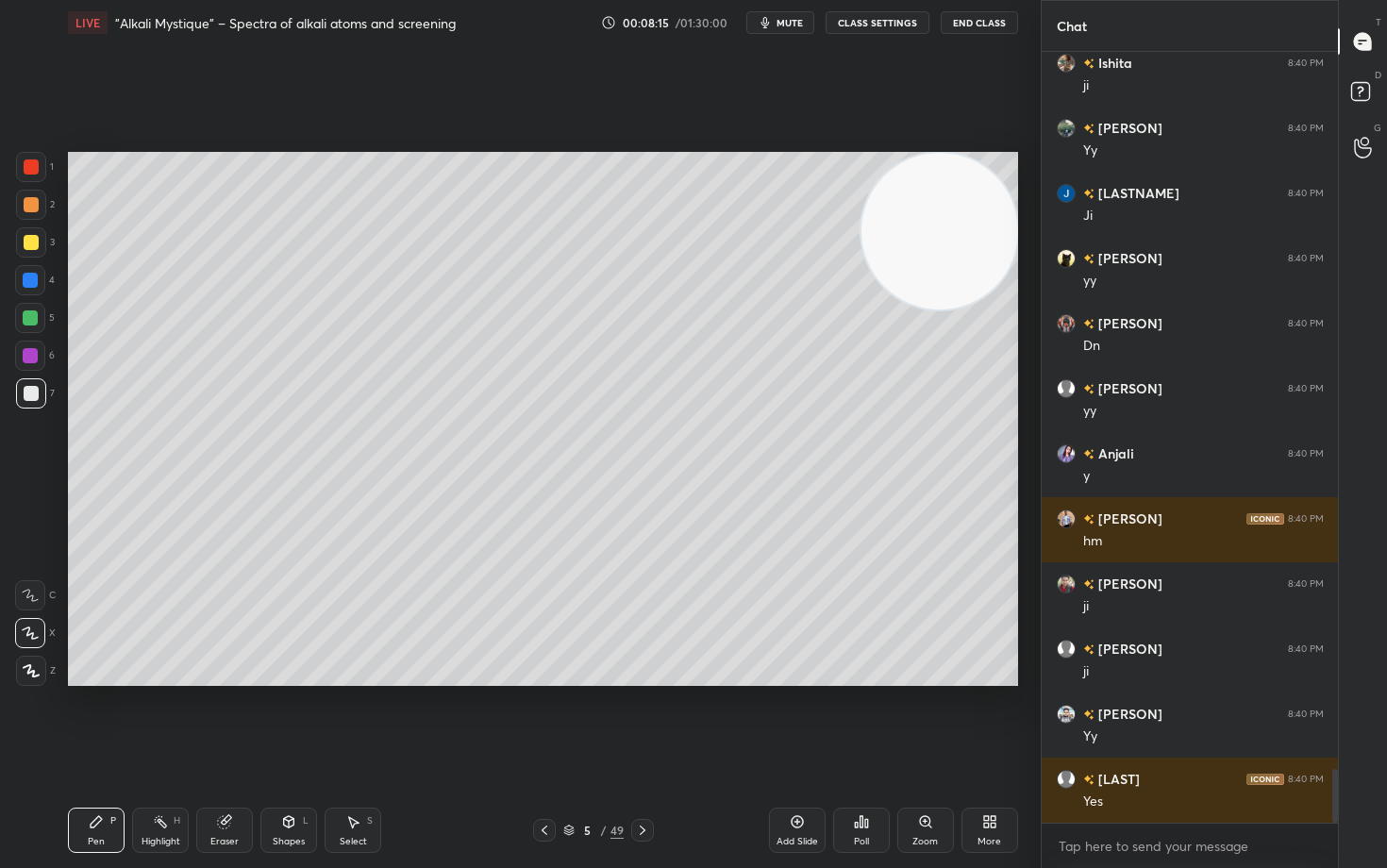 click at bounding box center [31, 242] 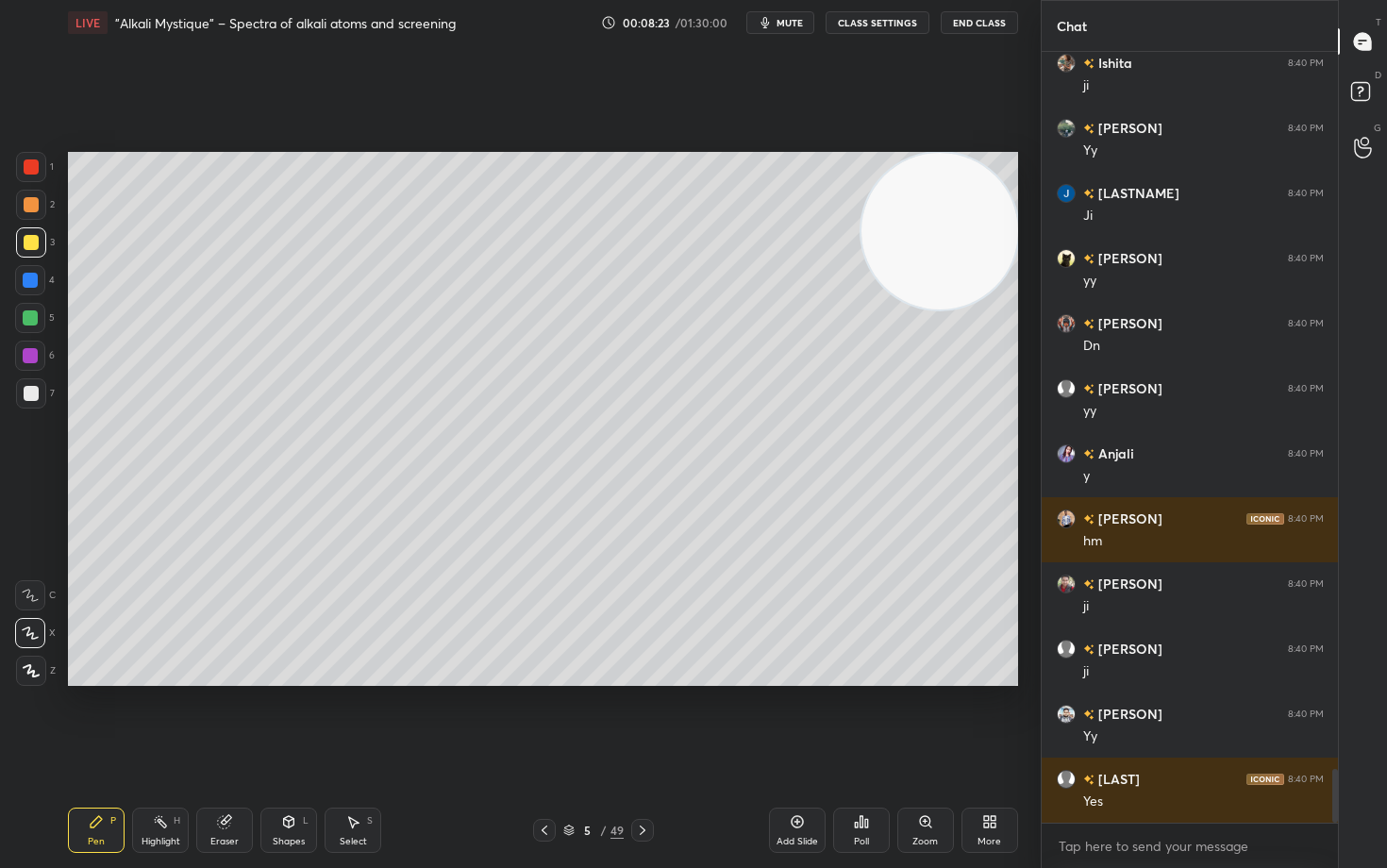 click at bounding box center (31, 205) 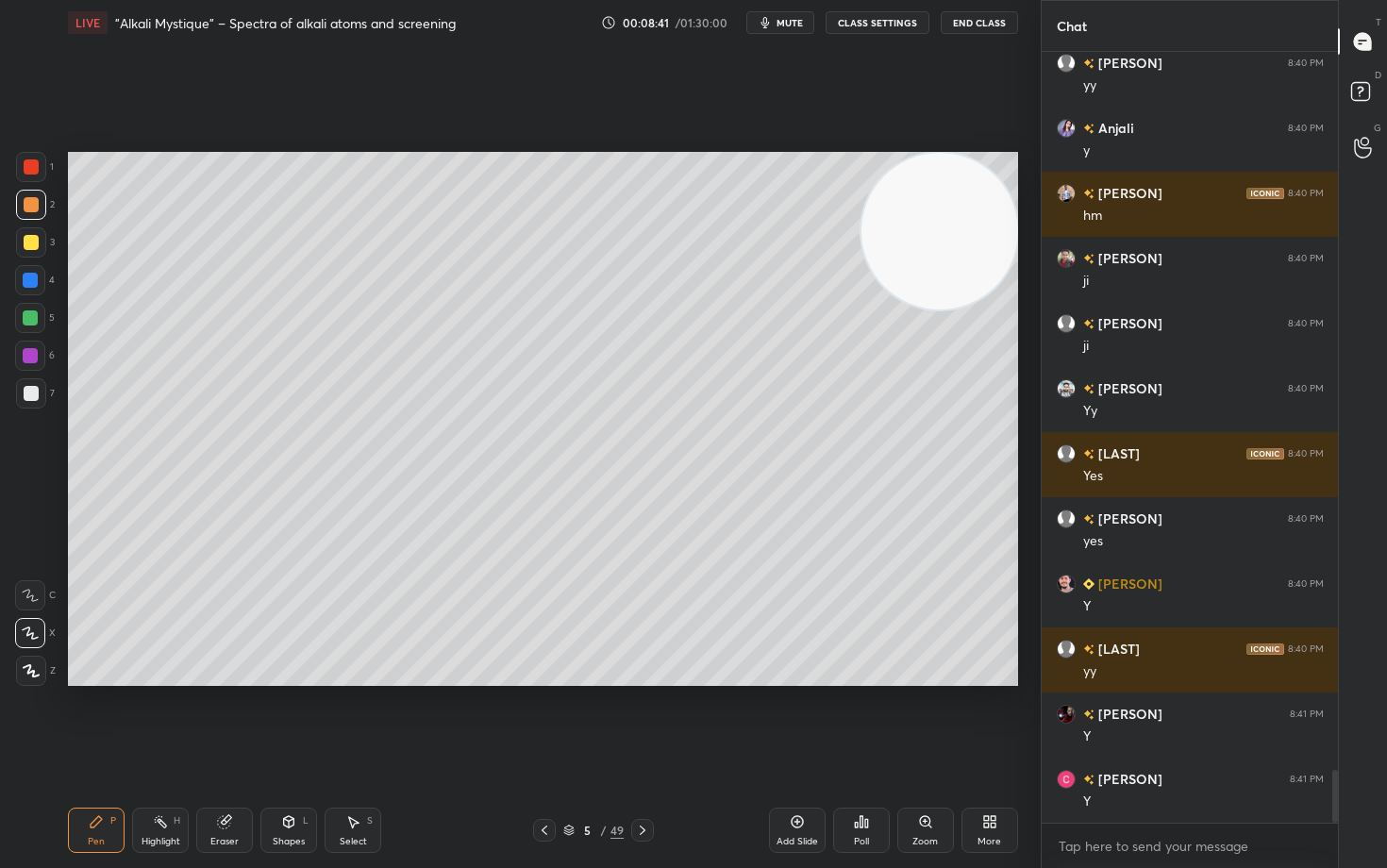 scroll, scrollTop: 10638, scrollLeft: 0, axis: vertical 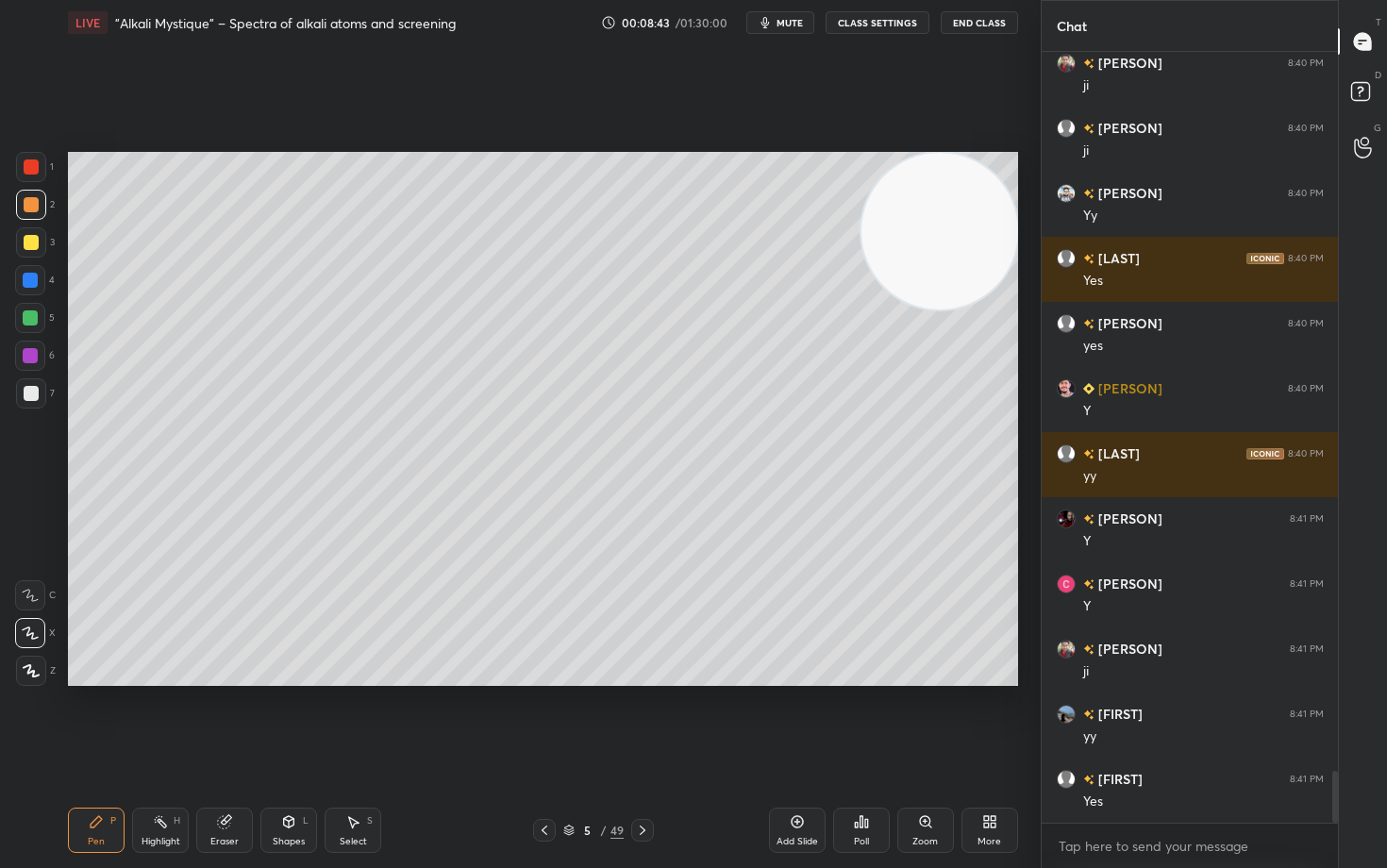 click at bounding box center [31, 393] 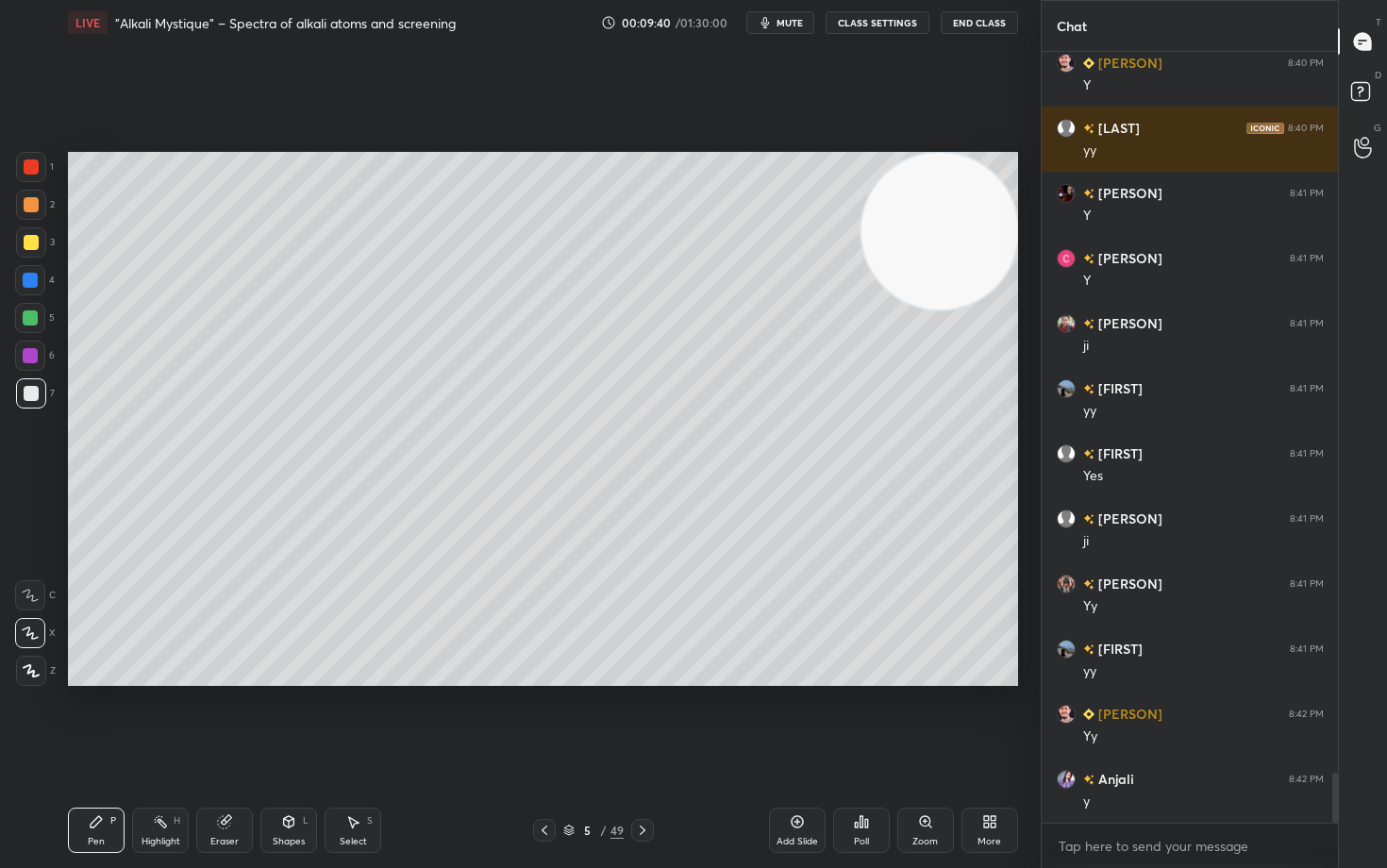 scroll, scrollTop: 11159, scrollLeft: 0, axis: vertical 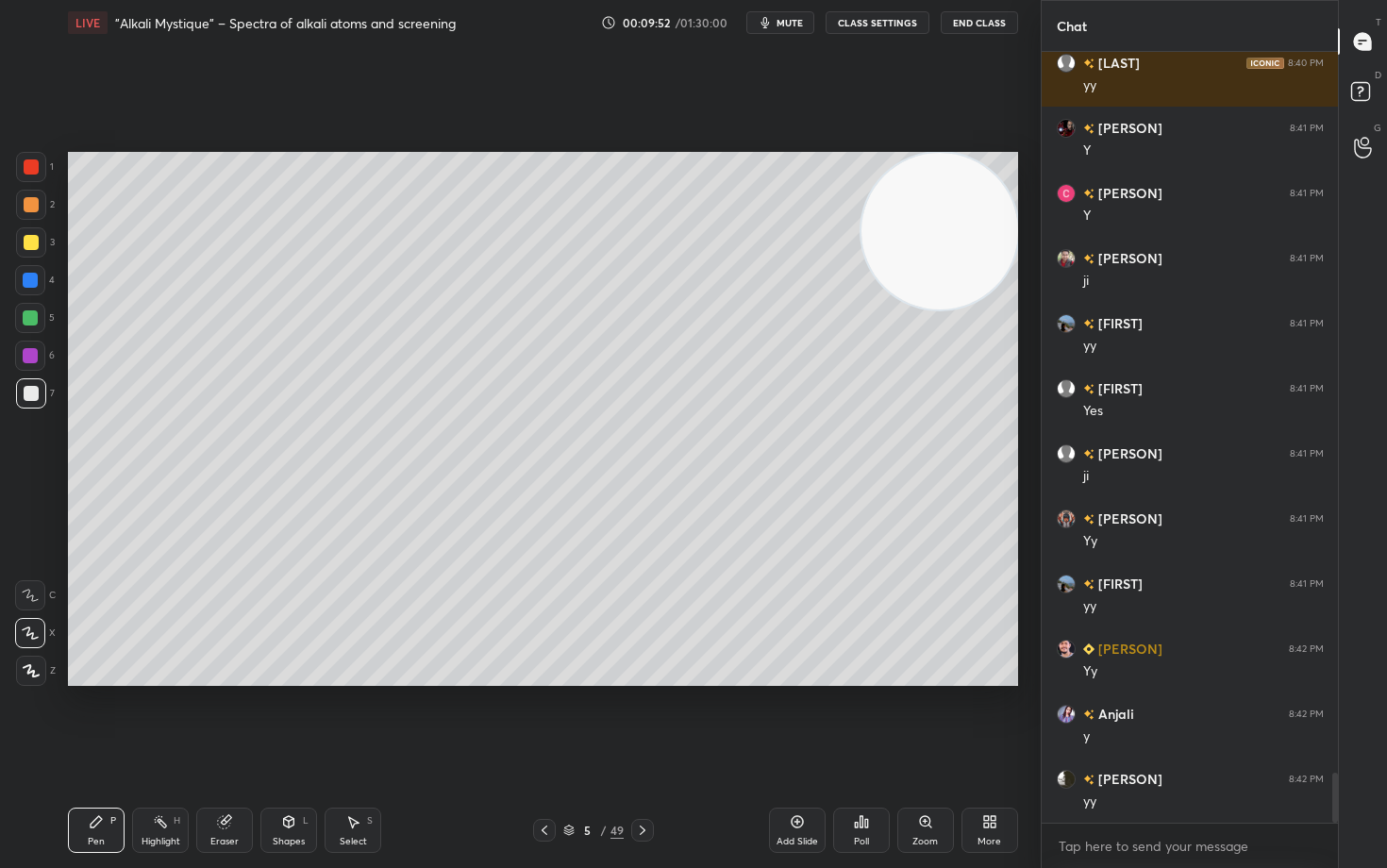 click 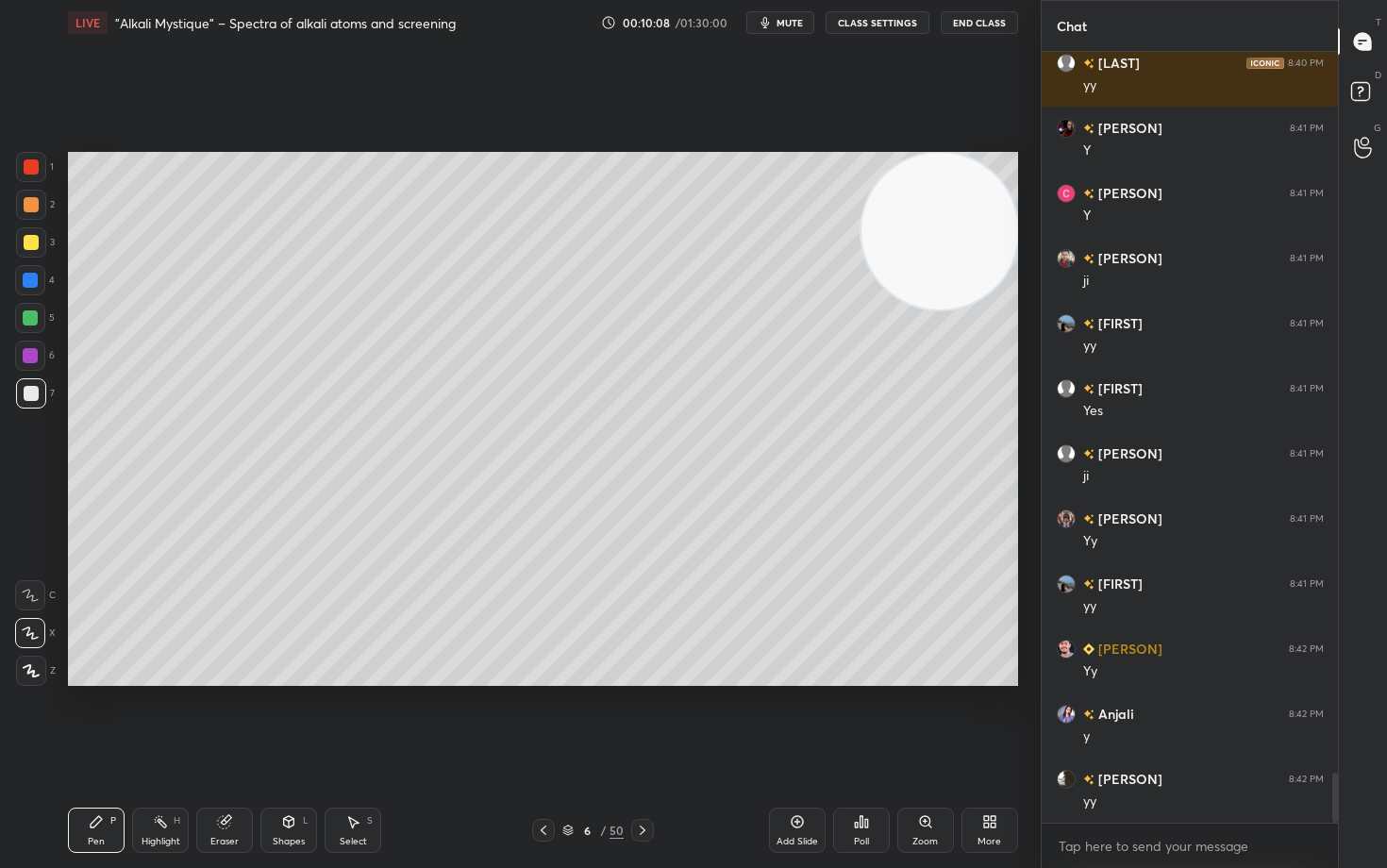 scroll, scrollTop: 11224, scrollLeft: 0, axis: vertical 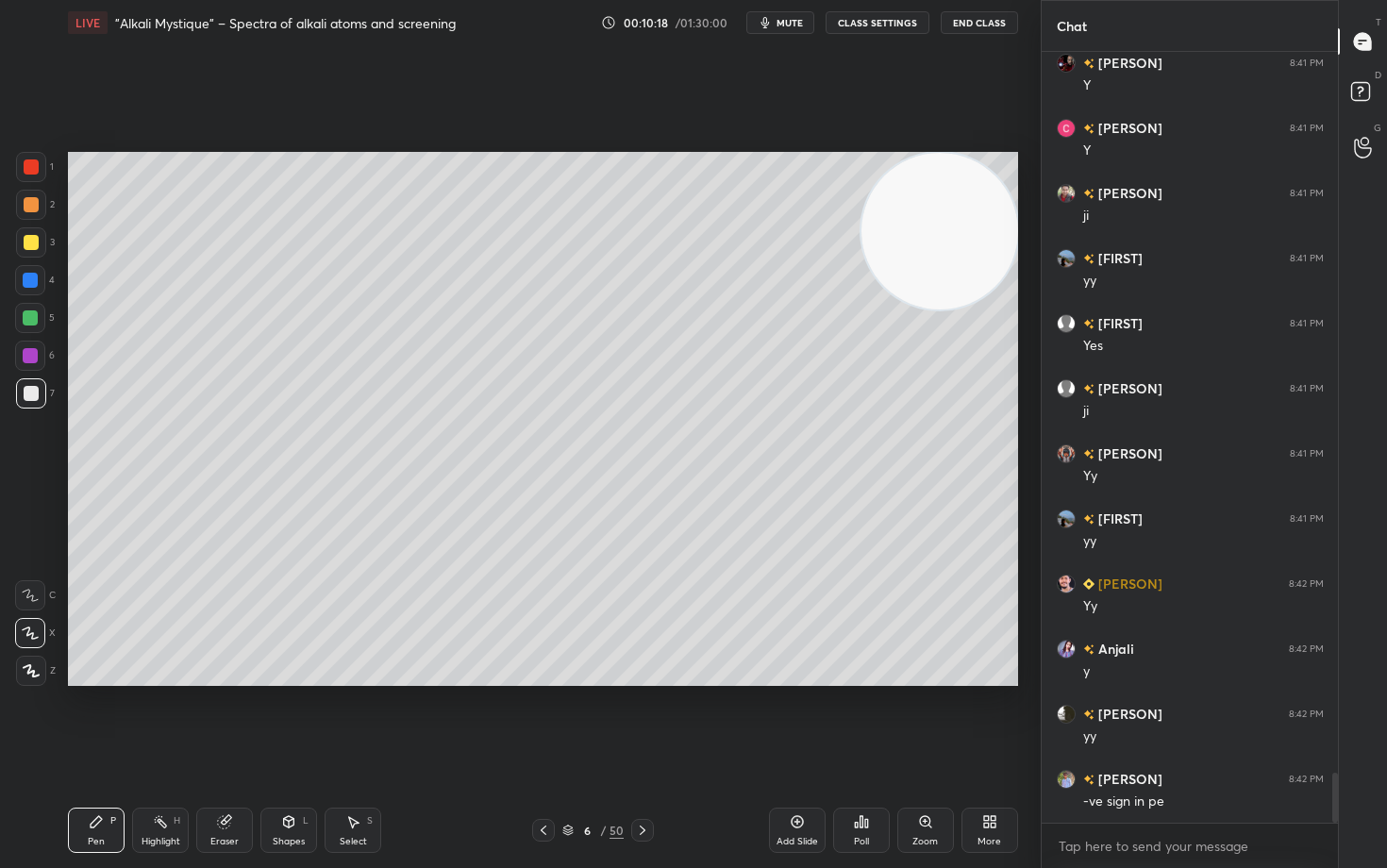 click on "Eraser" at bounding box center (225, 830) 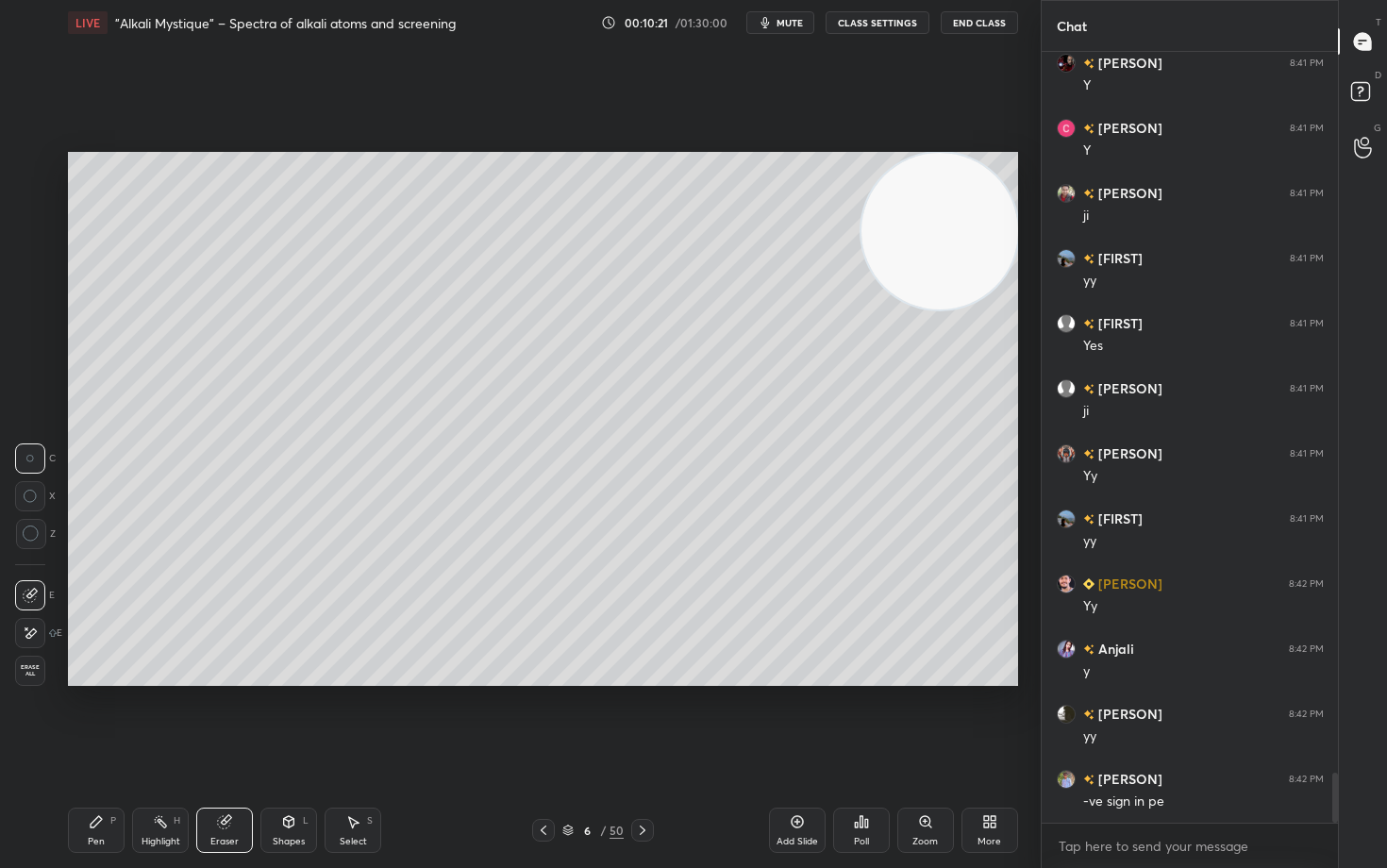 scroll, scrollTop: 11289, scrollLeft: 0, axis: vertical 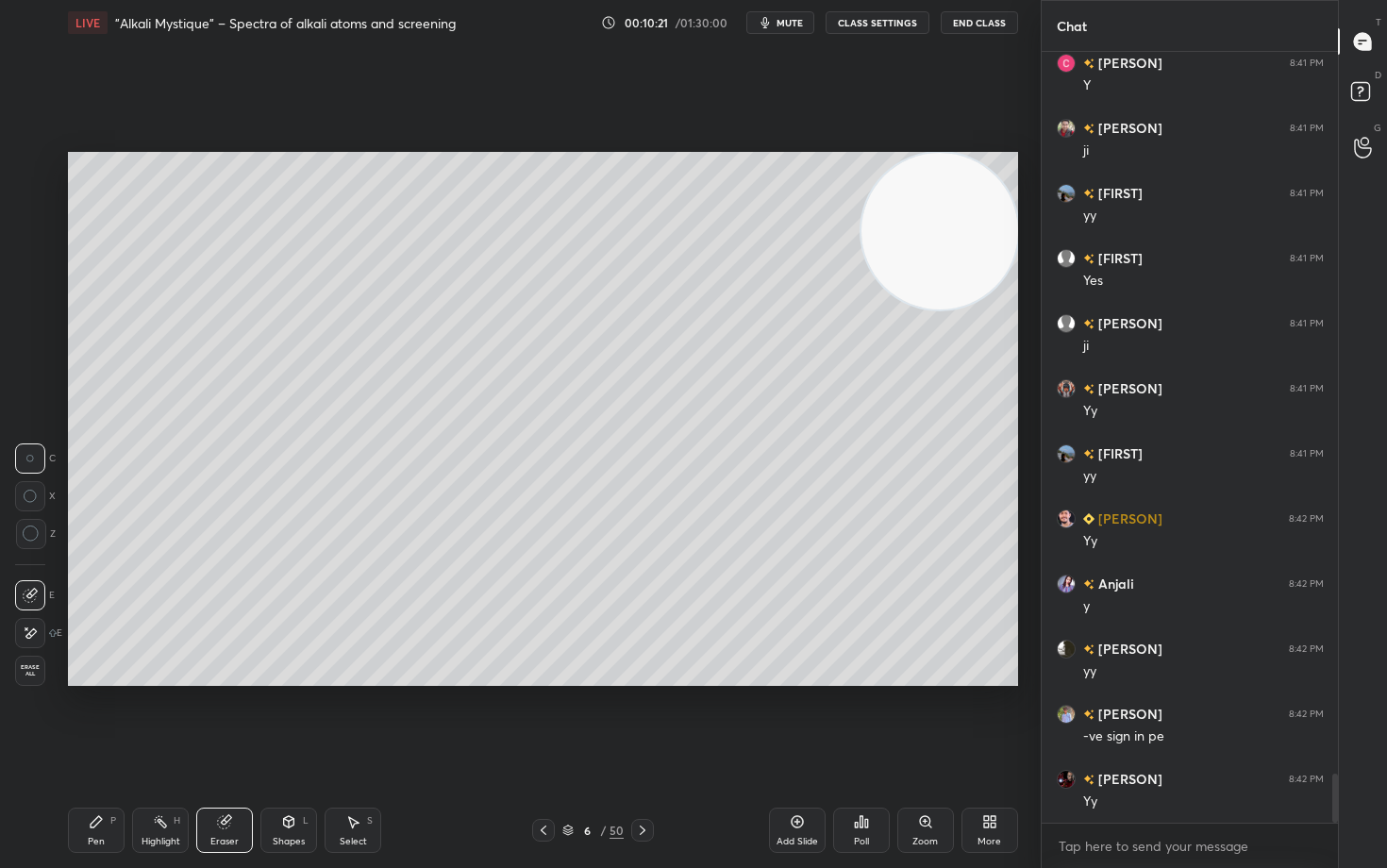 click on "Pen P" at bounding box center (96, 830) 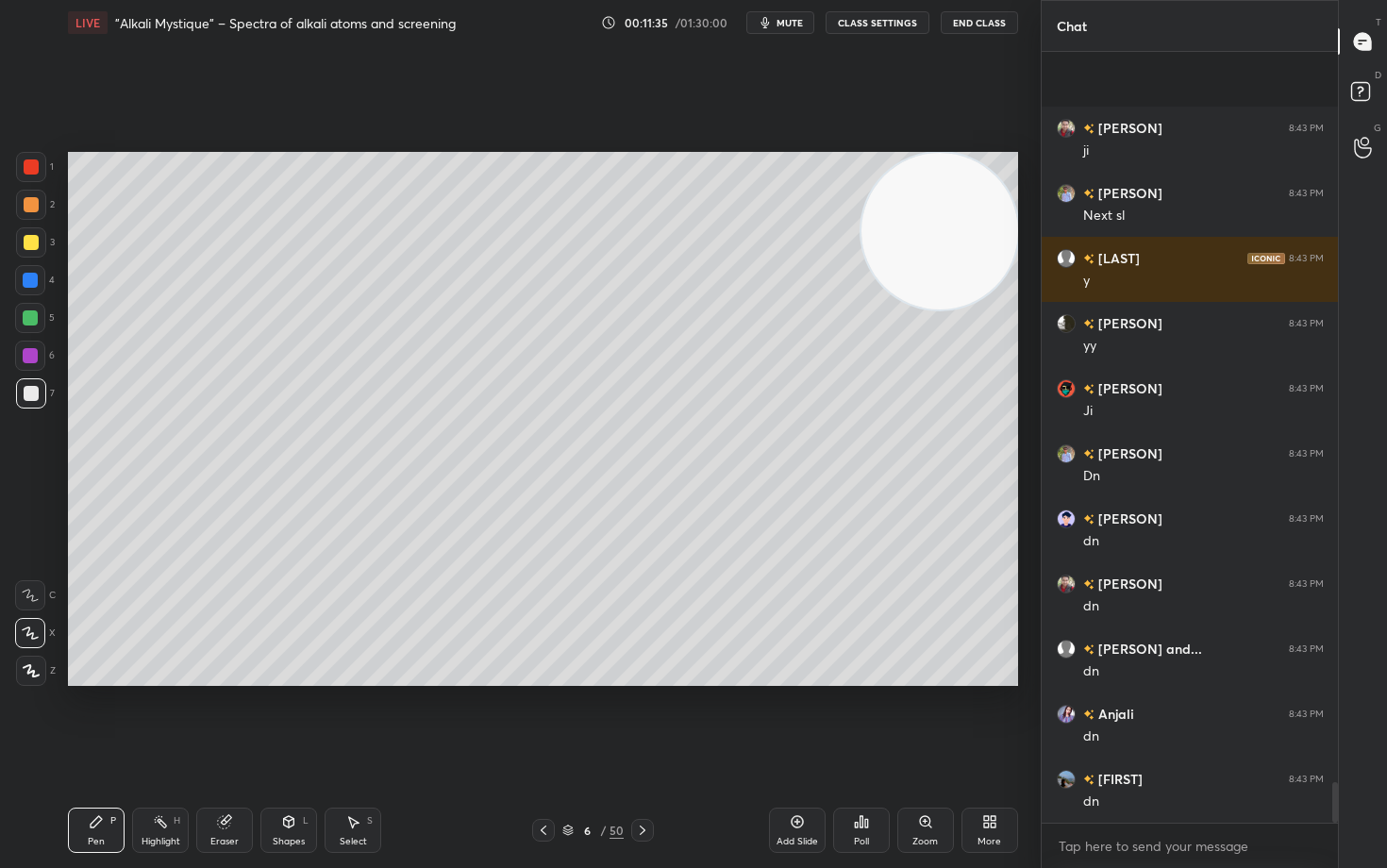 scroll, scrollTop: 13893, scrollLeft: 0, axis: vertical 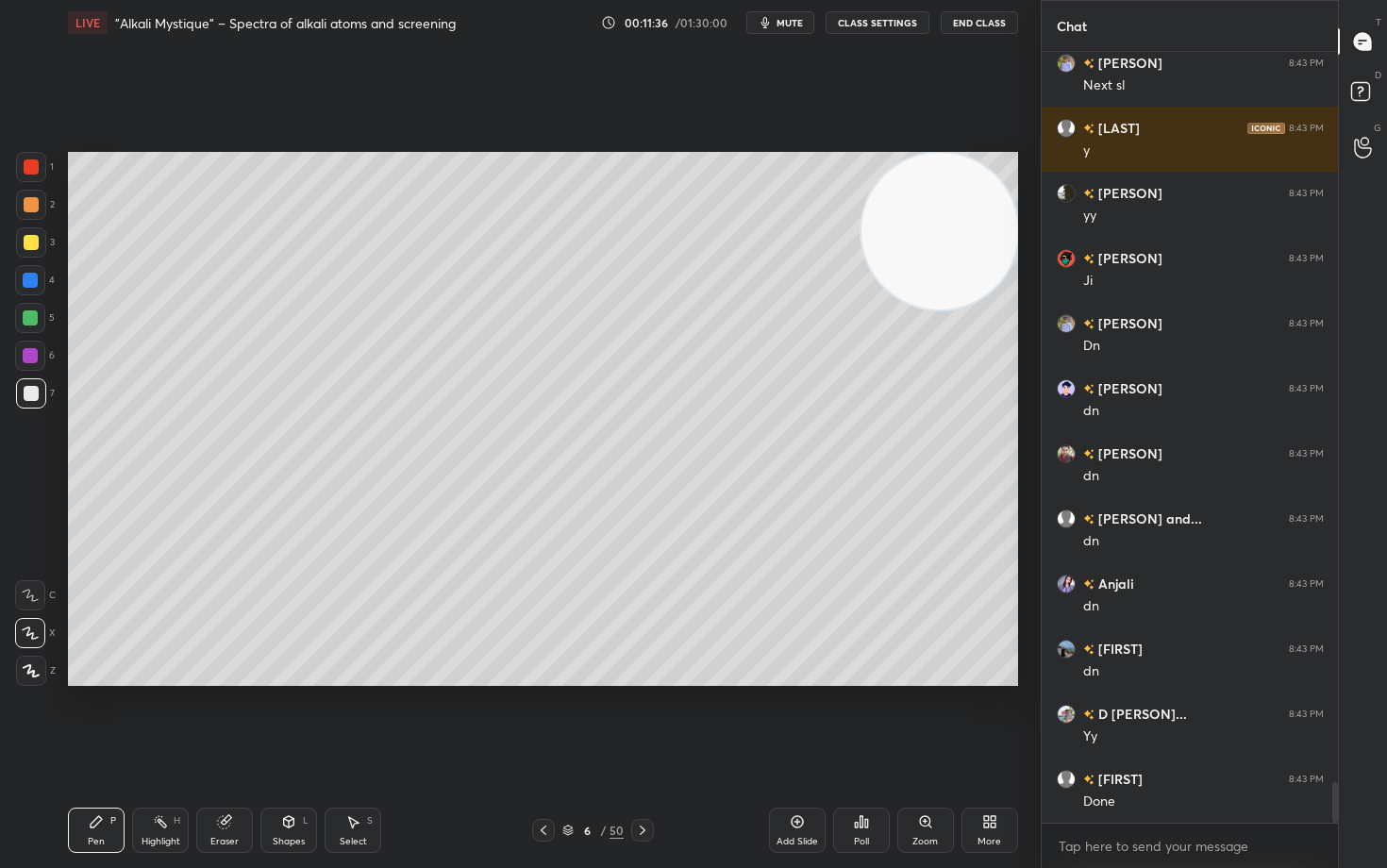 drag, startPoint x: 29, startPoint y: 242, endPoint x: 44, endPoint y: 252, distance: 18.027756 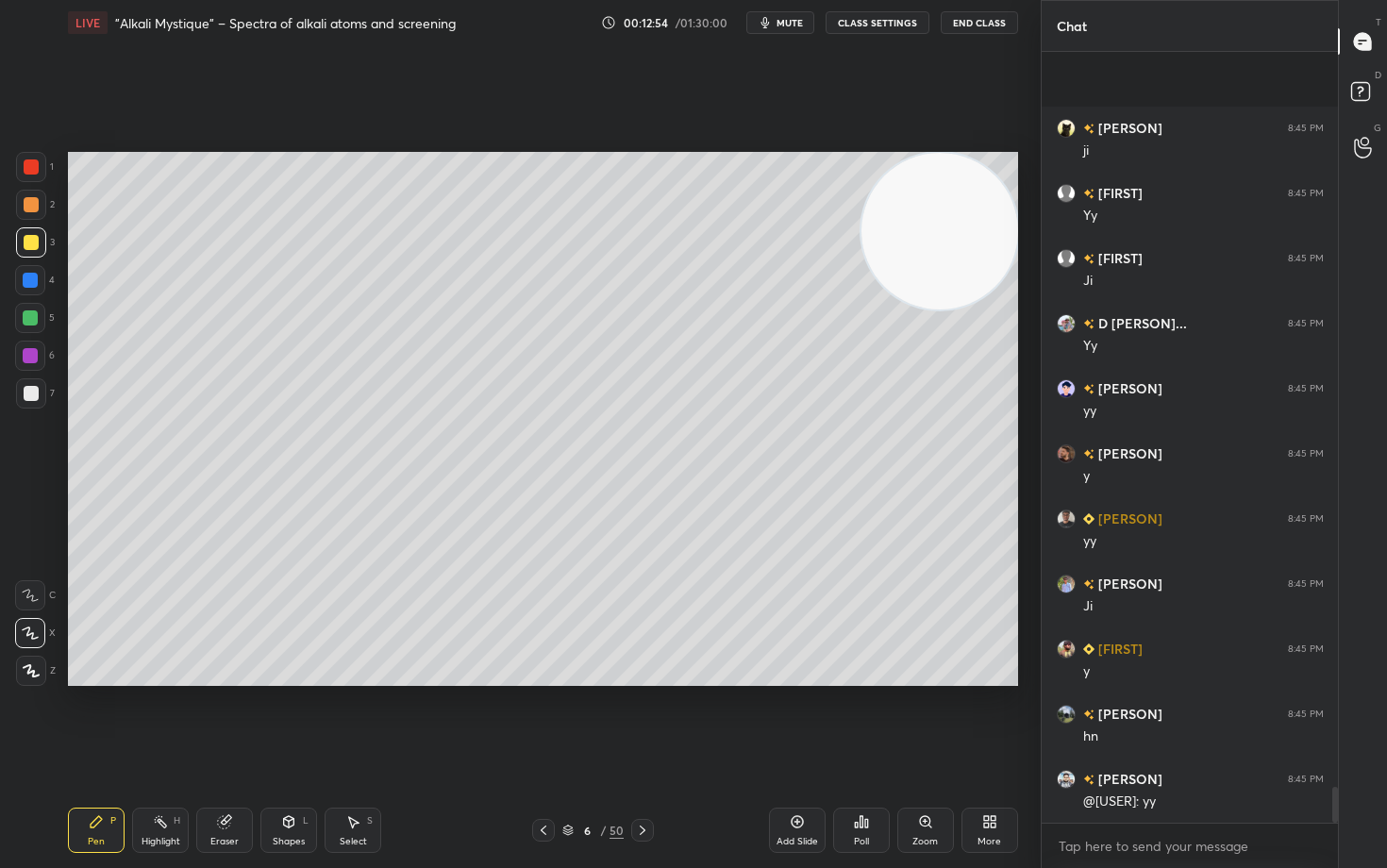 scroll, scrollTop: 15716, scrollLeft: 0, axis: vertical 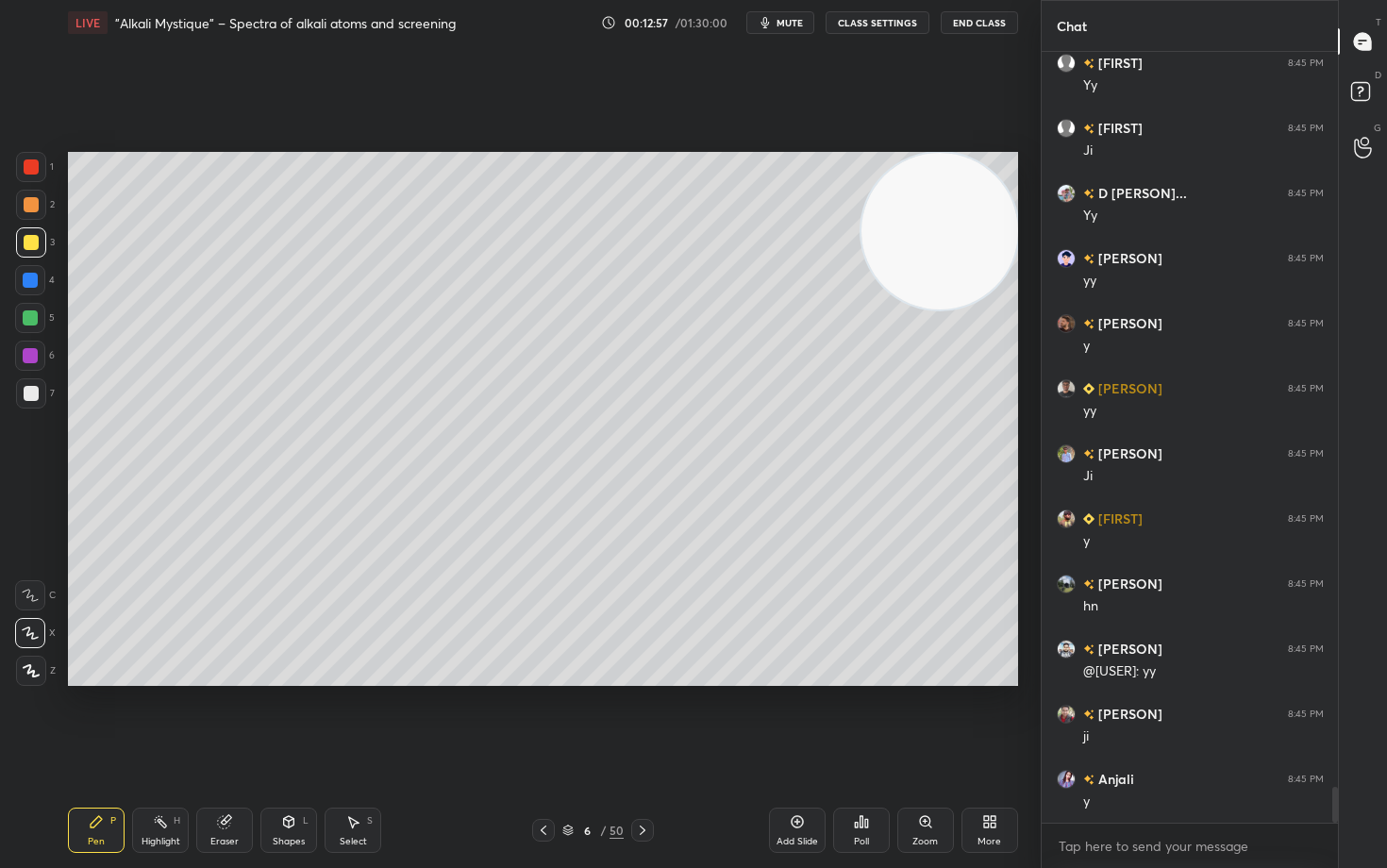 click 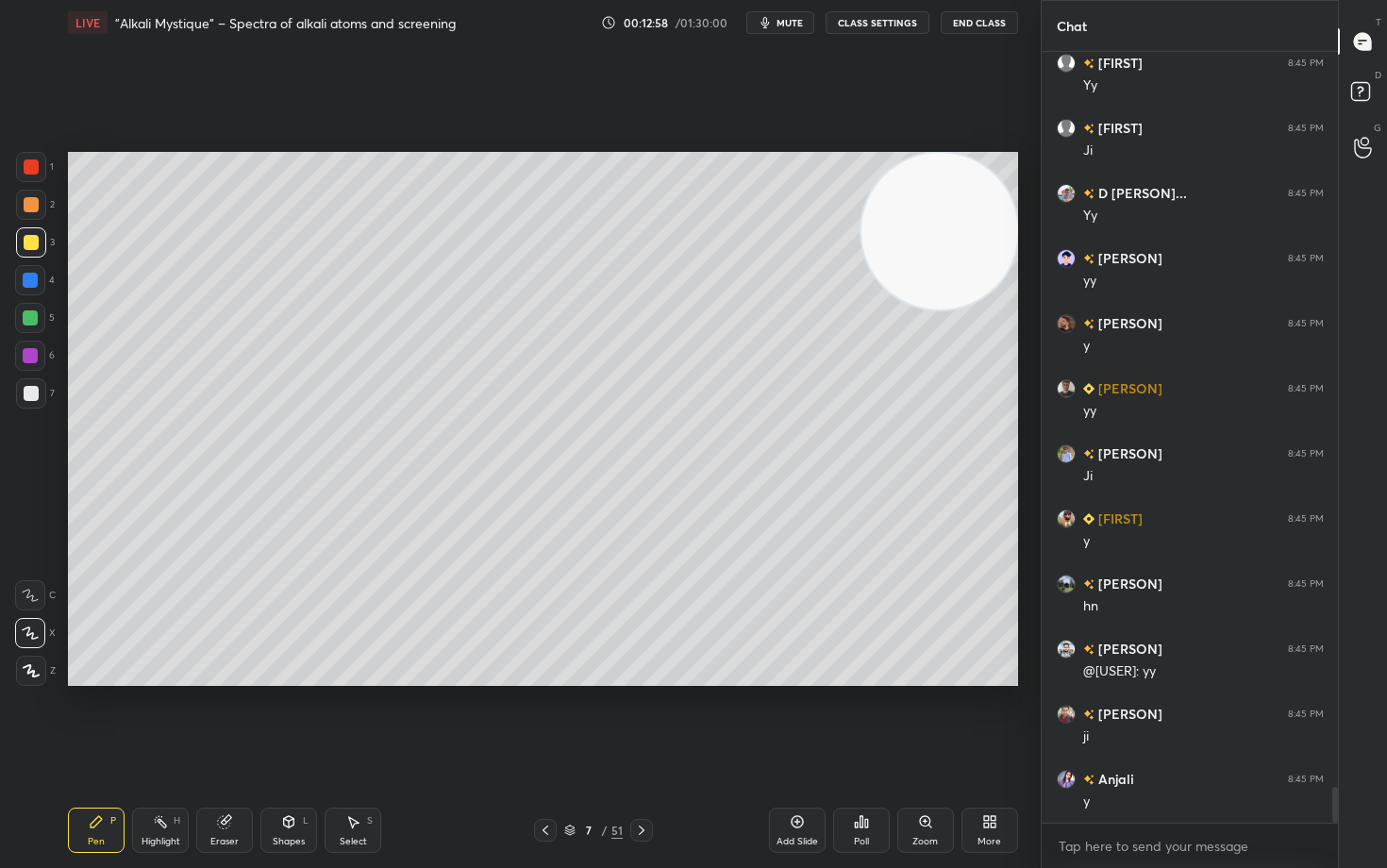 click at bounding box center (31, 205) 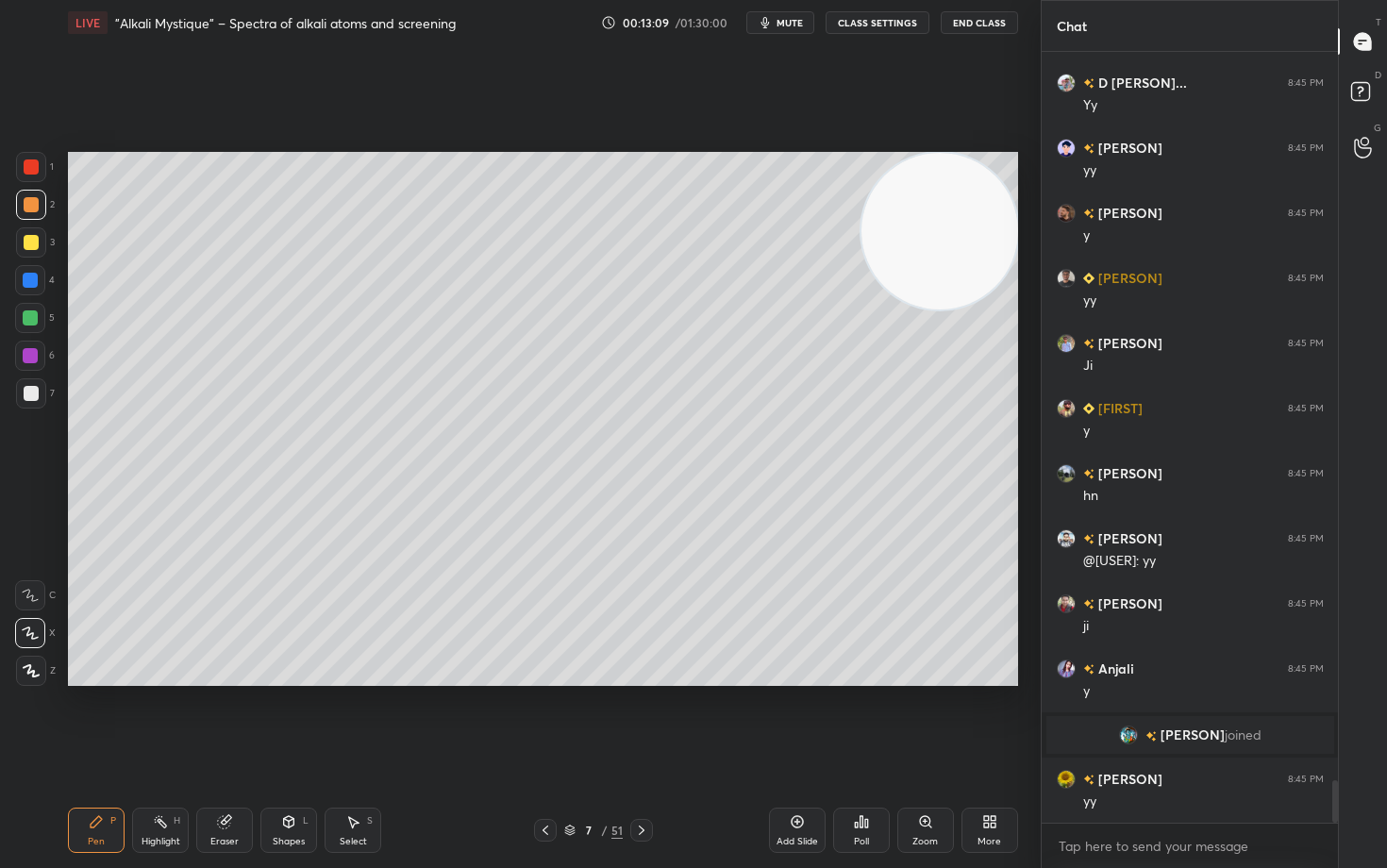 scroll, scrollTop: 13167, scrollLeft: 0, axis: vertical 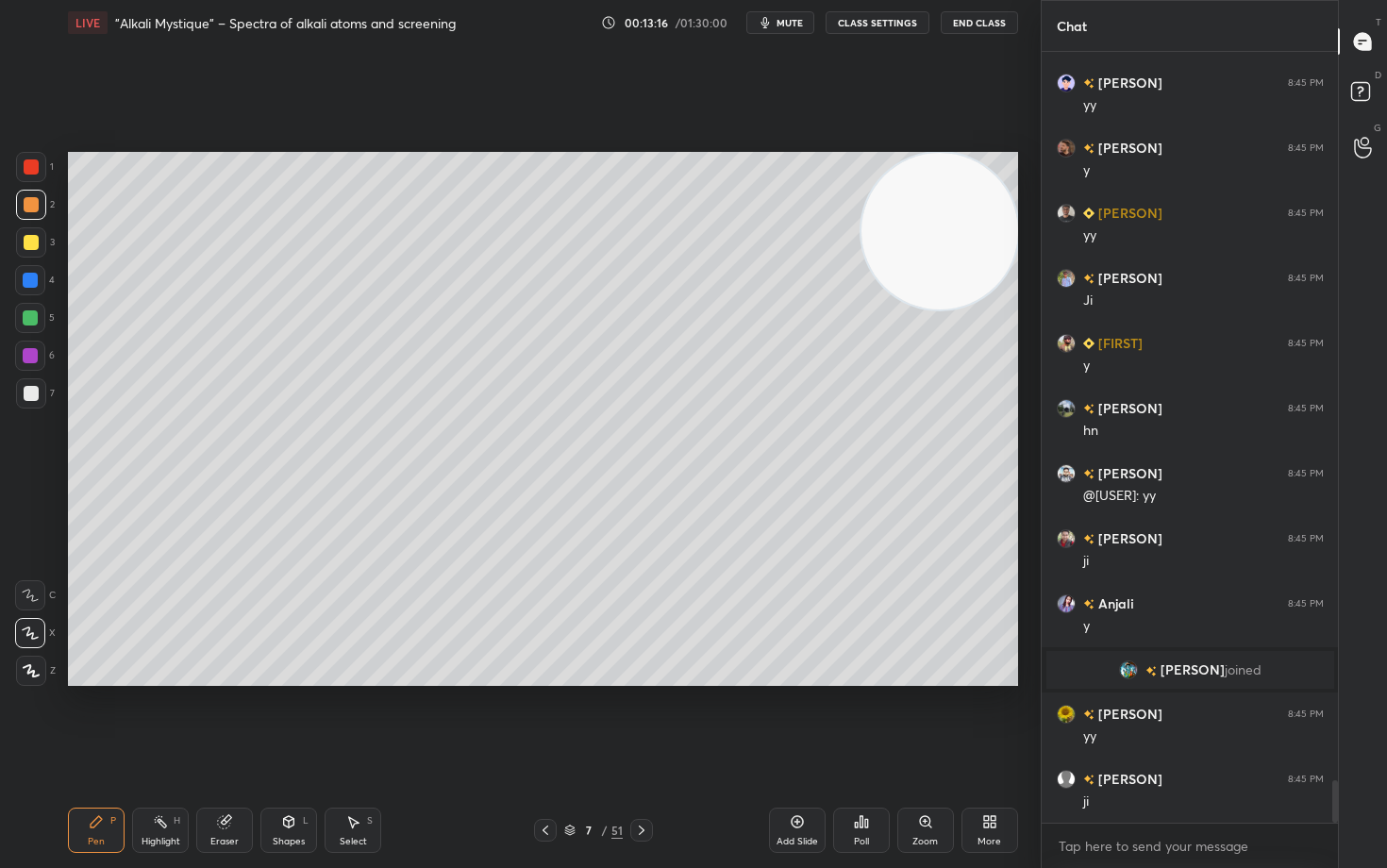 drag, startPoint x: 30, startPoint y: 393, endPoint x: 54, endPoint y: 378, distance: 28.301943 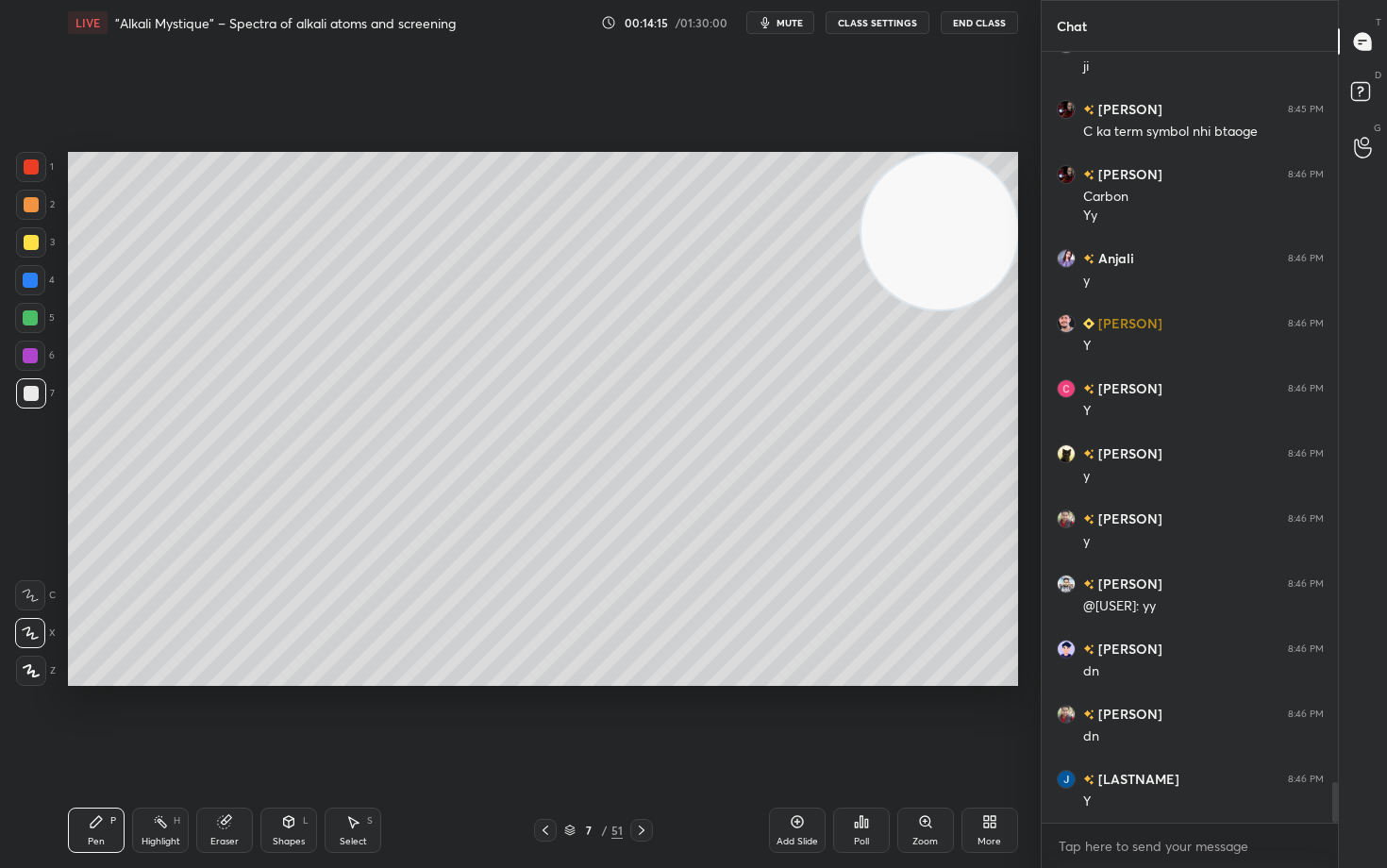 scroll, scrollTop: 13967, scrollLeft: 0, axis: vertical 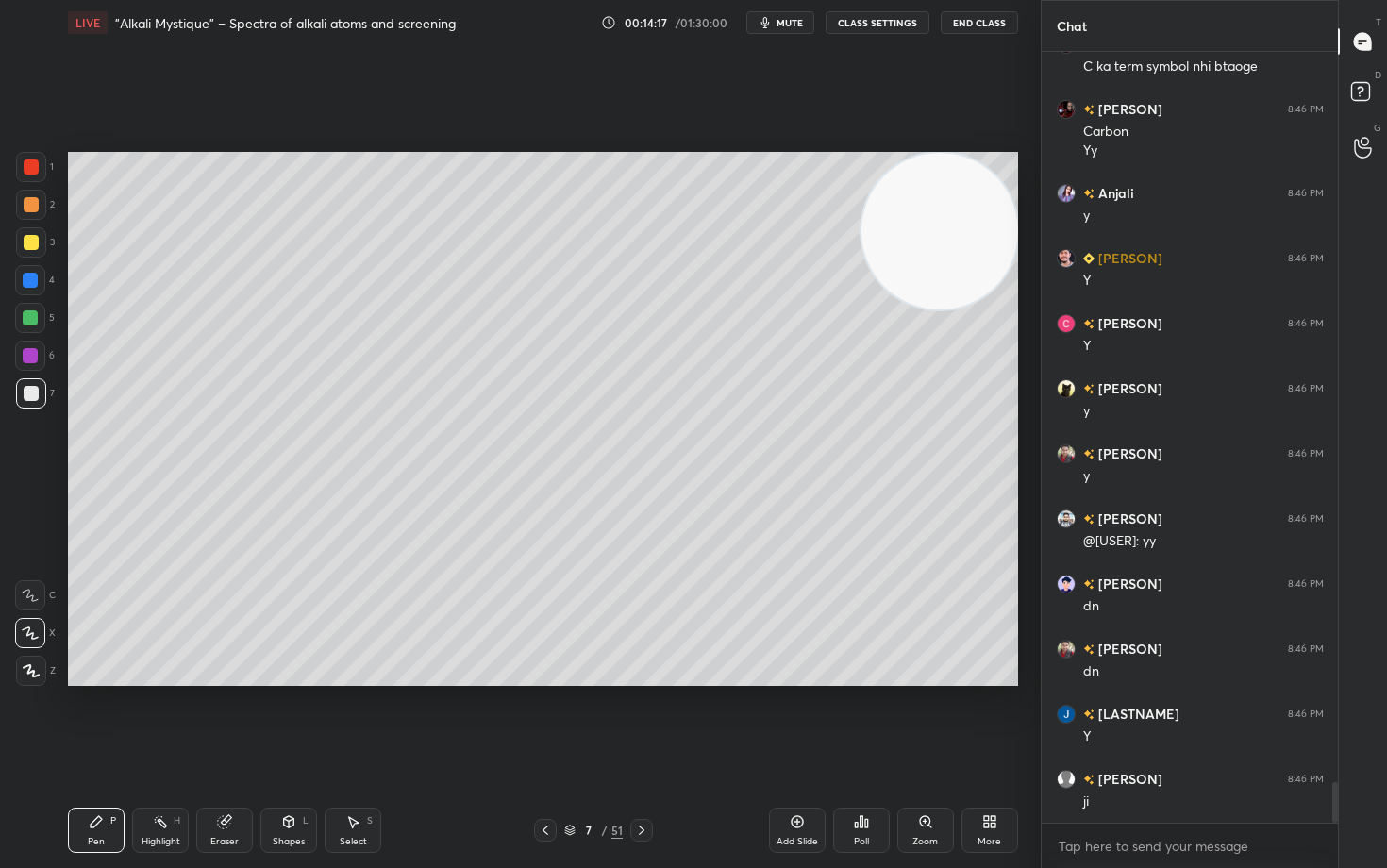drag, startPoint x: 29, startPoint y: 242, endPoint x: 50, endPoint y: 260, distance: 27.658633 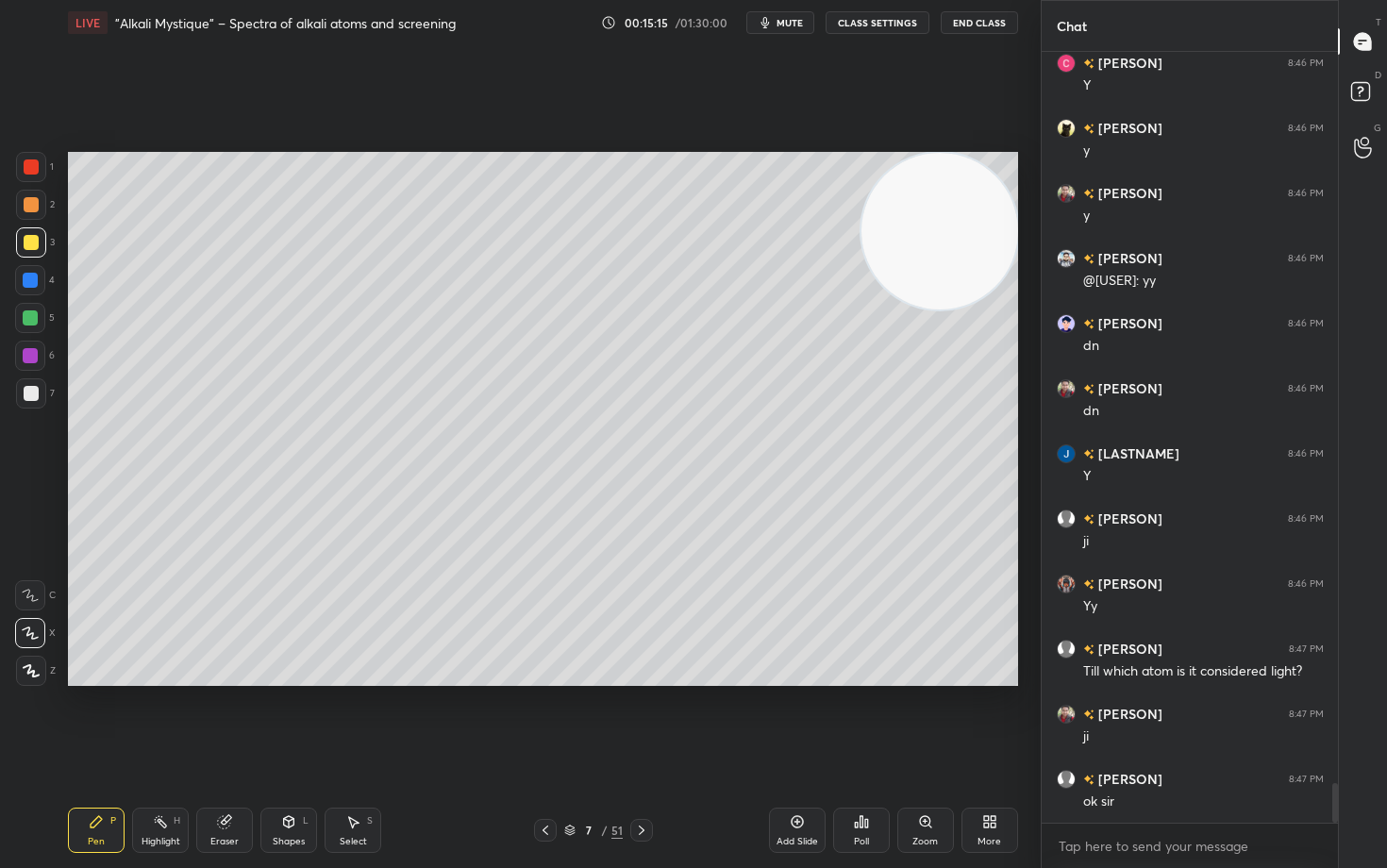 scroll, scrollTop: 14293, scrollLeft: 0, axis: vertical 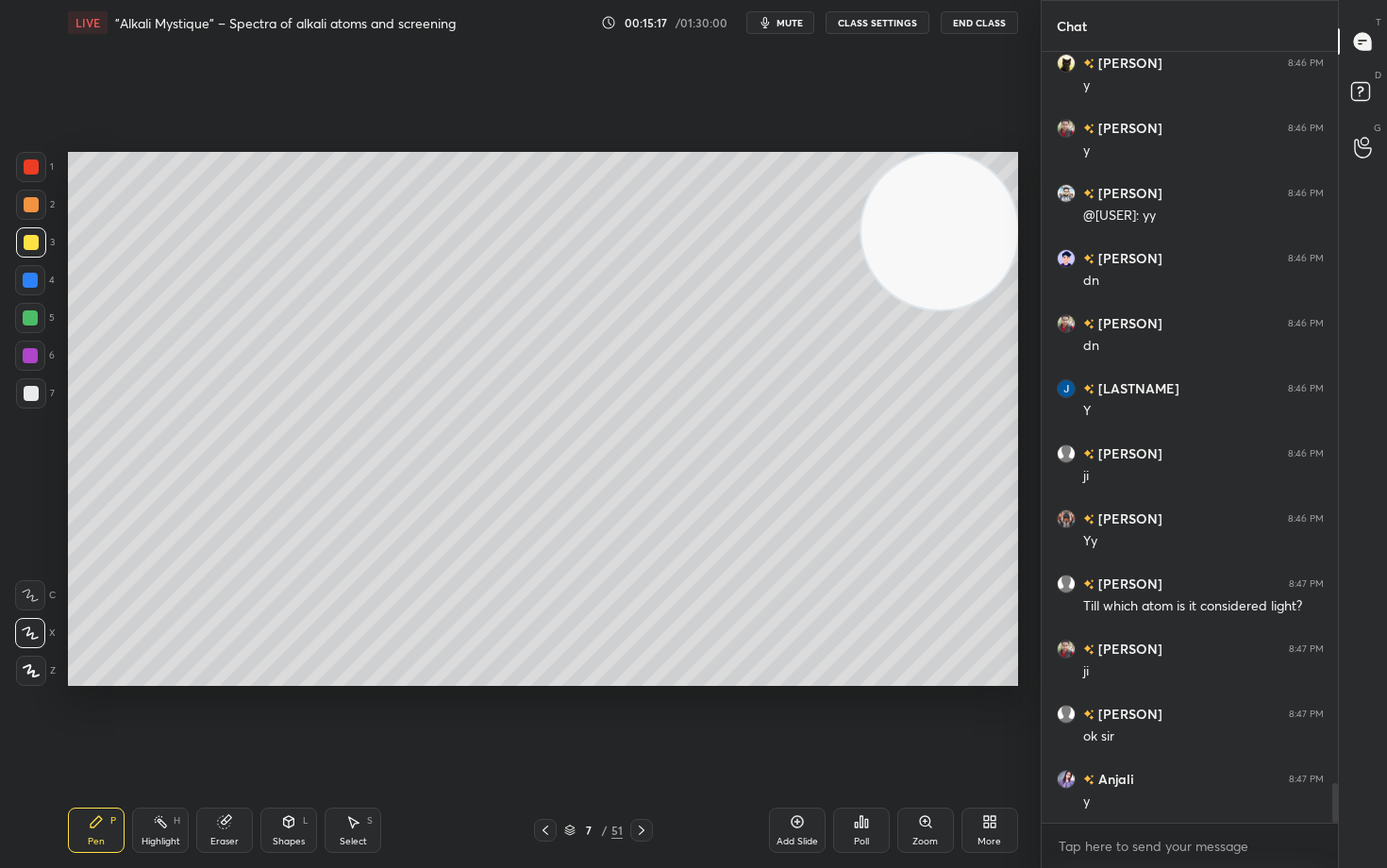 click at bounding box center (31, 393) 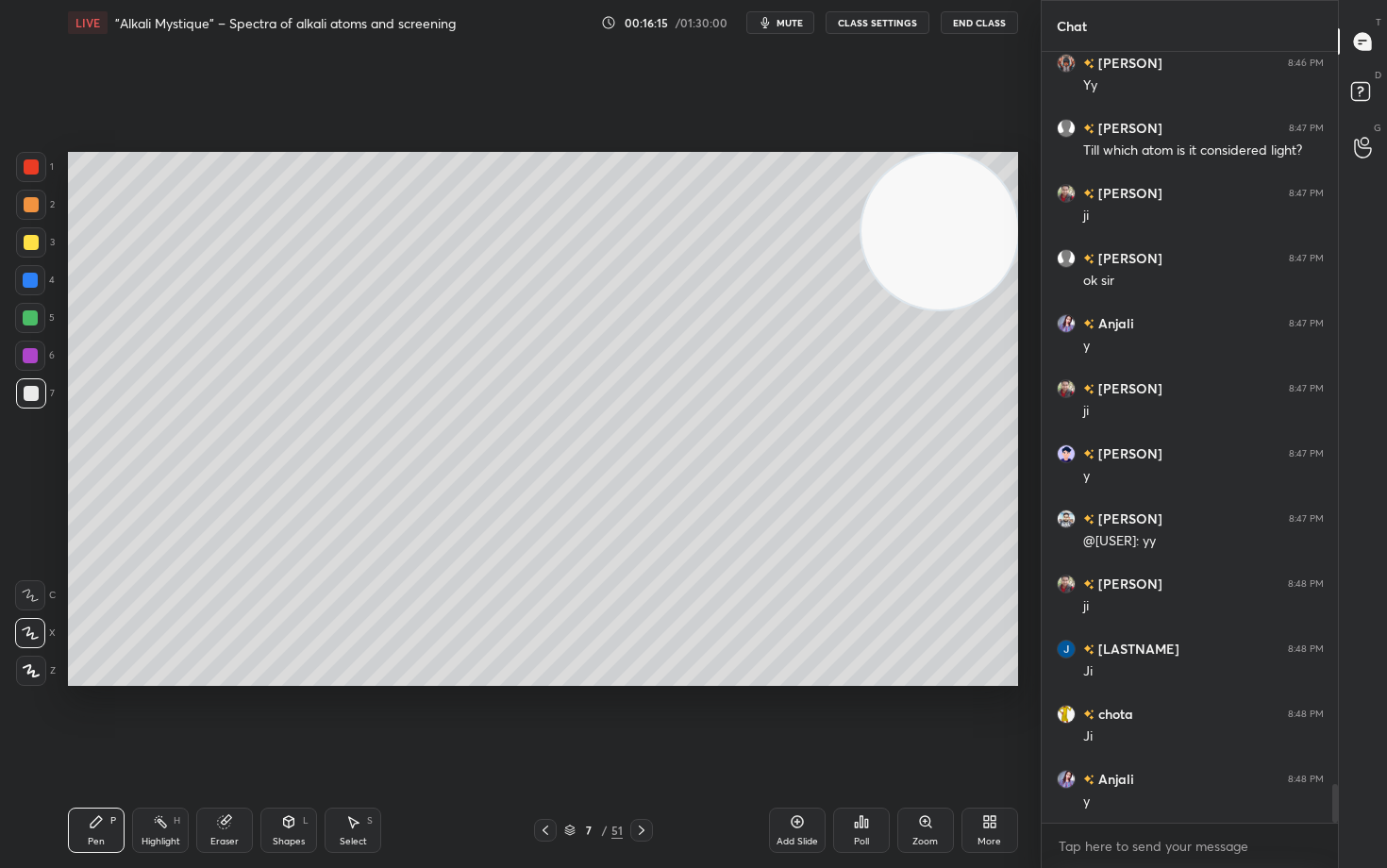 scroll, scrollTop: 14848, scrollLeft: 0, axis: vertical 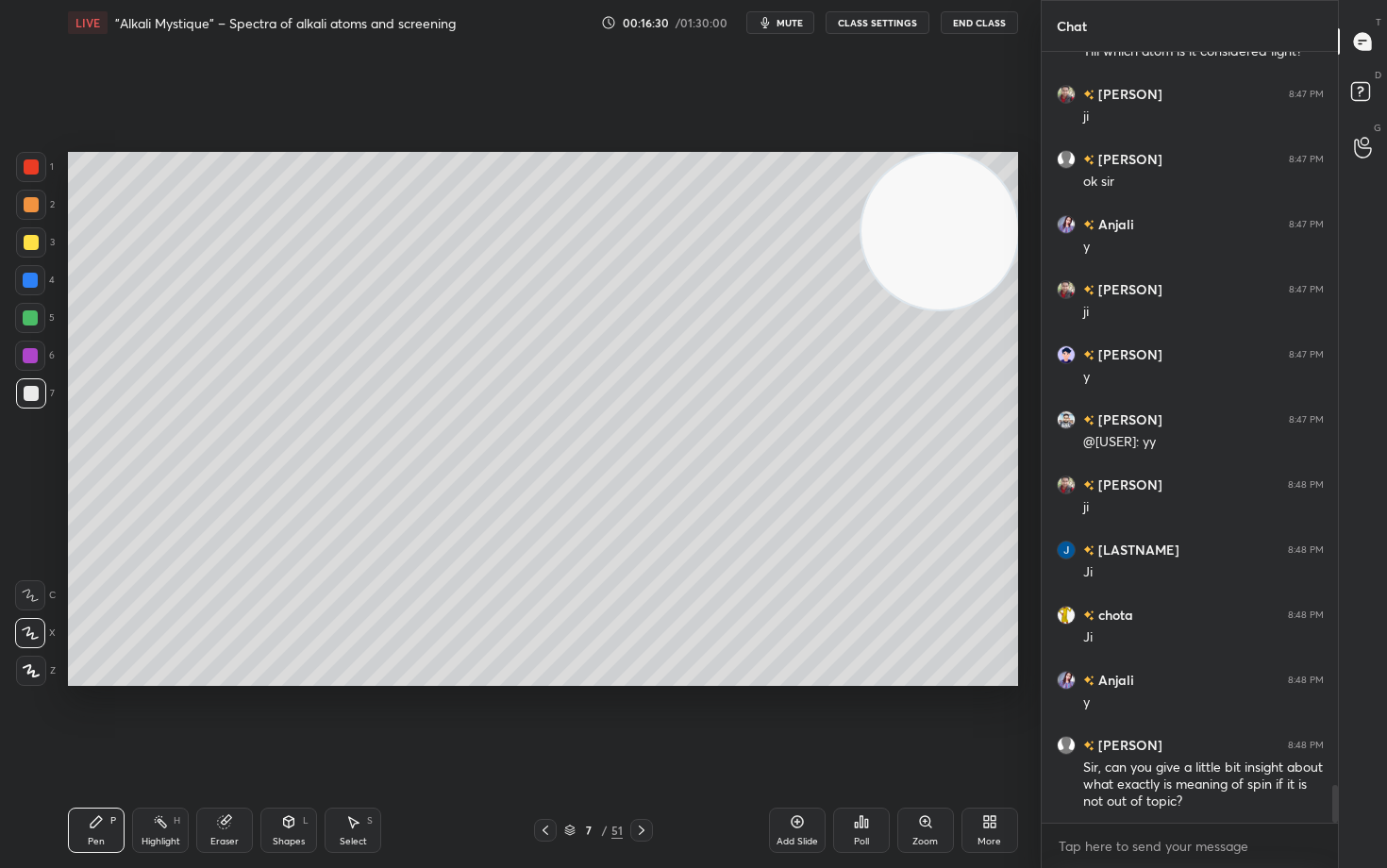 drag, startPoint x: 30, startPoint y: 205, endPoint x: 65, endPoint y: 275, distance: 78.26238 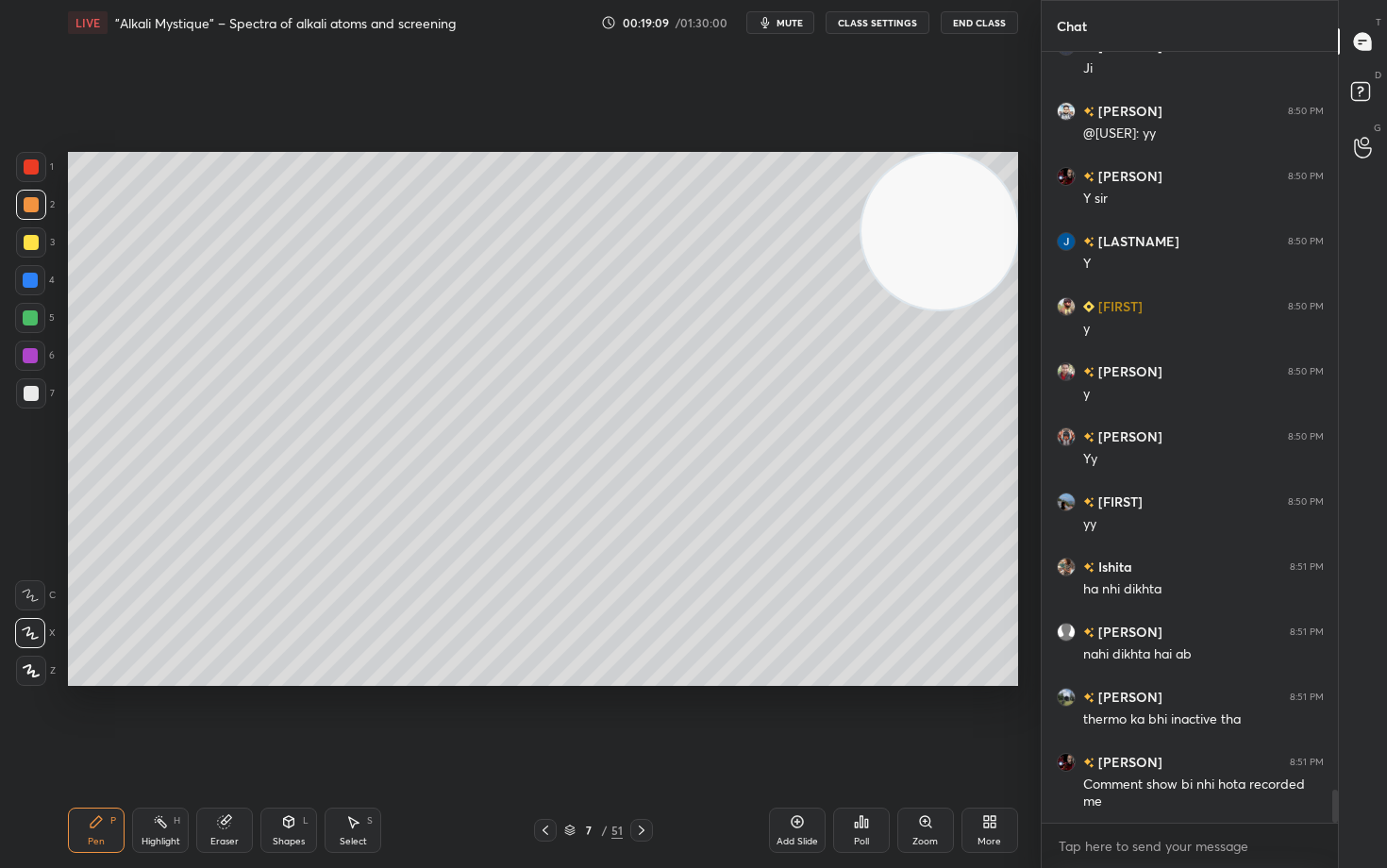 scroll, scrollTop: 17355, scrollLeft: 0, axis: vertical 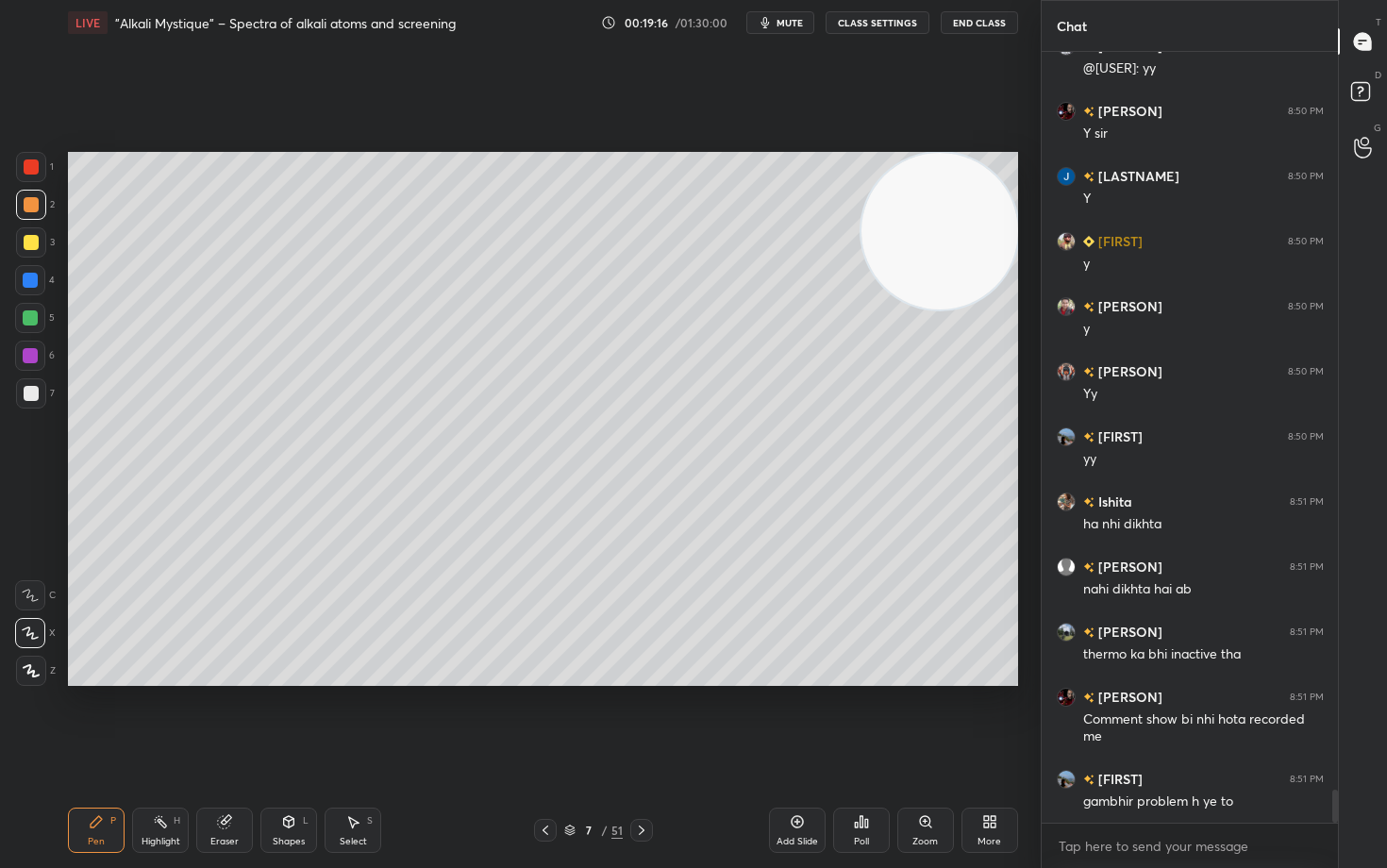 click at bounding box center (31, 242) 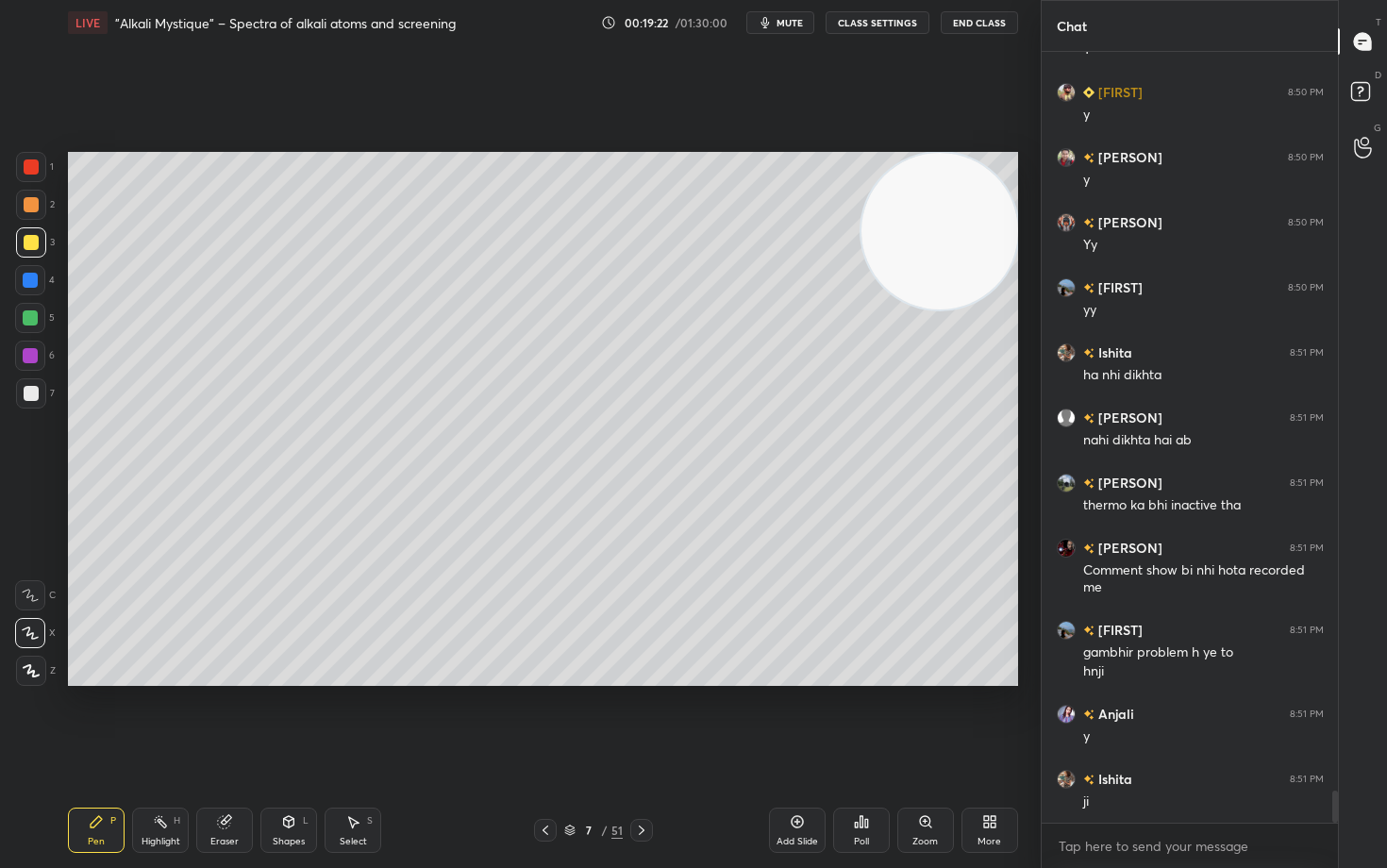 scroll, scrollTop: 17569, scrollLeft: 0, axis: vertical 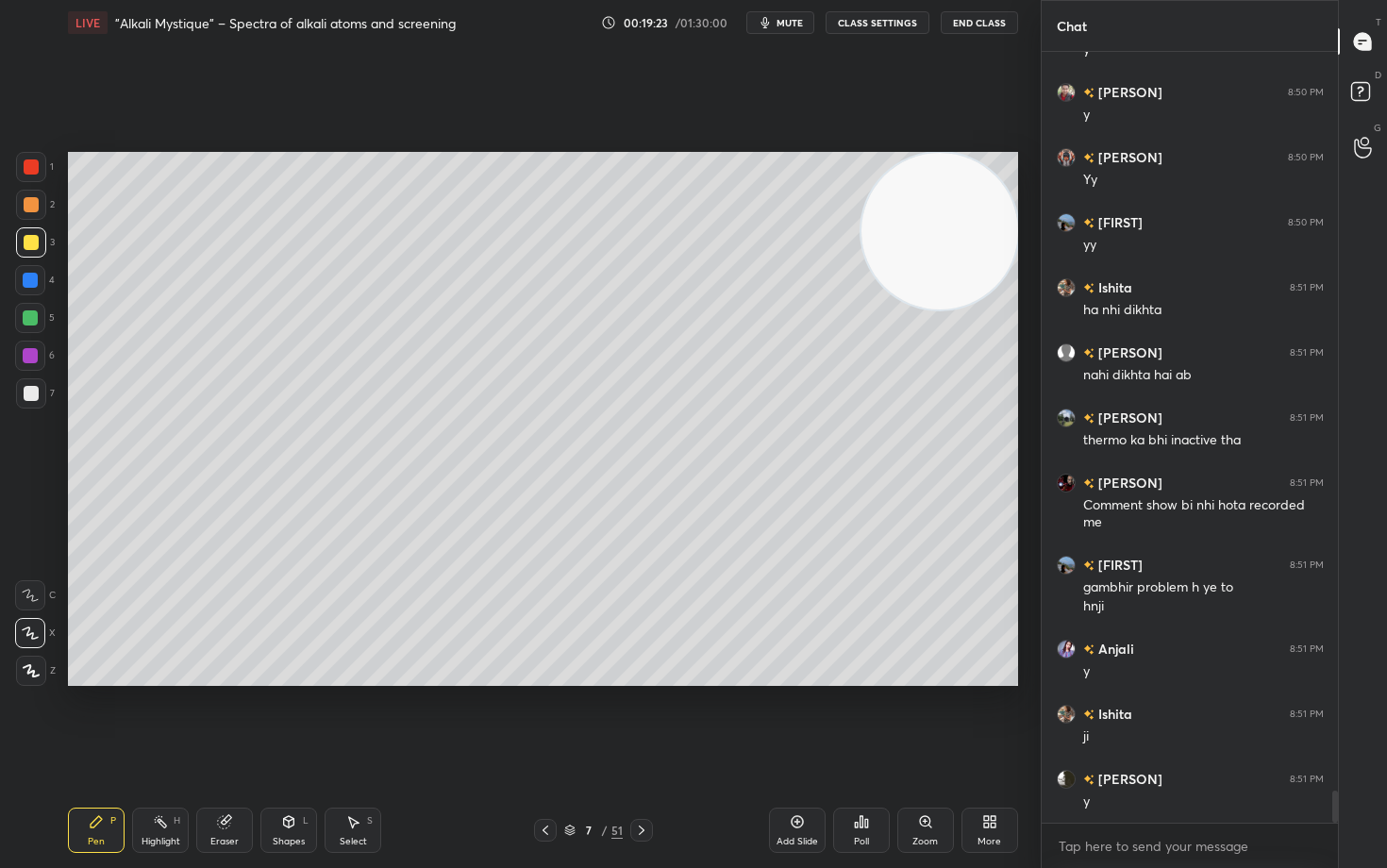 click 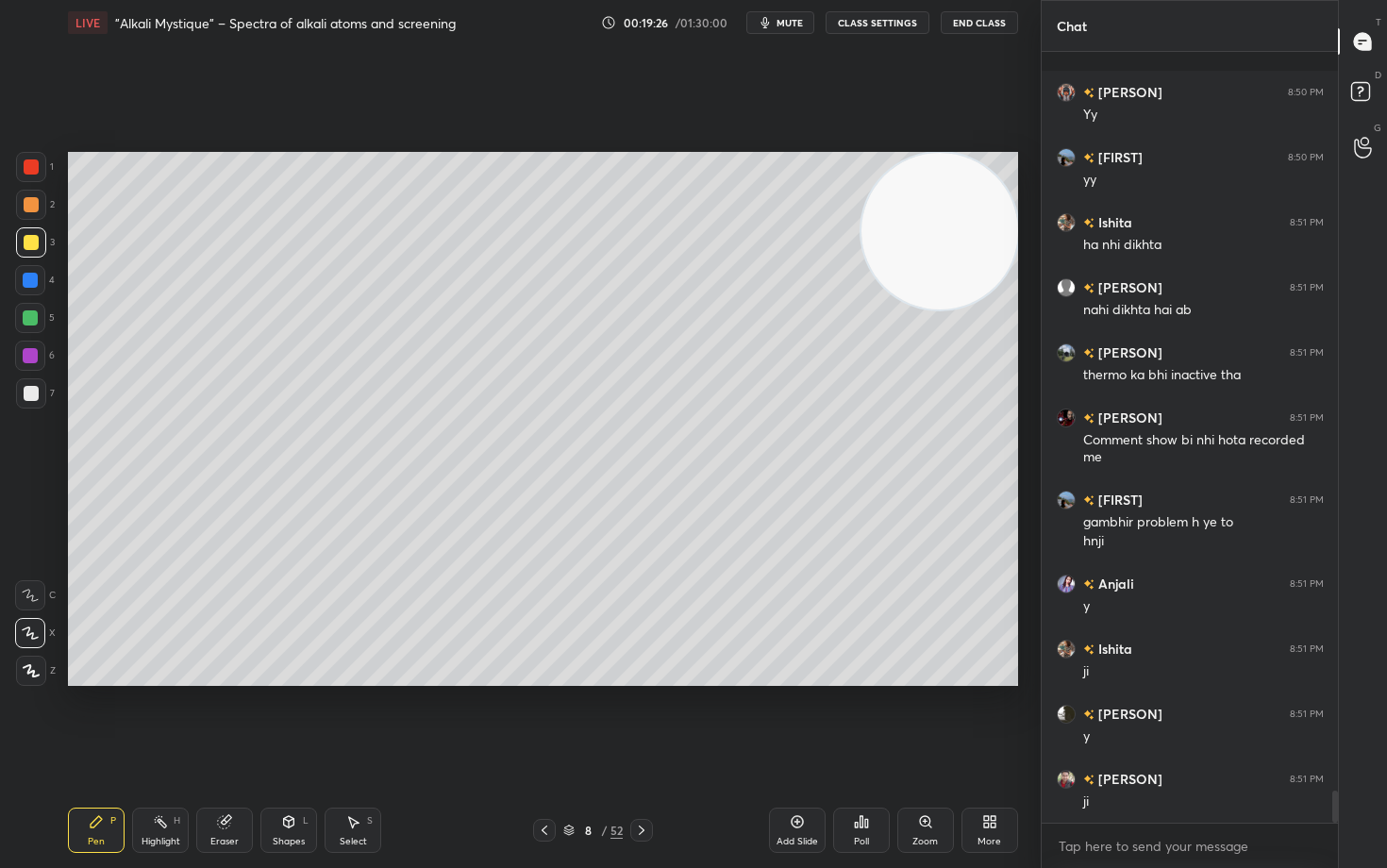 scroll, scrollTop: 17765, scrollLeft: 0, axis: vertical 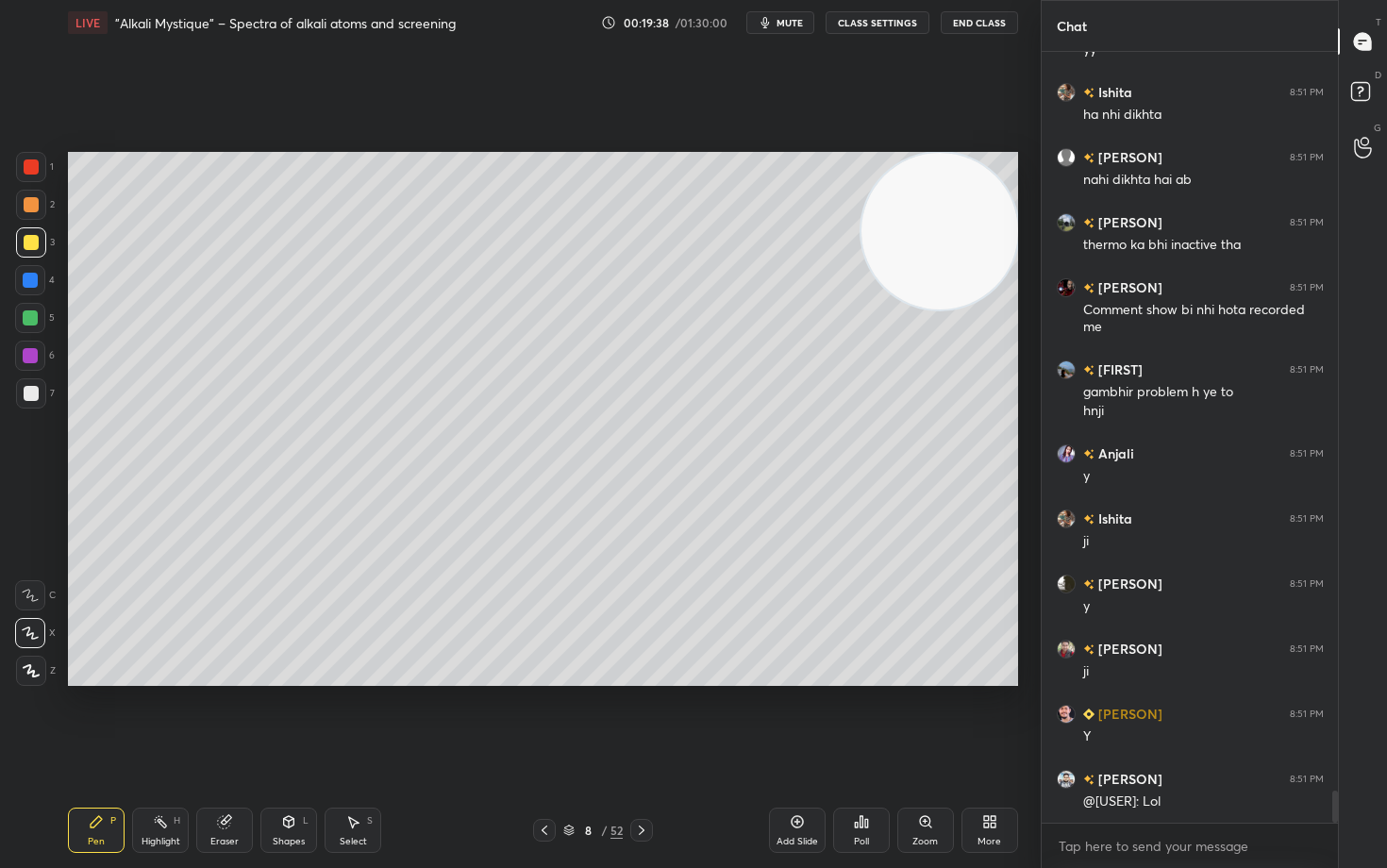 click at bounding box center [31, 393] 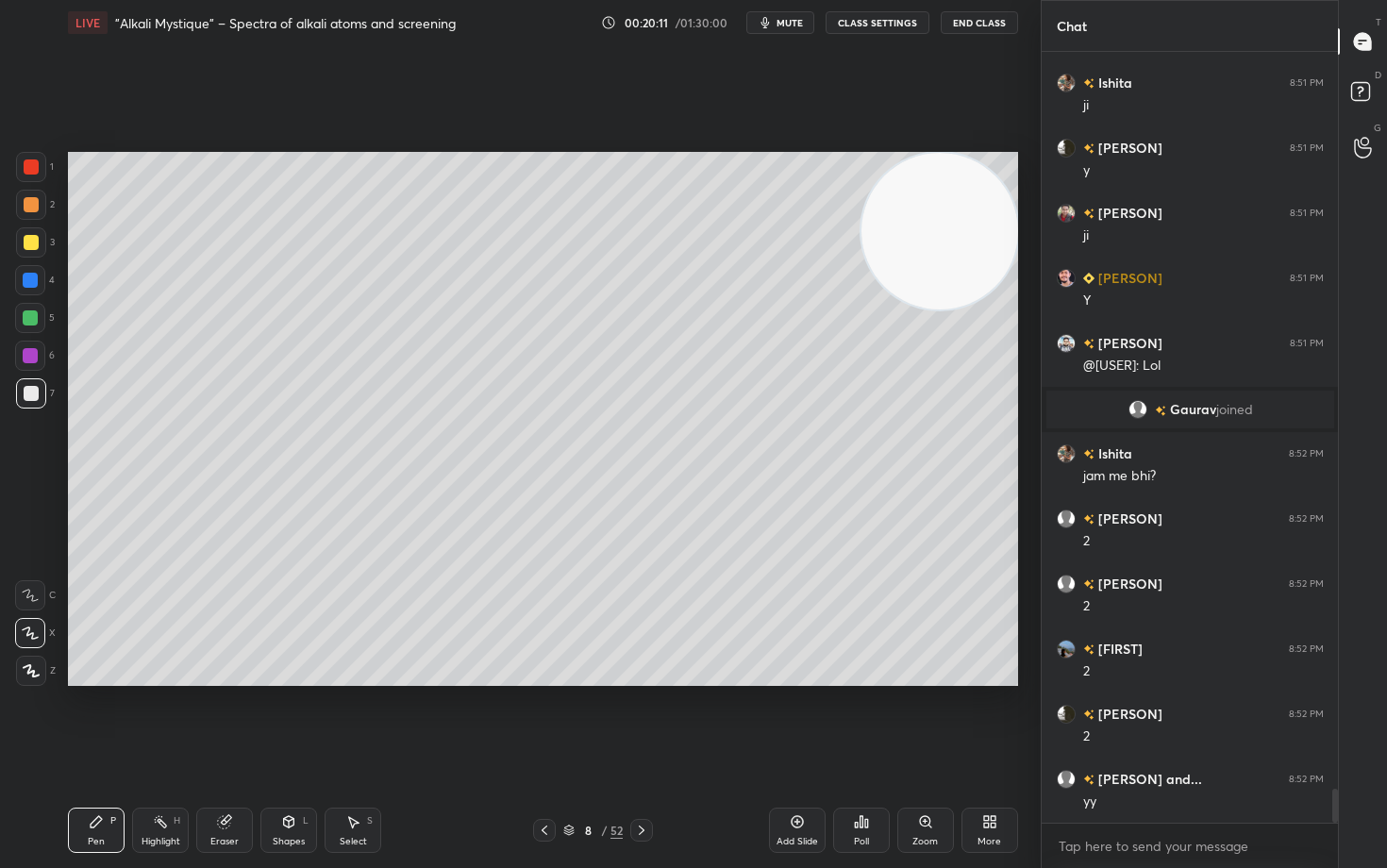 scroll, scrollTop: 16925, scrollLeft: 0, axis: vertical 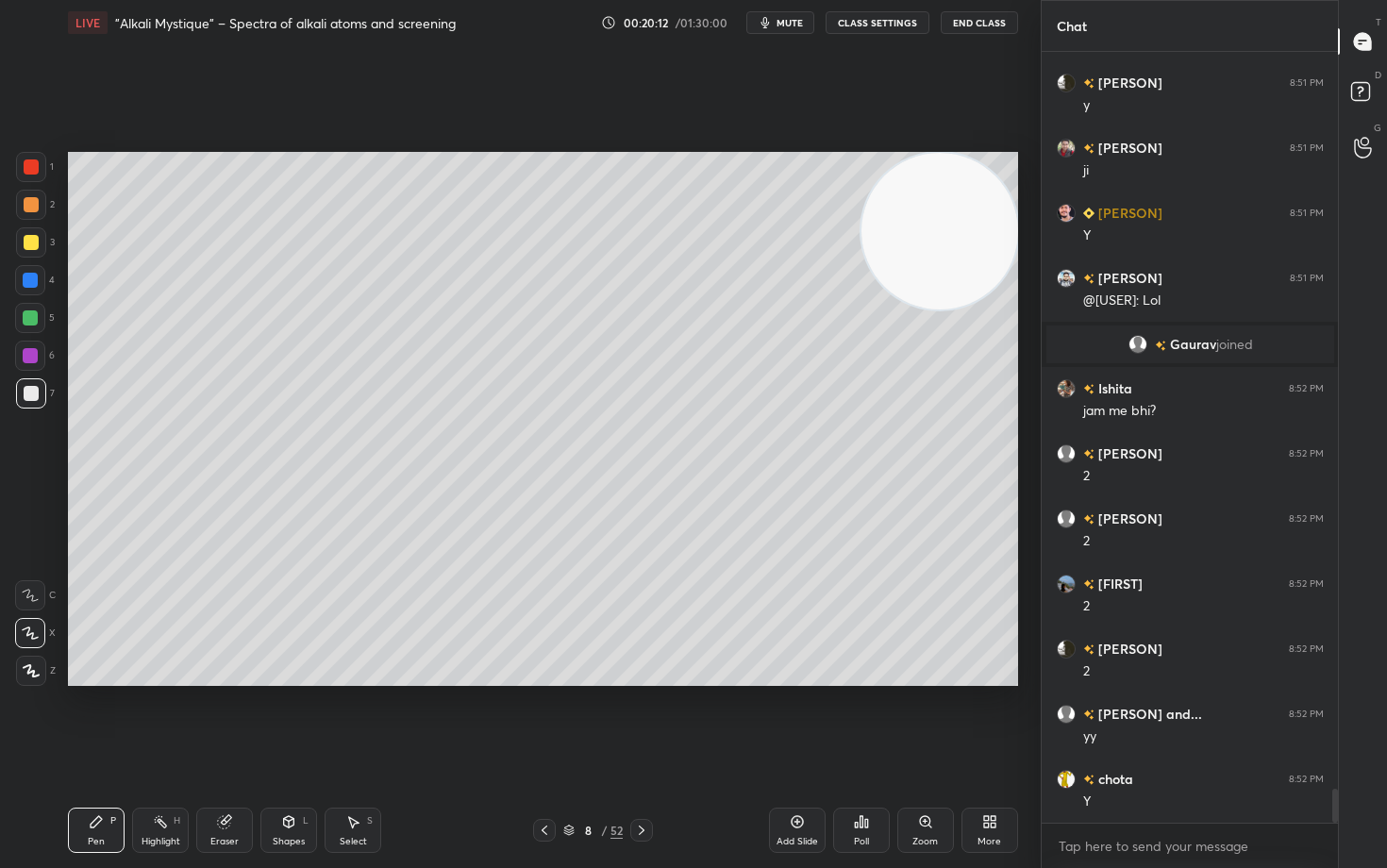 drag, startPoint x: 35, startPoint y: 243, endPoint x: 52, endPoint y: 254, distance: 20.248457 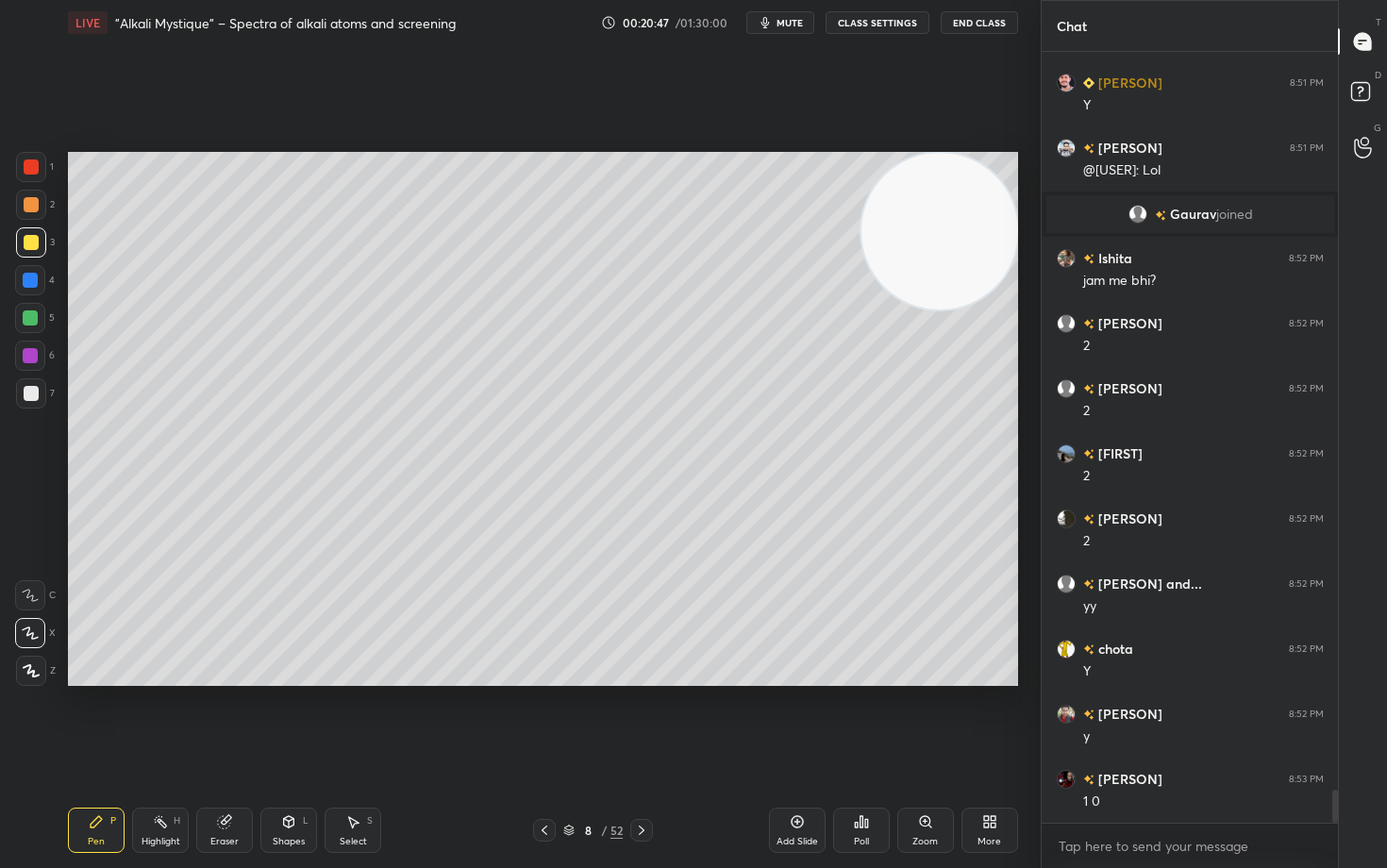scroll, scrollTop: 17120, scrollLeft: 0, axis: vertical 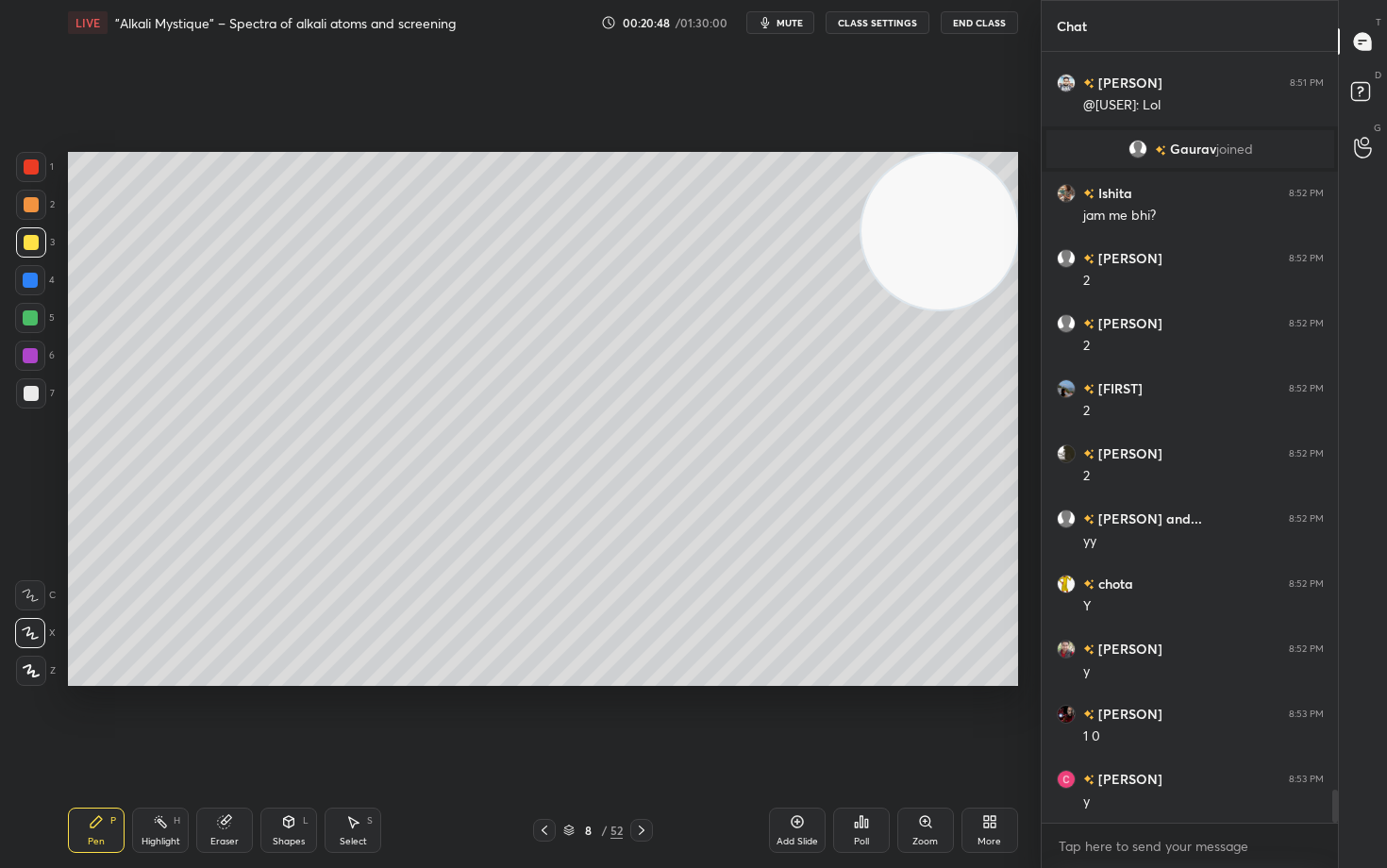 click at bounding box center (31, 393) 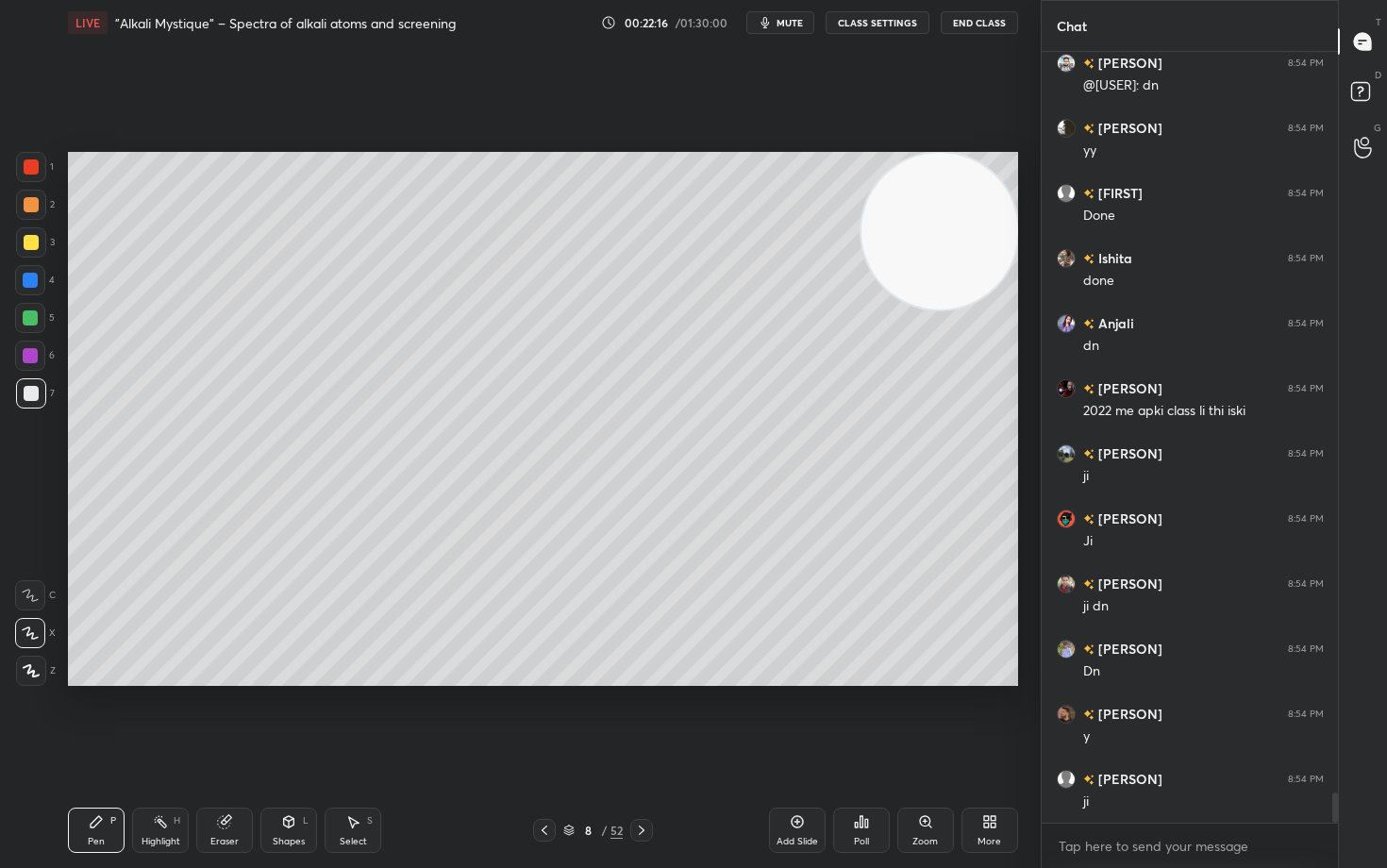 scroll, scrollTop: 19138, scrollLeft: 0, axis: vertical 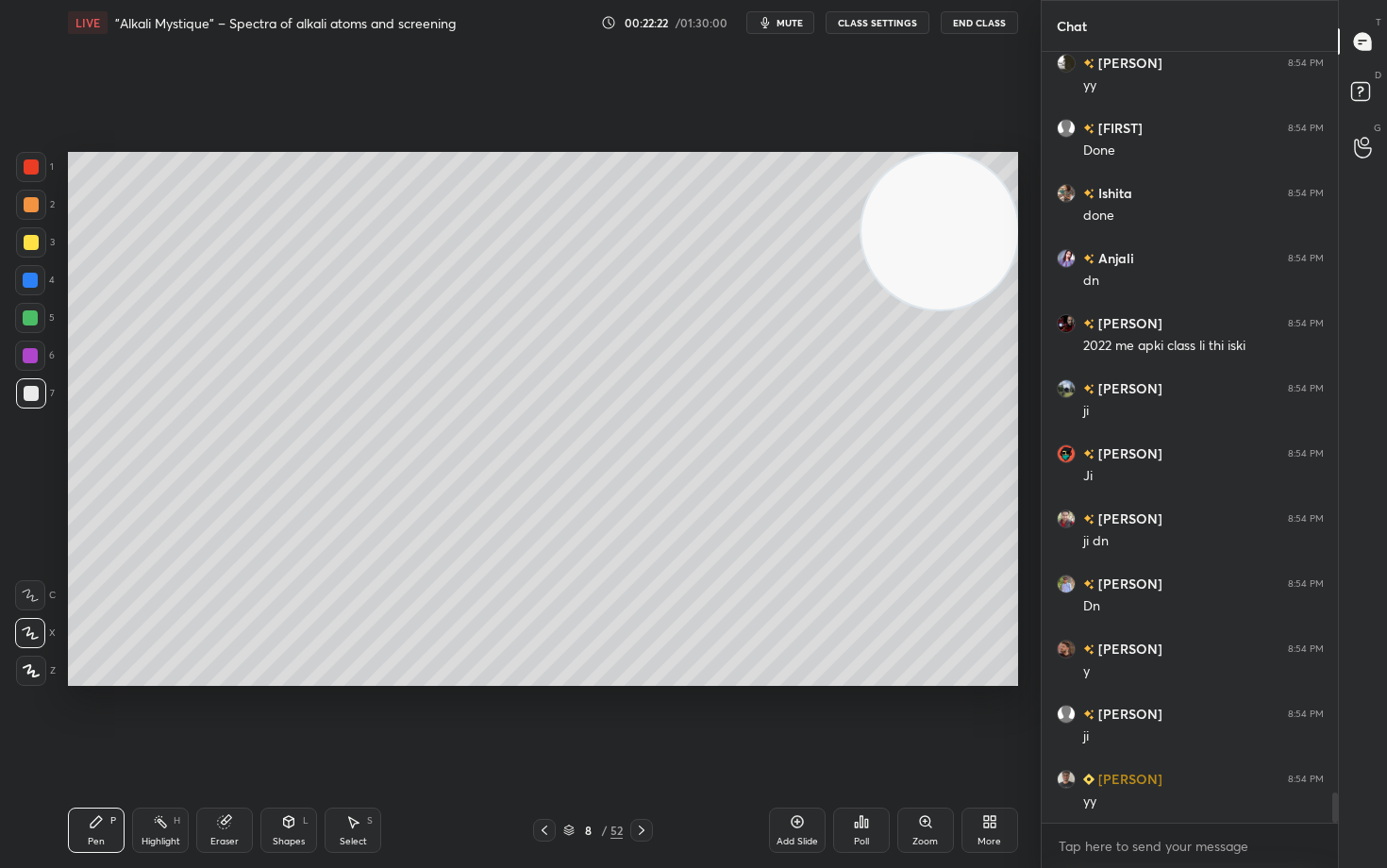 click 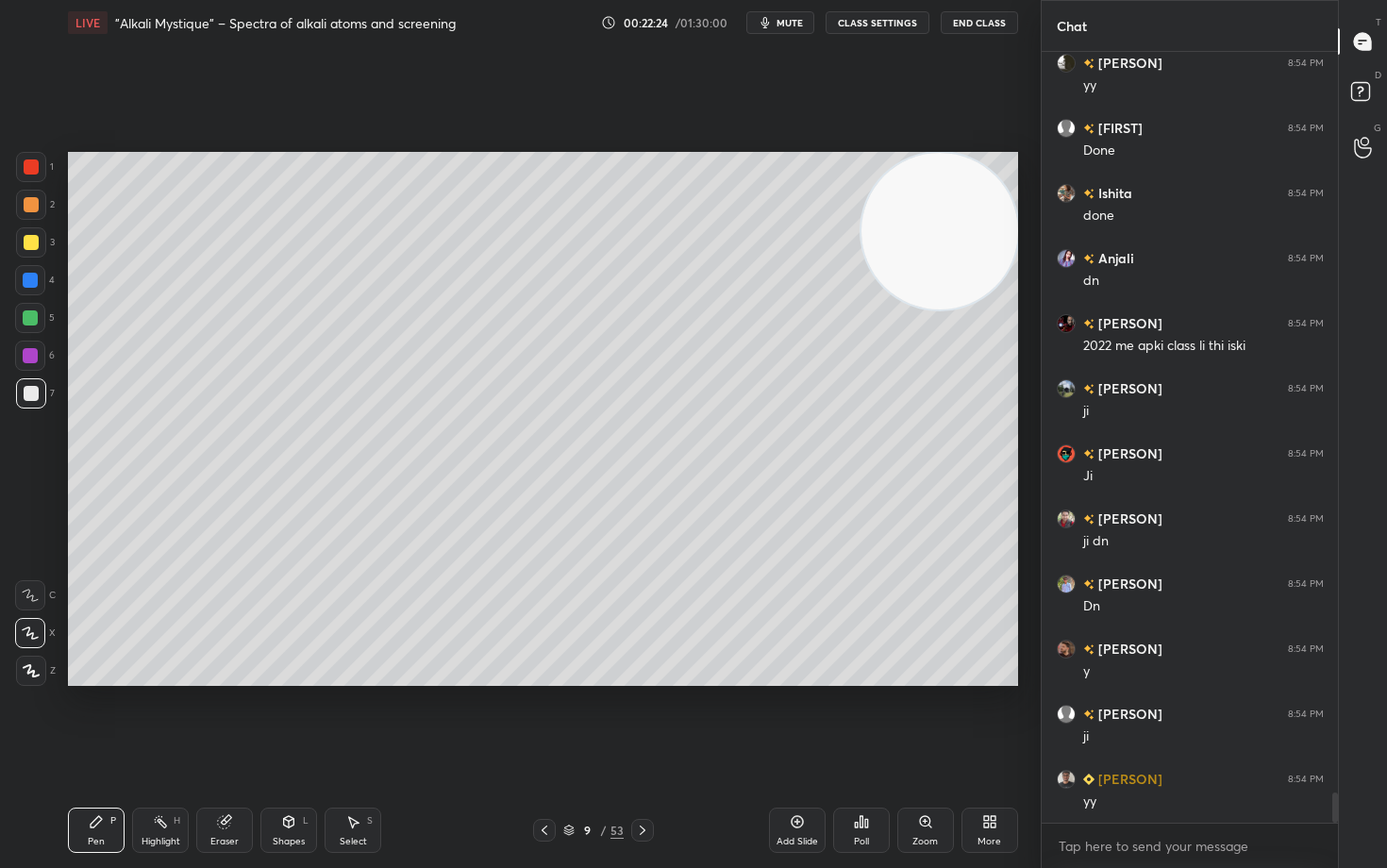 drag, startPoint x: 29, startPoint y: 242, endPoint x: 50, endPoint y: 239, distance: 21.213203 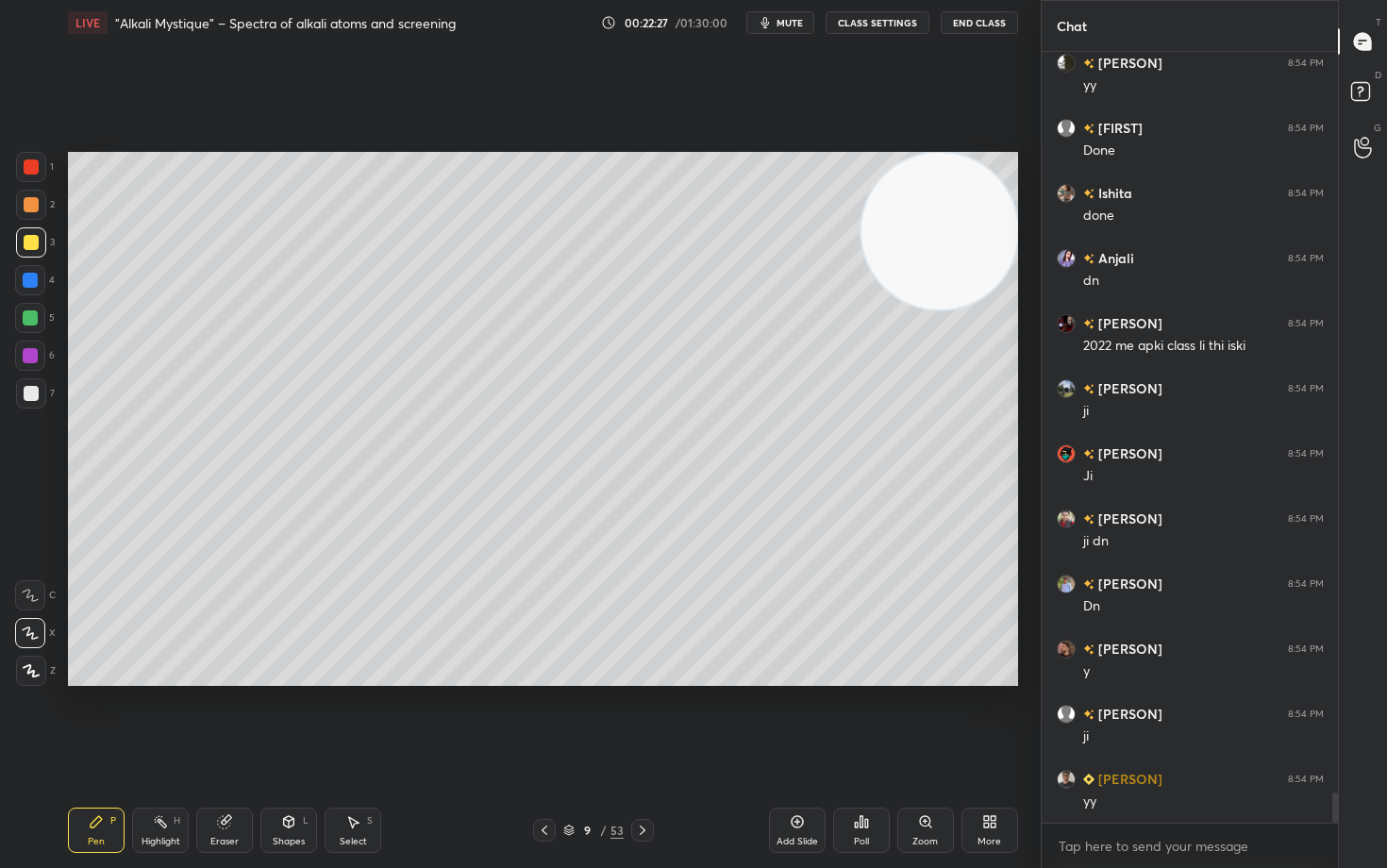 click on "Eraser" at bounding box center (225, 830) 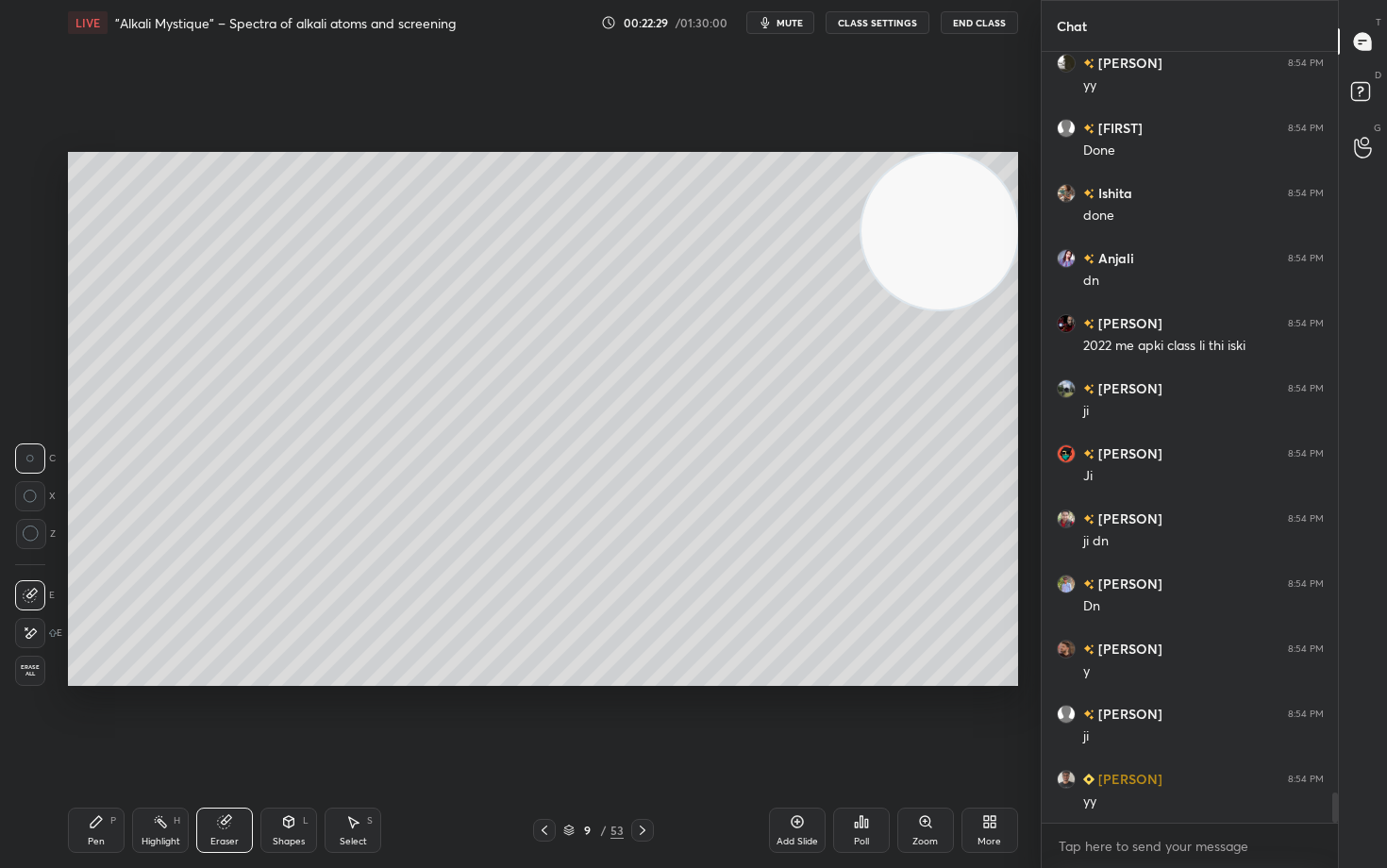 drag, startPoint x: 92, startPoint y: 822, endPoint x: 132, endPoint y: 703, distance: 125.54282 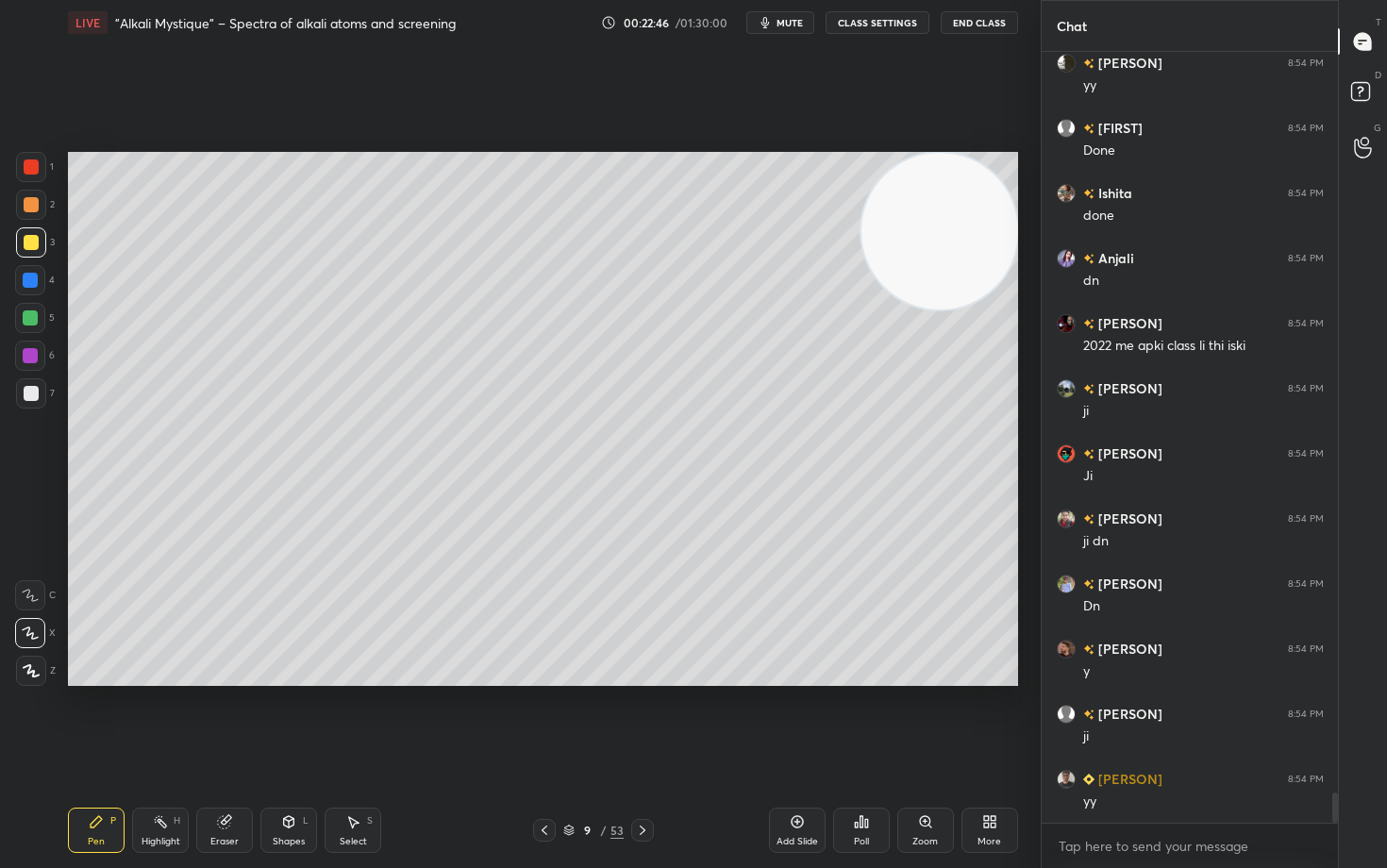 click at bounding box center [31, 393] 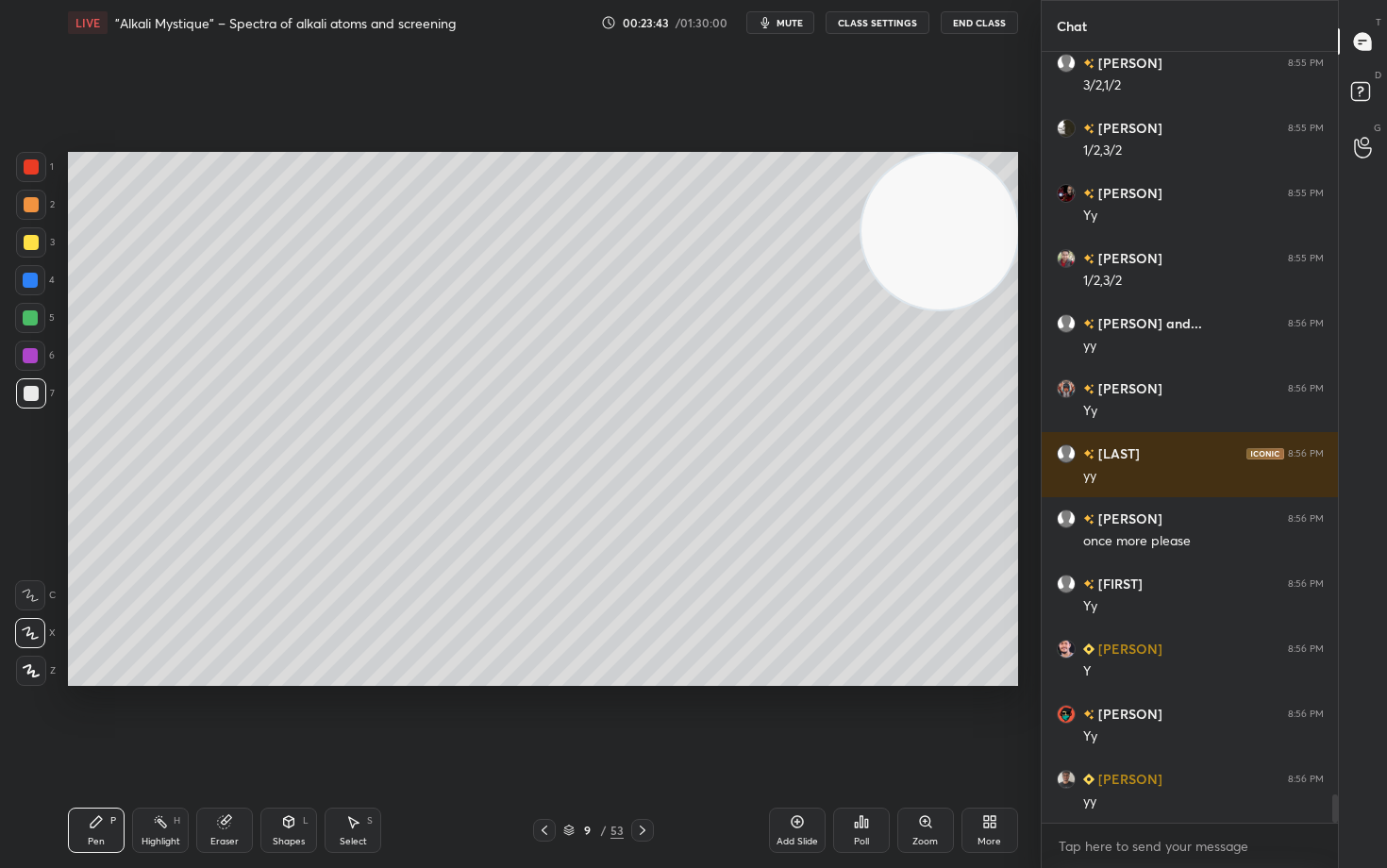 scroll, scrollTop: 20636, scrollLeft: 0, axis: vertical 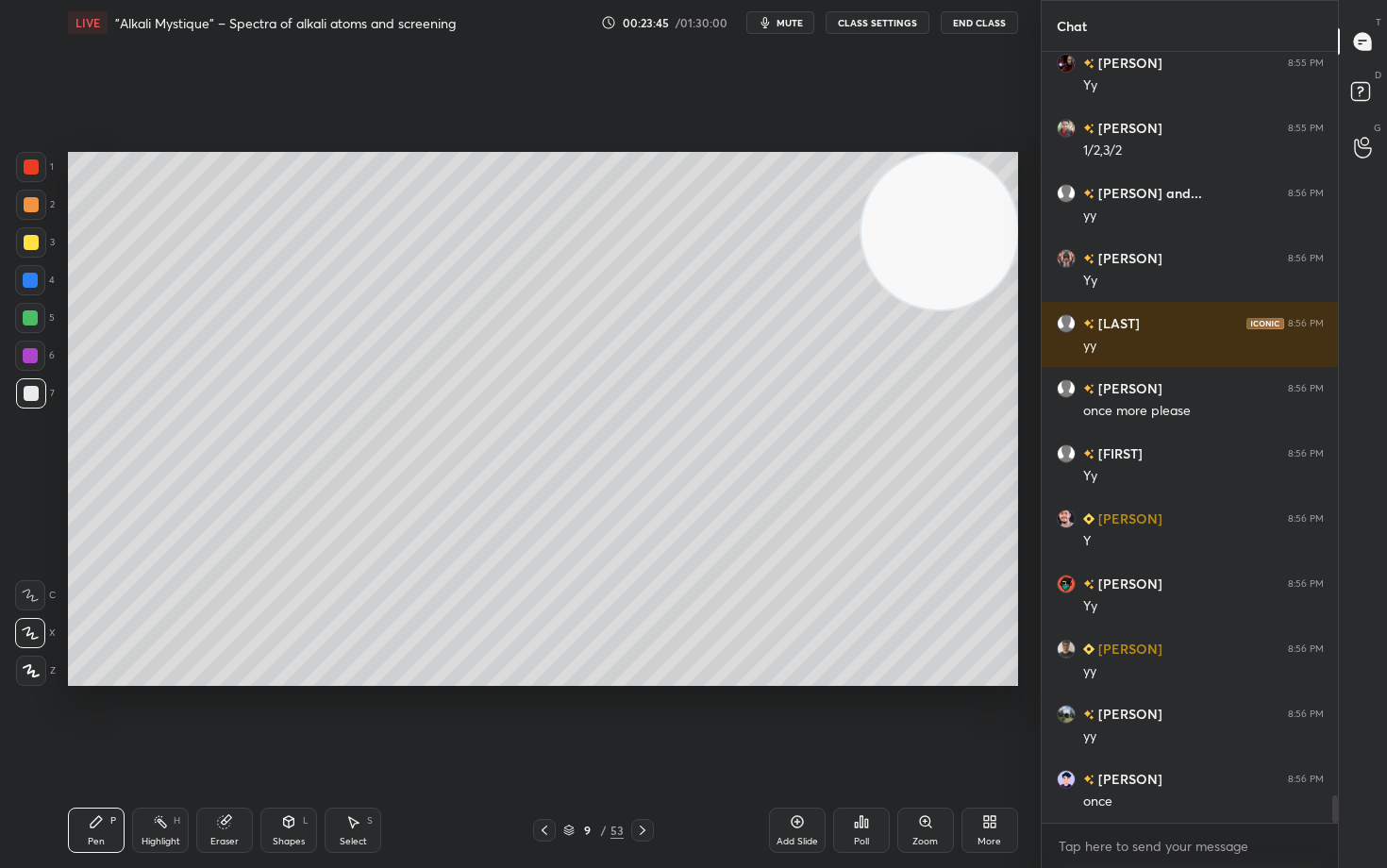 click 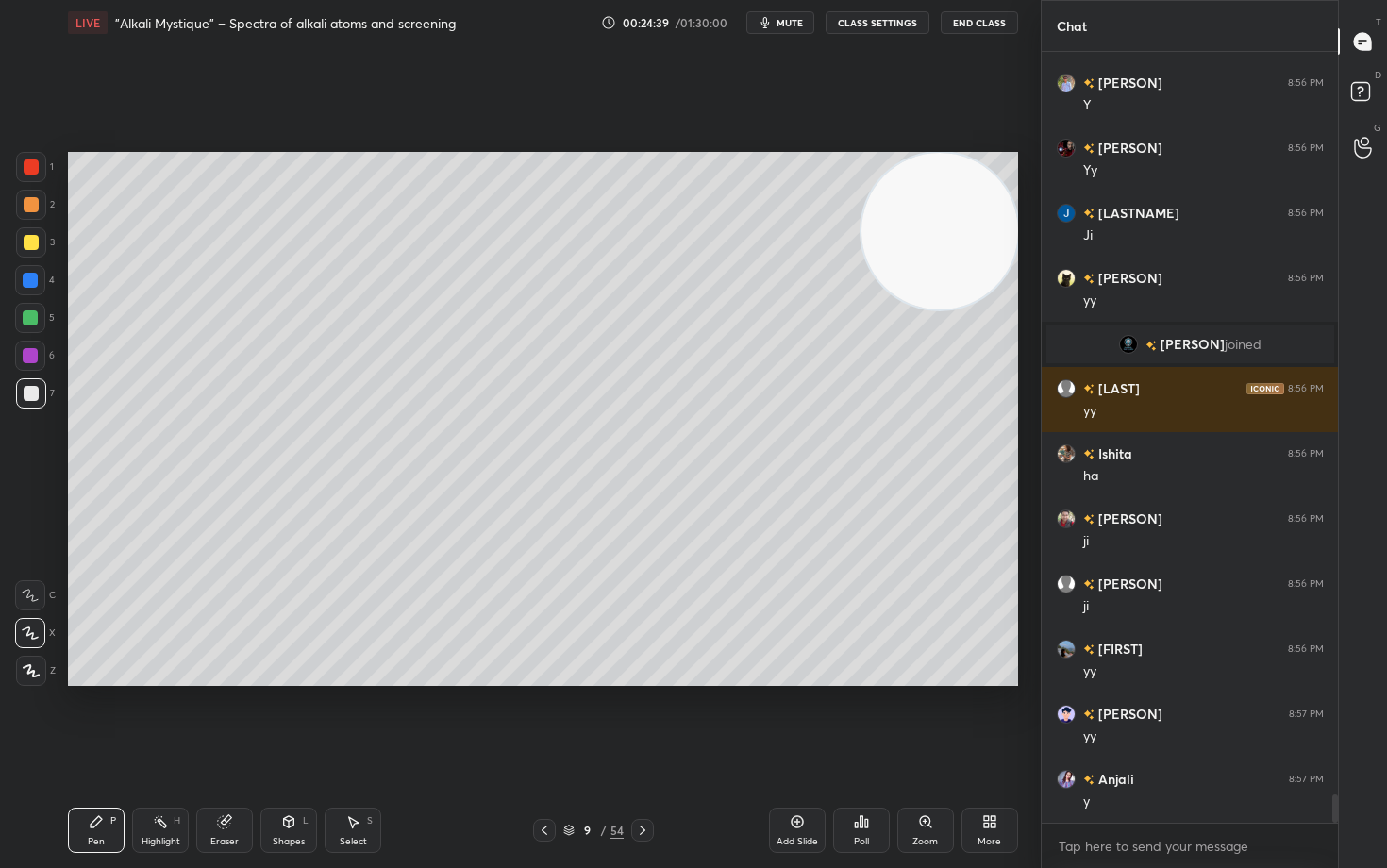 scroll, scrollTop: 20445, scrollLeft: 0, axis: vertical 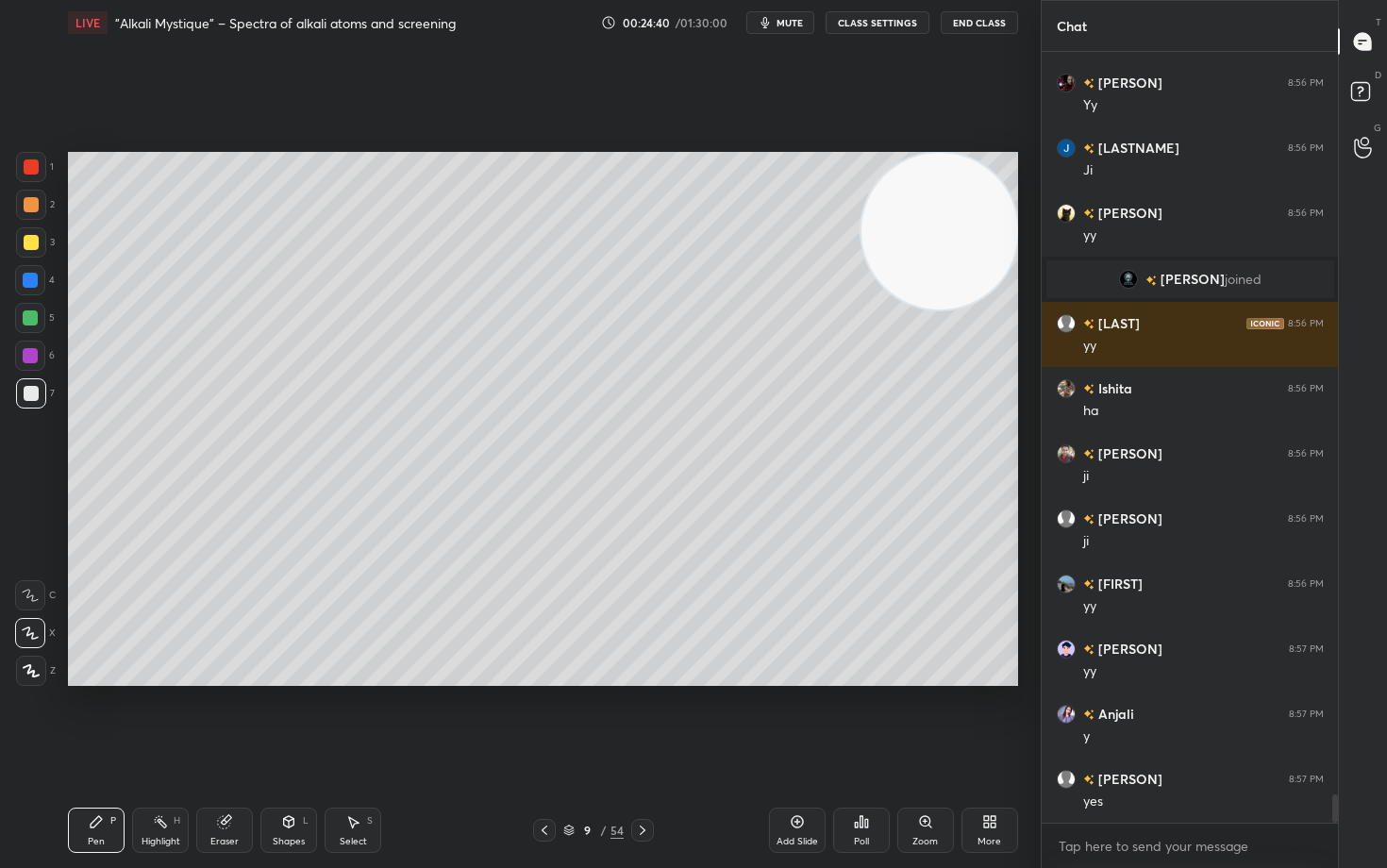click at bounding box center [31, 205] 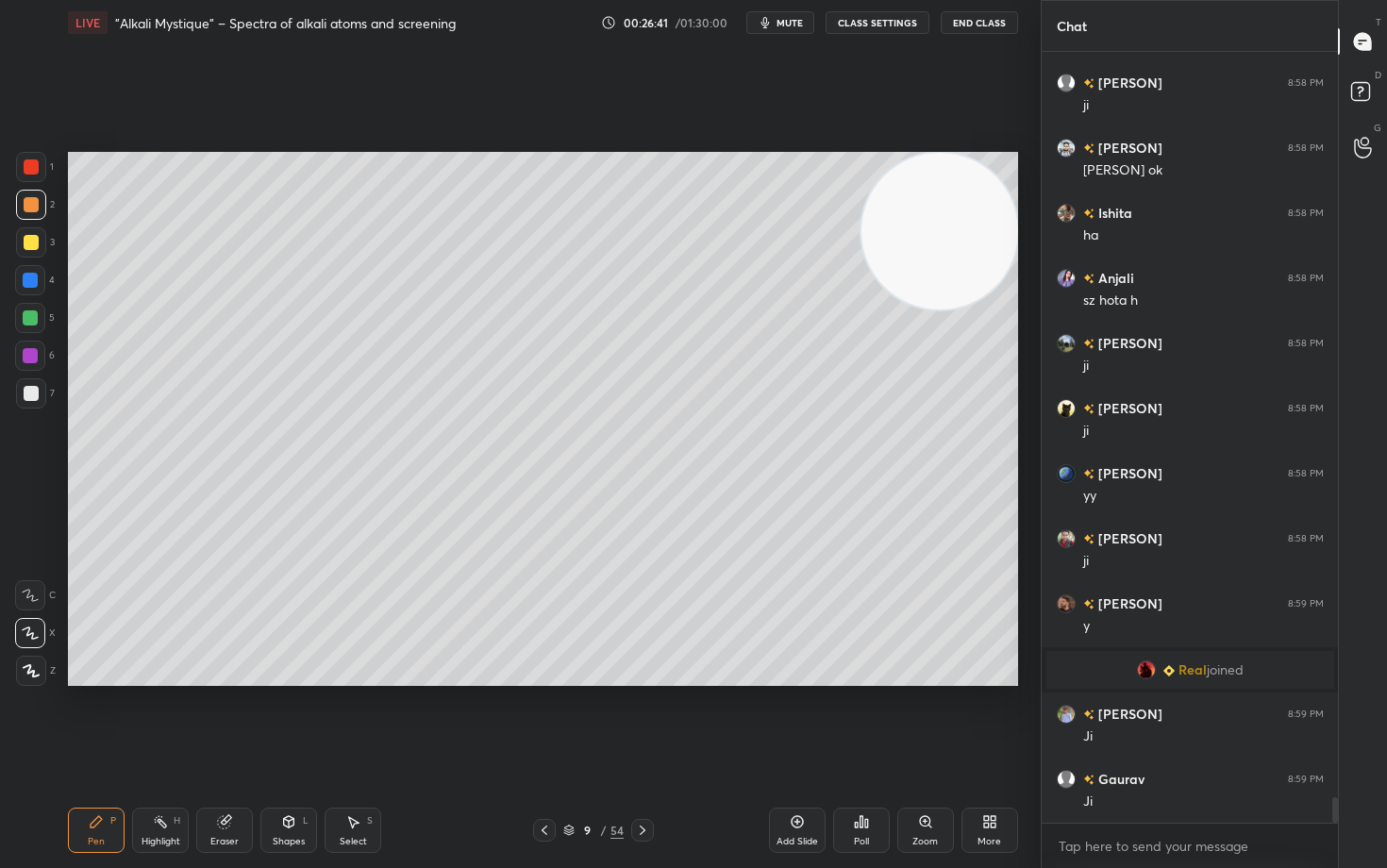 scroll, scrollTop: 22591, scrollLeft: 0, axis: vertical 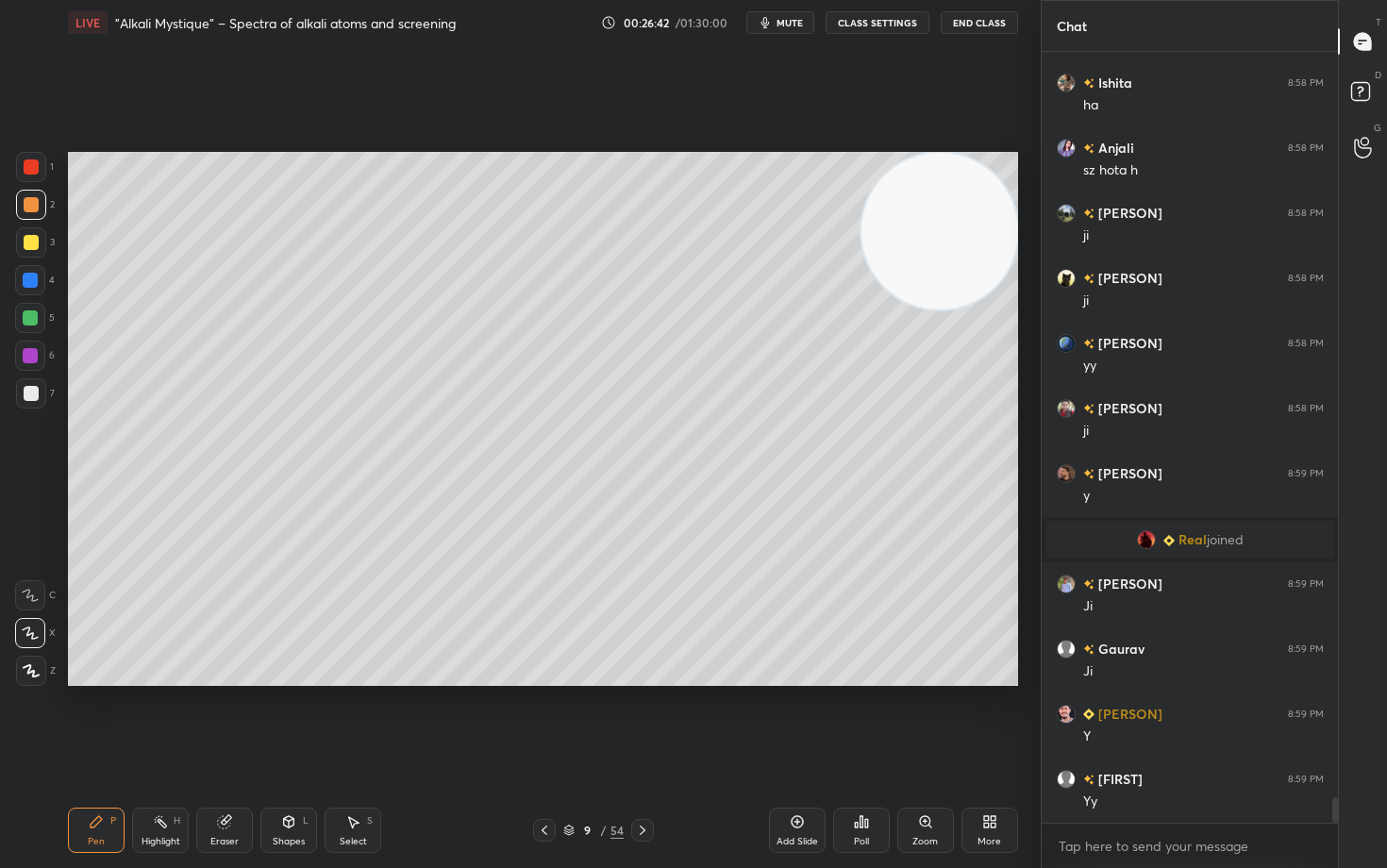 click 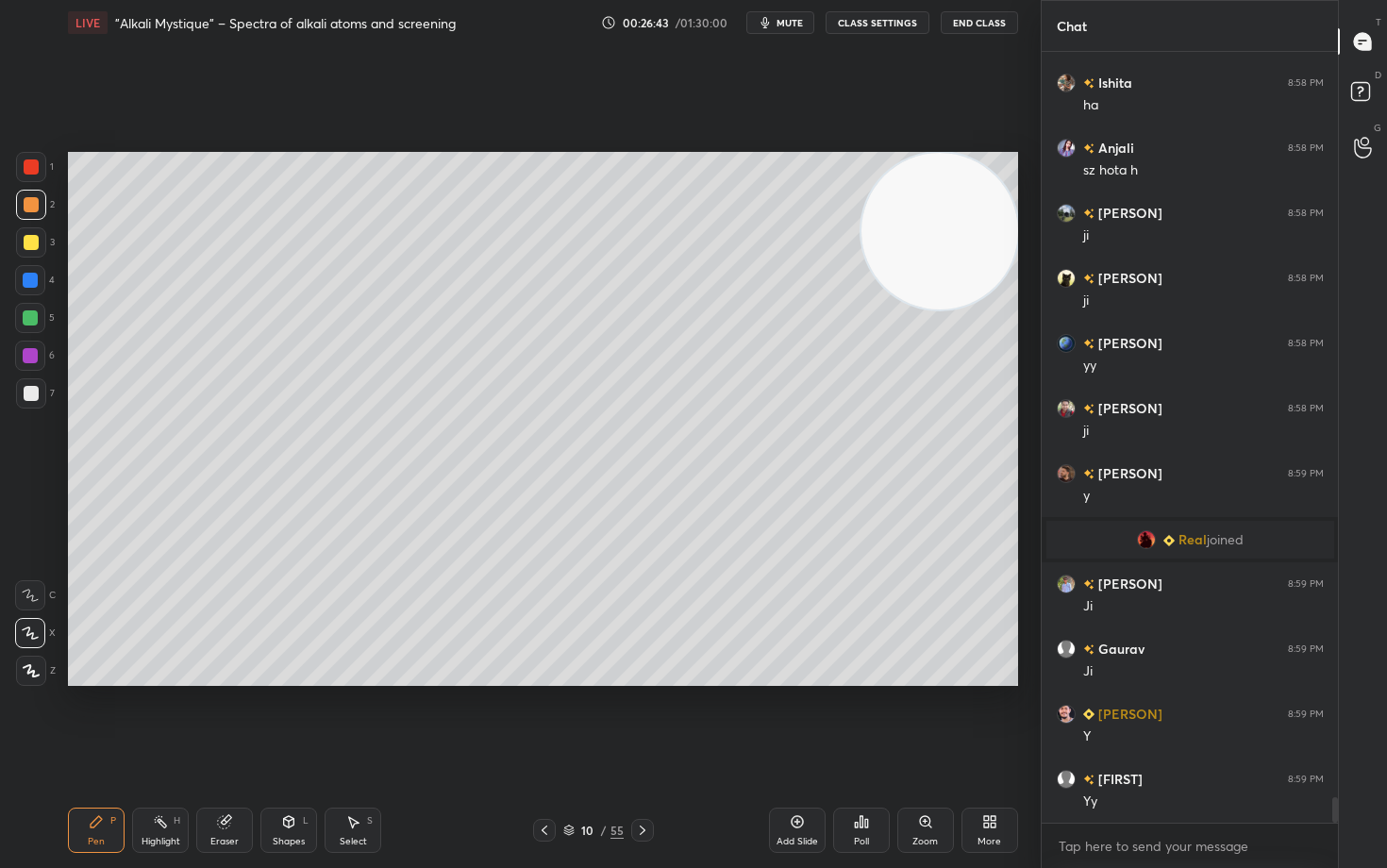 scroll, scrollTop: 22656, scrollLeft: 0, axis: vertical 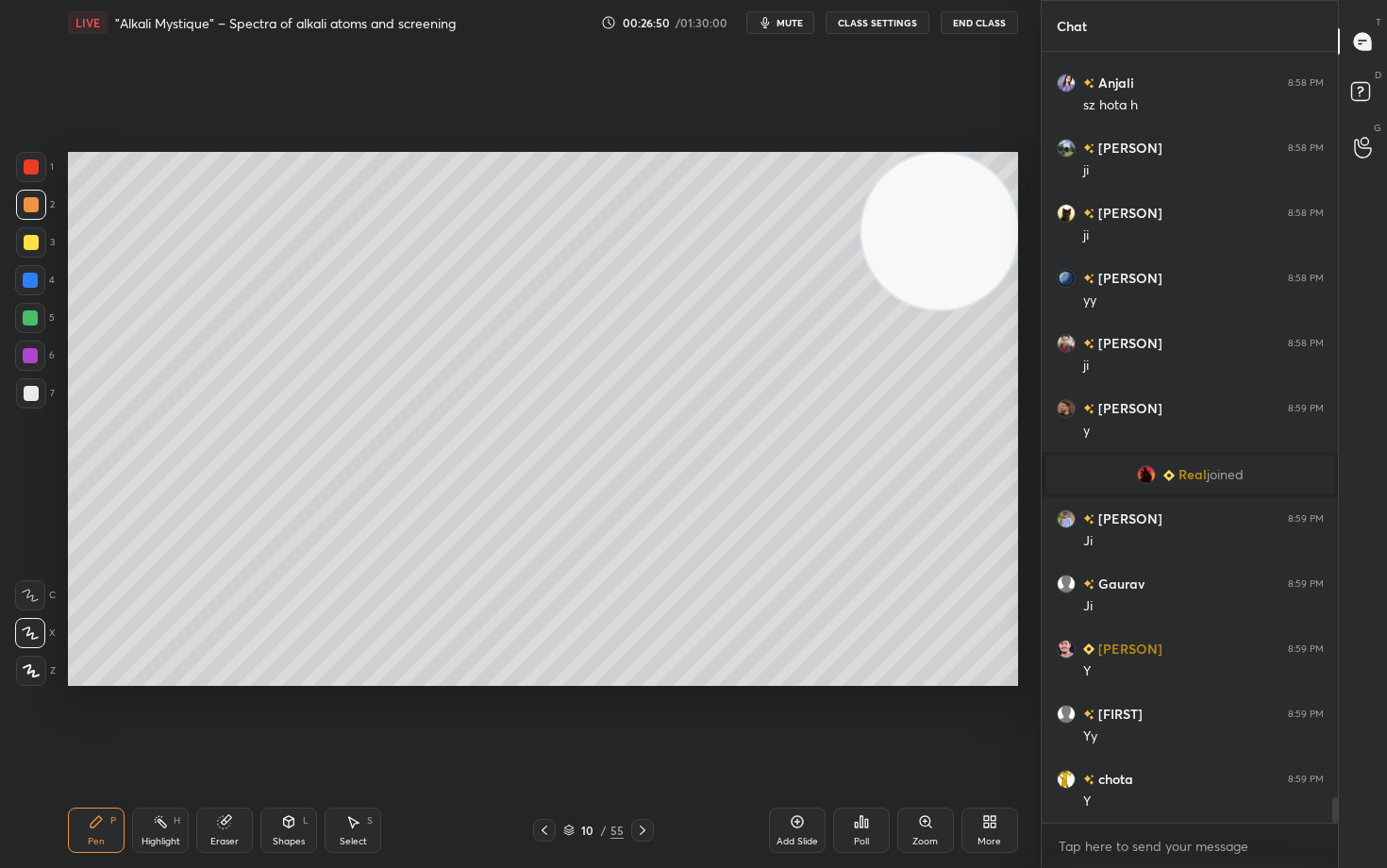 click at bounding box center (31, 393) 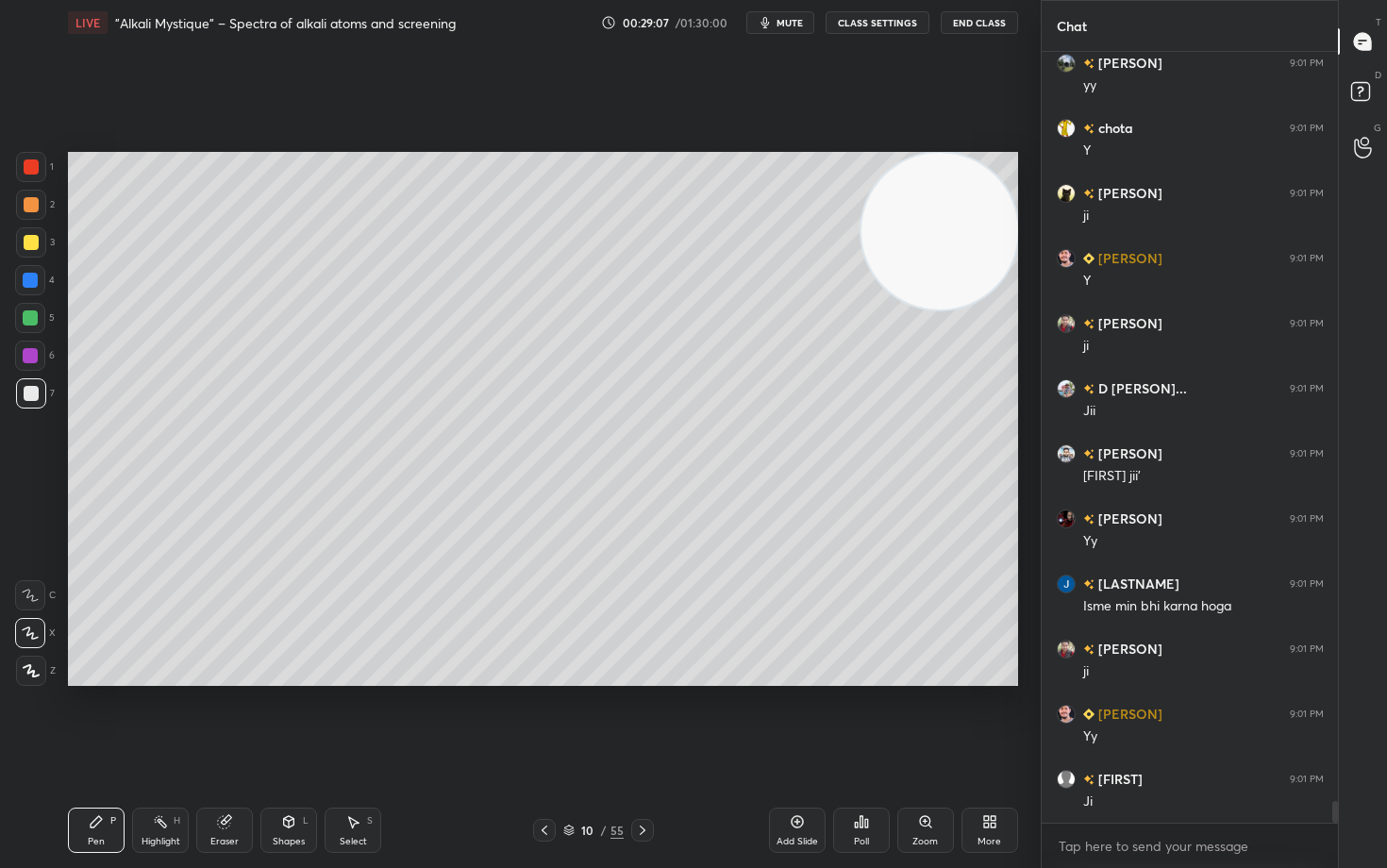 scroll, scrollTop: 26035, scrollLeft: 0, axis: vertical 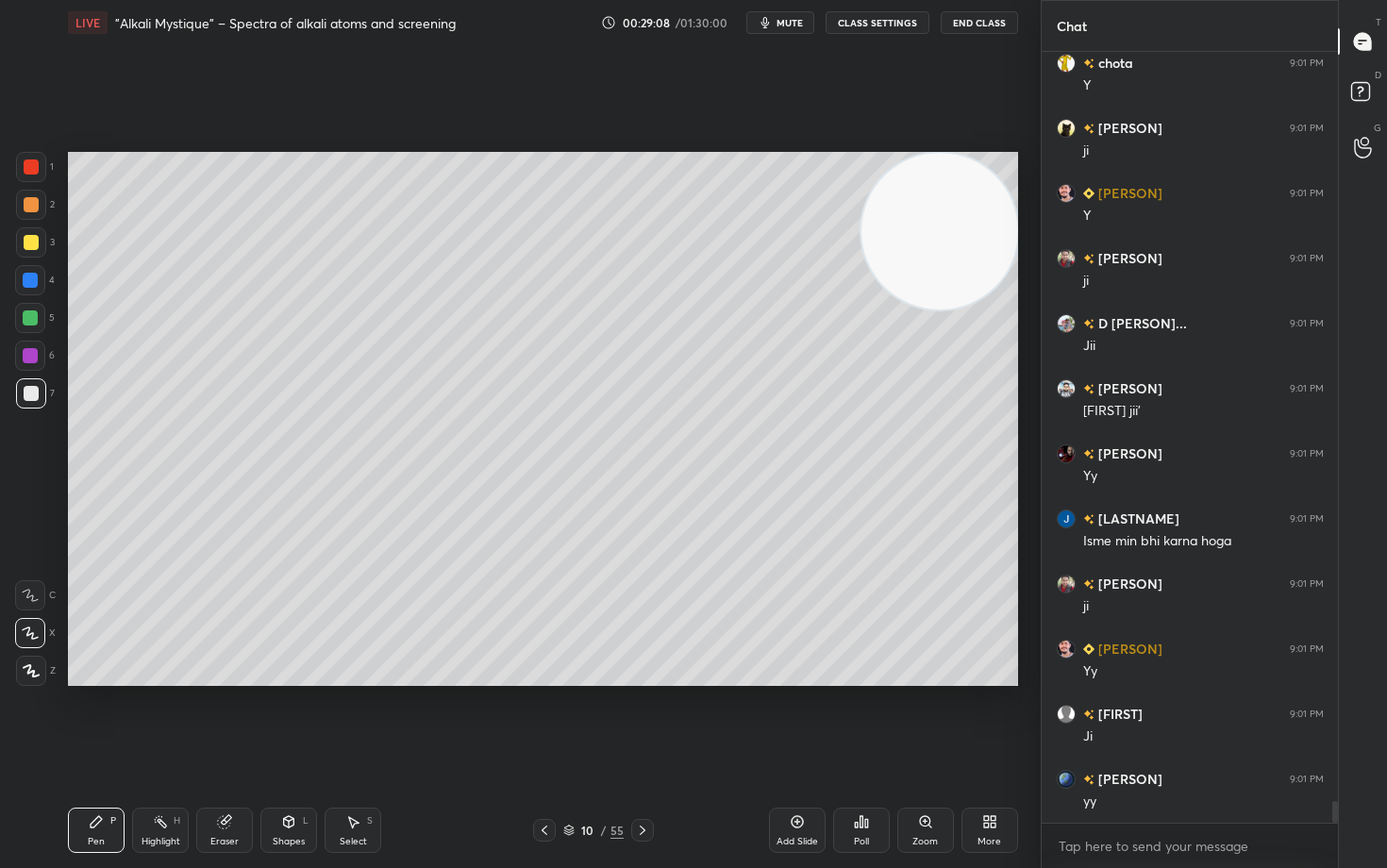 click on "Add Slide" at bounding box center (797, 830) 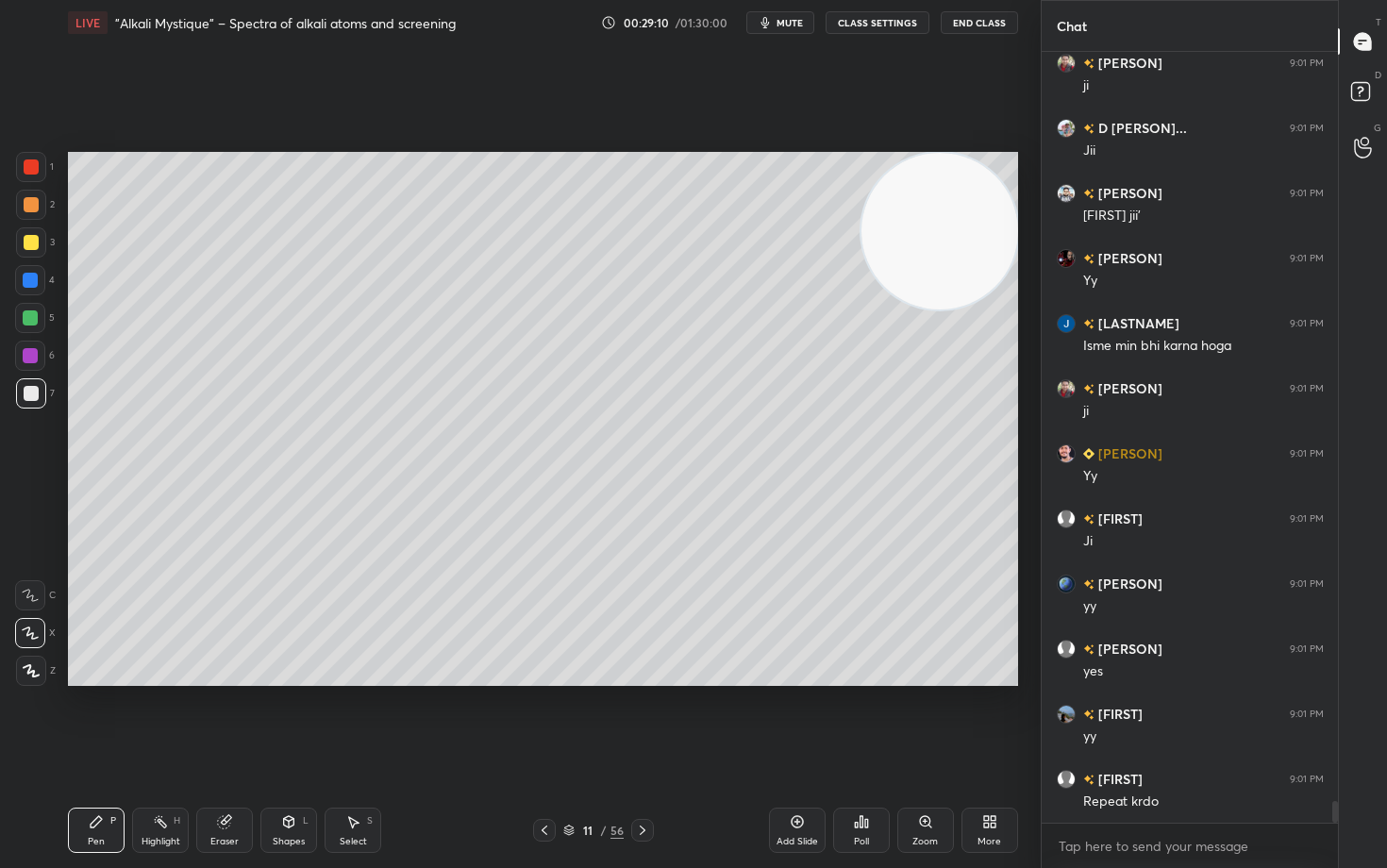 scroll, scrollTop: 26296, scrollLeft: 0, axis: vertical 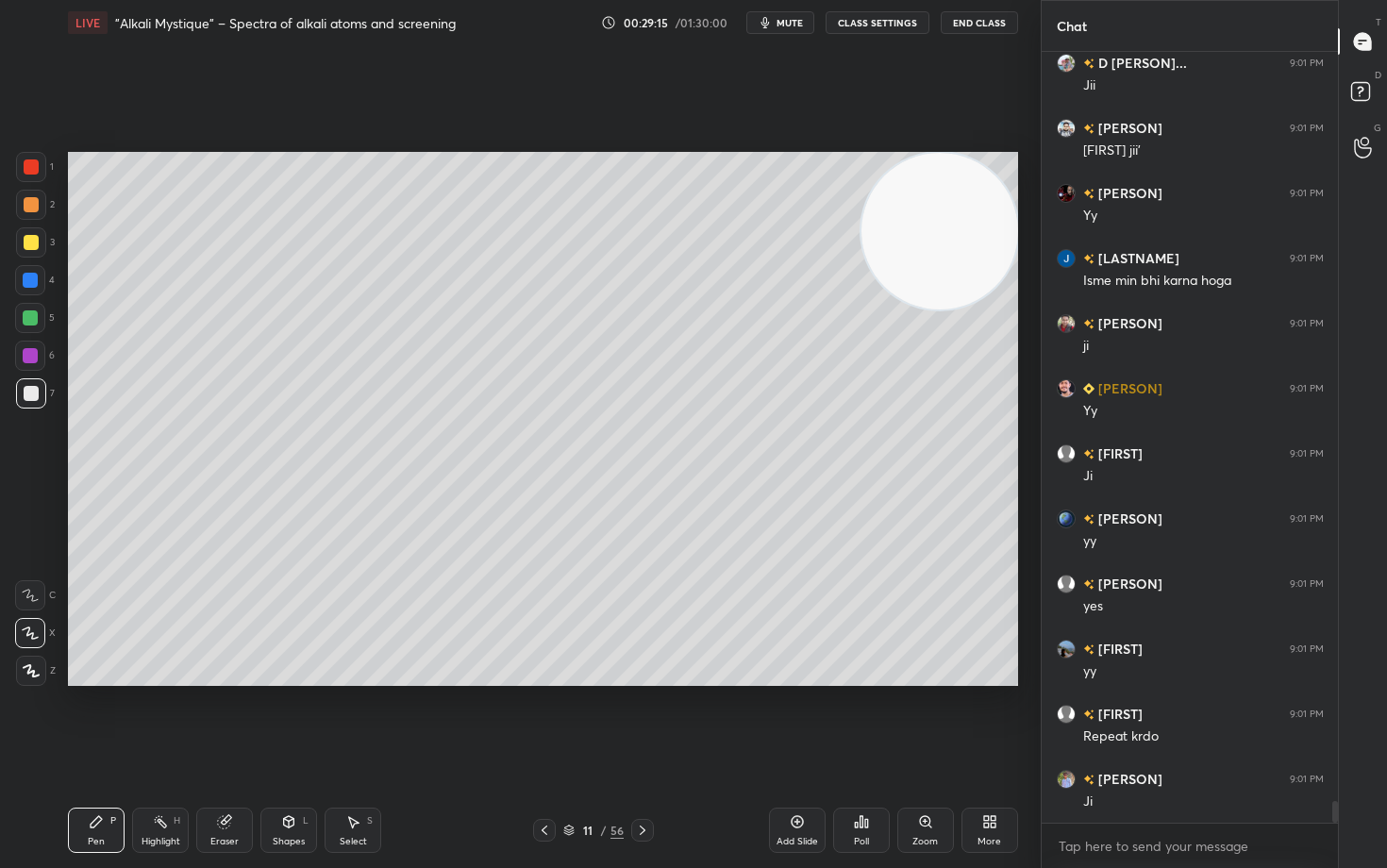 click at bounding box center (31, 242) 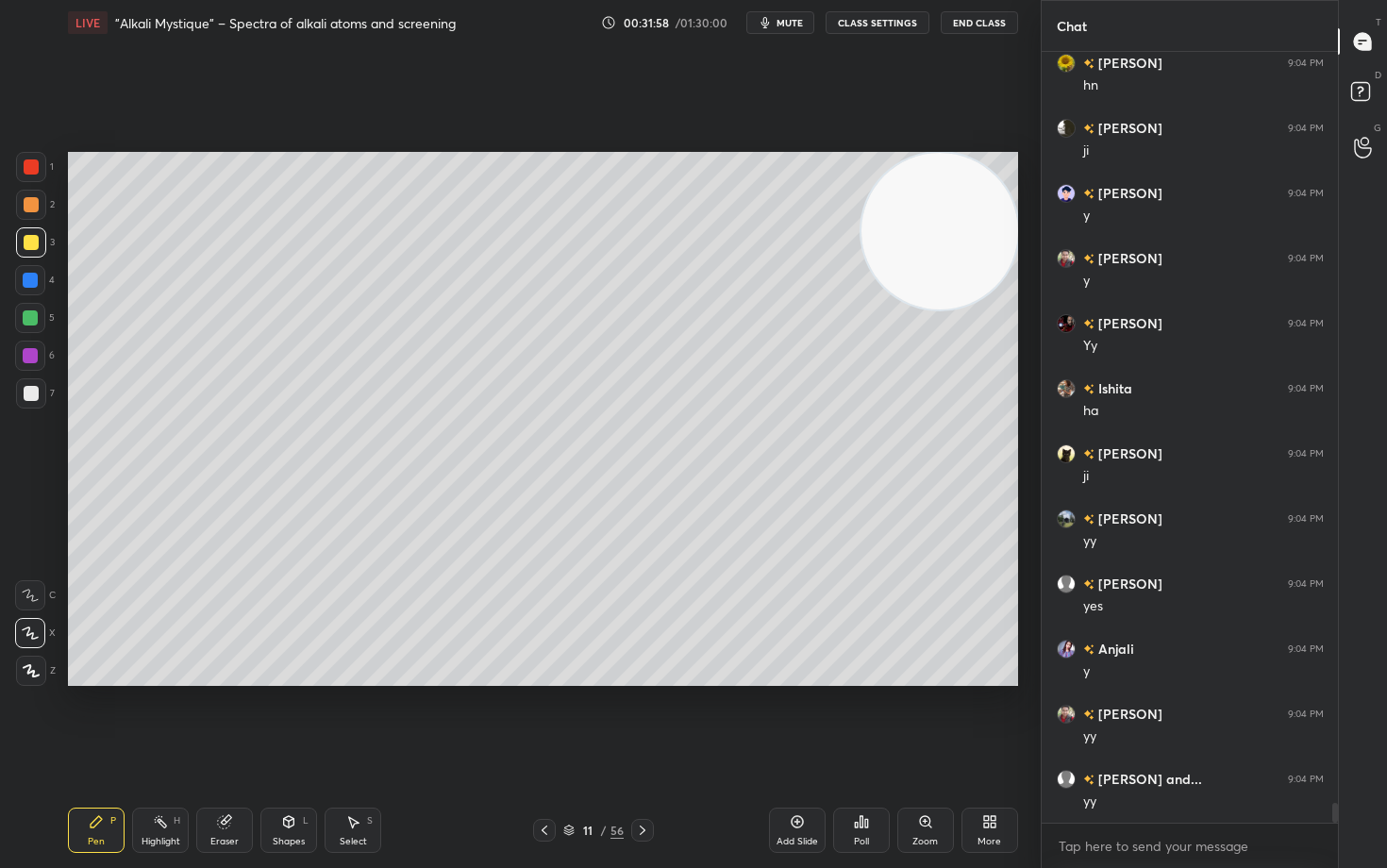 scroll, scrollTop: 29420, scrollLeft: 0, axis: vertical 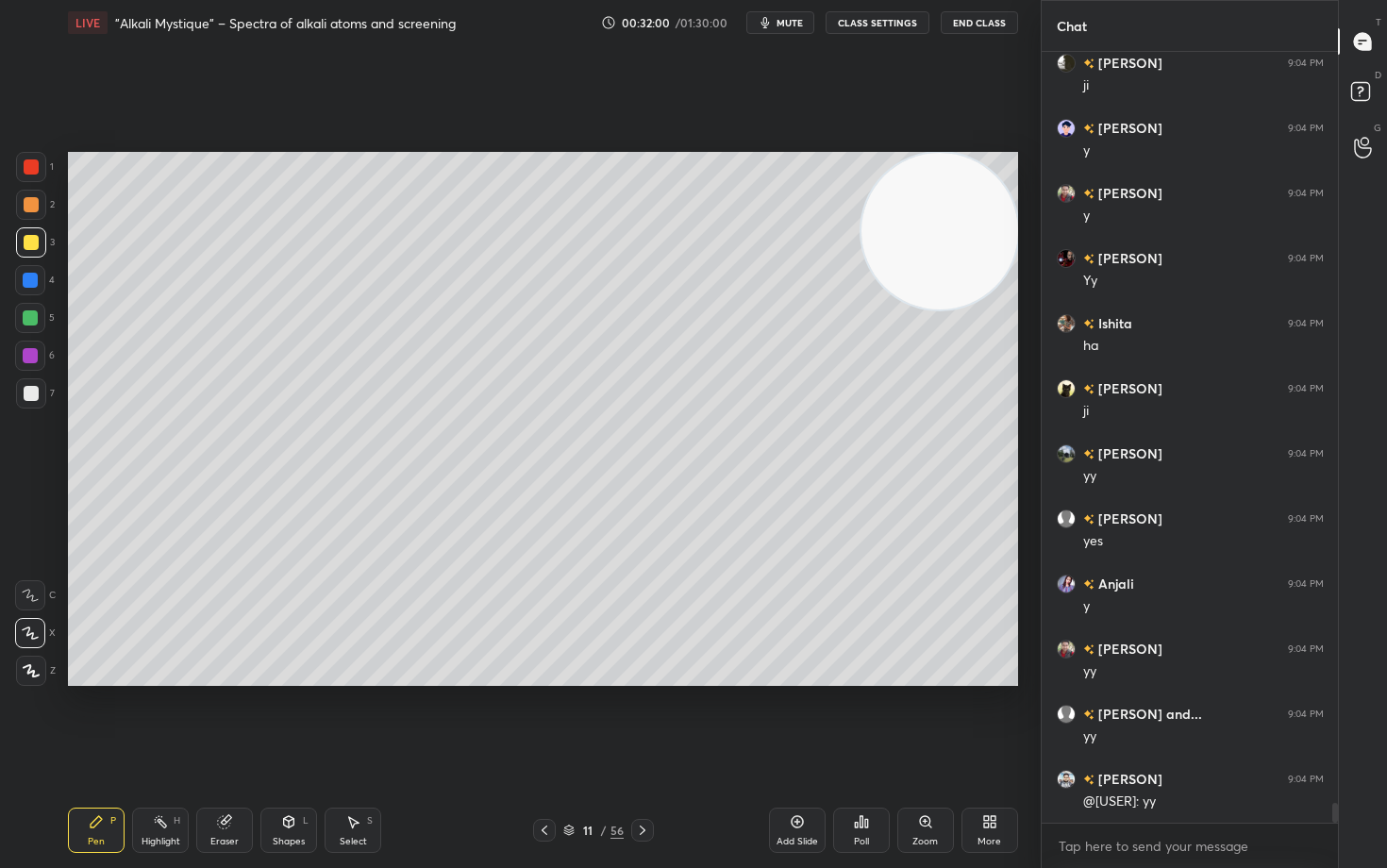 click at bounding box center (31, 205) 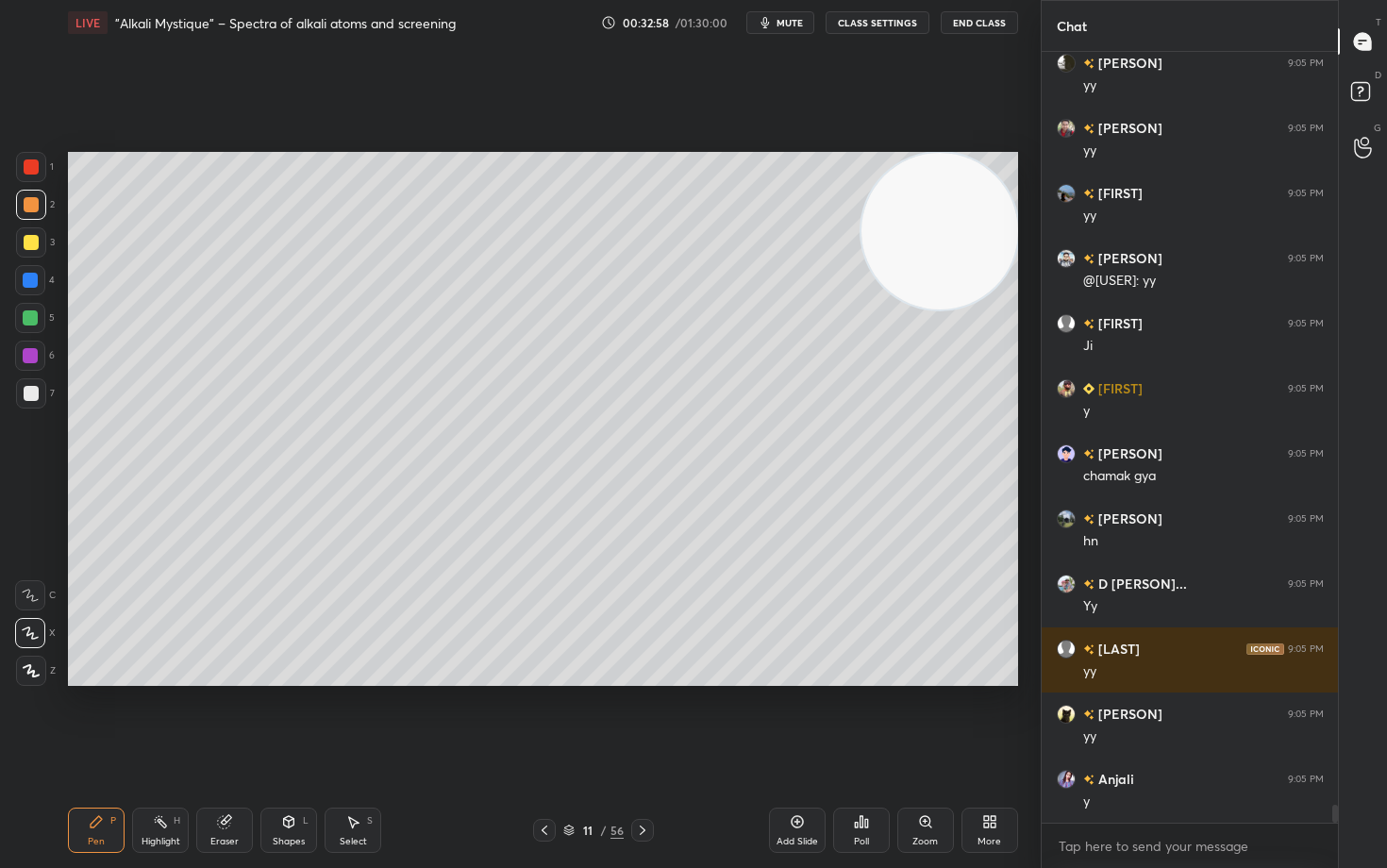 scroll, scrollTop: 31764, scrollLeft: 0, axis: vertical 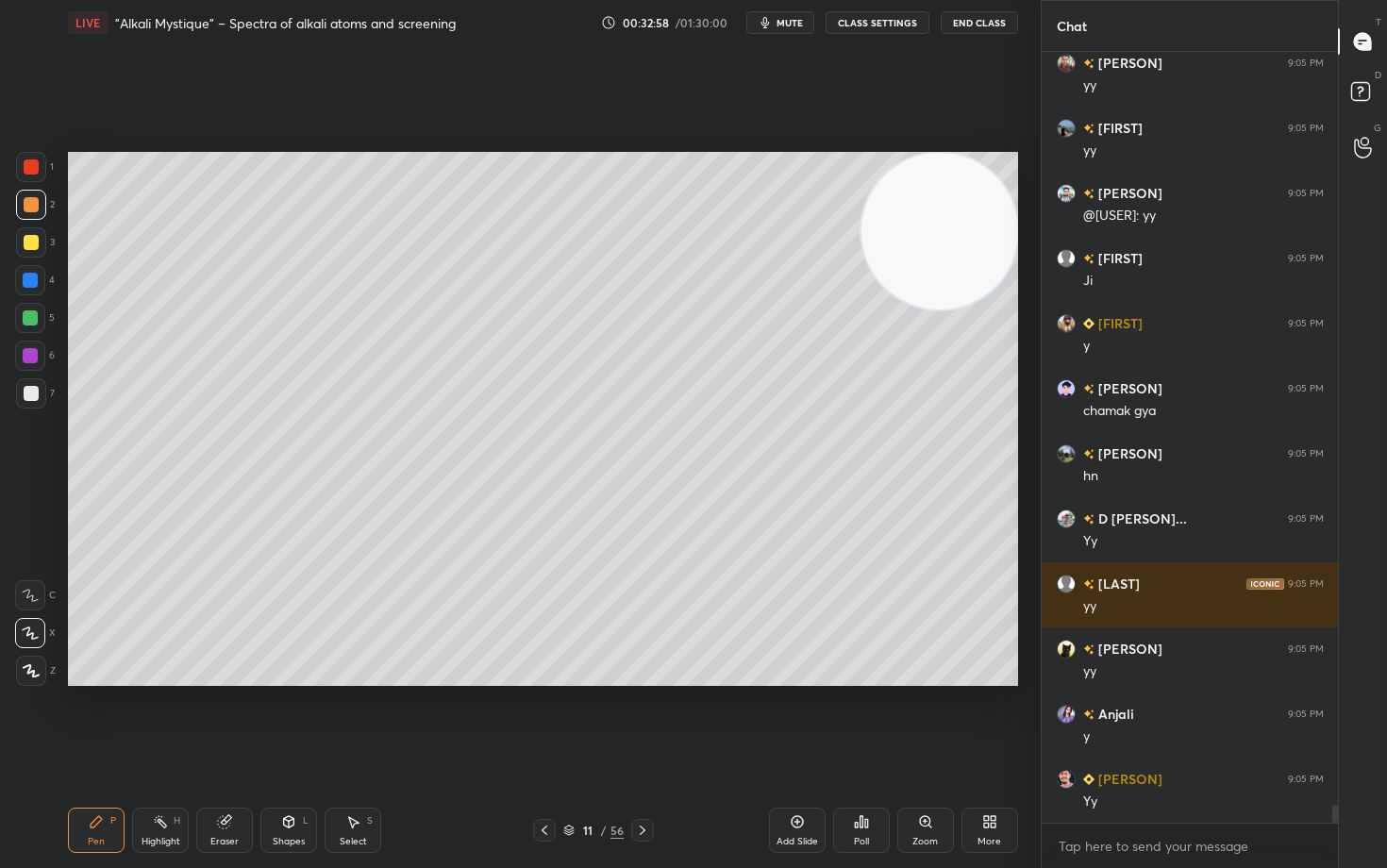 drag, startPoint x: 804, startPoint y: 818, endPoint x: 838, endPoint y: 810, distance: 34.928498 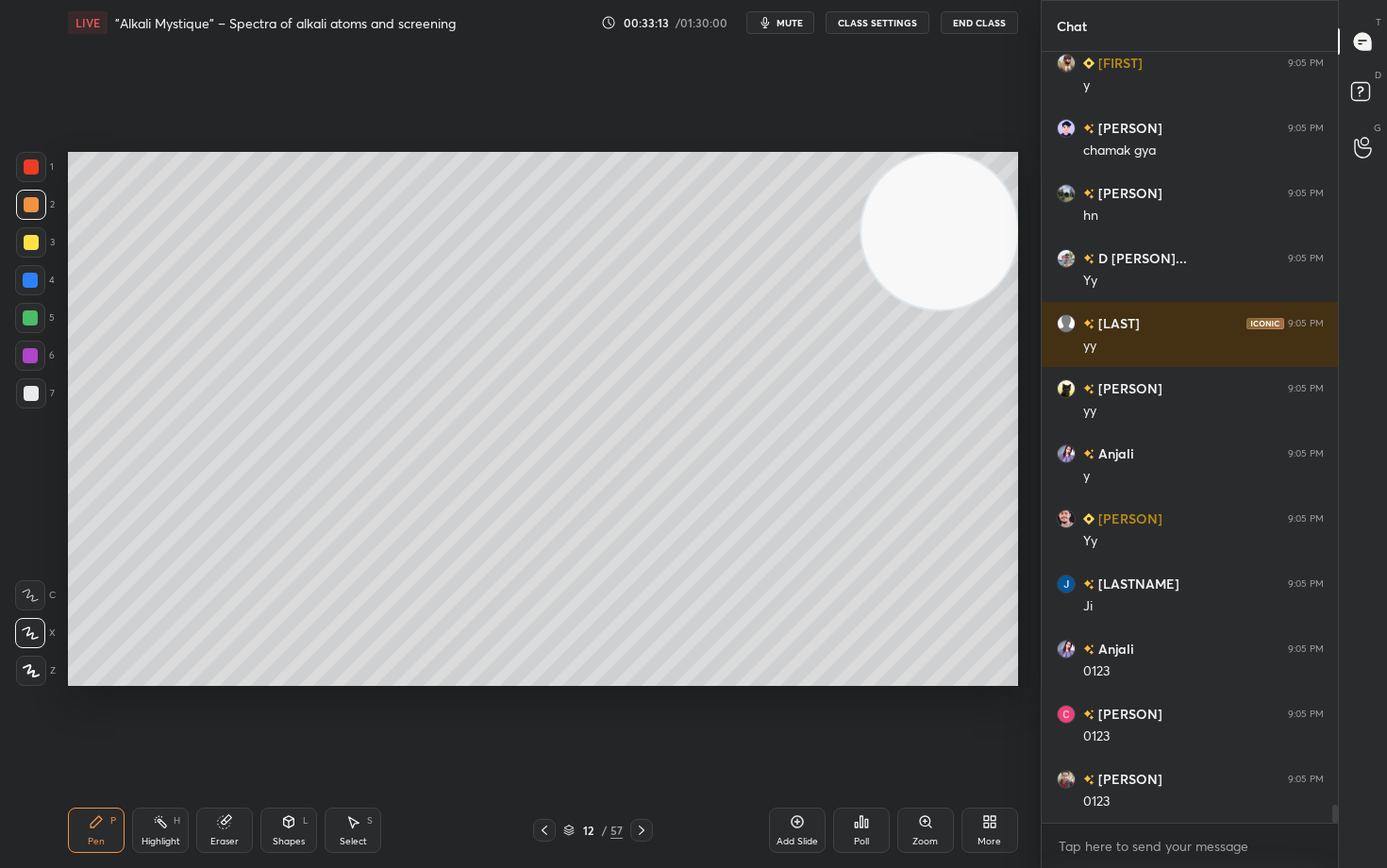 scroll, scrollTop: 32090, scrollLeft: 0, axis: vertical 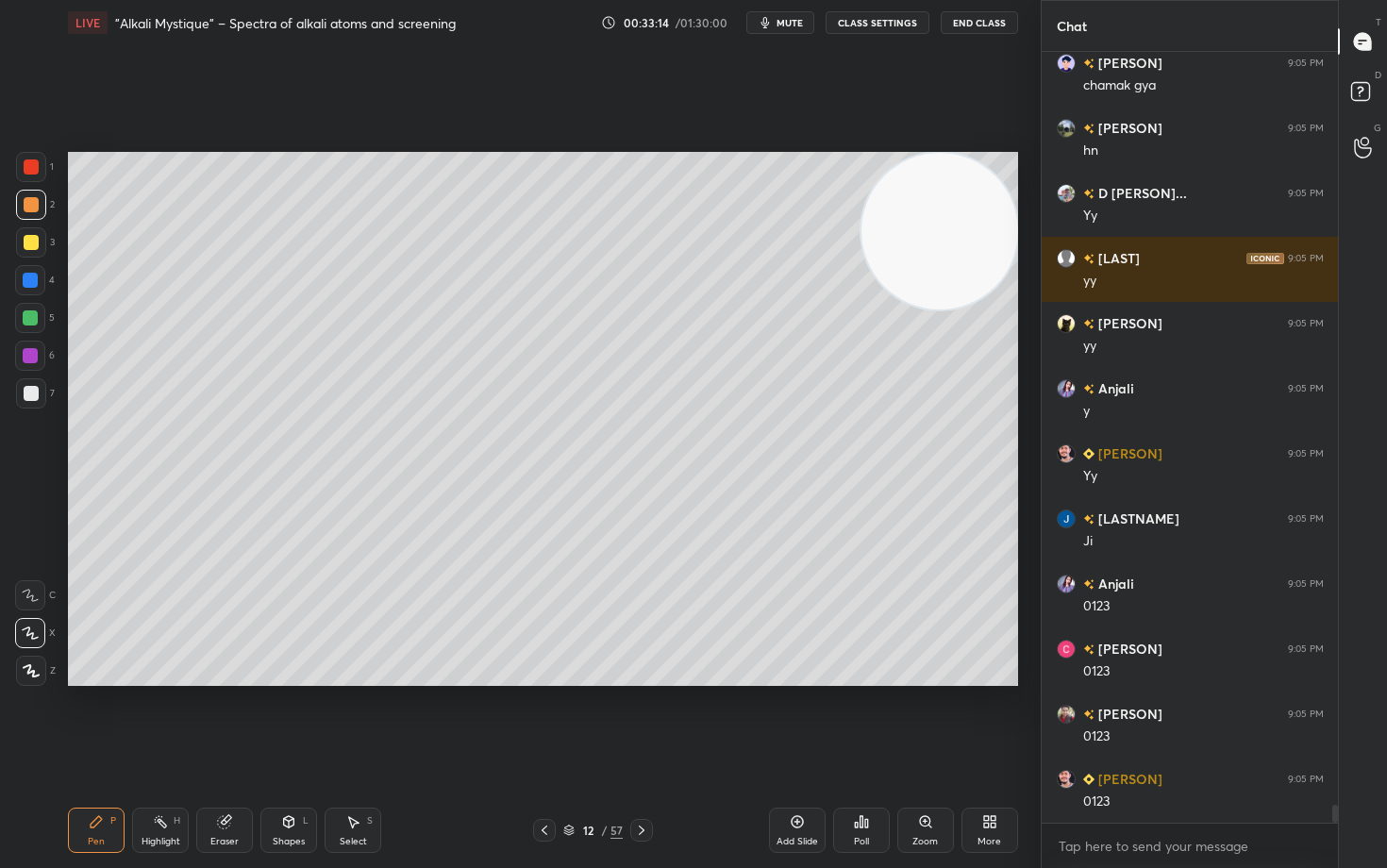 click at bounding box center [31, 393] 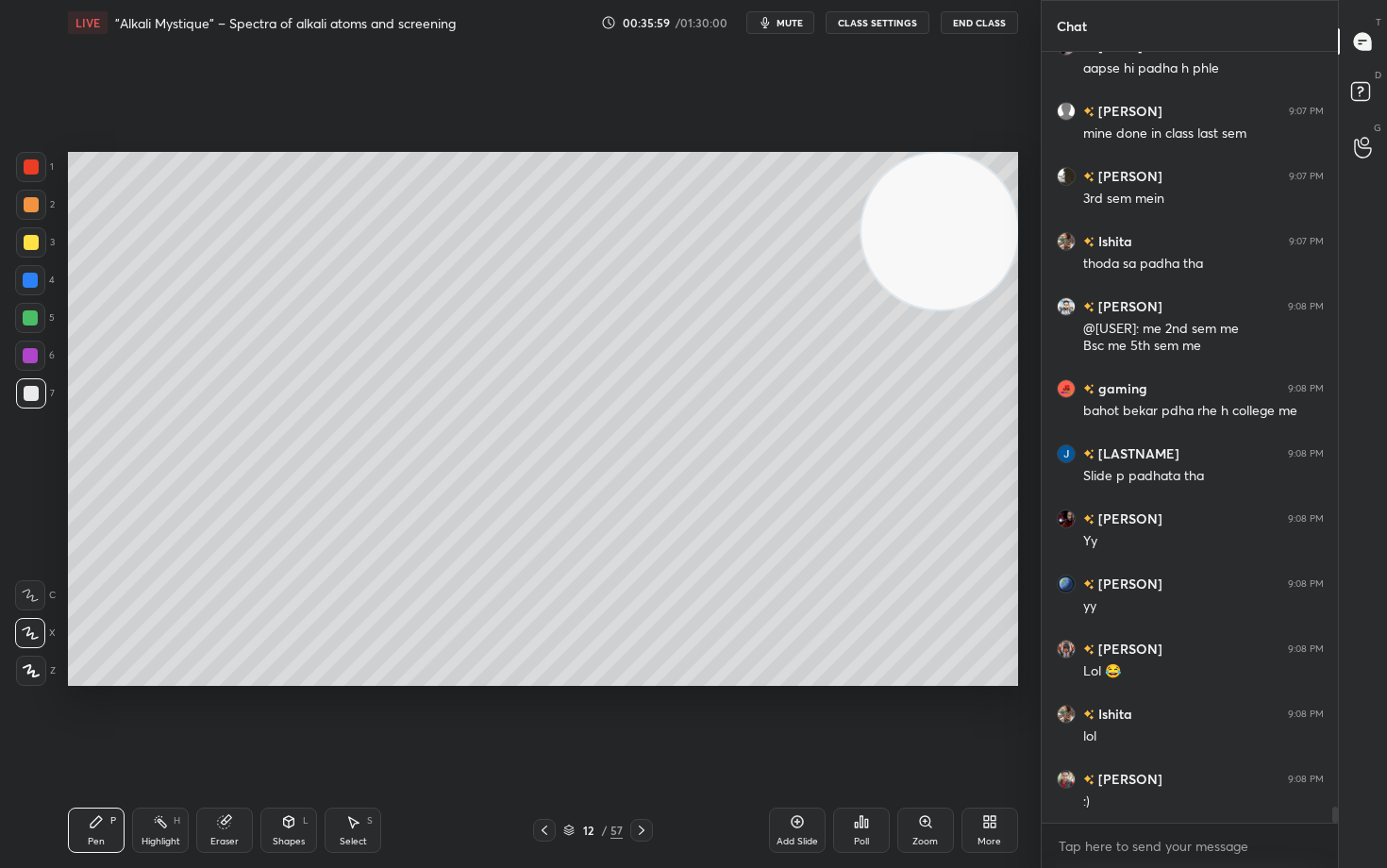 scroll, scrollTop: 37027, scrollLeft: 0, axis: vertical 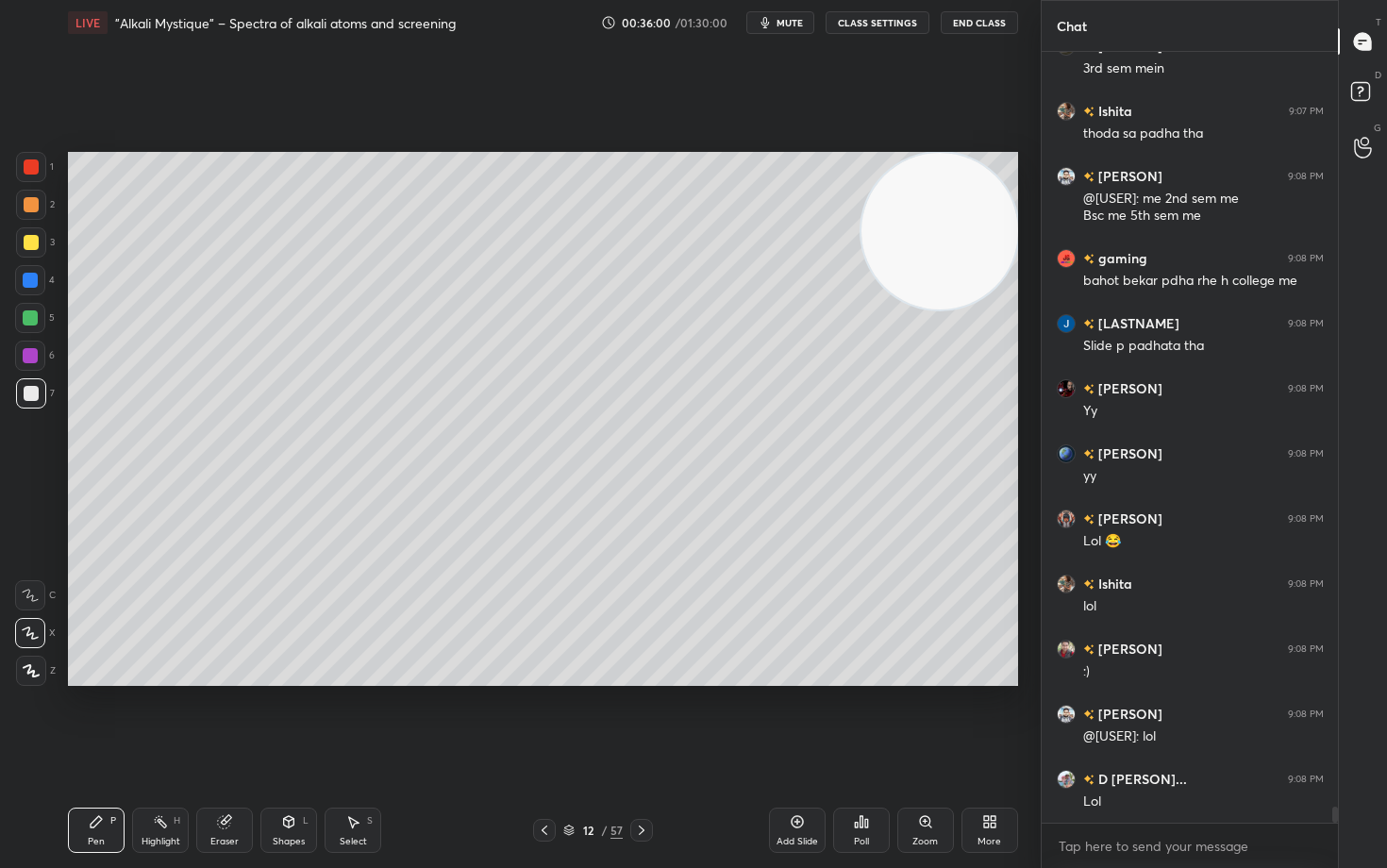 drag, startPoint x: 965, startPoint y: 235, endPoint x: 978, endPoint y: 211, distance: 27.294688 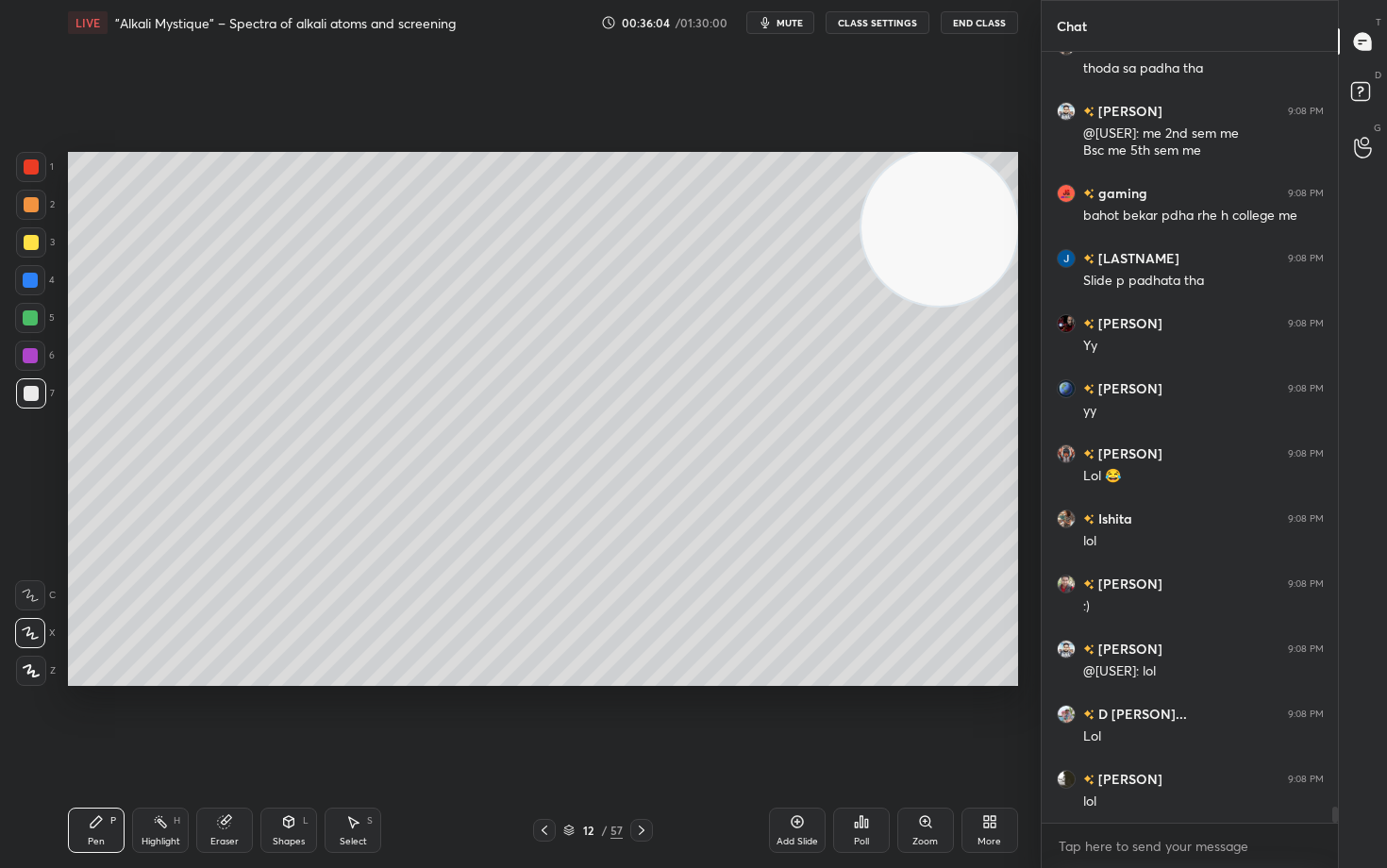 scroll, scrollTop: 37157, scrollLeft: 0, axis: vertical 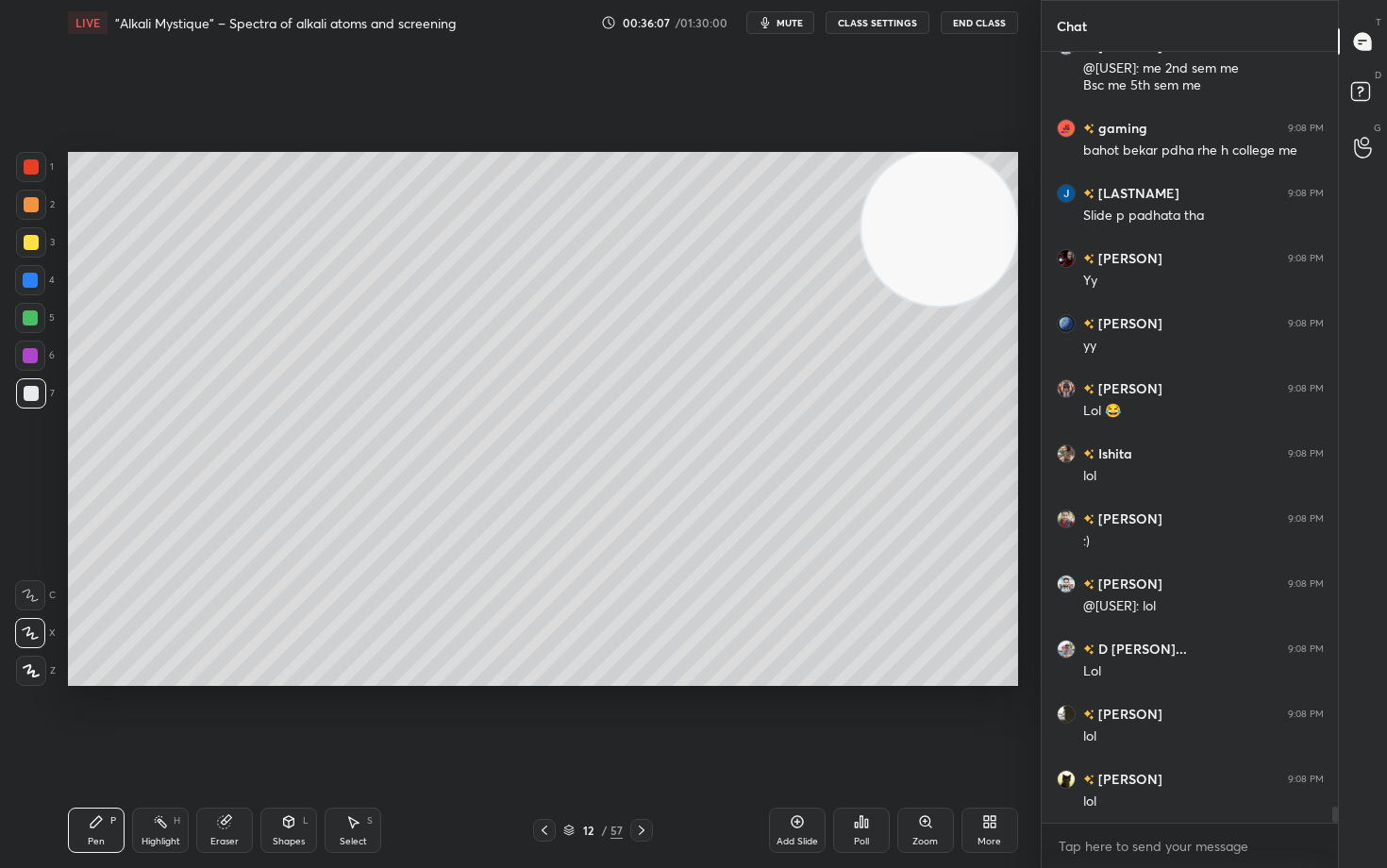 click at bounding box center [31, 205] 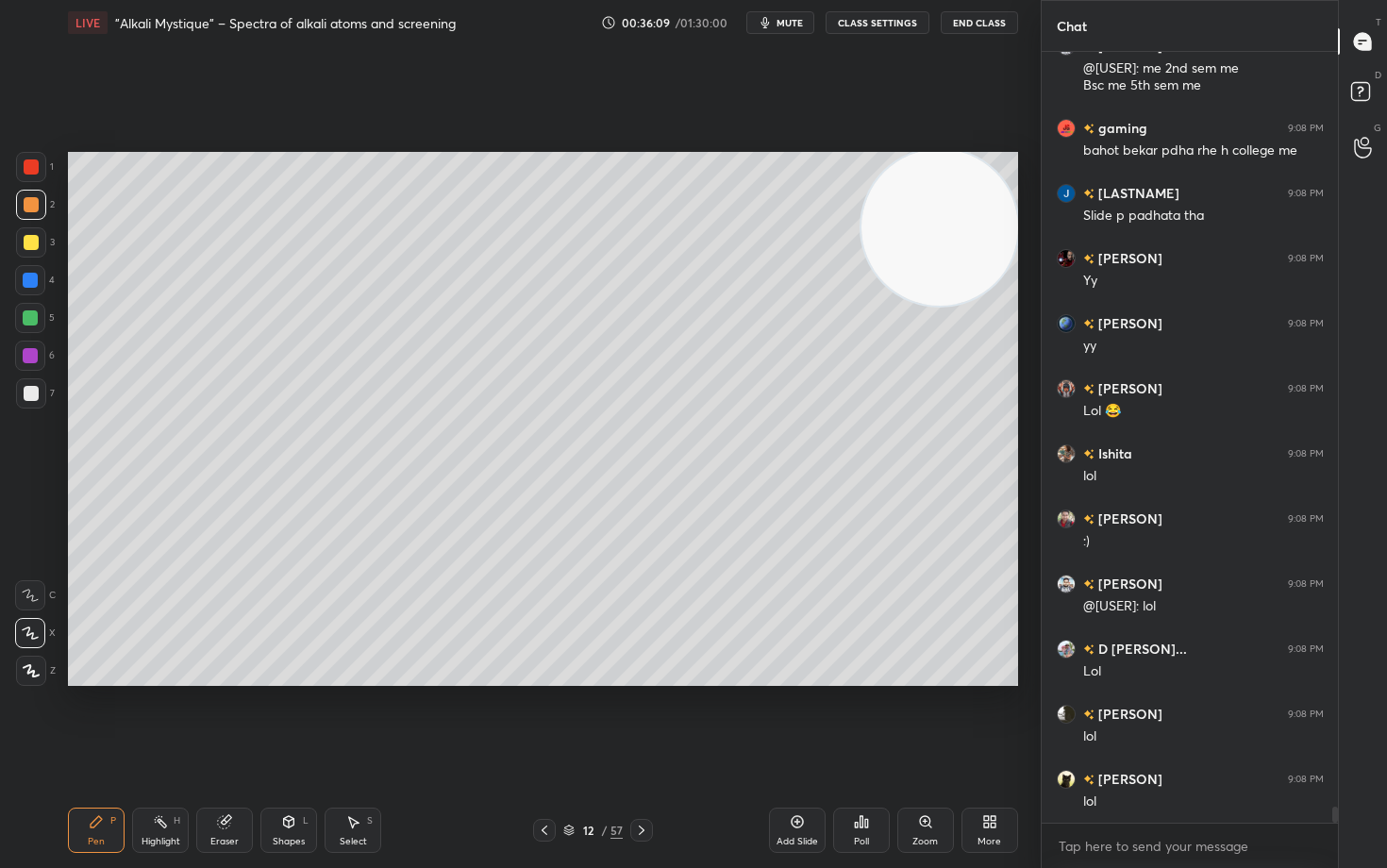 click 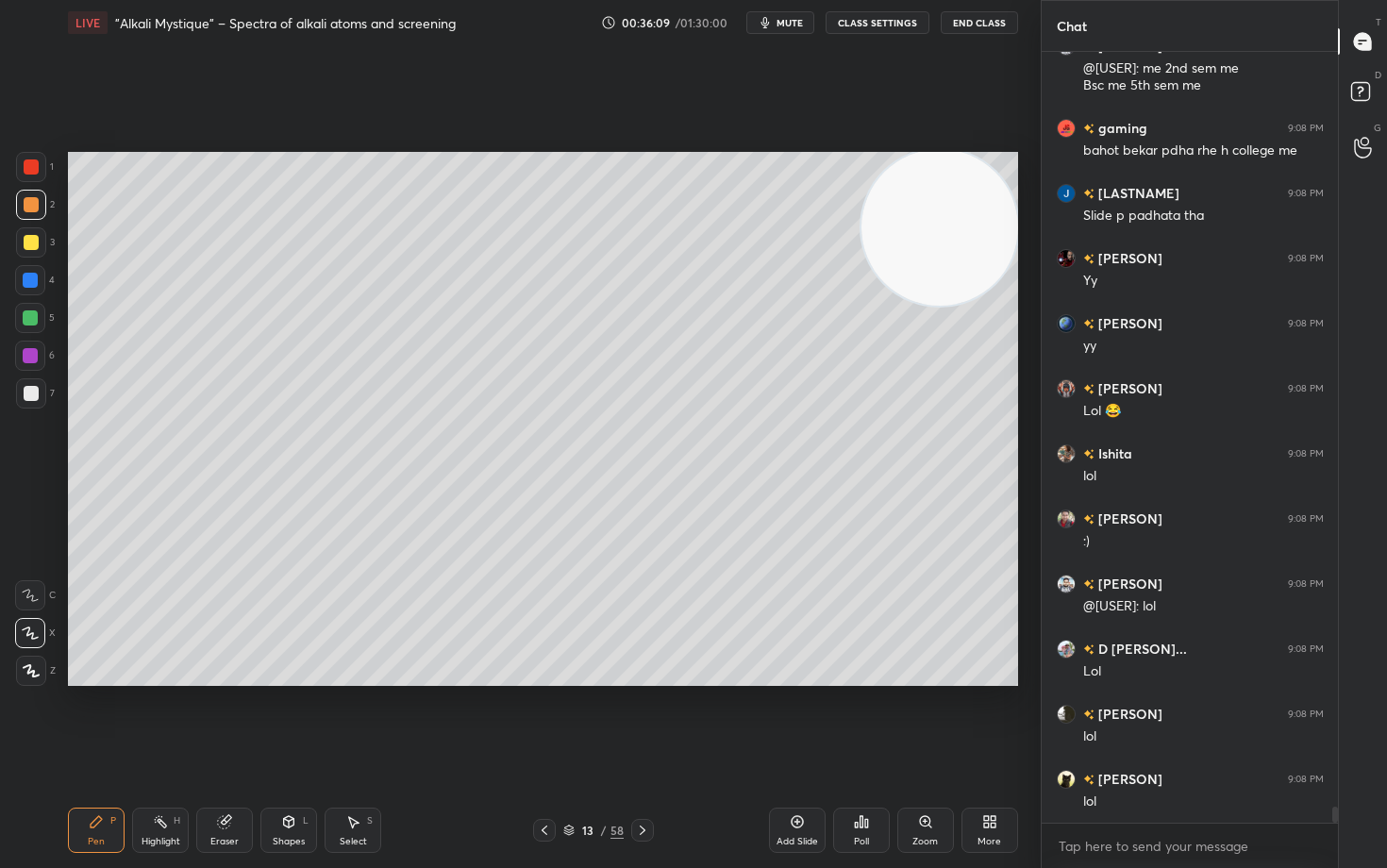 scroll, scrollTop: 37222, scrollLeft: 0, axis: vertical 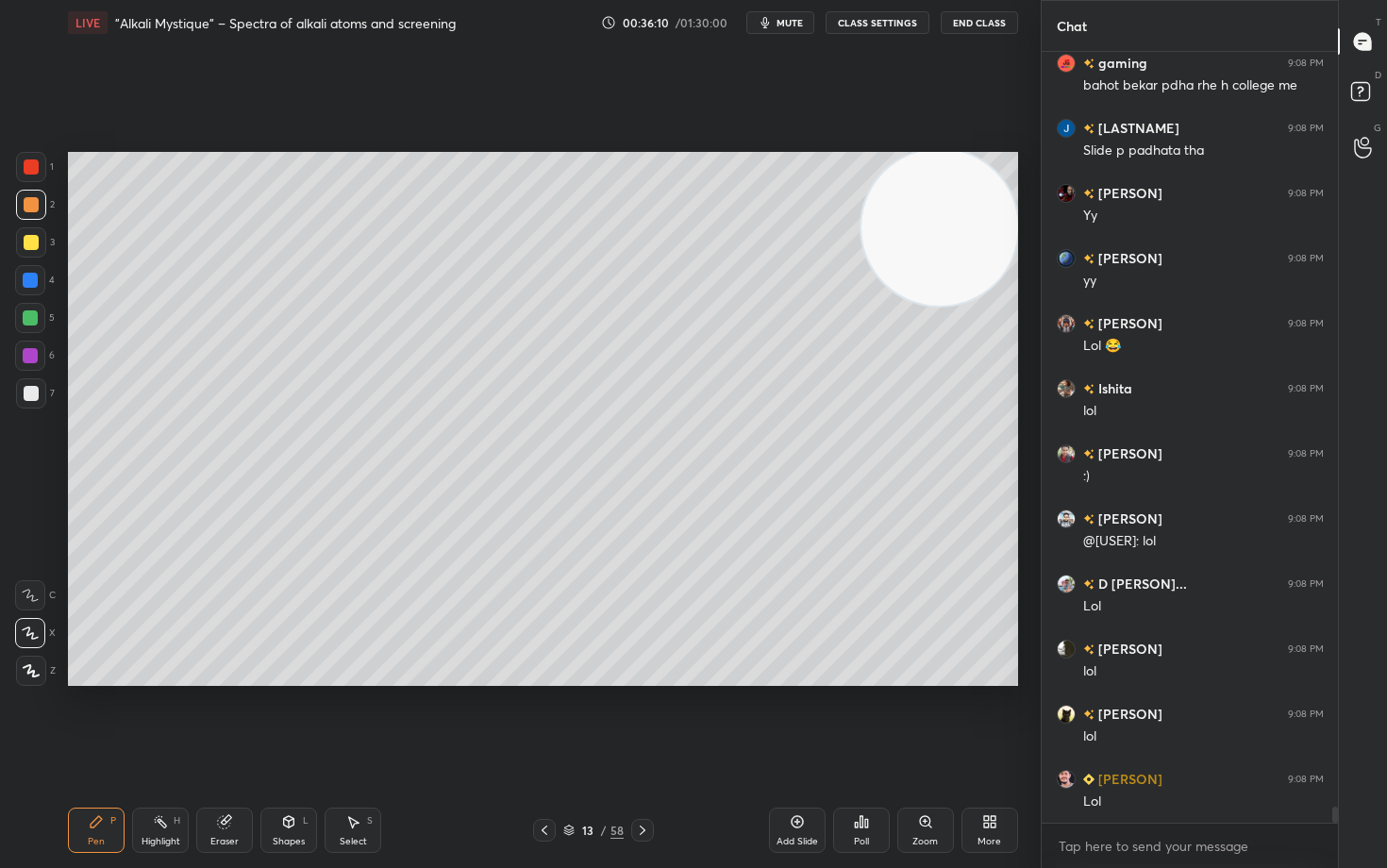drag, startPoint x: 927, startPoint y: 258, endPoint x: 941, endPoint y: 244, distance: 19.79899 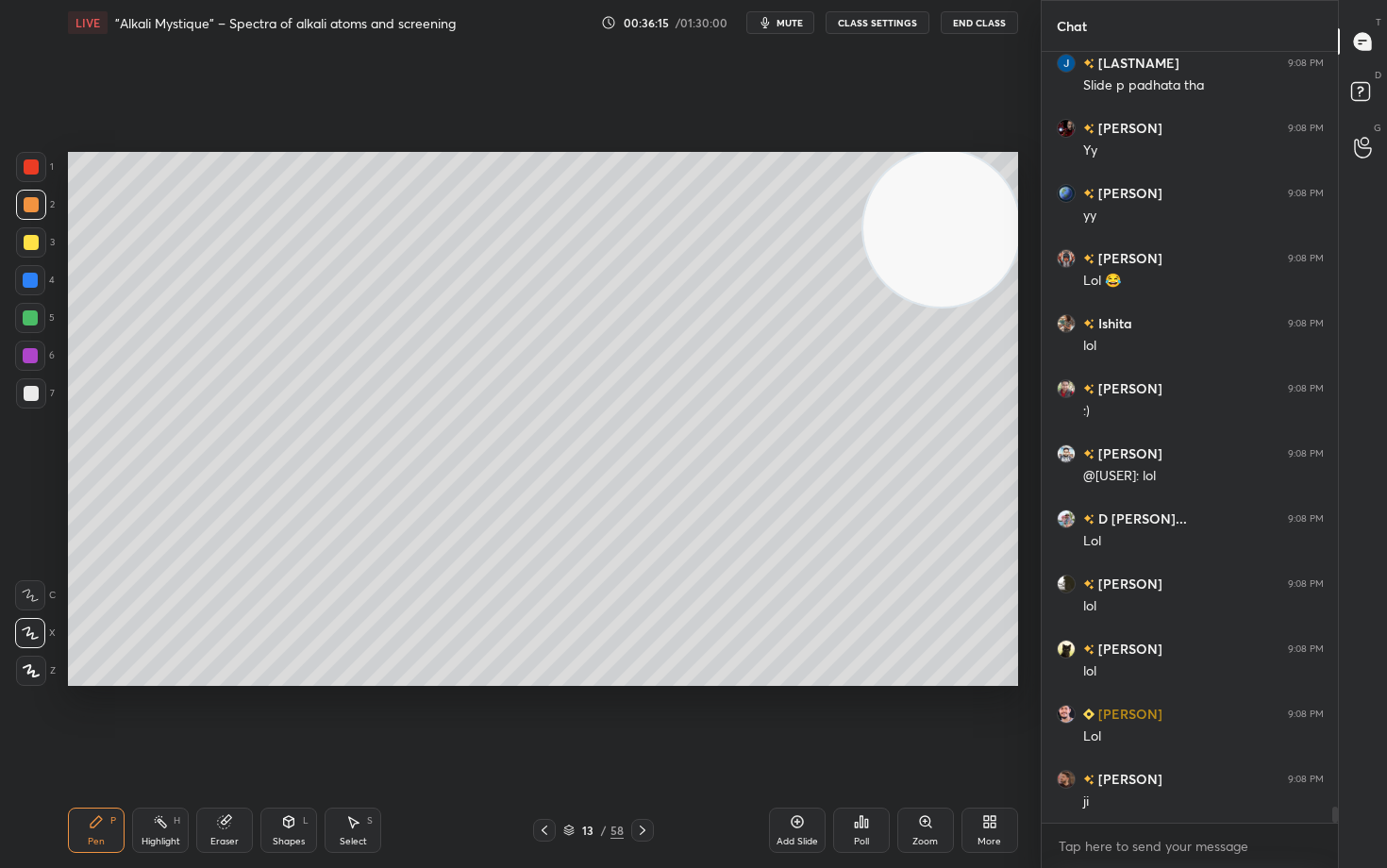 scroll, scrollTop: 37369, scrollLeft: 0, axis: vertical 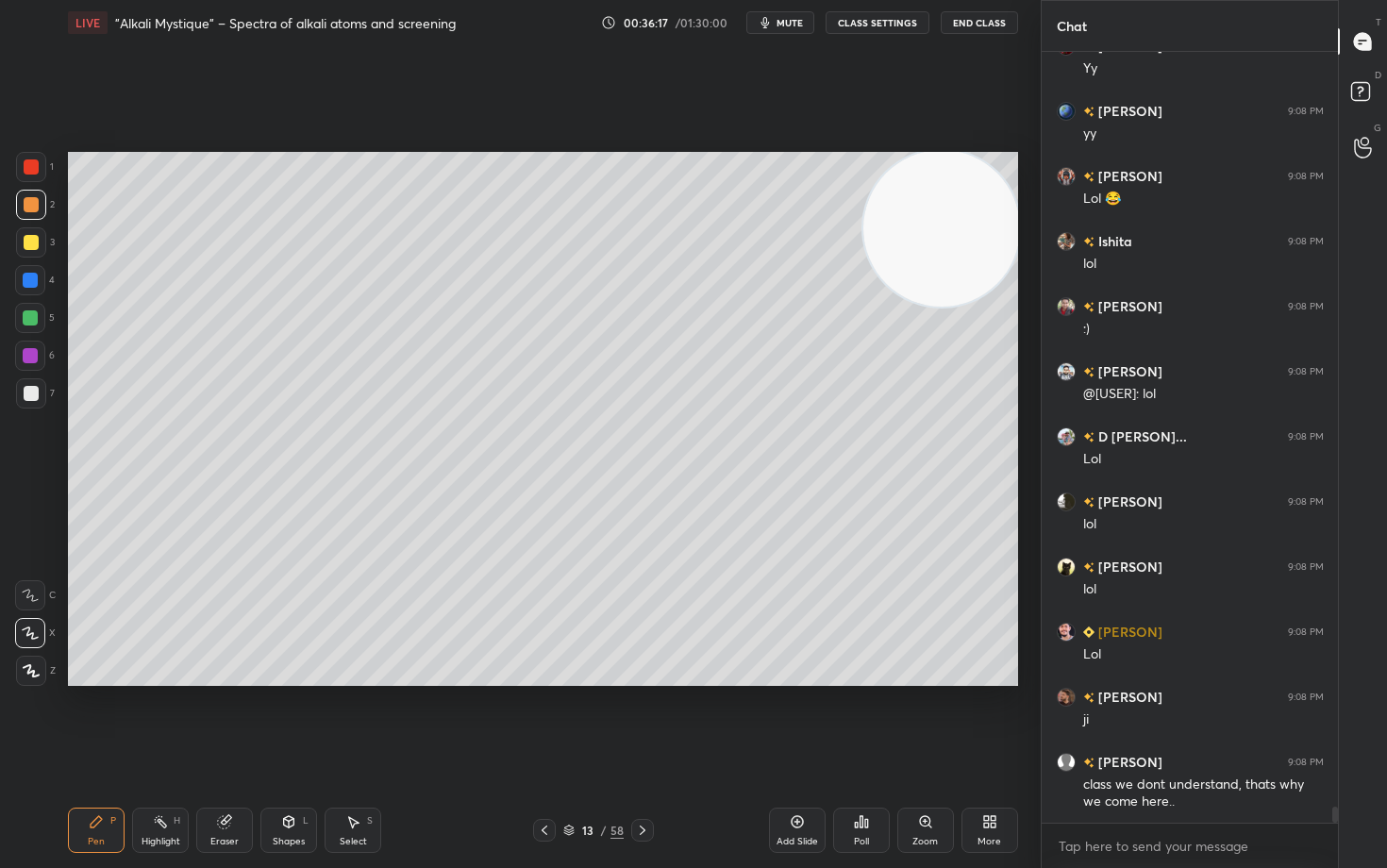 click at bounding box center [31, 242] 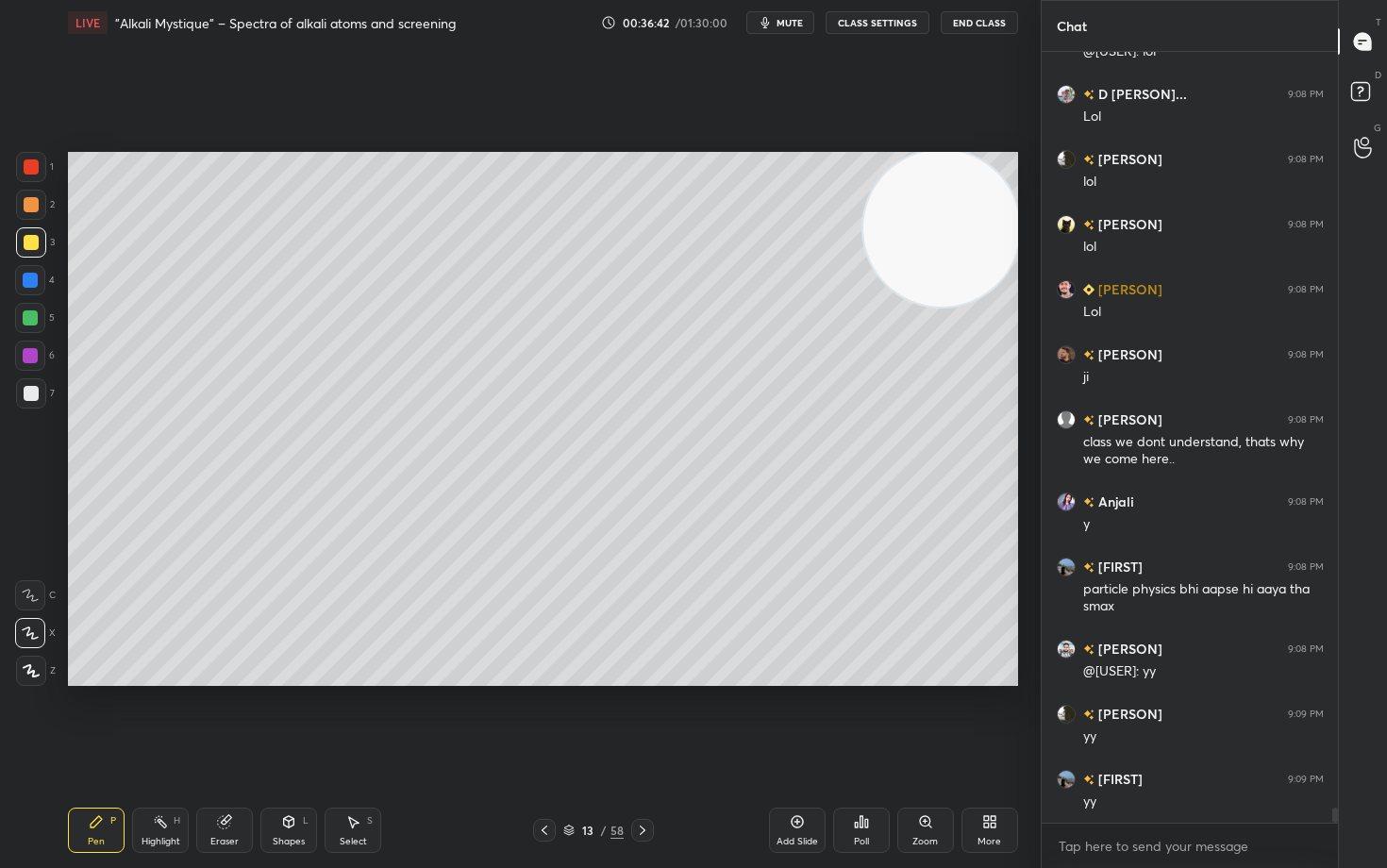 scroll, scrollTop: 37777, scrollLeft: 0, axis: vertical 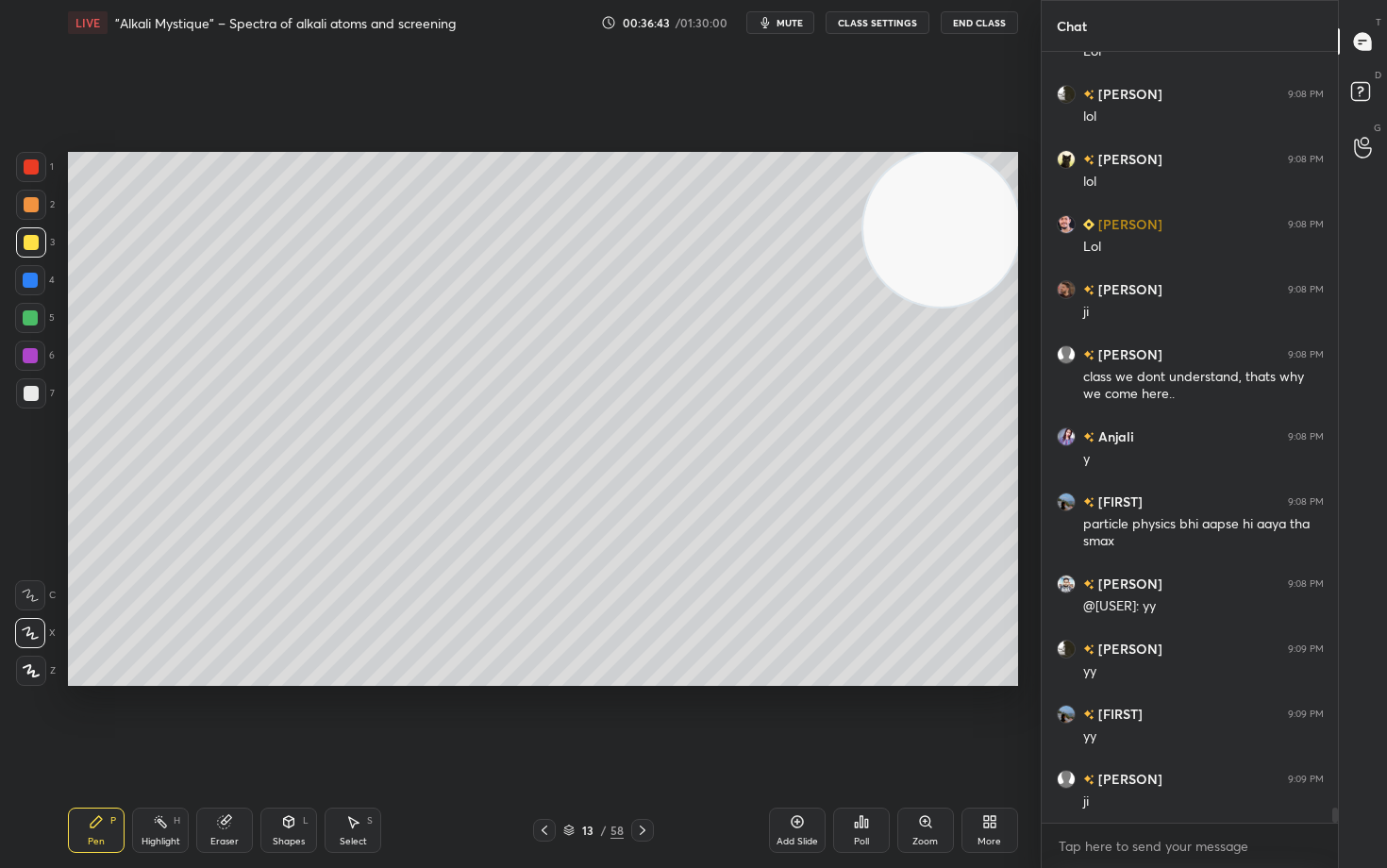 click at bounding box center (31, 393) 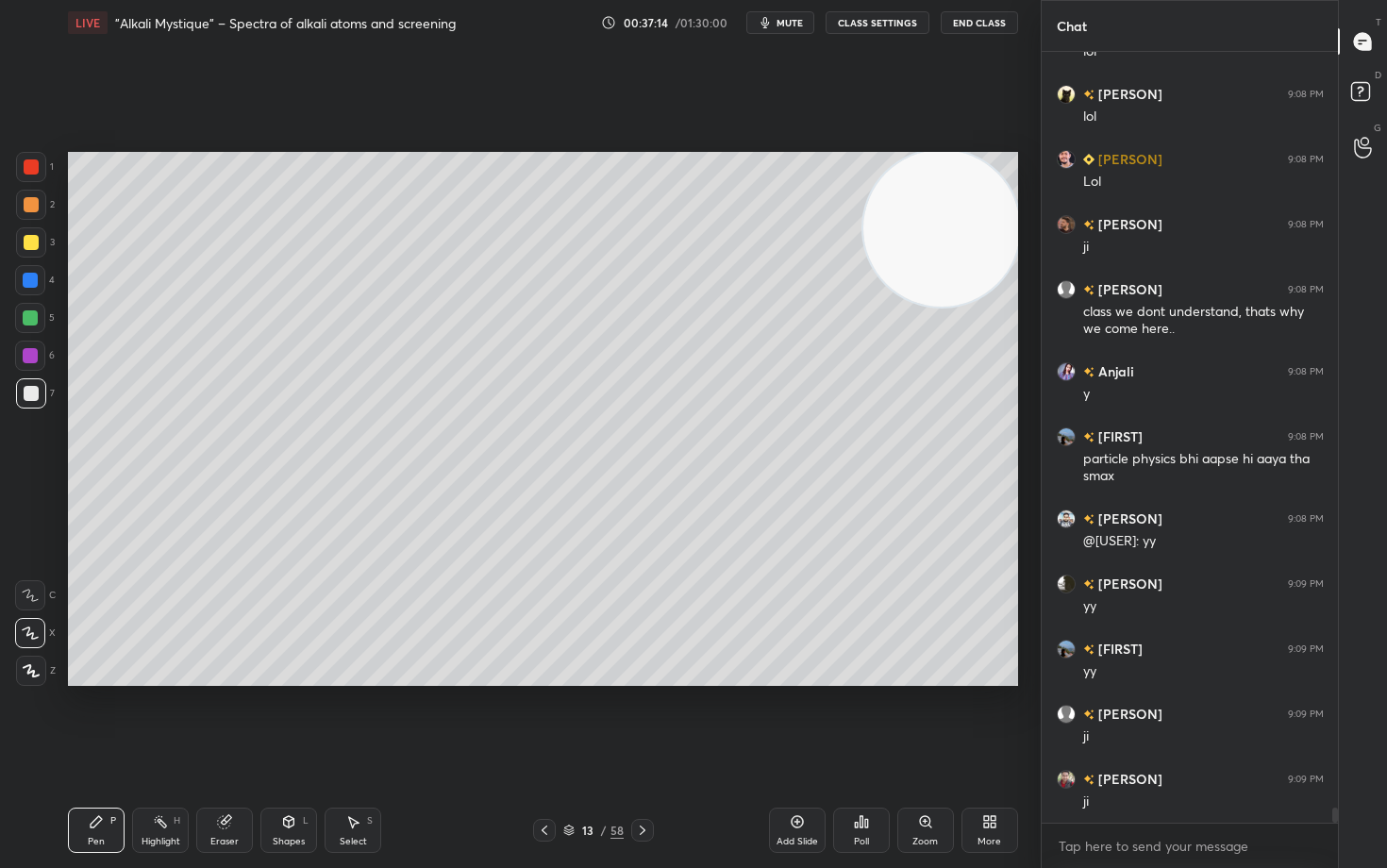 scroll, scrollTop: 37907, scrollLeft: 0, axis: vertical 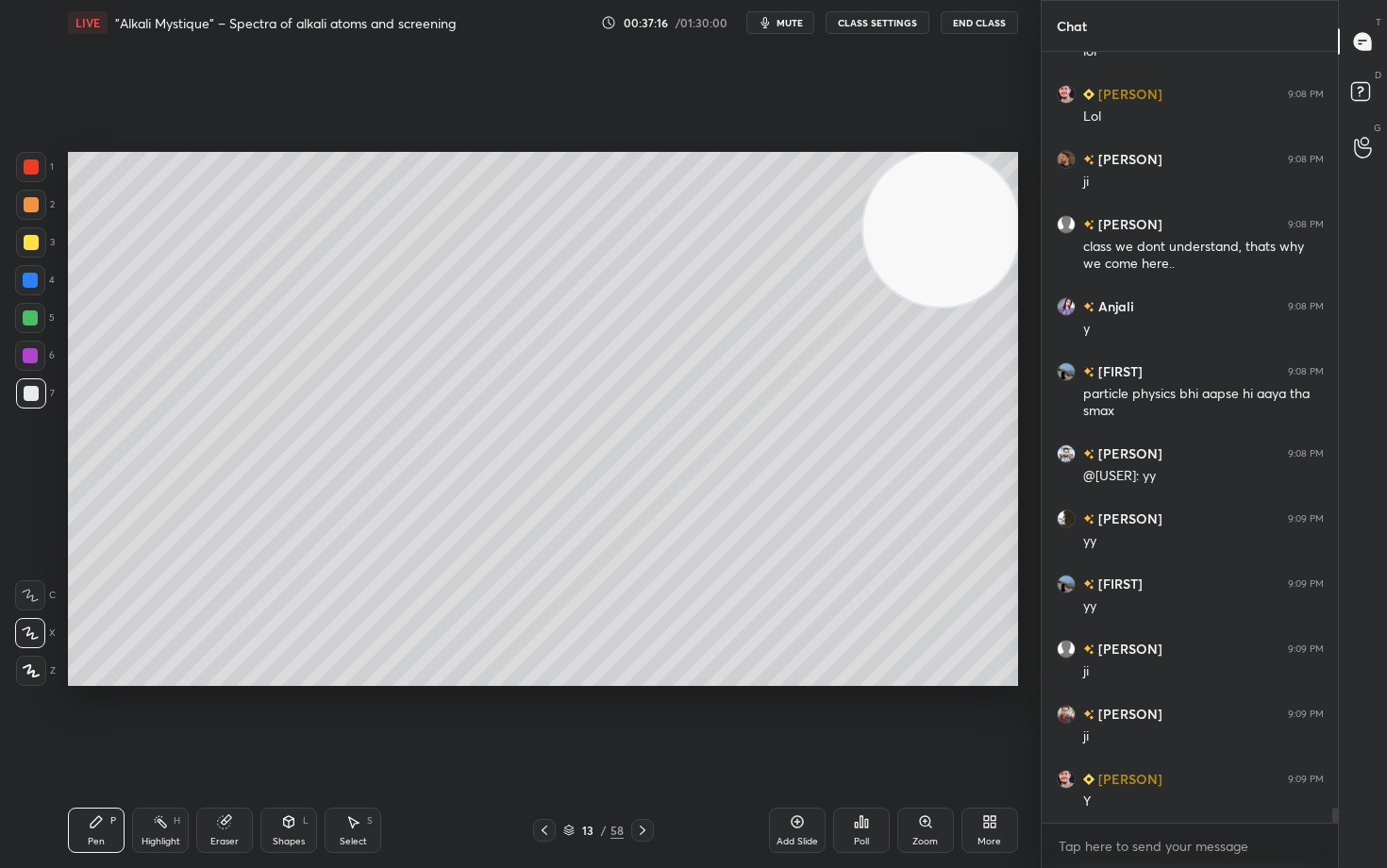 click at bounding box center (31, 205) 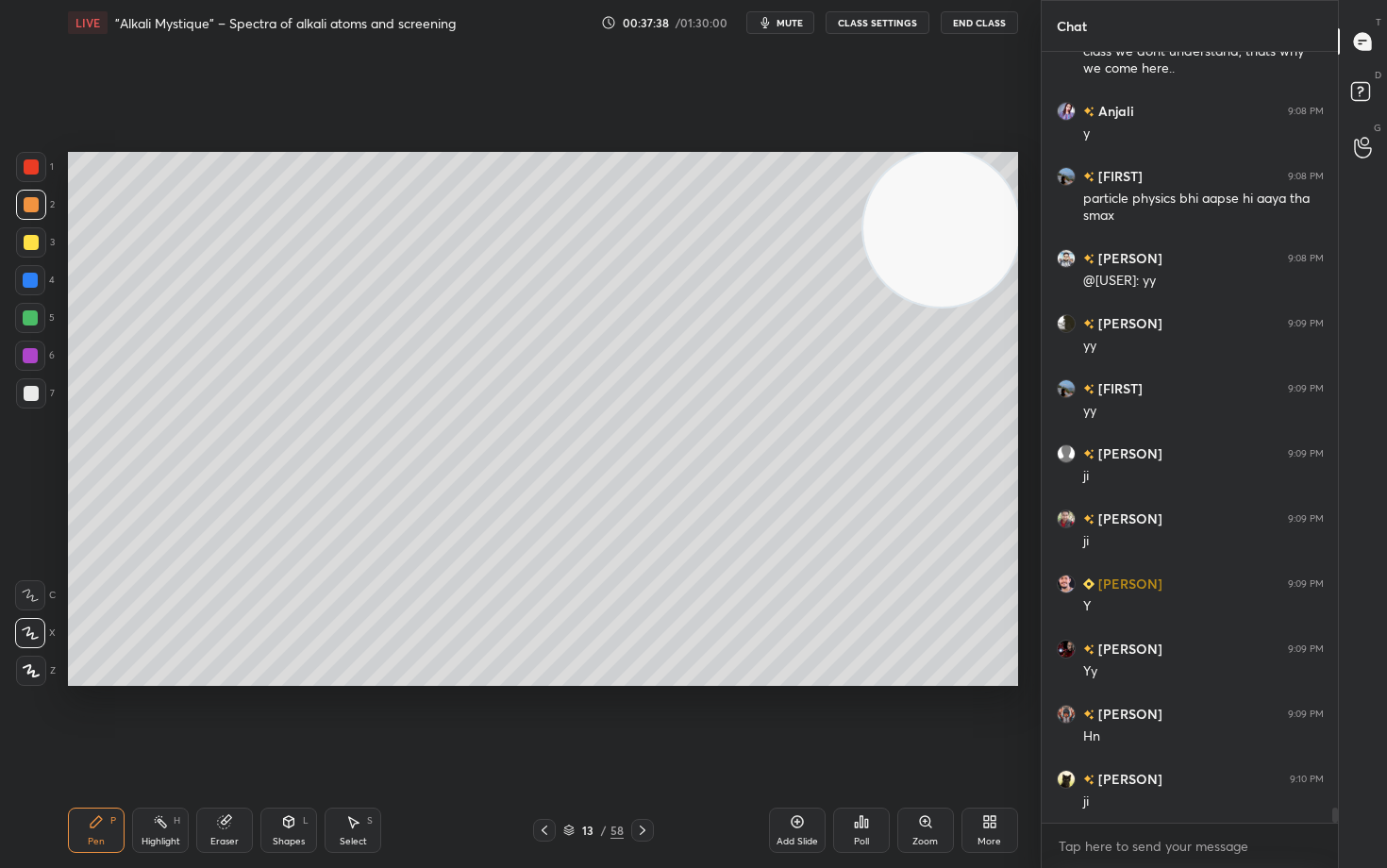scroll, scrollTop: 38167, scrollLeft: 0, axis: vertical 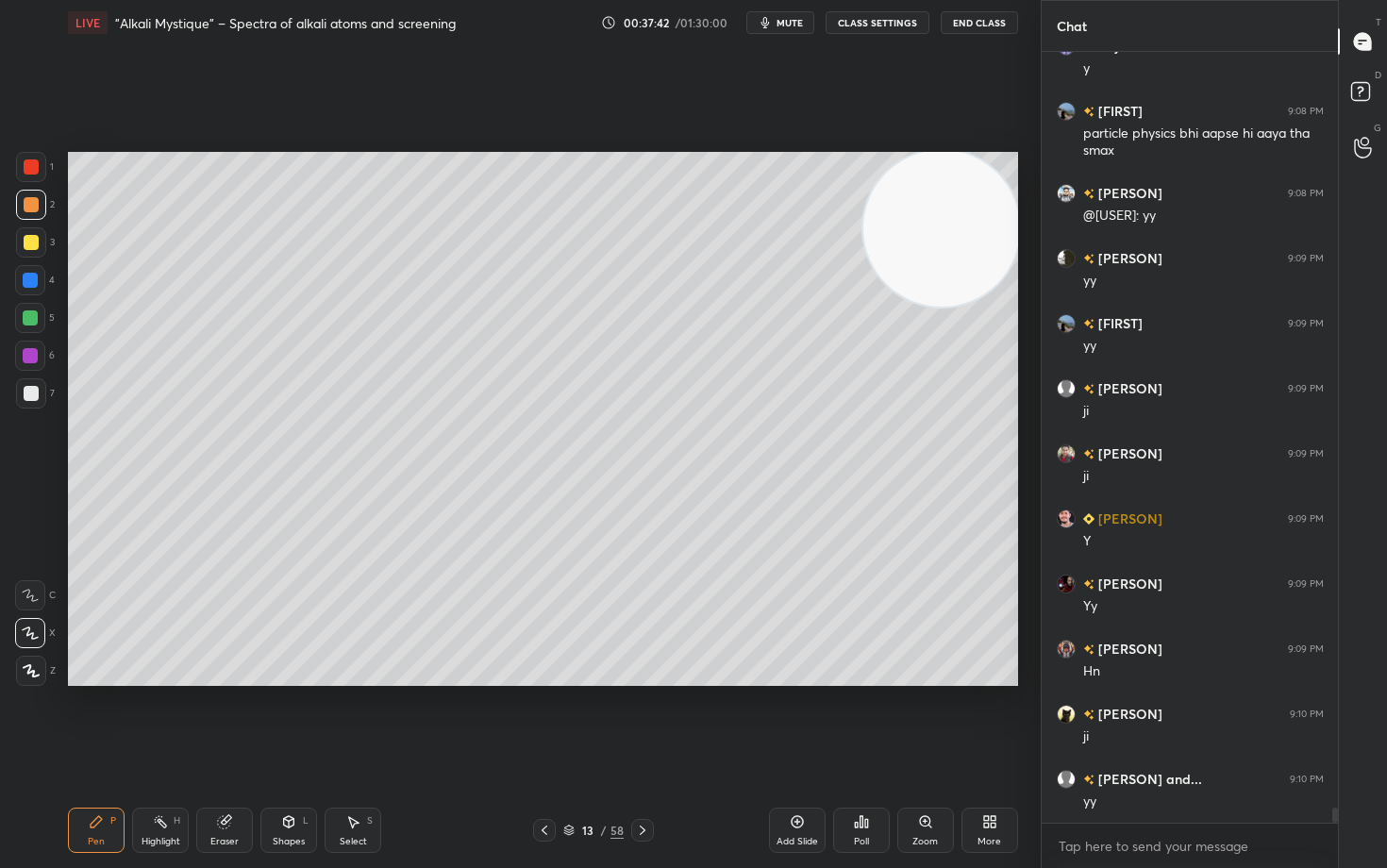 click at bounding box center [31, 393] 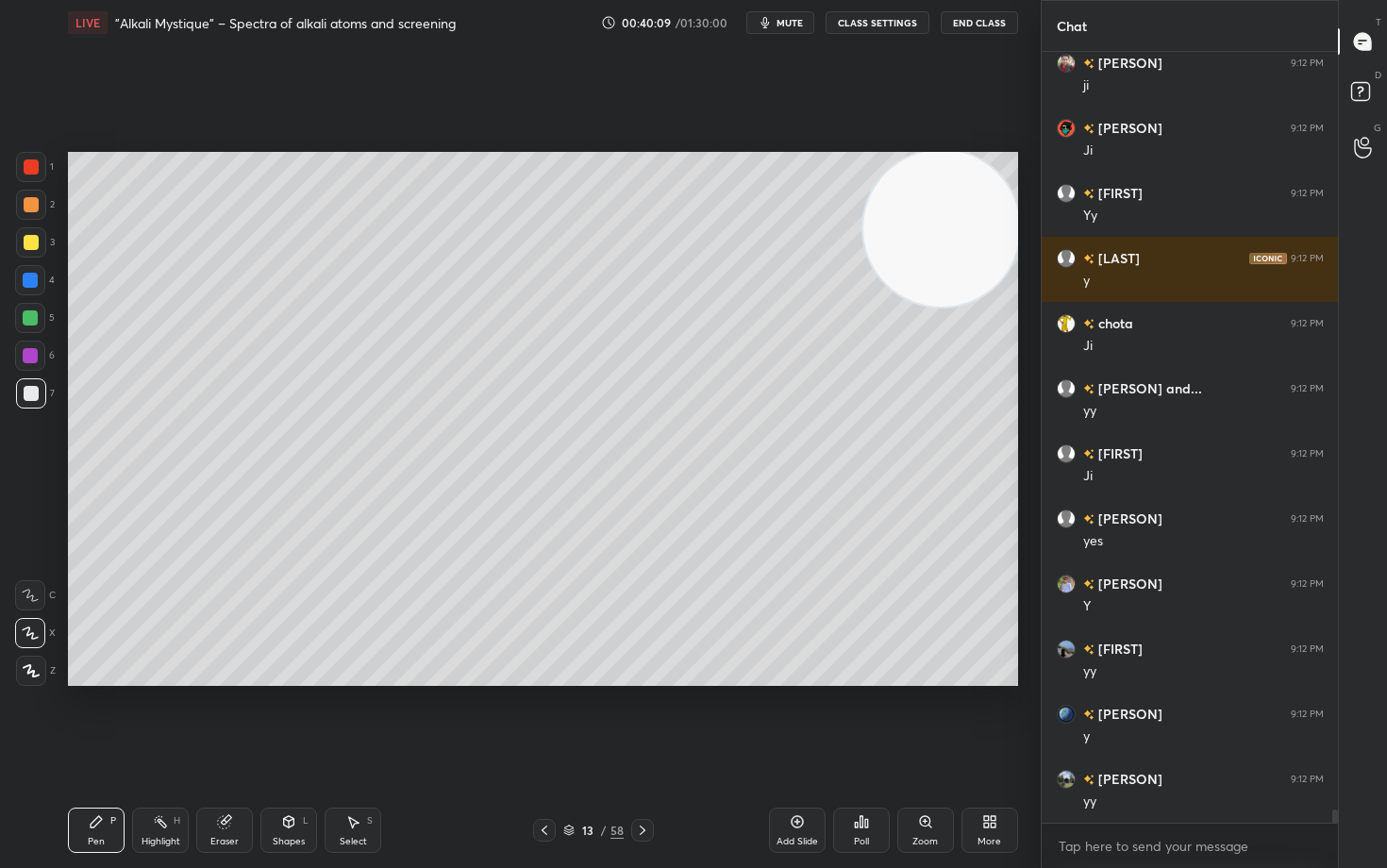 scroll, scrollTop: 43134, scrollLeft: 0, axis: vertical 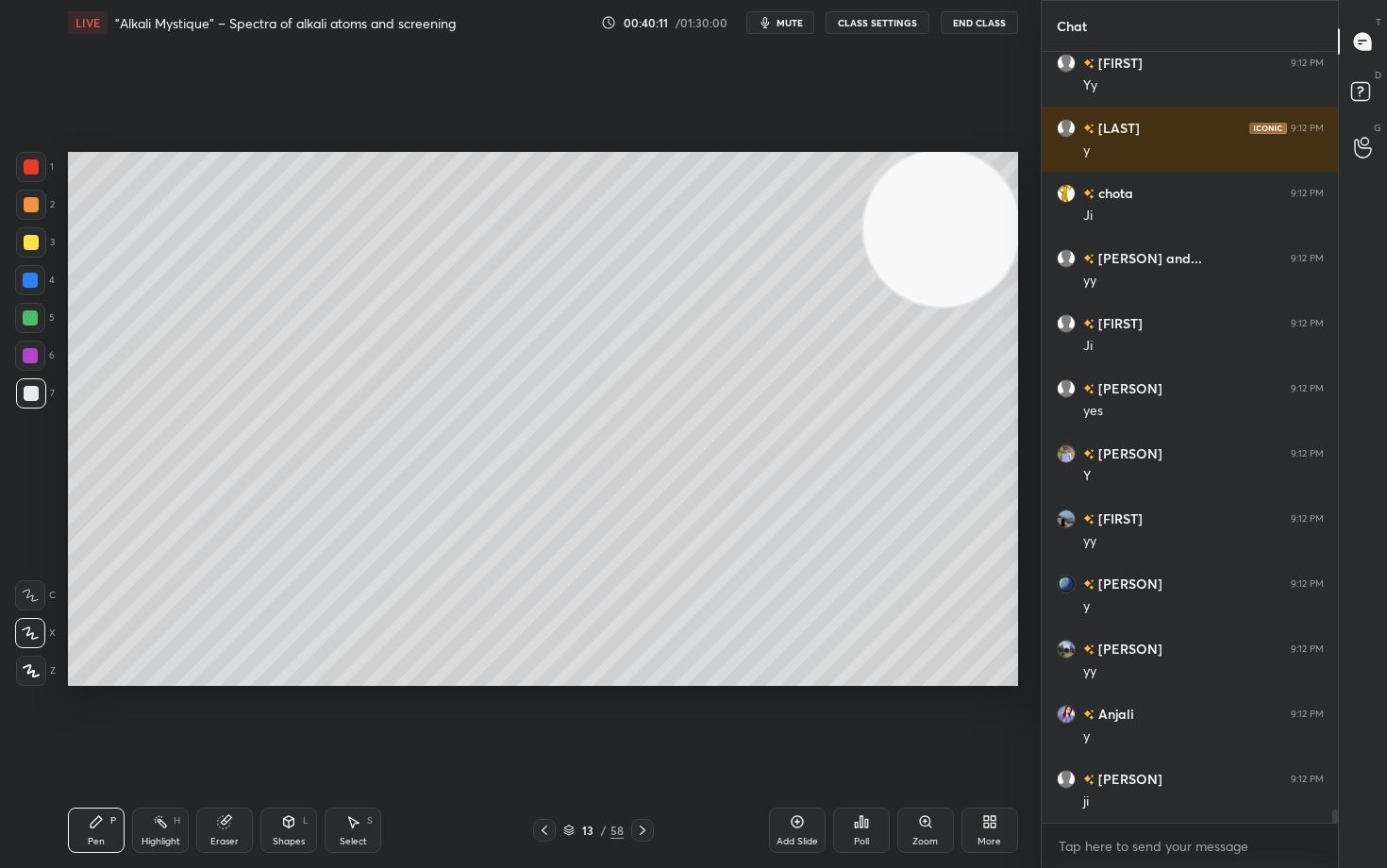 click 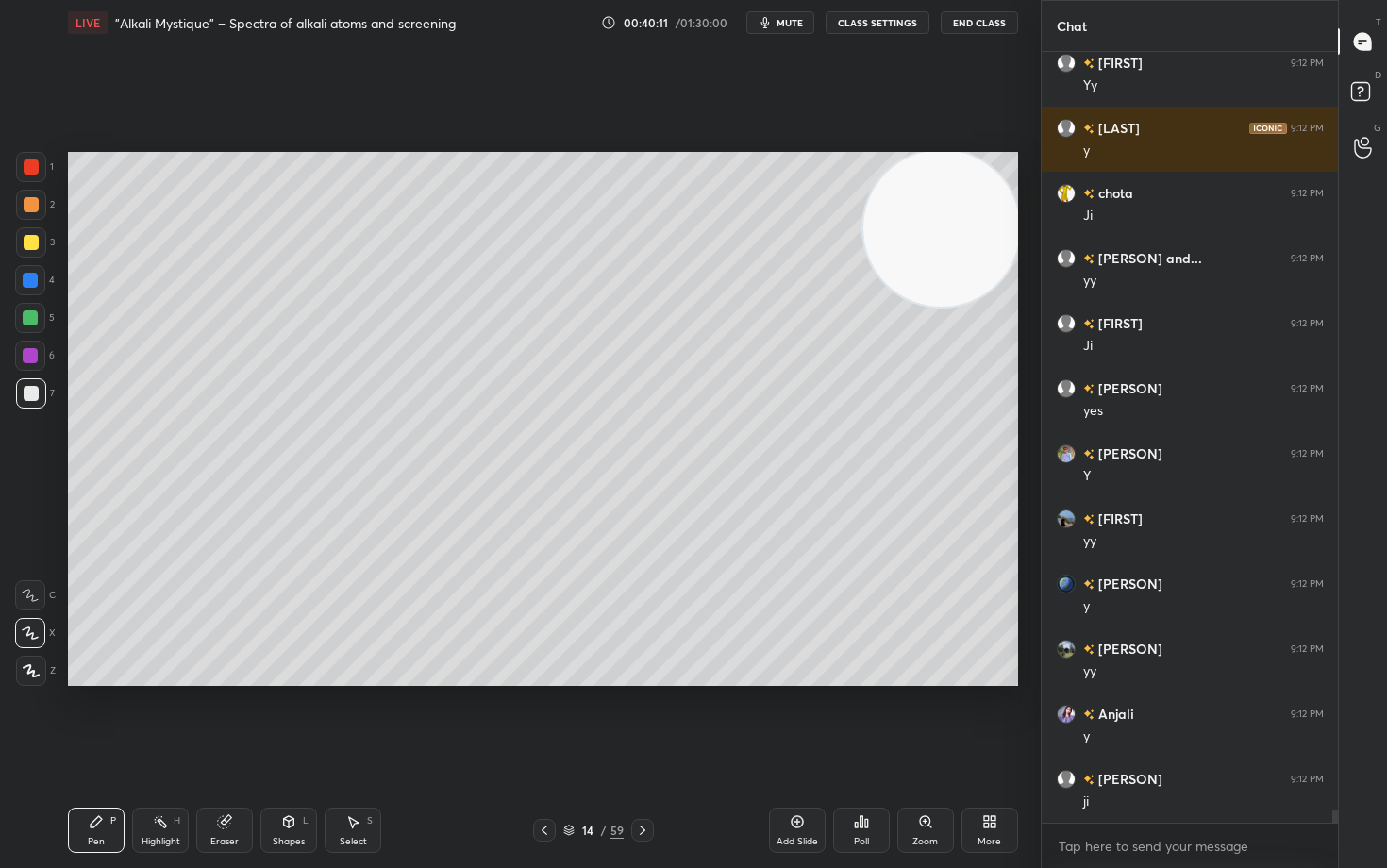scroll, scrollTop: 43264, scrollLeft: 0, axis: vertical 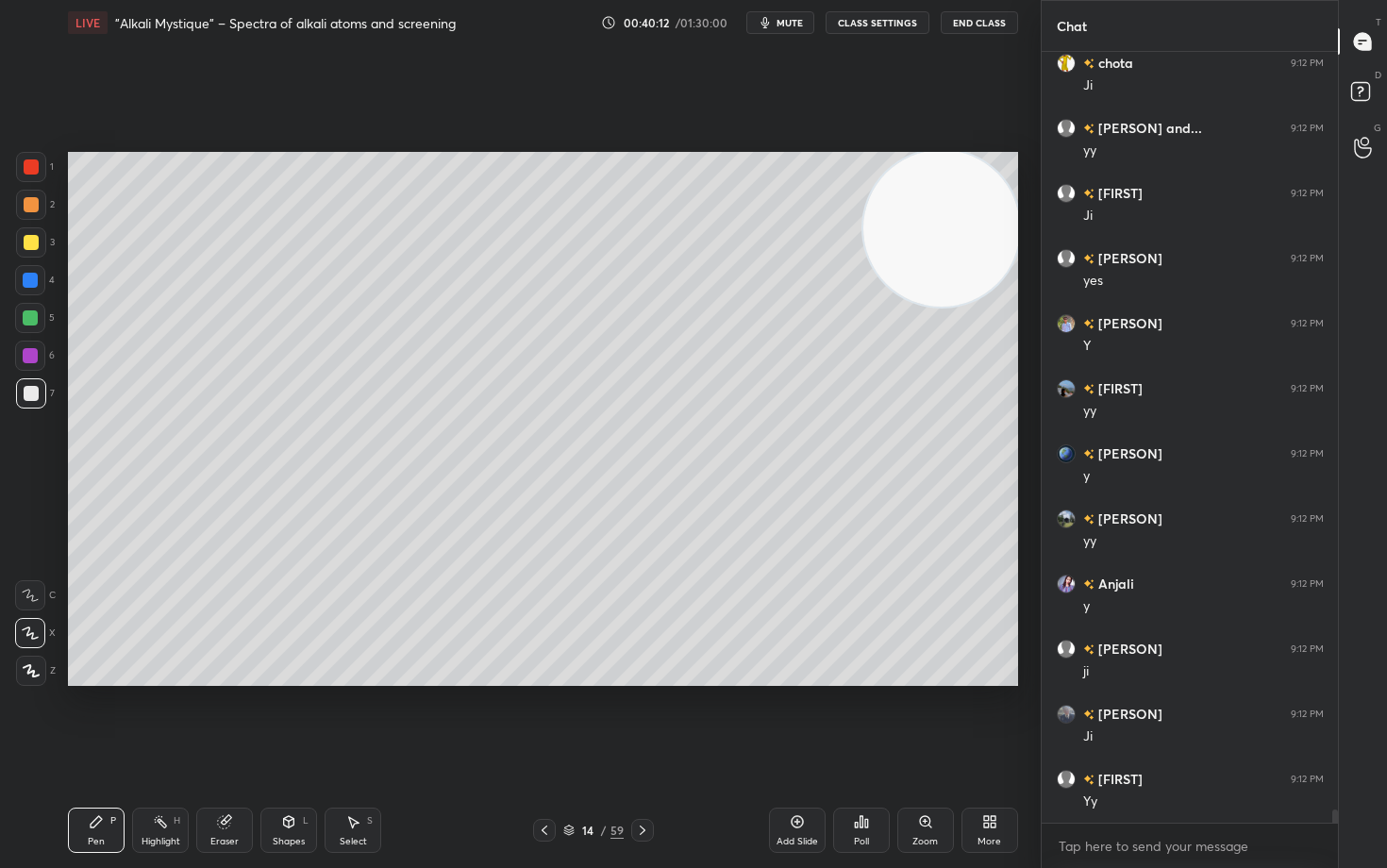 click at bounding box center [31, 242] 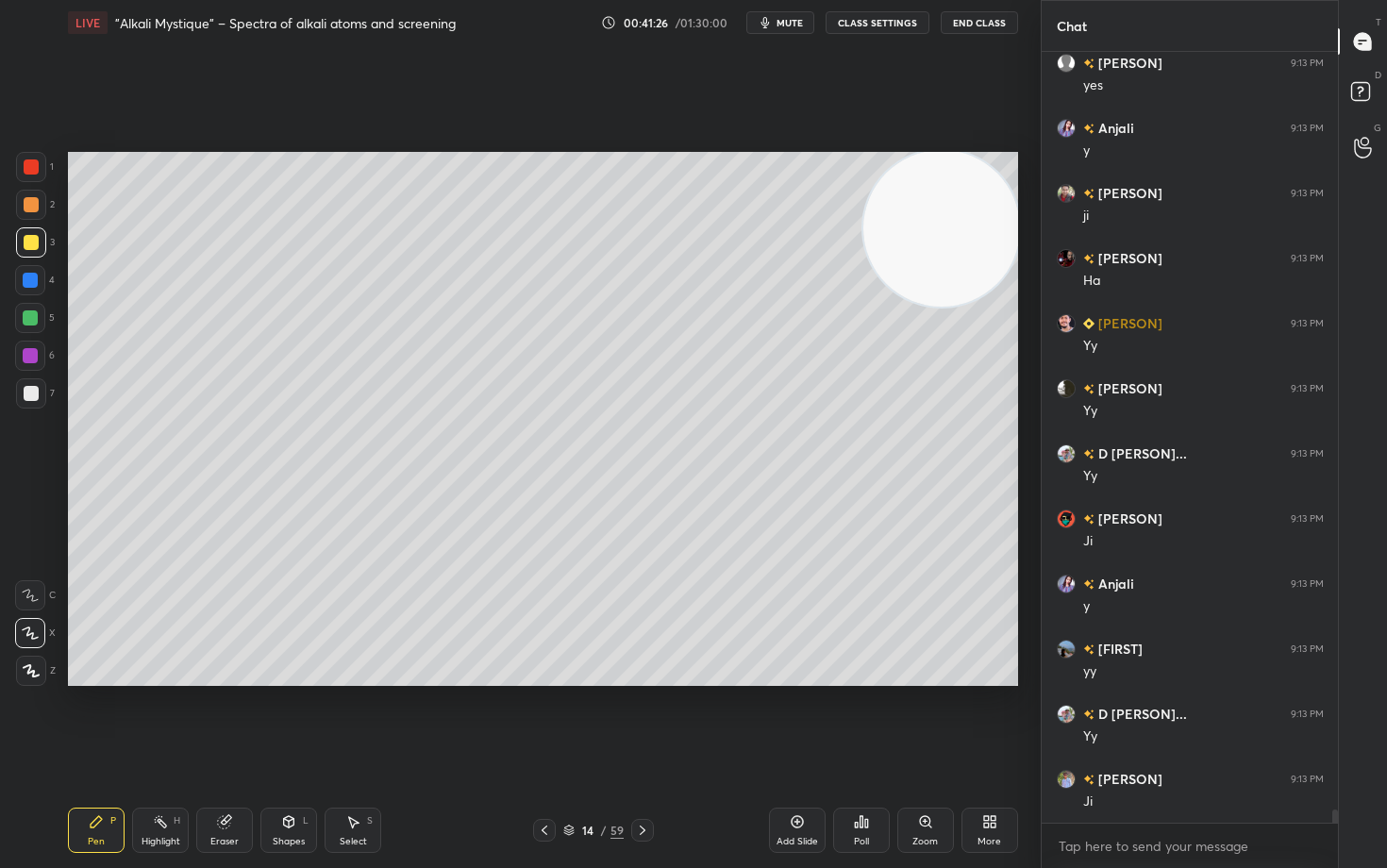 scroll, scrollTop: 44193, scrollLeft: 0, axis: vertical 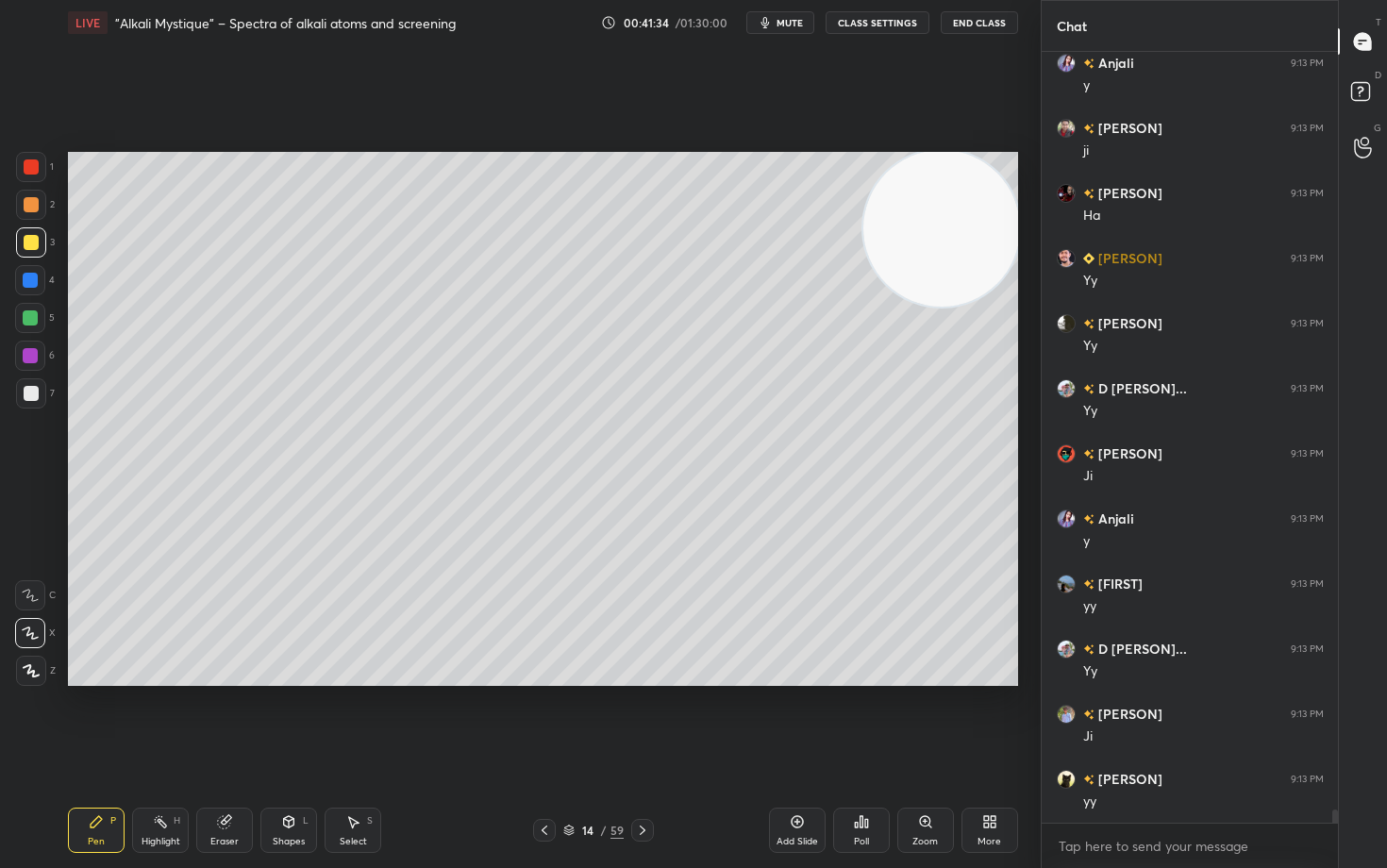 click at bounding box center [31, 393] 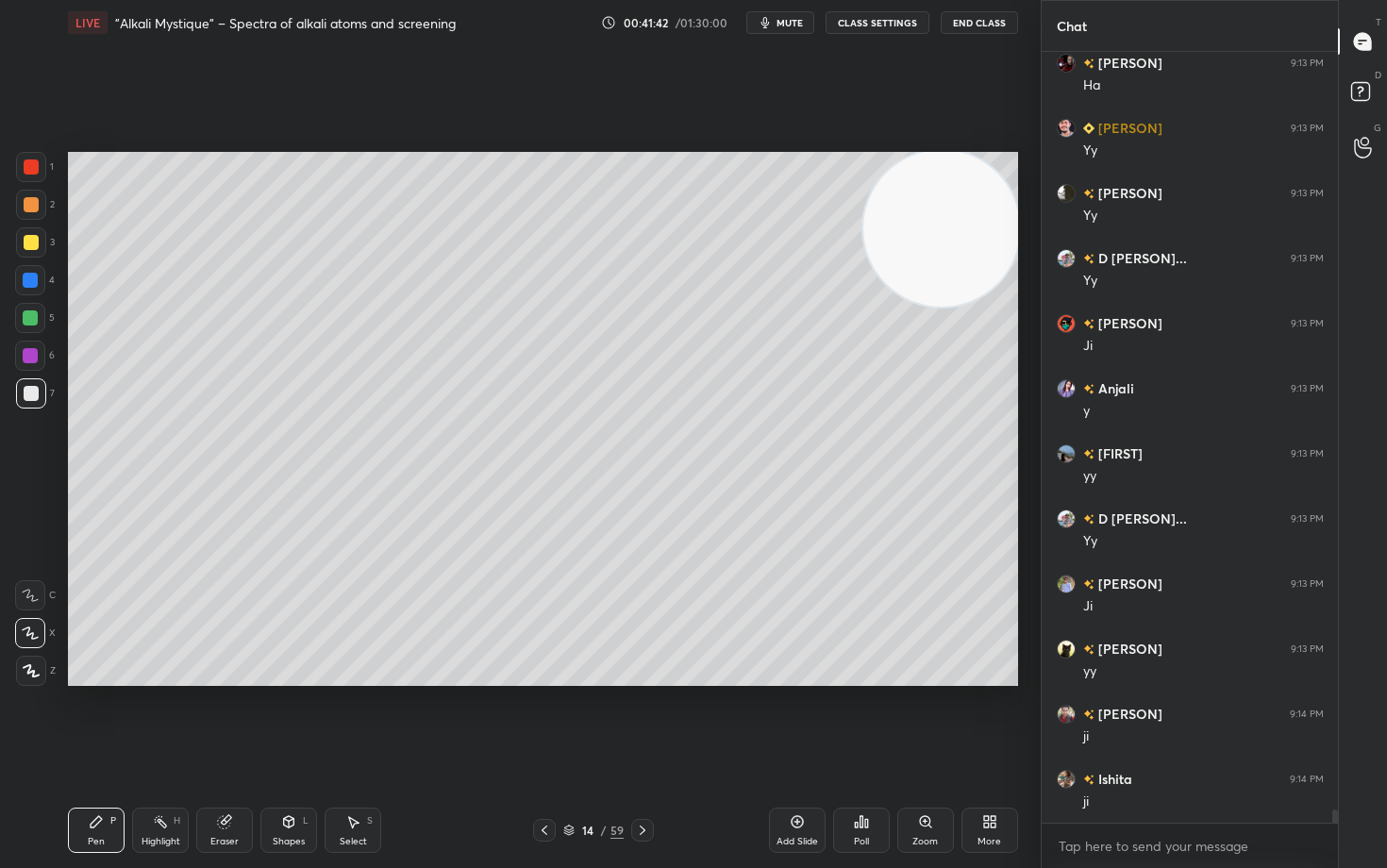 scroll, scrollTop: 44388, scrollLeft: 0, axis: vertical 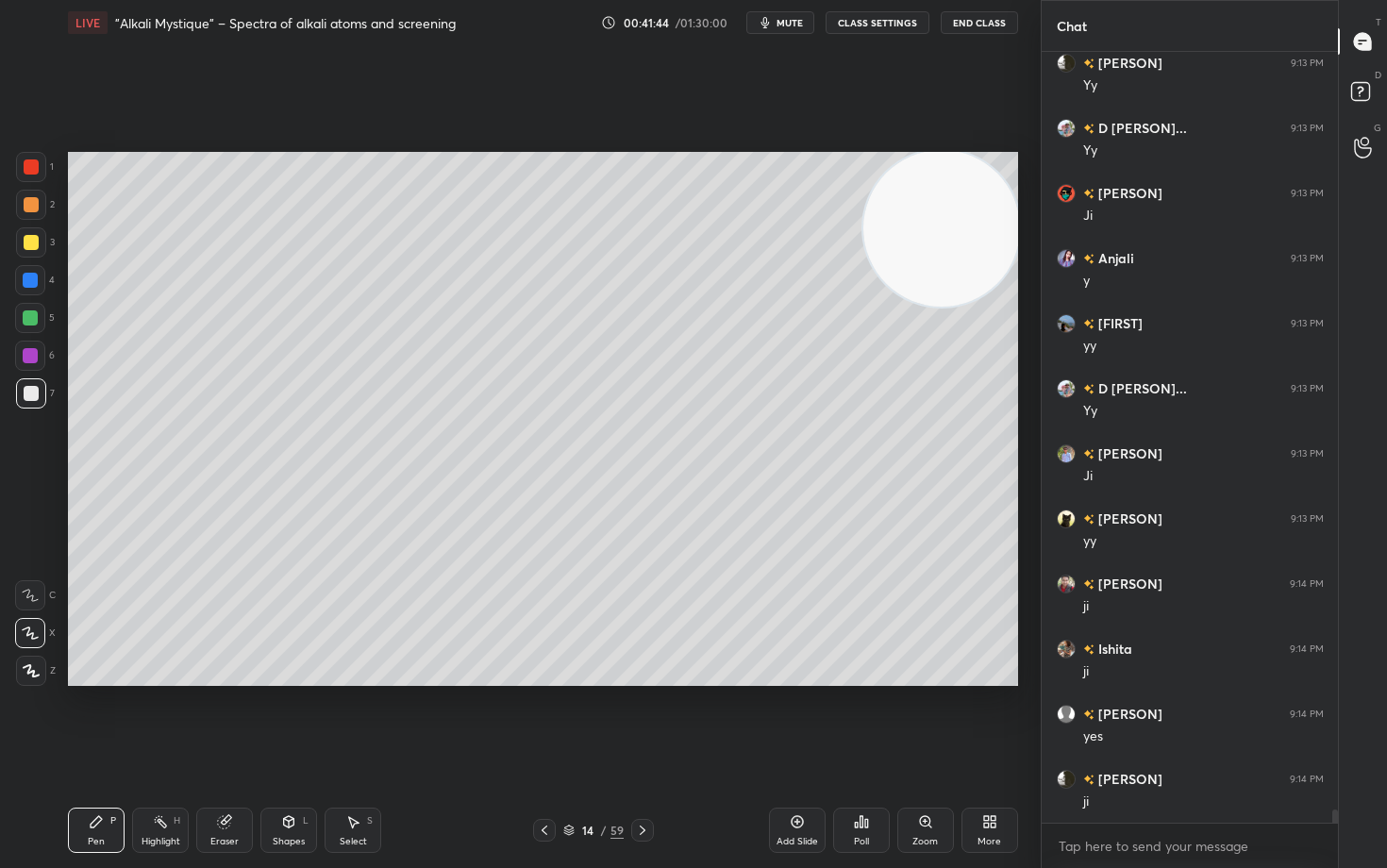 click 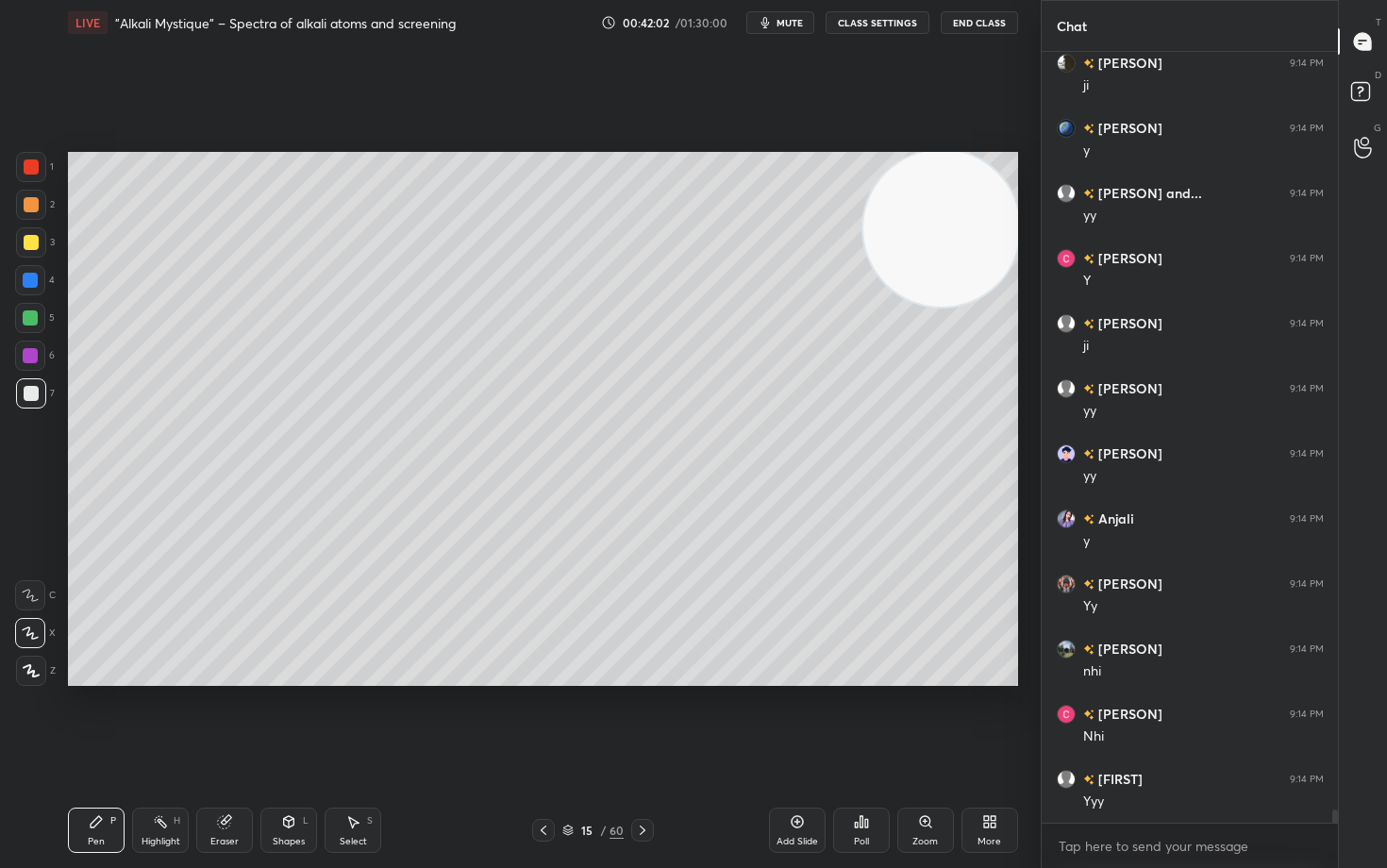scroll, scrollTop: 45234, scrollLeft: 0, axis: vertical 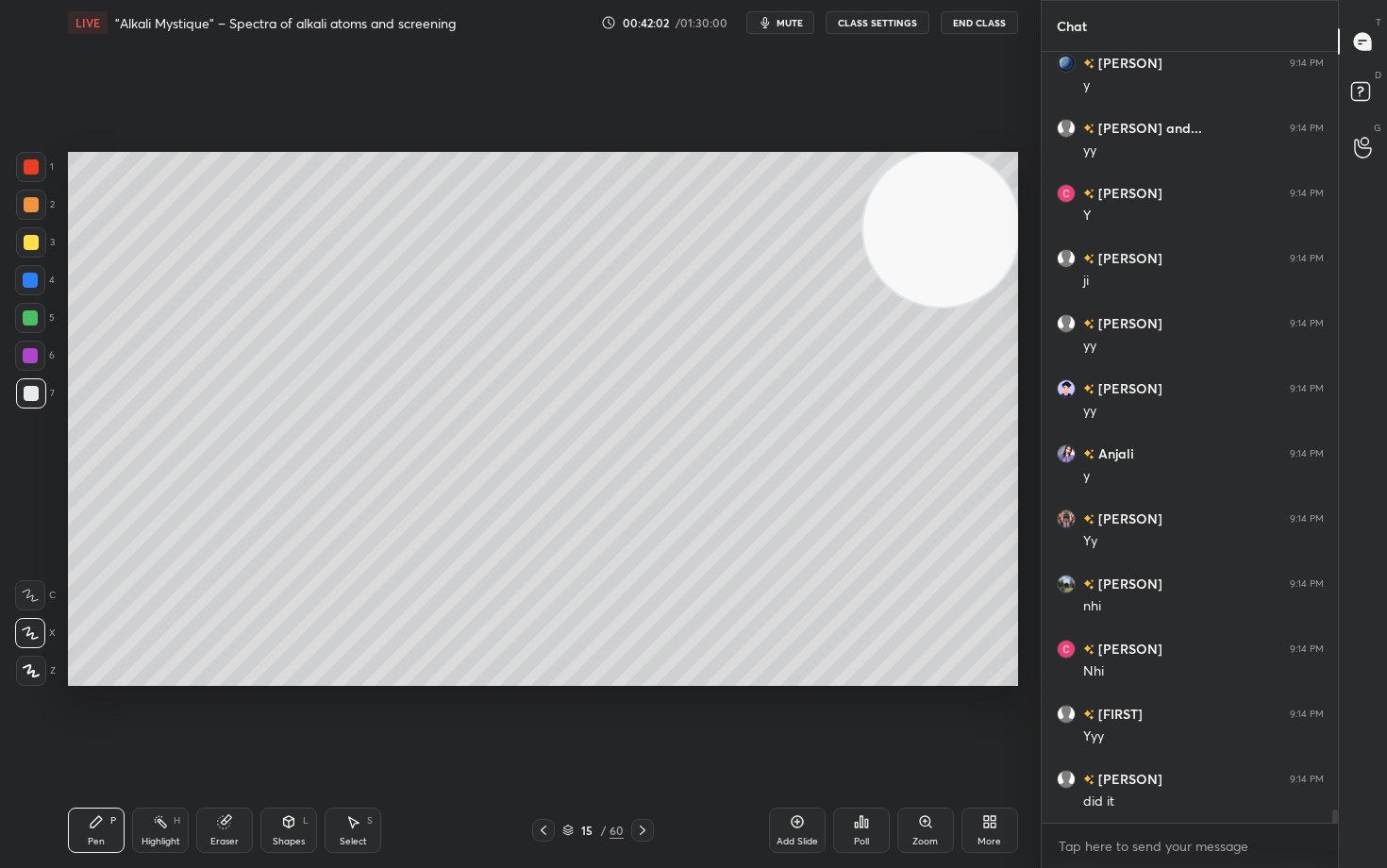 drag, startPoint x: 219, startPoint y: 828, endPoint x: 223, endPoint y: 819, distance: 9.848858 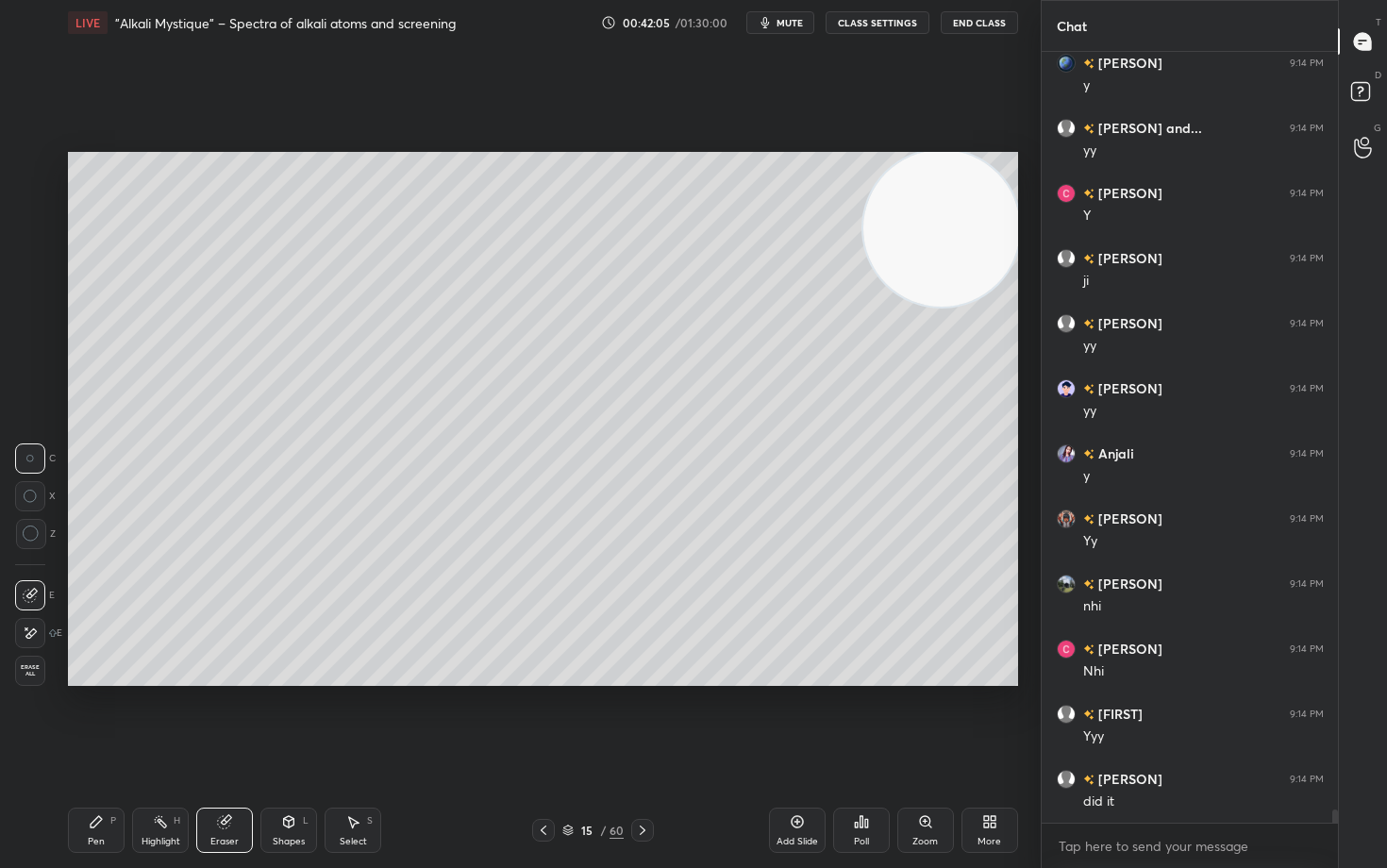 scroll, scrollTop: 45299, scrollLeft: 0, axis: vertical 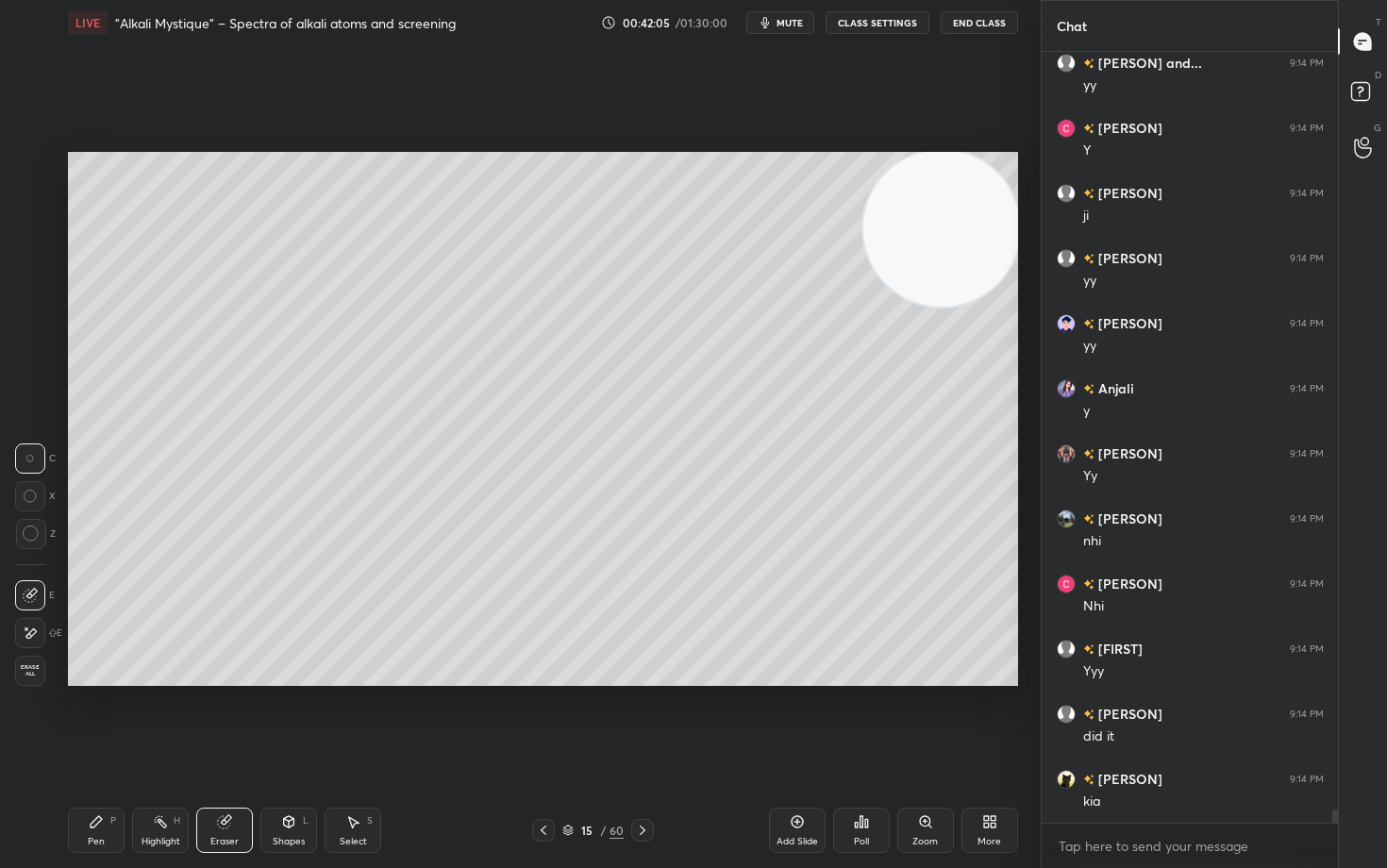drag, startPoint x: 100, startPoint y: 822, endPoint x: 133, endPoint y: 772, distance: 59.90826 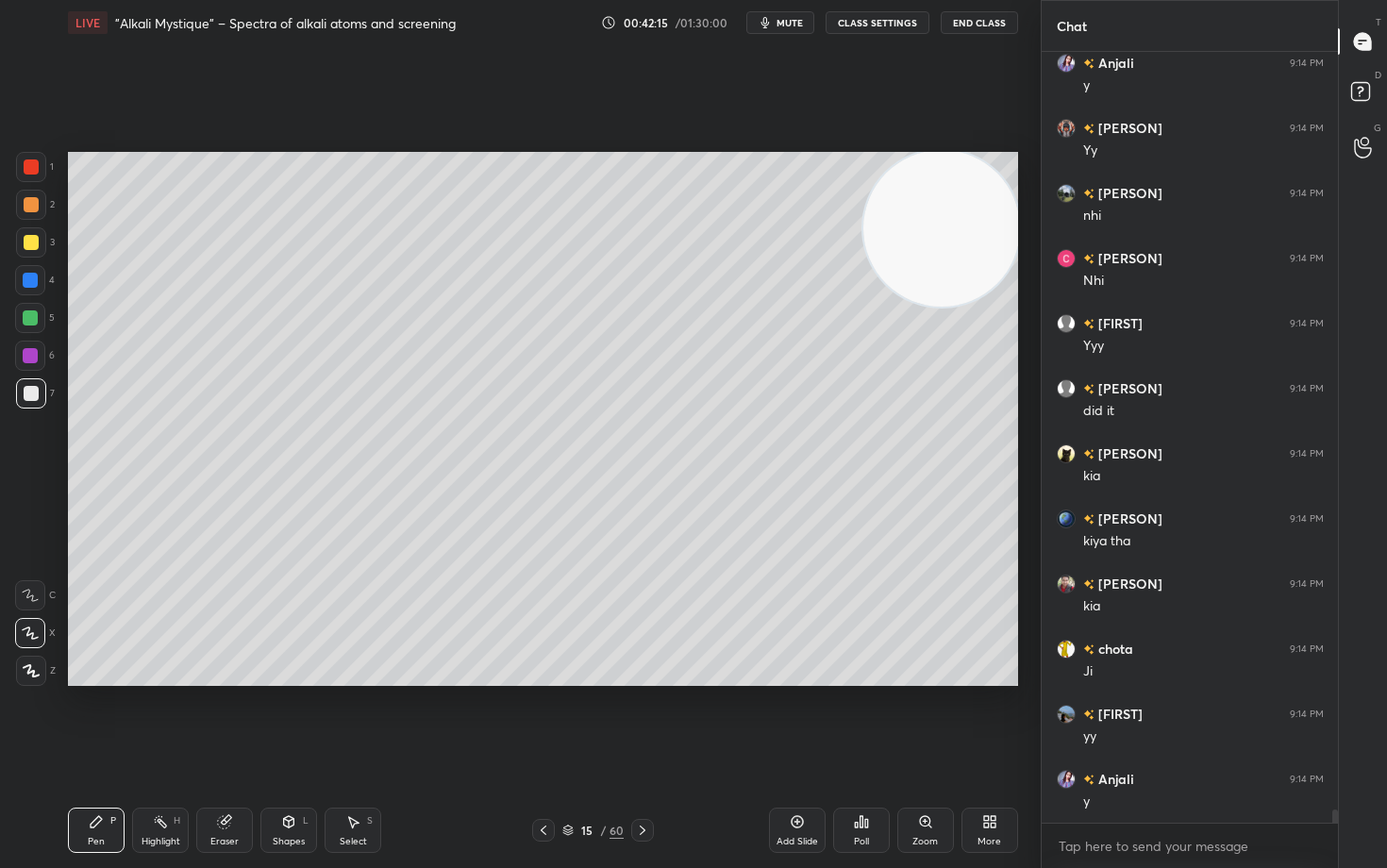 scroll, scrollTop: 45690, scrollLeft: 0, axis: vertical 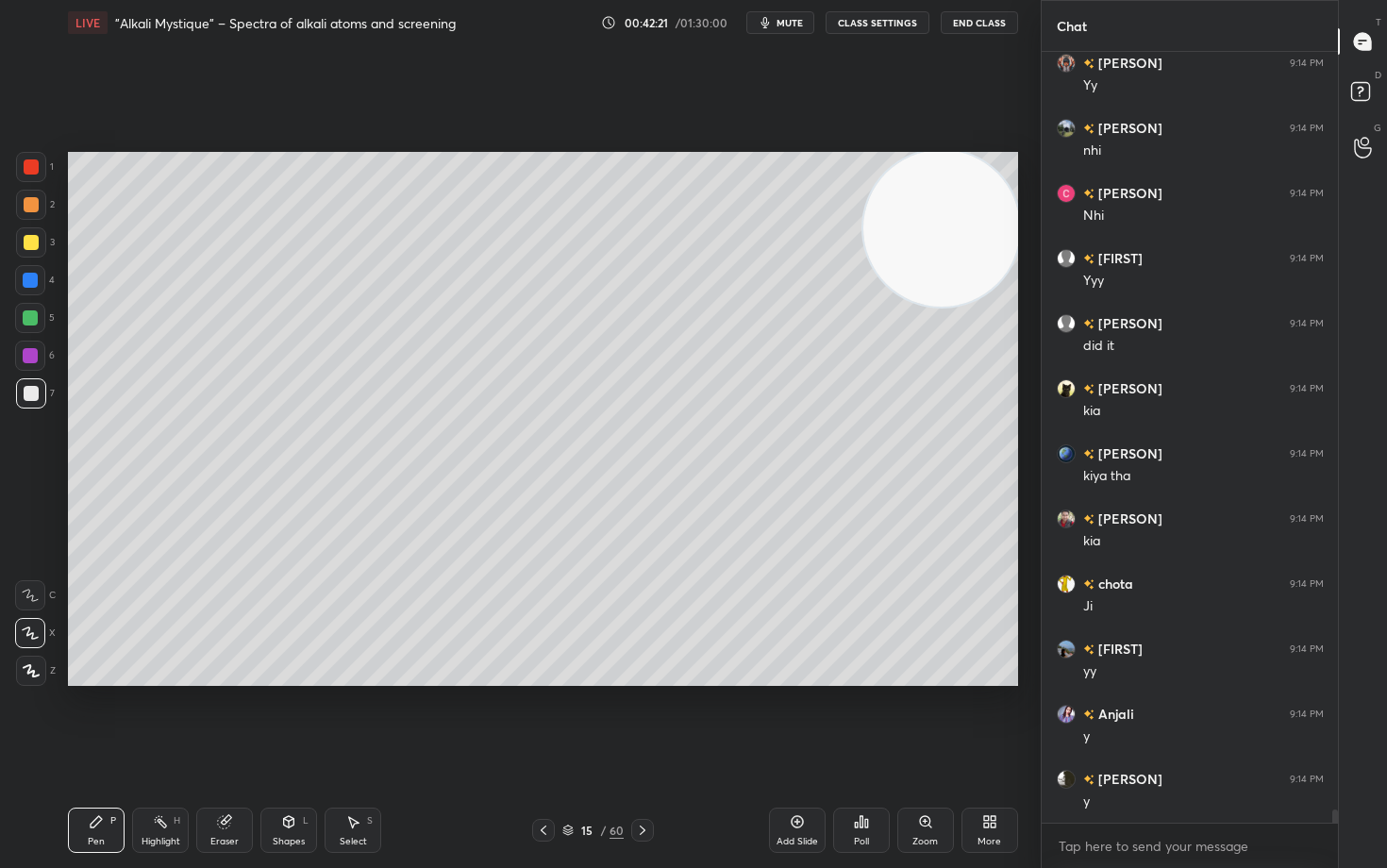 click at bounding box center [31, 242] 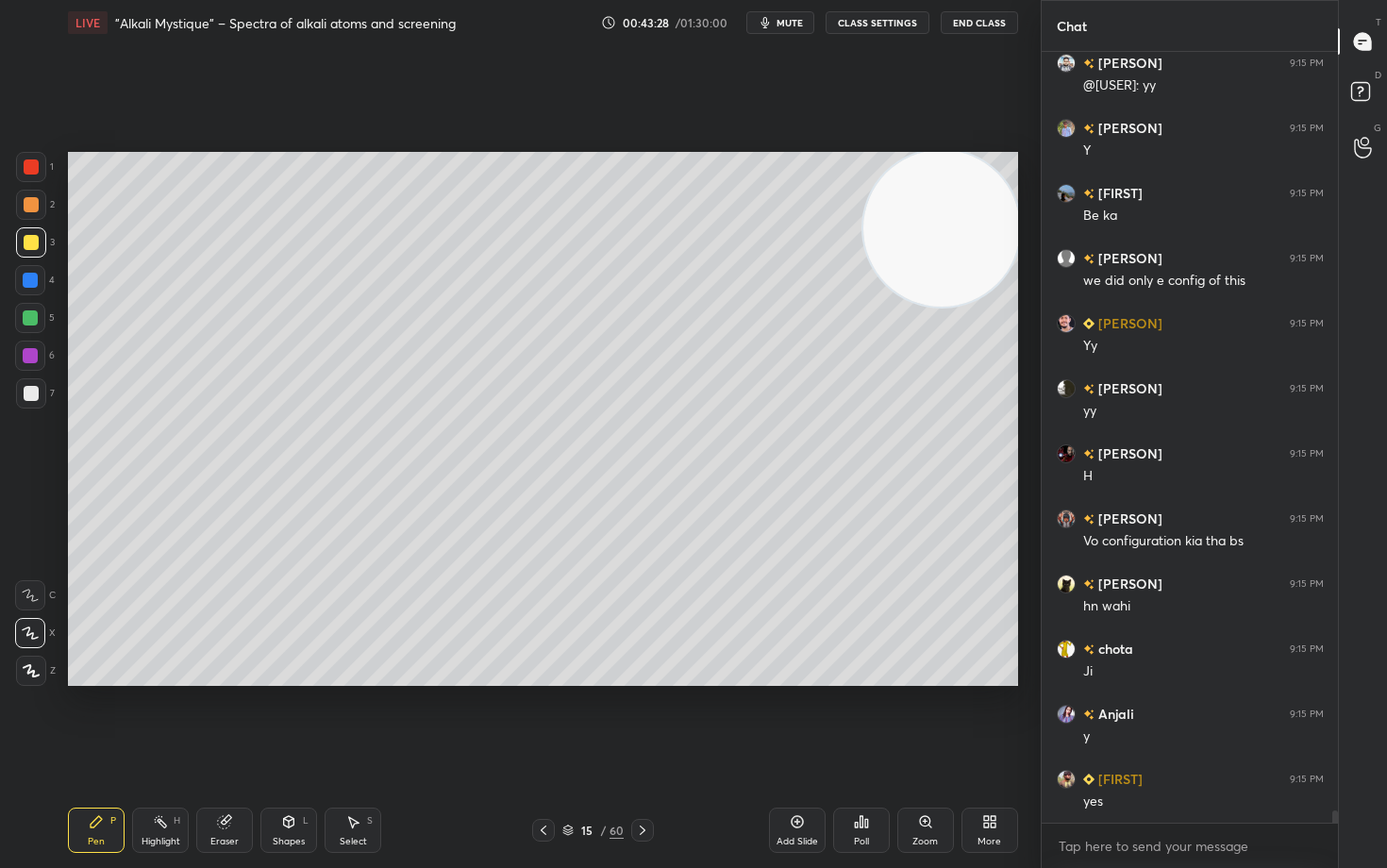 scroll, scrollTop: 47708, scrollLeft: 0, axis: vertical 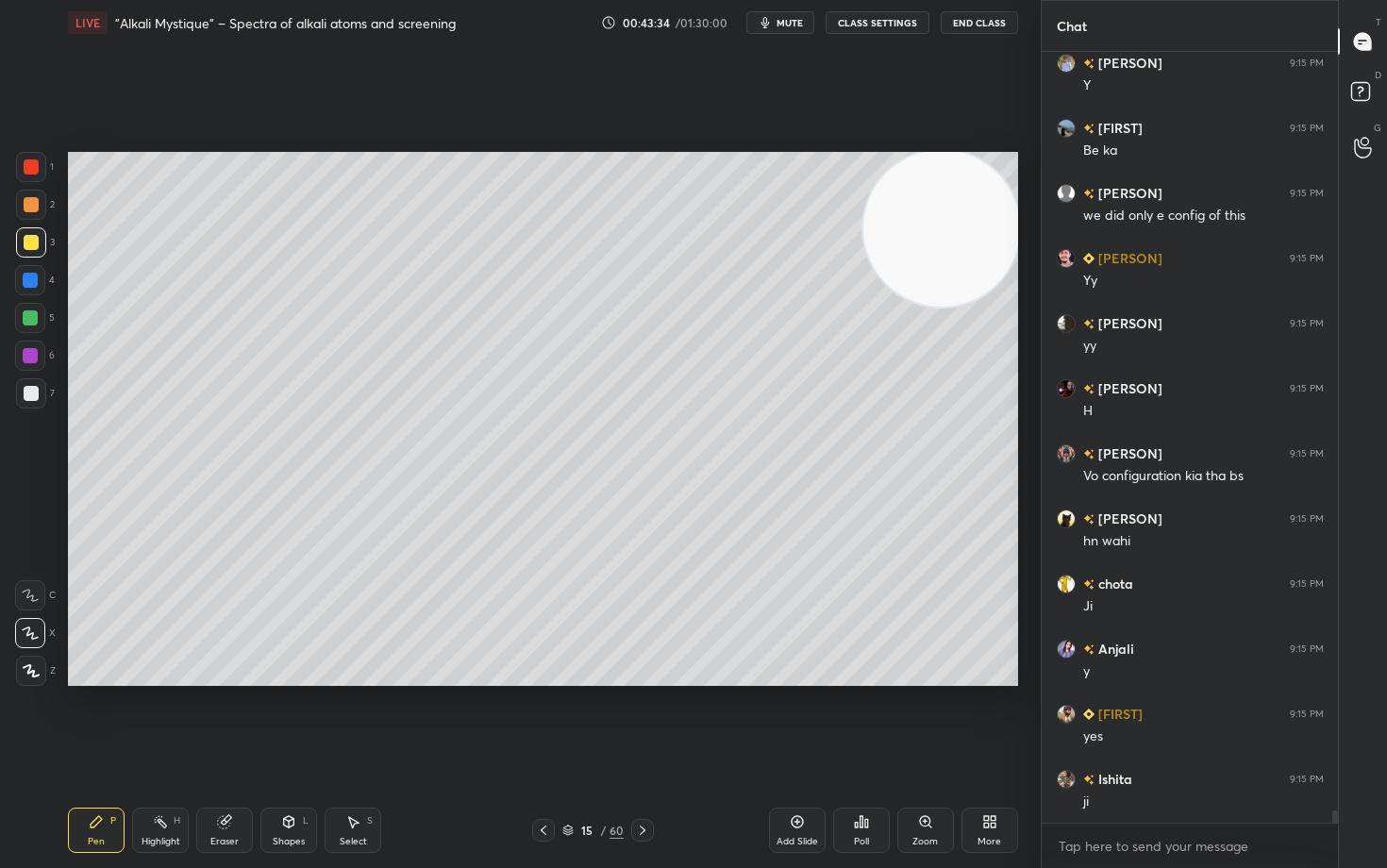 click at bounding box center (30, 318) 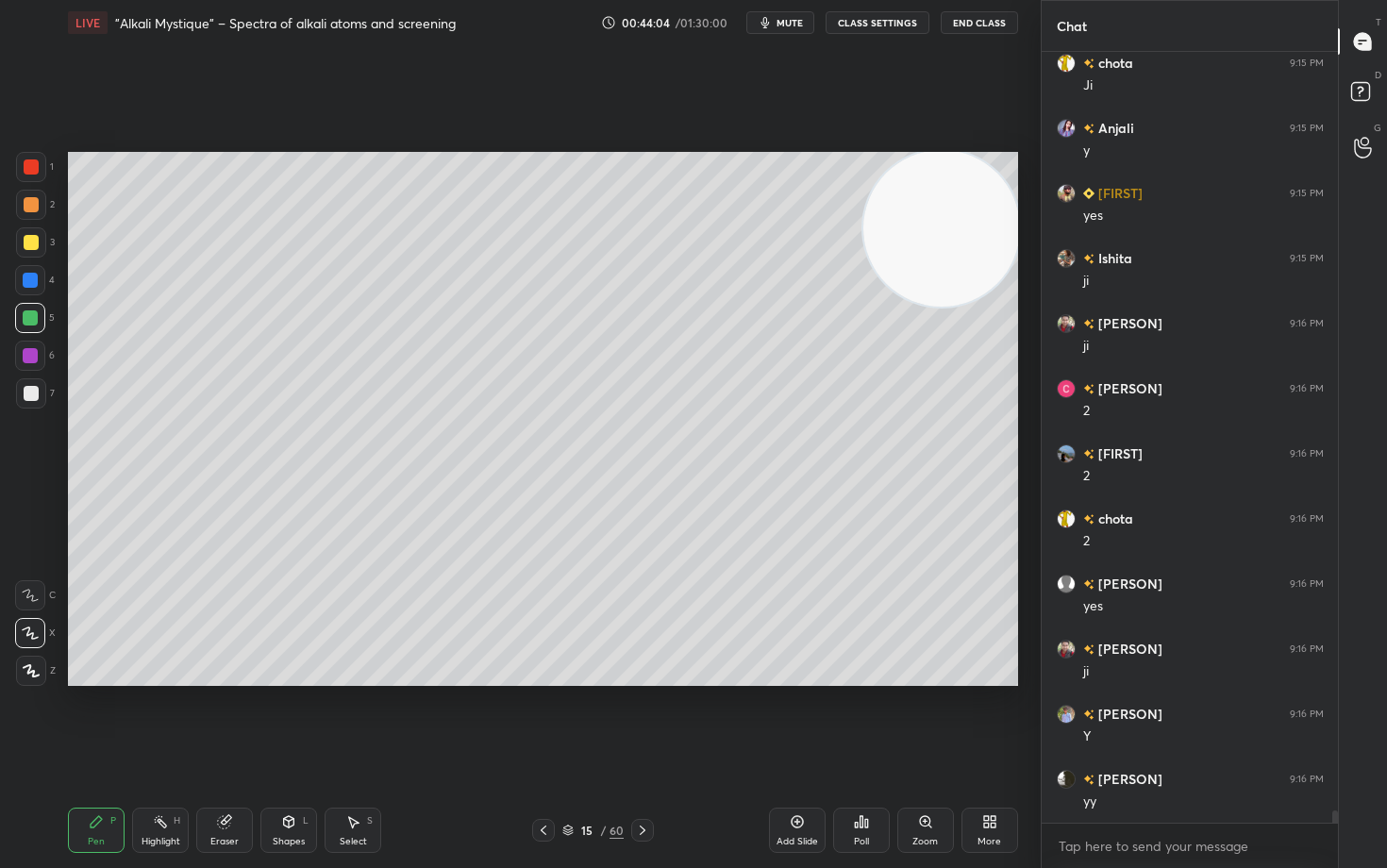 scroll, scrollTop: 48294, scrollLeft: 0, axis: vertical 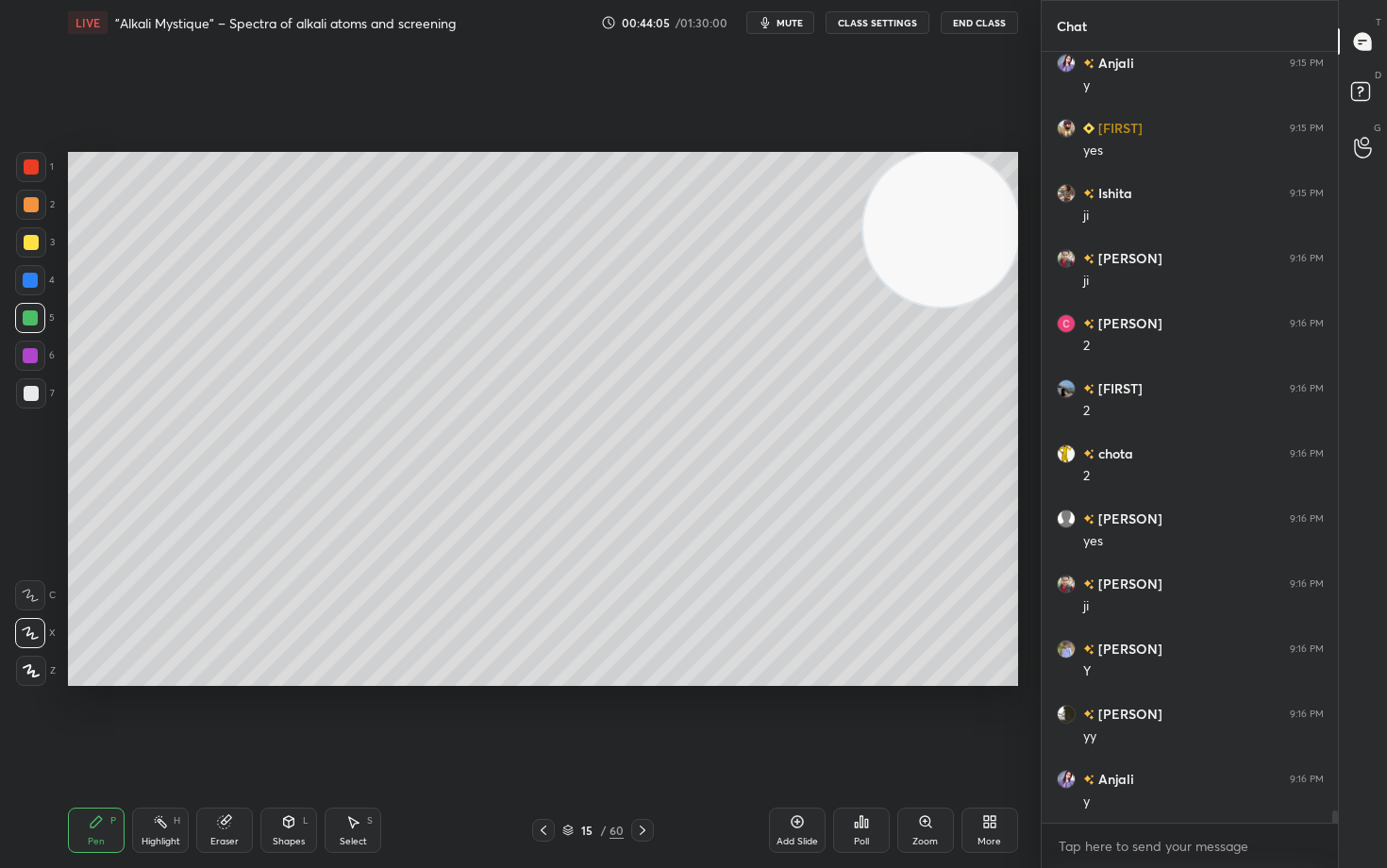drag, startPoint x: 28, startPoint y: 239, endPoint x: 40, endPoint y: 246, distance: 13.892444 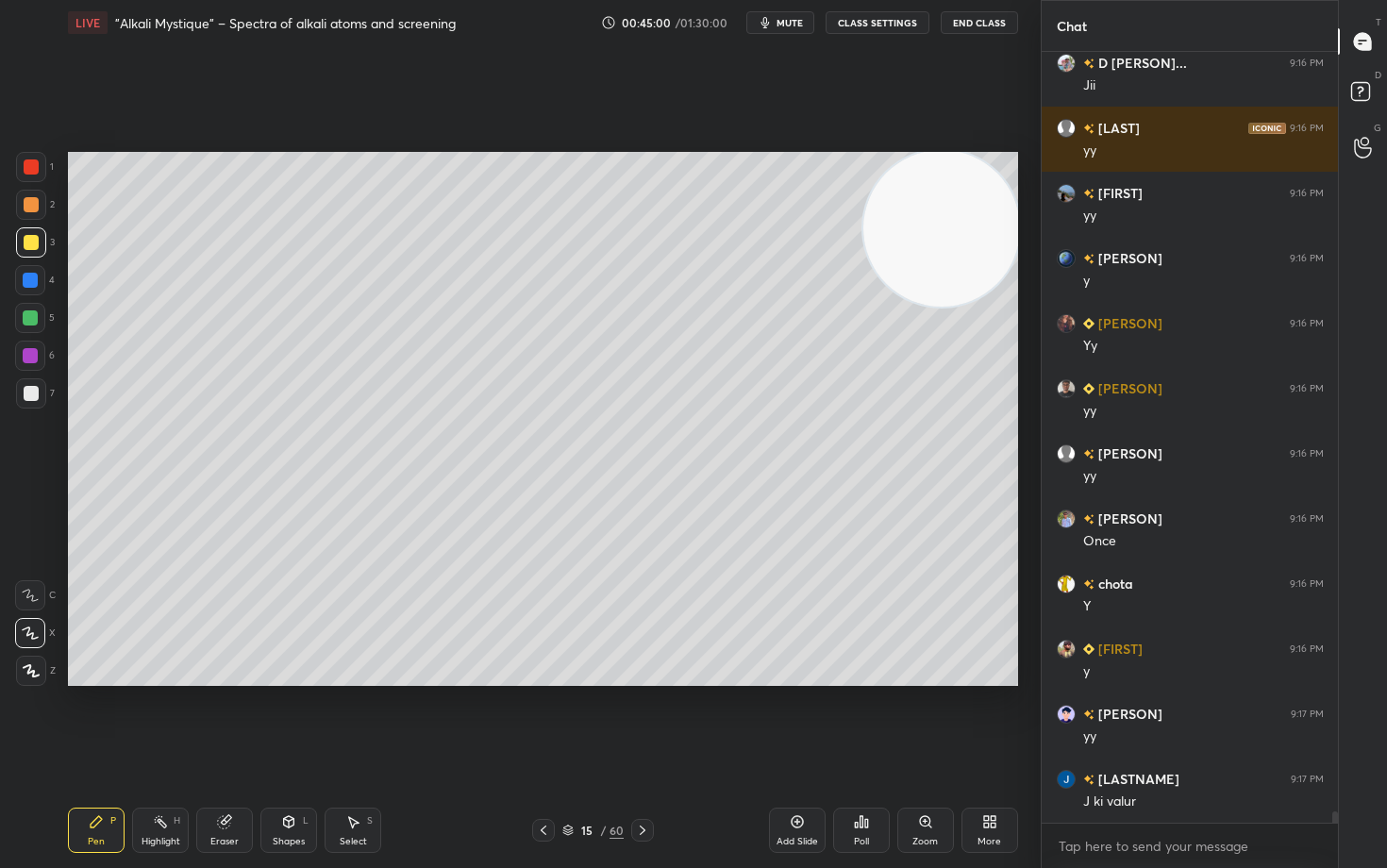 scroll, scrollTop: 49856, scrollLeft: 0, axis: vertical 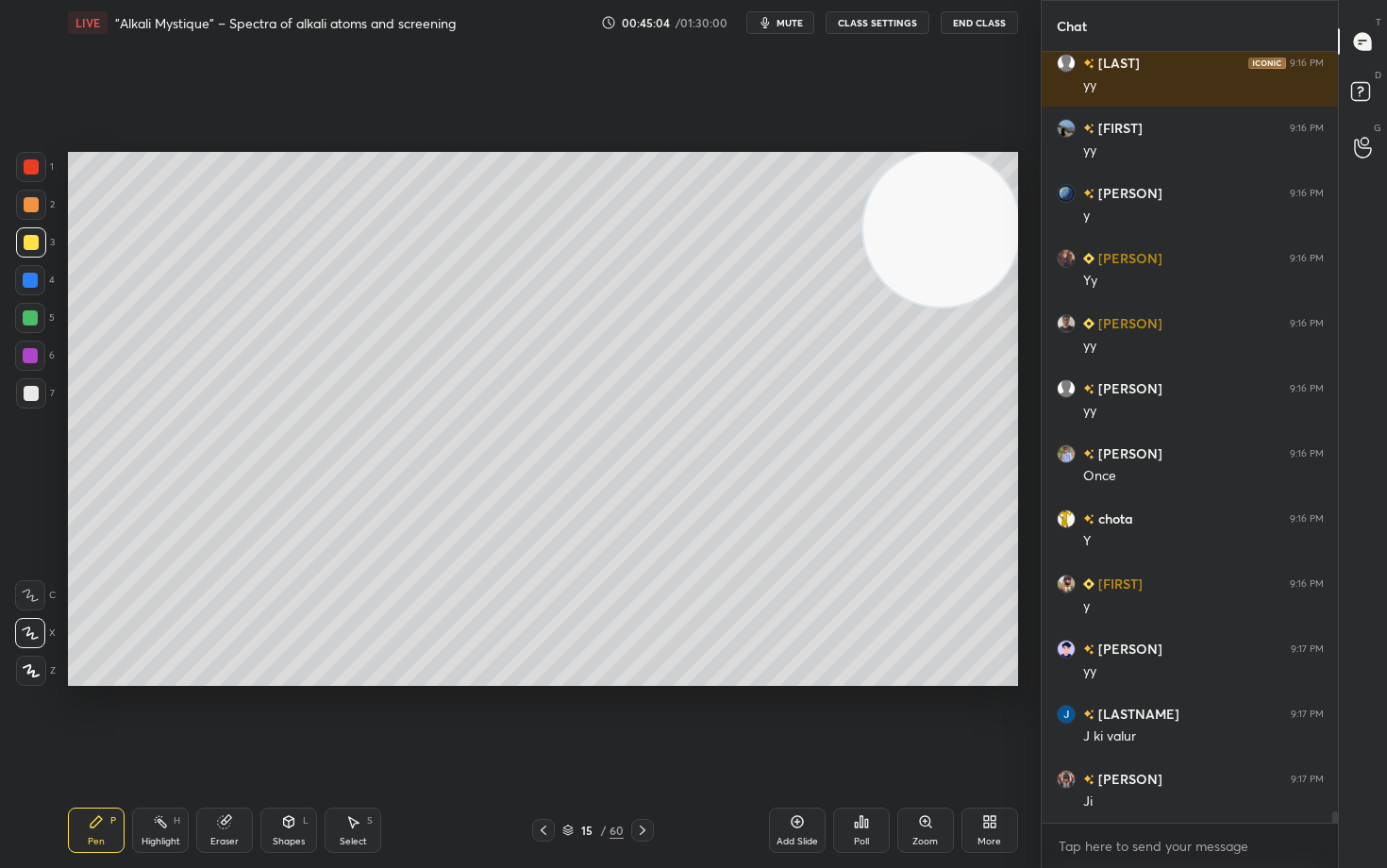 drag, startPoint x: 23, startPoint y: 162, endPoint x: 60, endPoint y: 185, distance: 43.566042 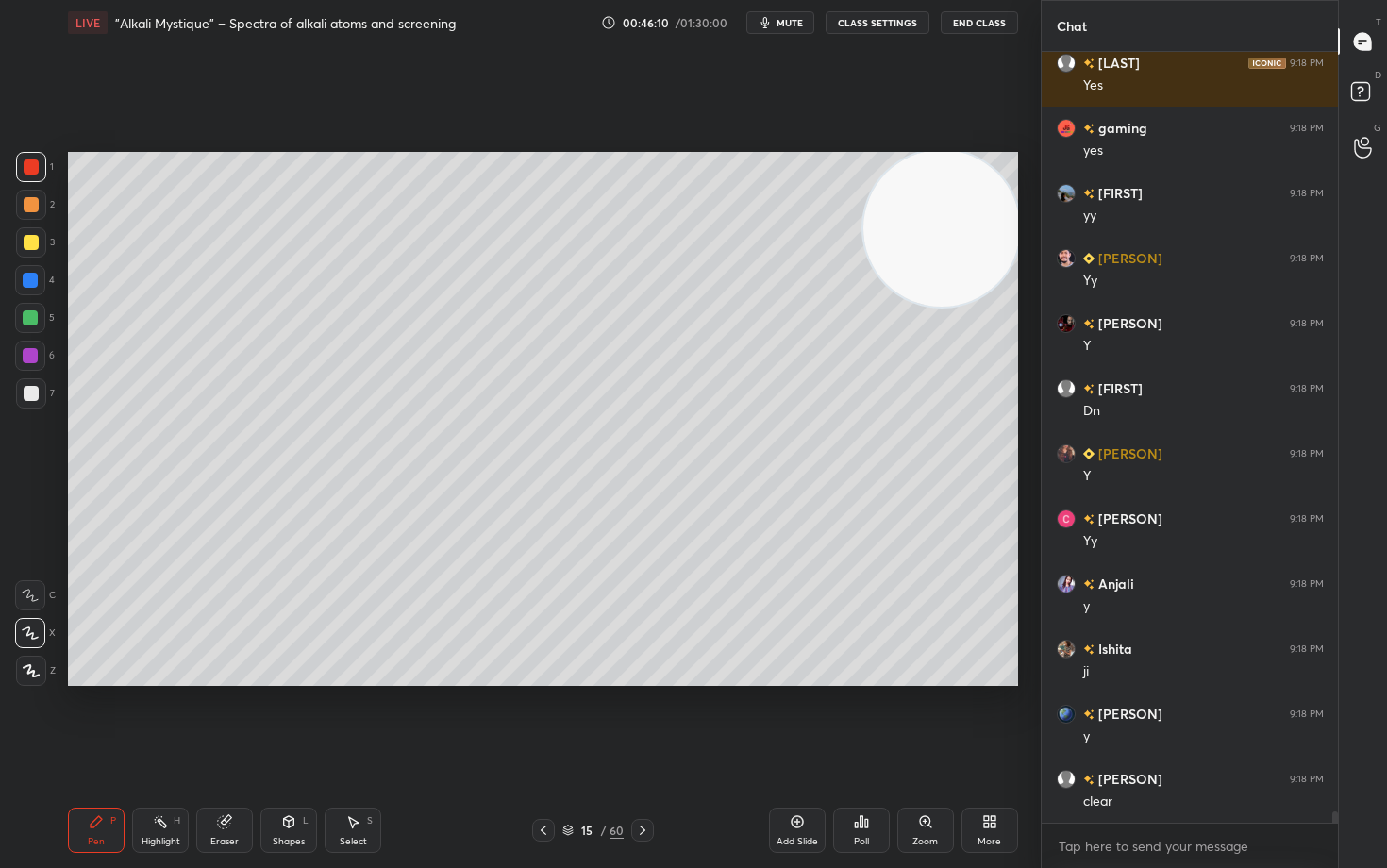 scroll, scrollTop: 52460, scrollLeft: 0, axis: vertical 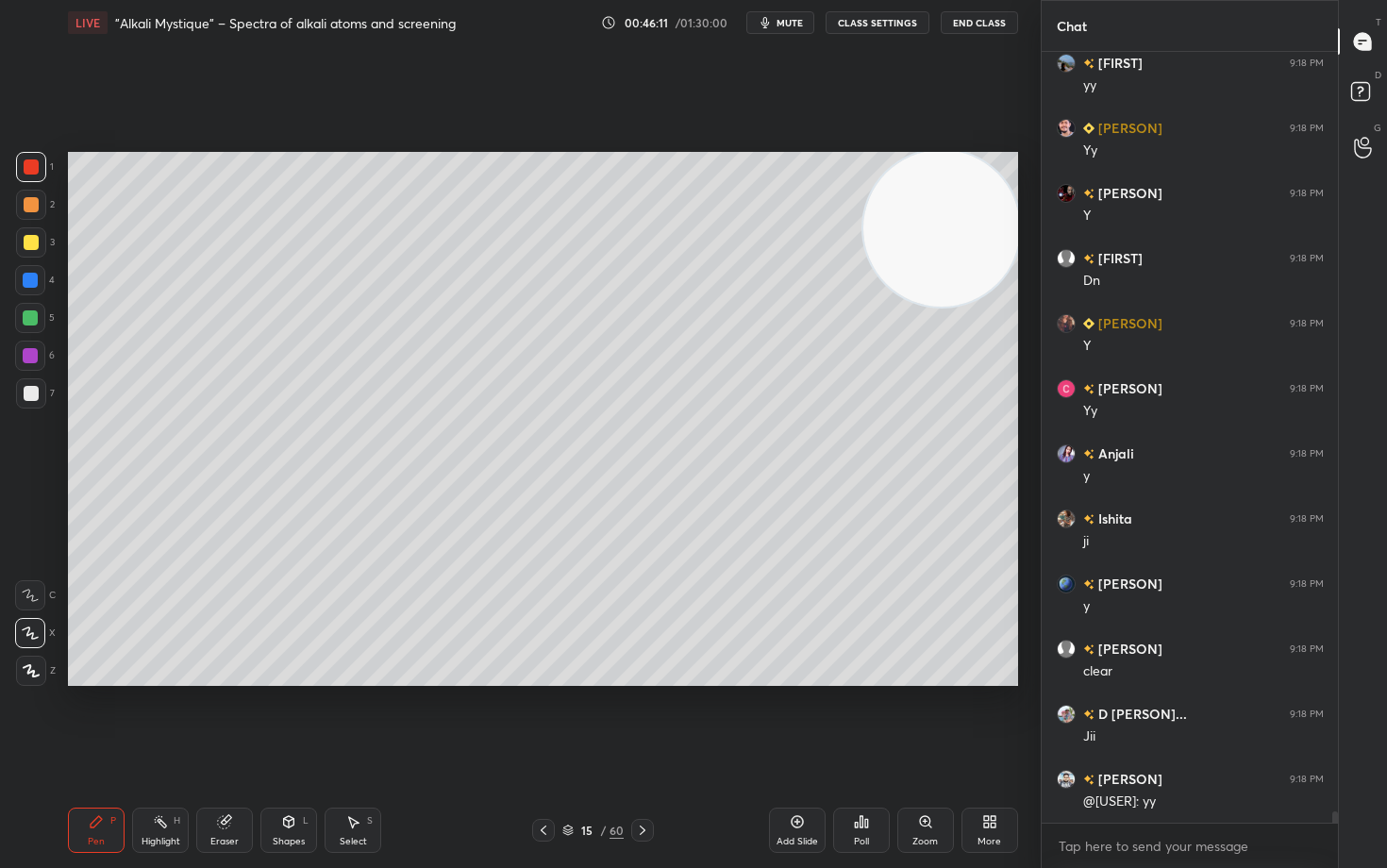 click 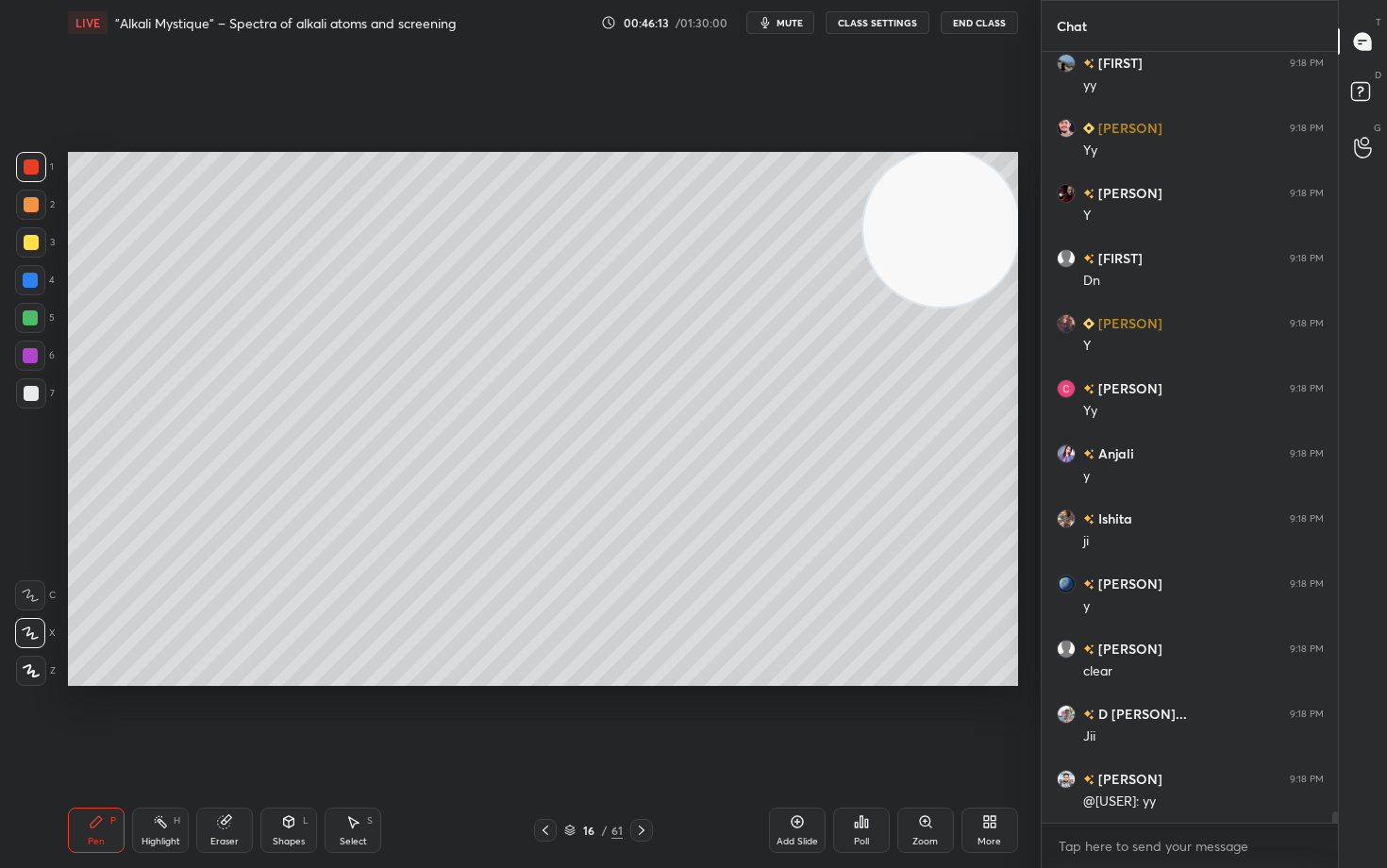 click at bounding box center [31, 393] 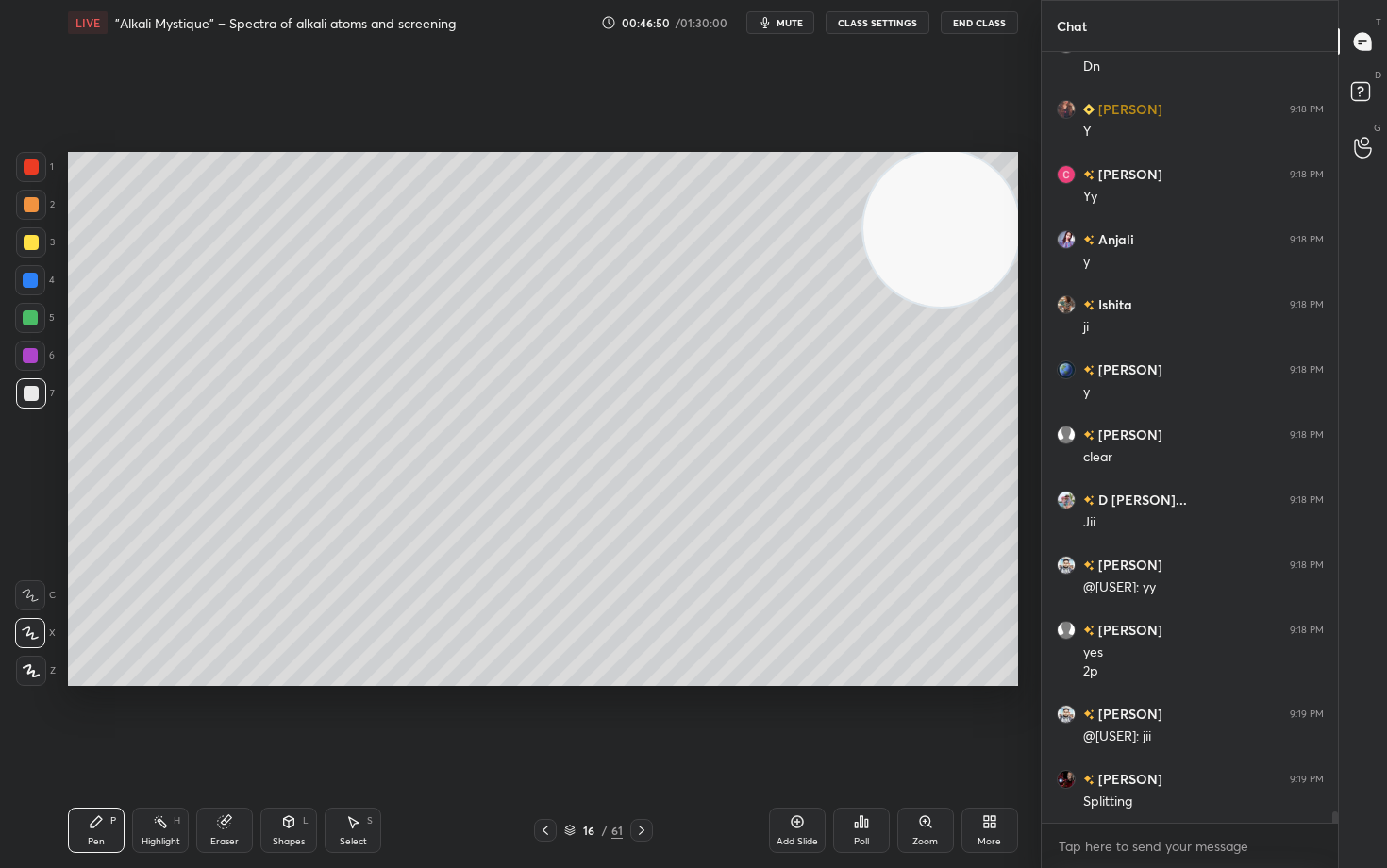 scroll, scrollTop: 52739, scrollLeft: 0, axis: vertical 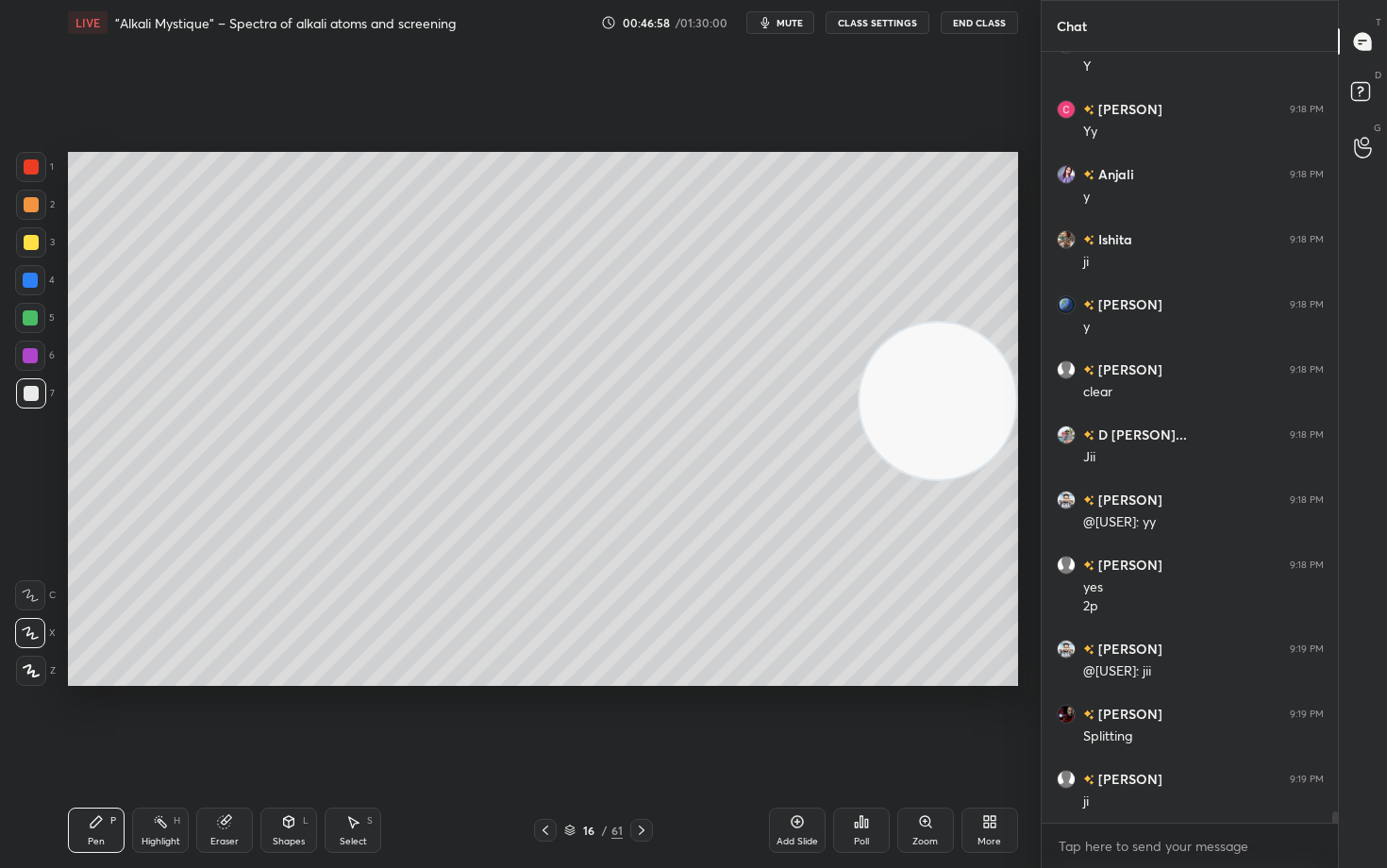 drag, startPoint x: 956, startPoint y: 268, endPoint x: 941, endPoint y: 460, distance: 192.585 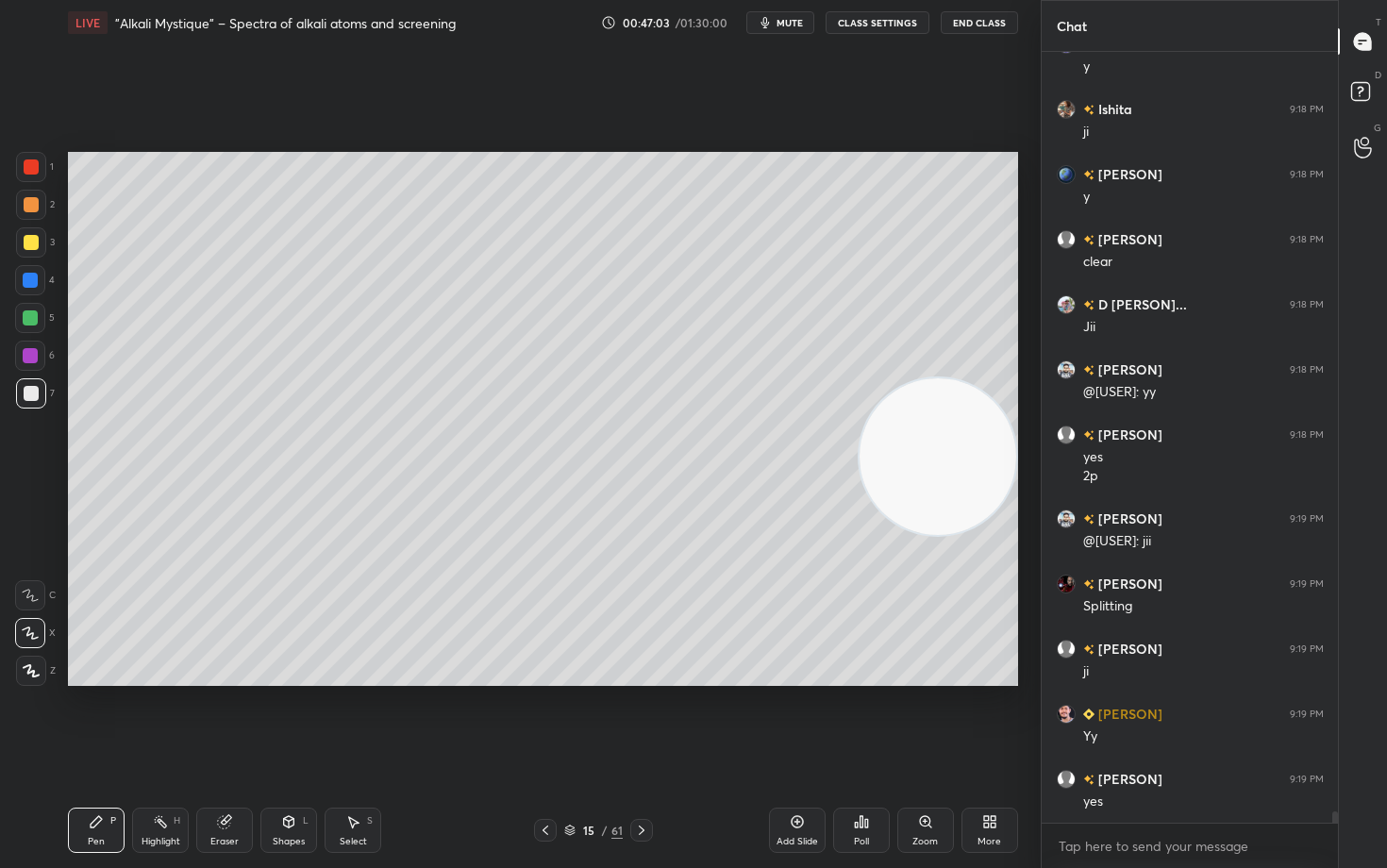 scroll, scrollTop: 52935, scrollLeft: 0, axis: vertical 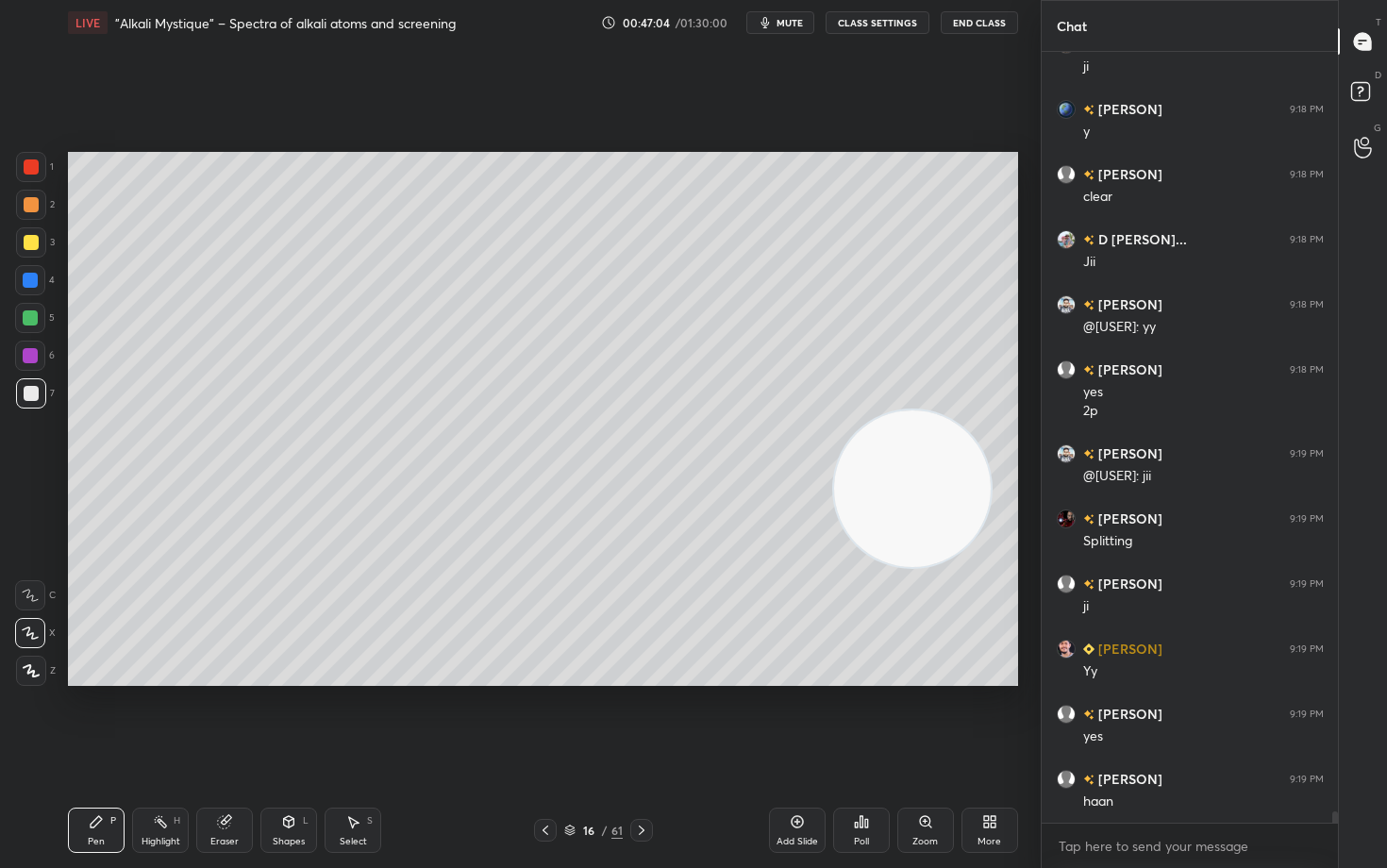 drag, startPoint x: 946, startPoint y: 453, endPoint x: 769, endPoint y: 527, distance: 191.84629 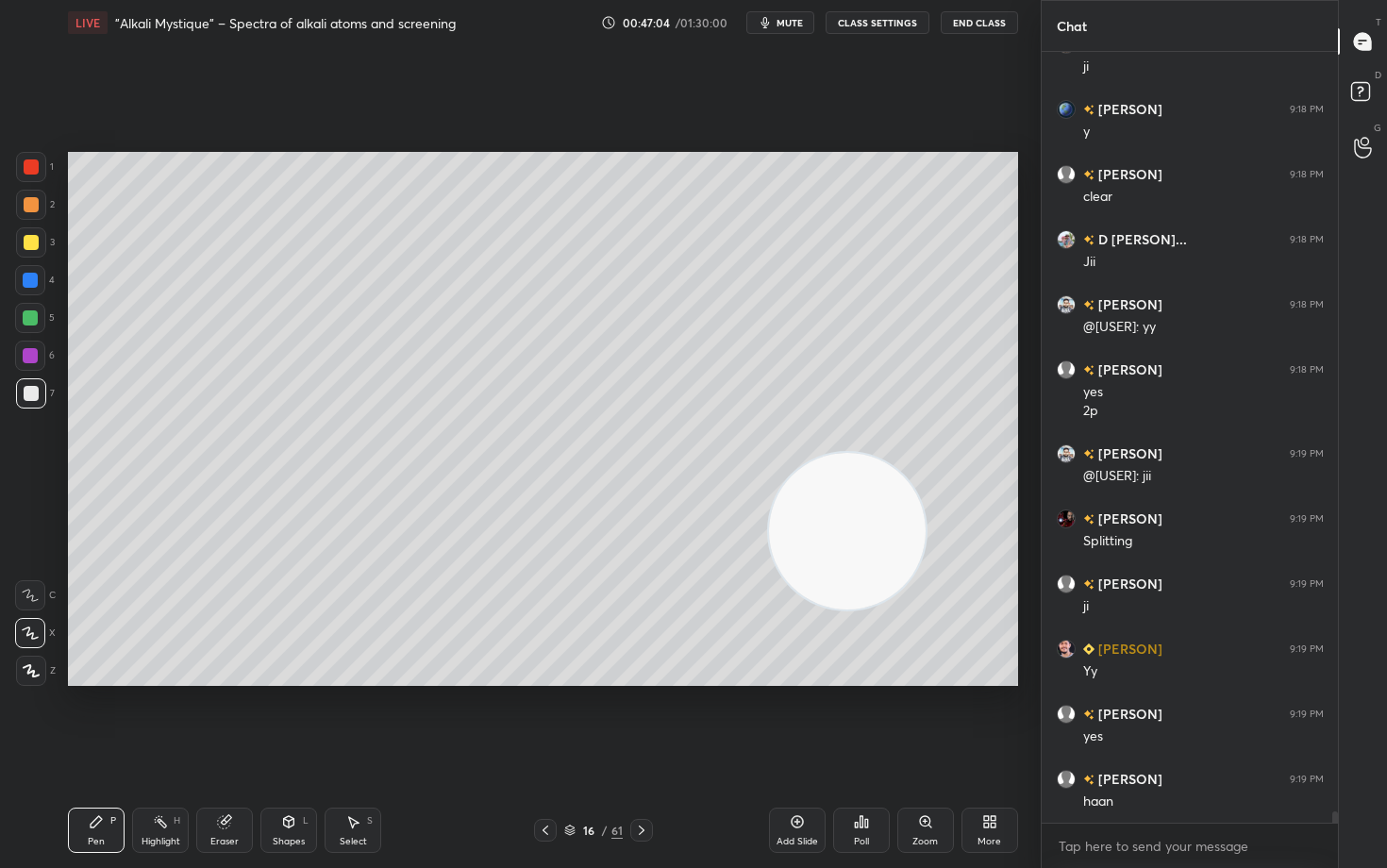 scroll, scrollTop: 53000, scrollLeft: 0, axis: vertical 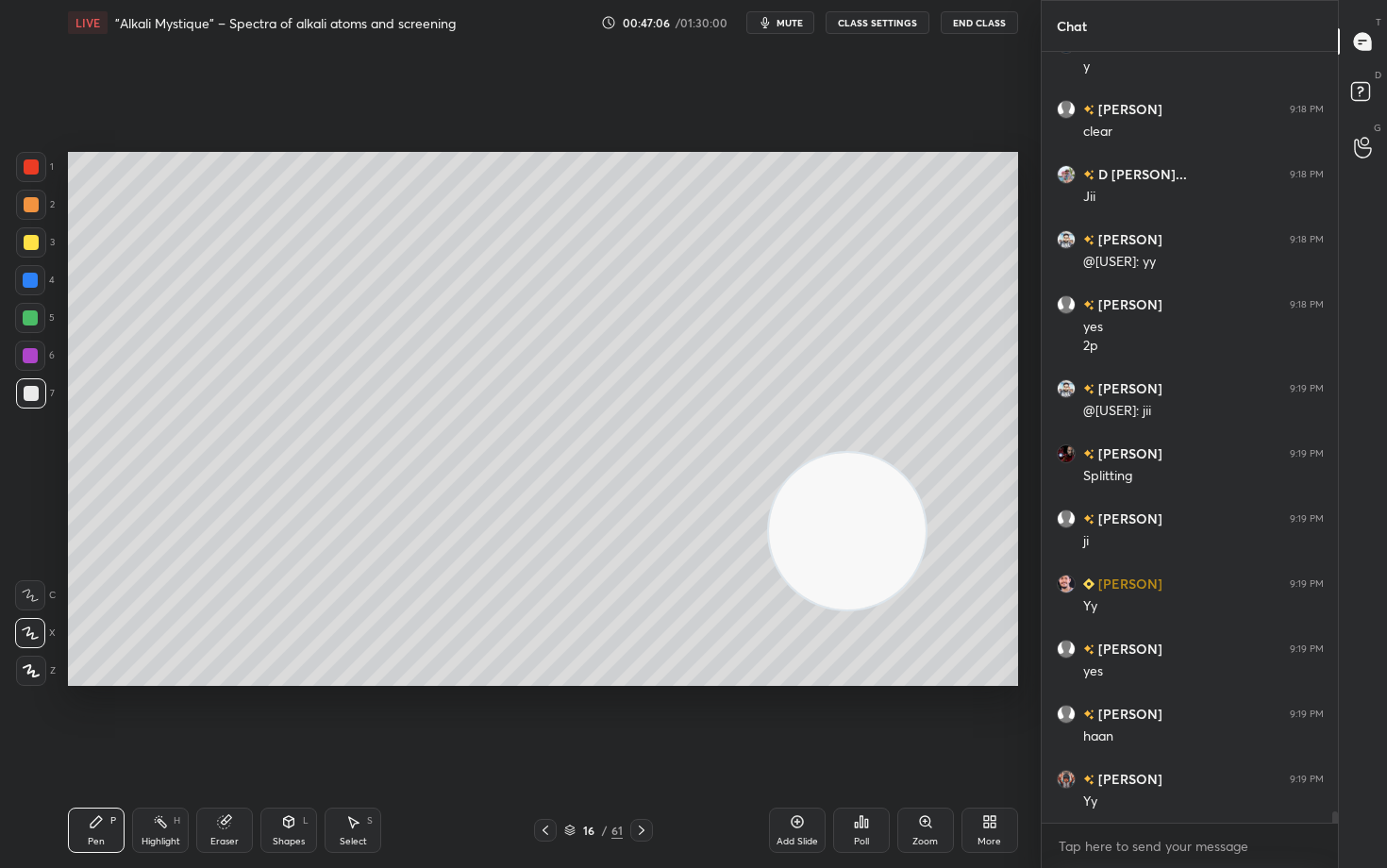click at bounding box center [31, 242] 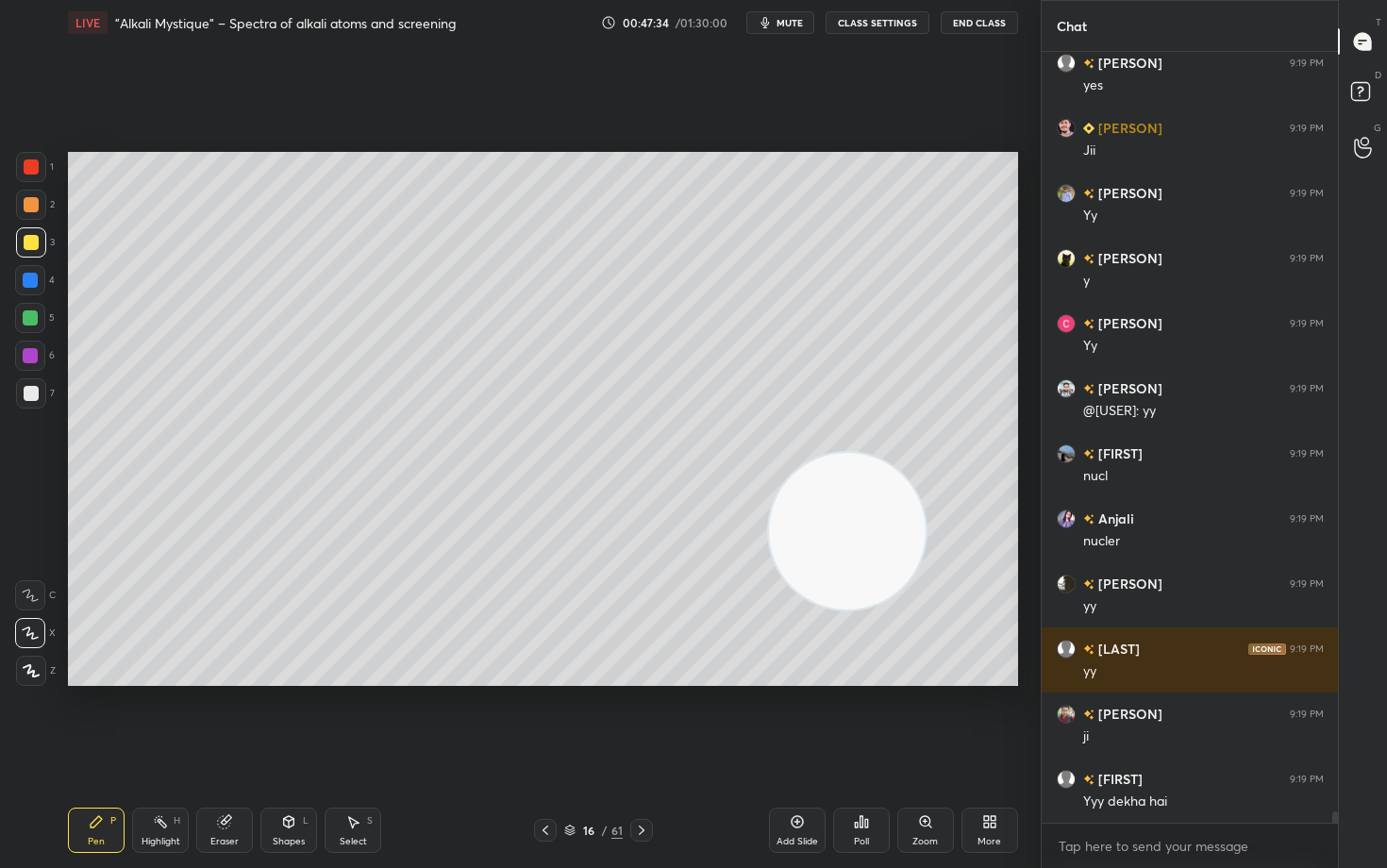 scroll, scrollTop: 54041, scrollLeft: 0, axis: vertical 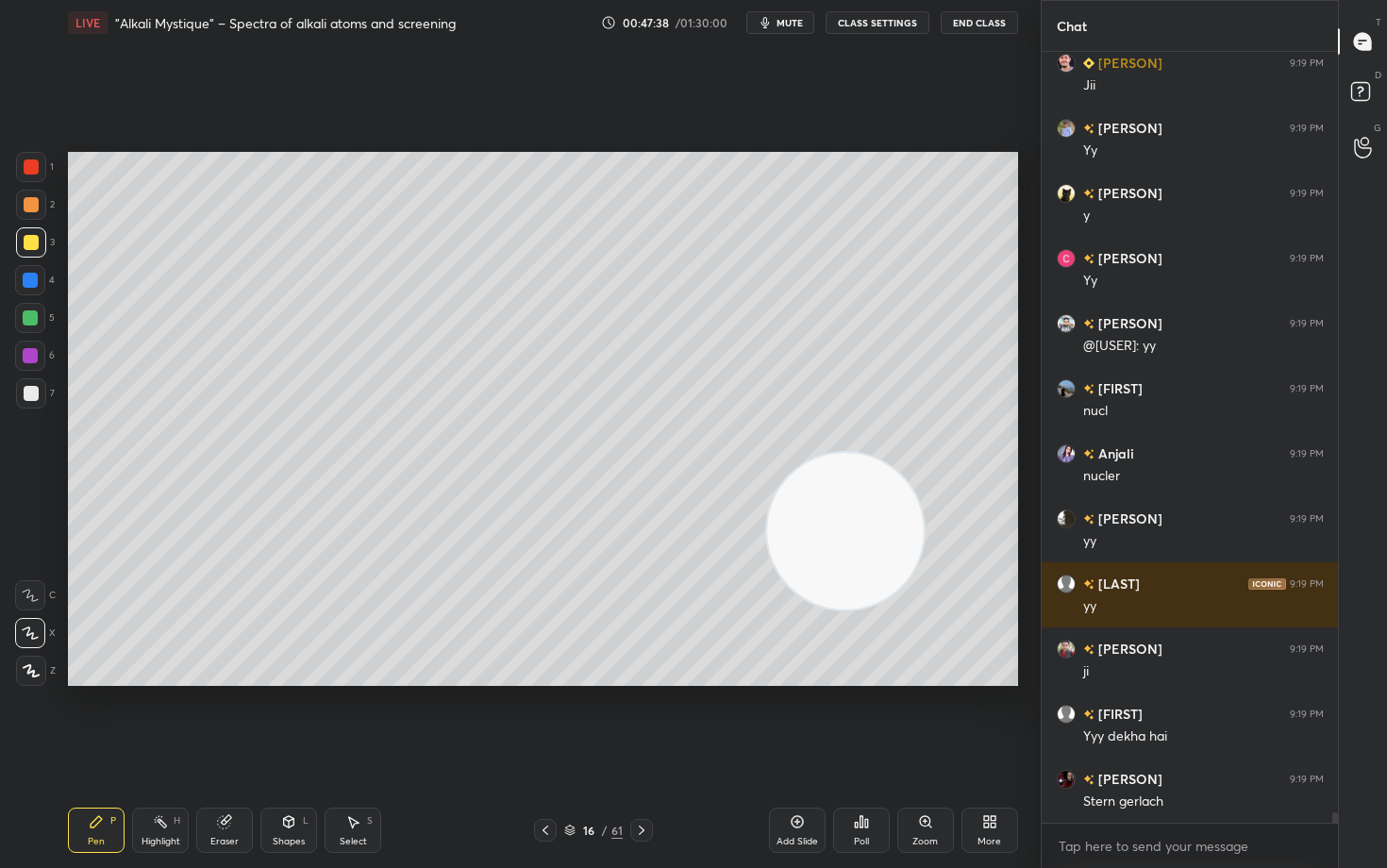 drag, startPoint x: 848, startPoint y: 546, endPoint x: 499, endPoint y: 270, distance: 444.94606 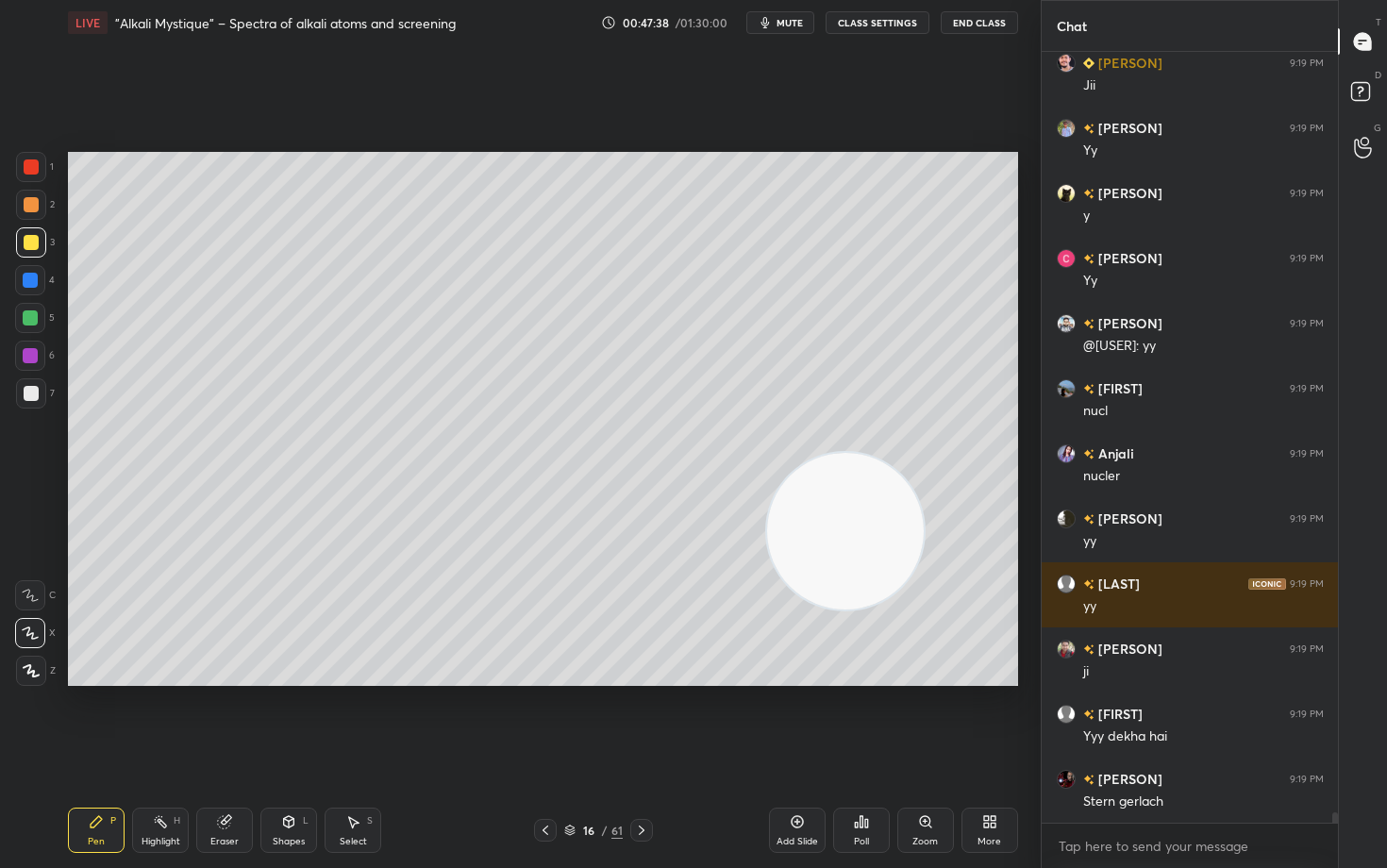 click at bounding box center (845, 531) 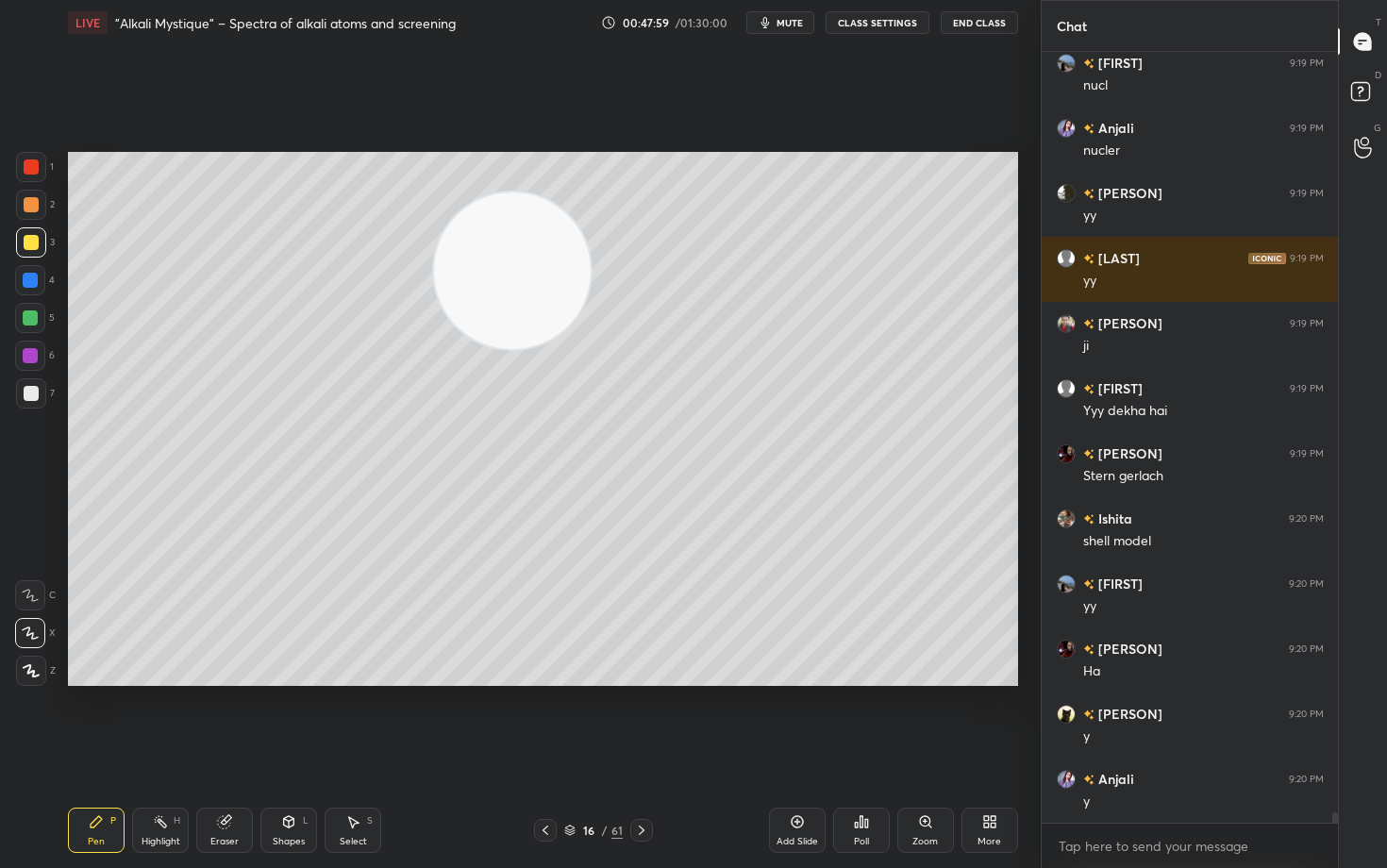 scroll, scrollTop: 54432, scrollLeft: 0, axis: vertical 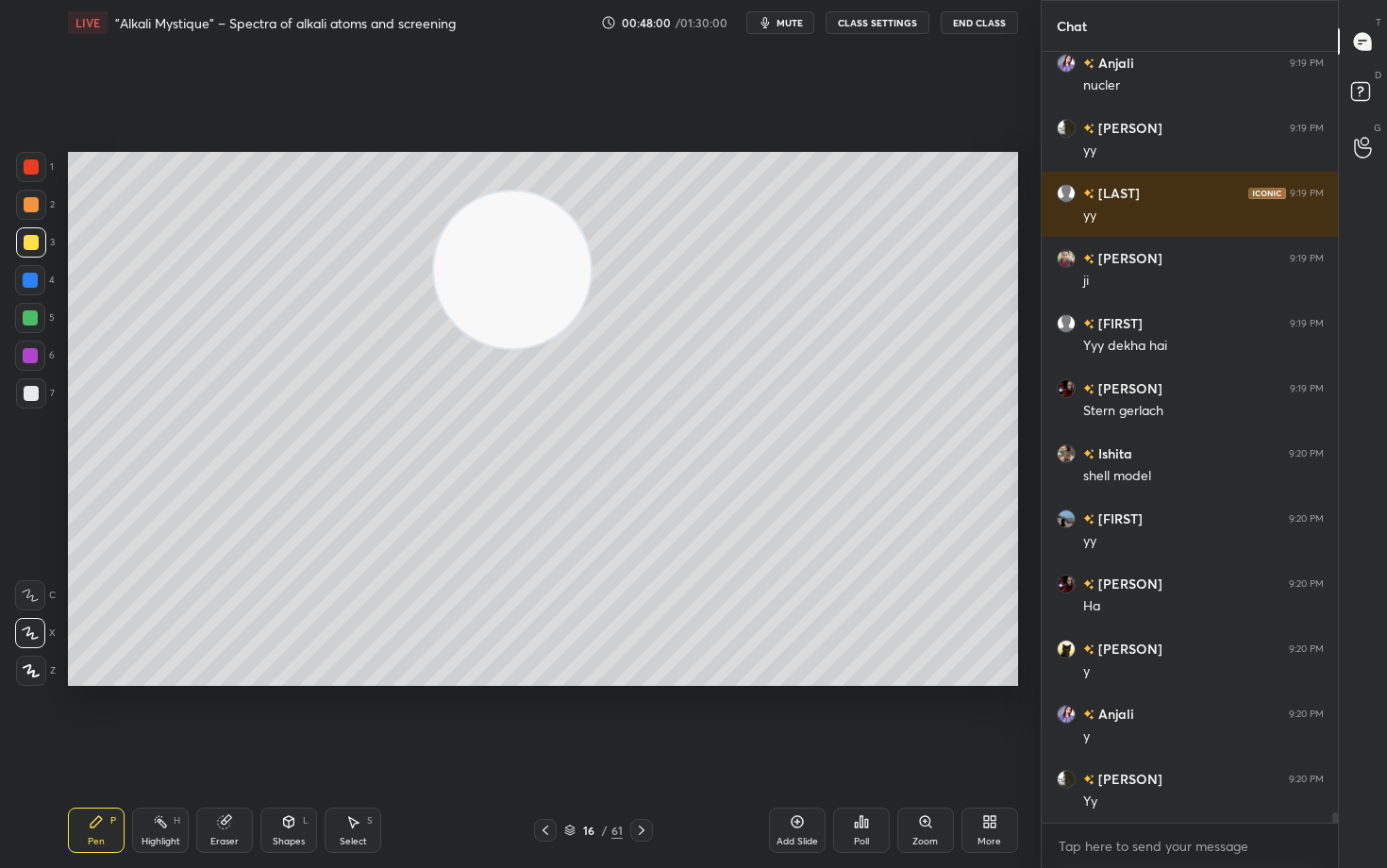 drag, startPoint x: 492, startPoint y: 266, endPoint x: 899, endPoint y: 362, distance: 418.16863 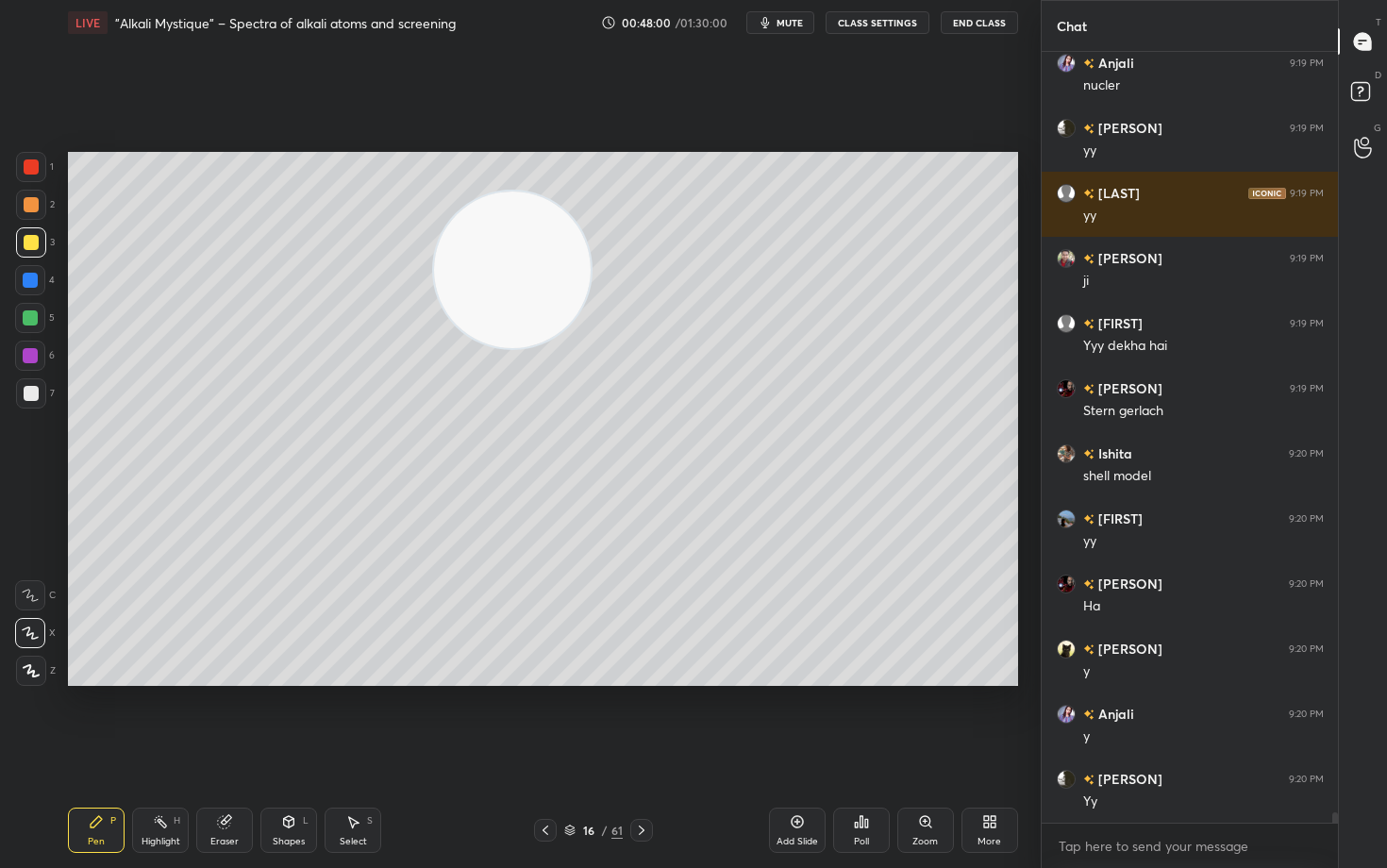 click at bounding box center [512, 270] 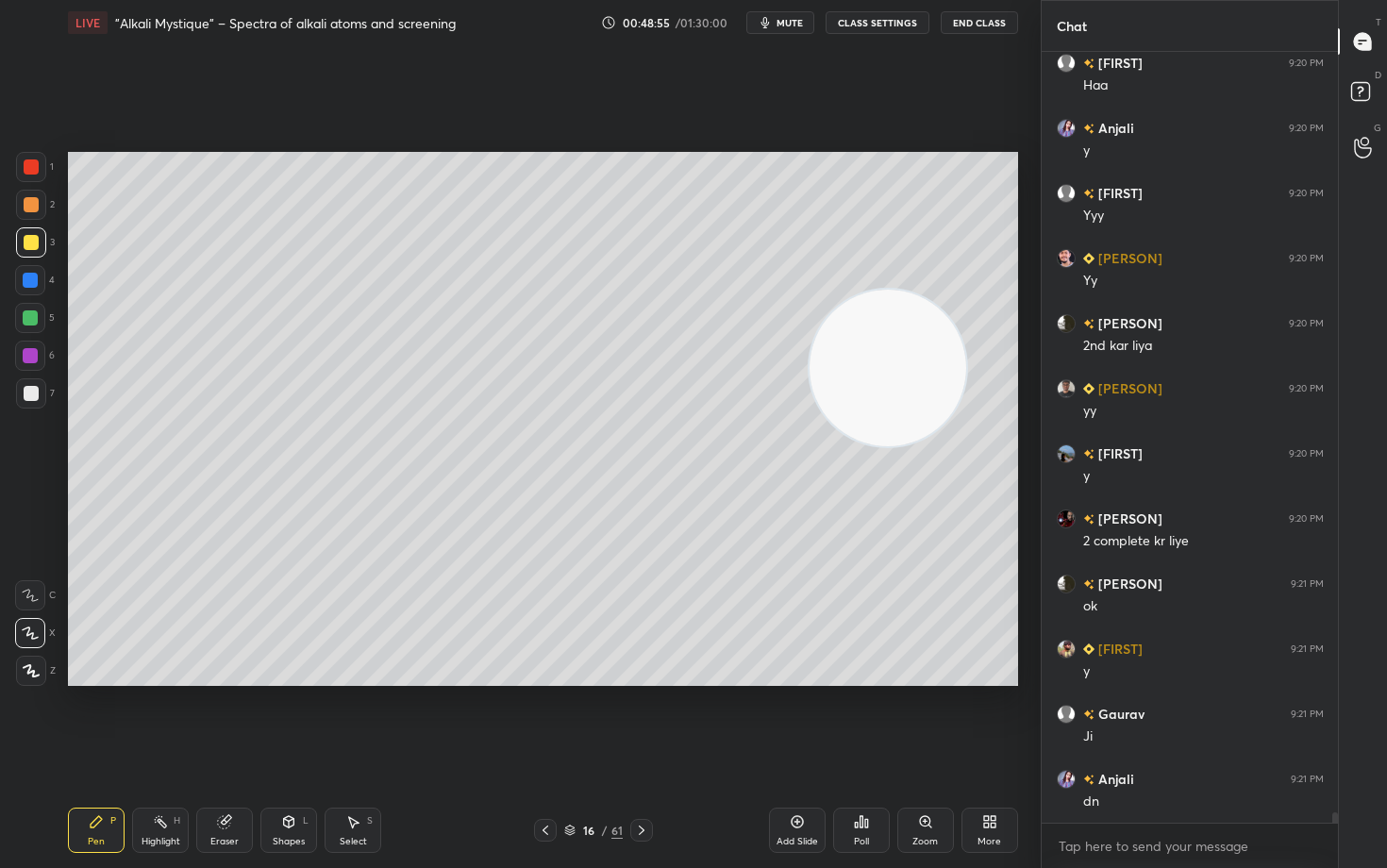 scroll, scrollTop: 55994, scrollLeft: 0, axis: vertical 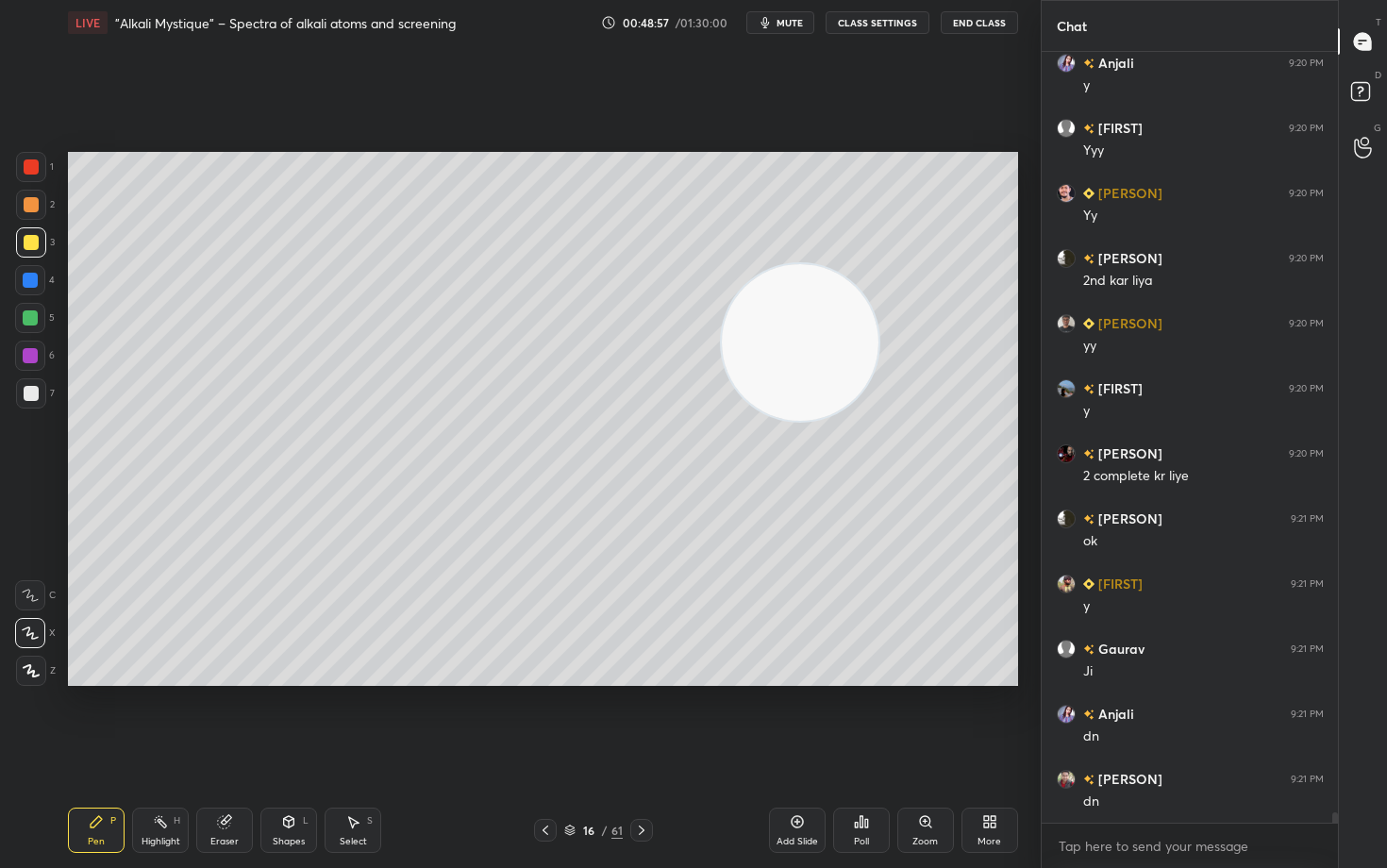 drag, startPoint x: 914, startPoint y: 380, endPoint x: 593, endPoint y: 240, distance: 350.20137 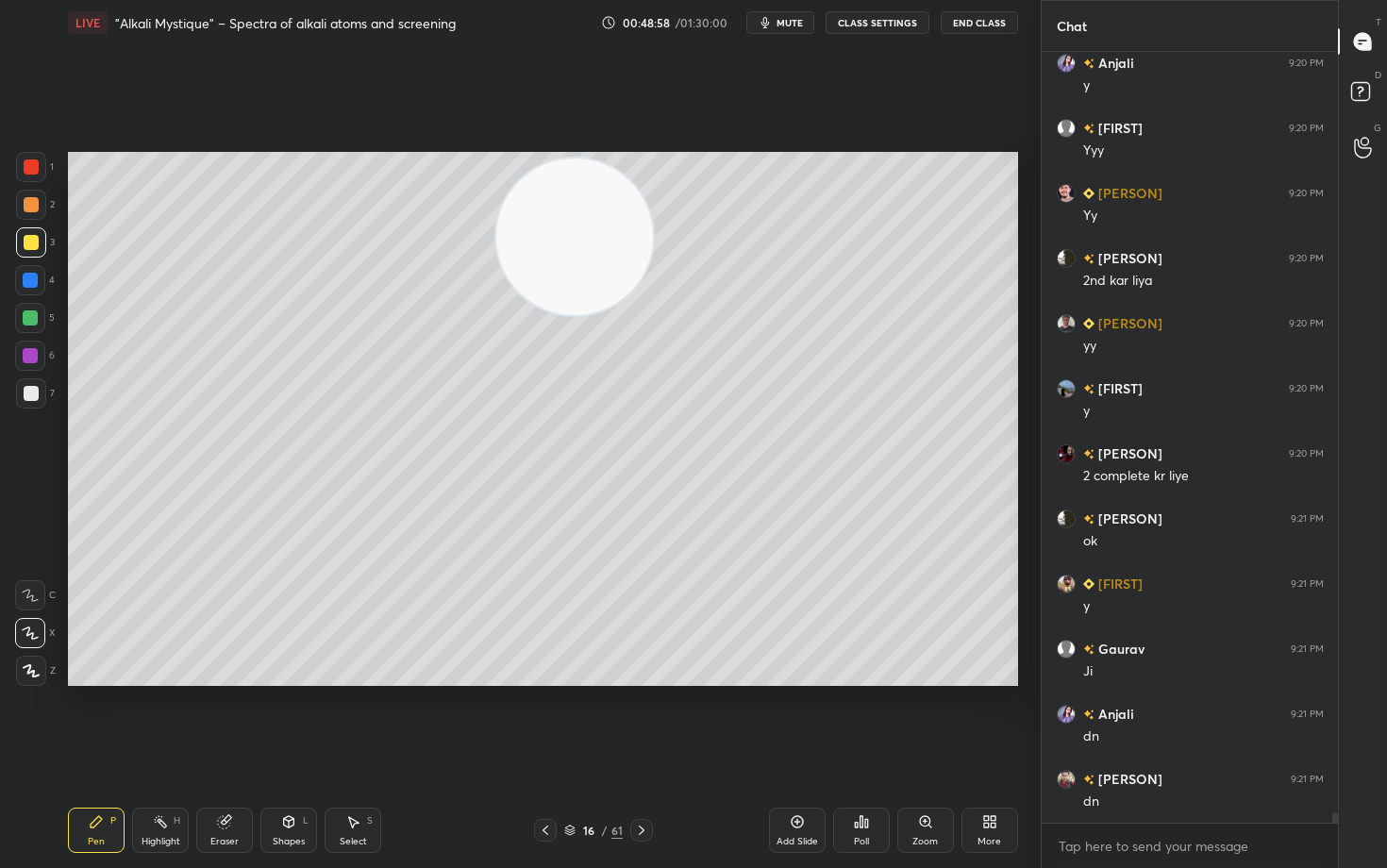 scroll, scrollTop: 56060, scrollLeft: 0, axis: vertical 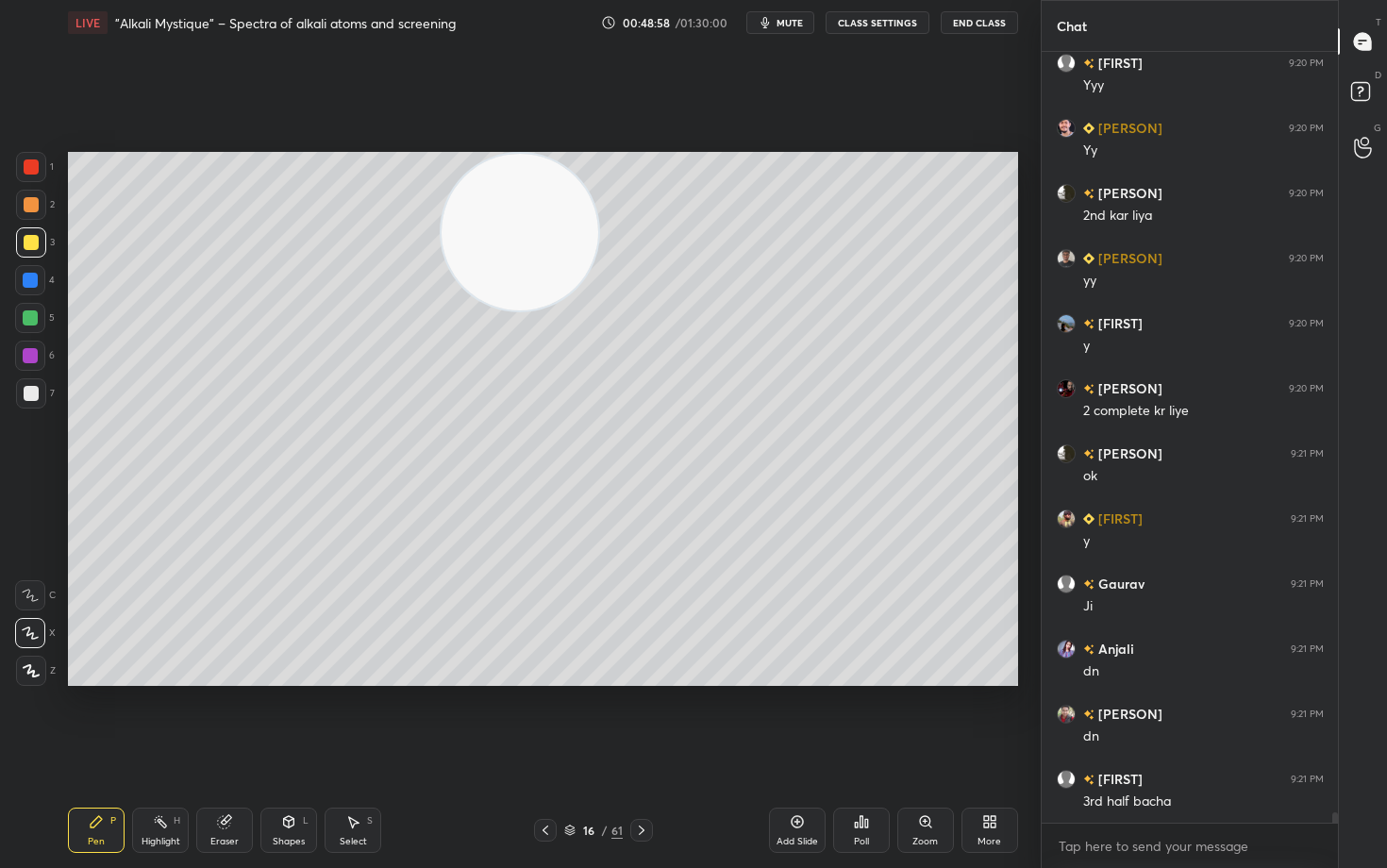 drag, startPoint x: 599, startPoint y: 272, endPoint x: 467, endPoint y: 228, distance: 139.1402 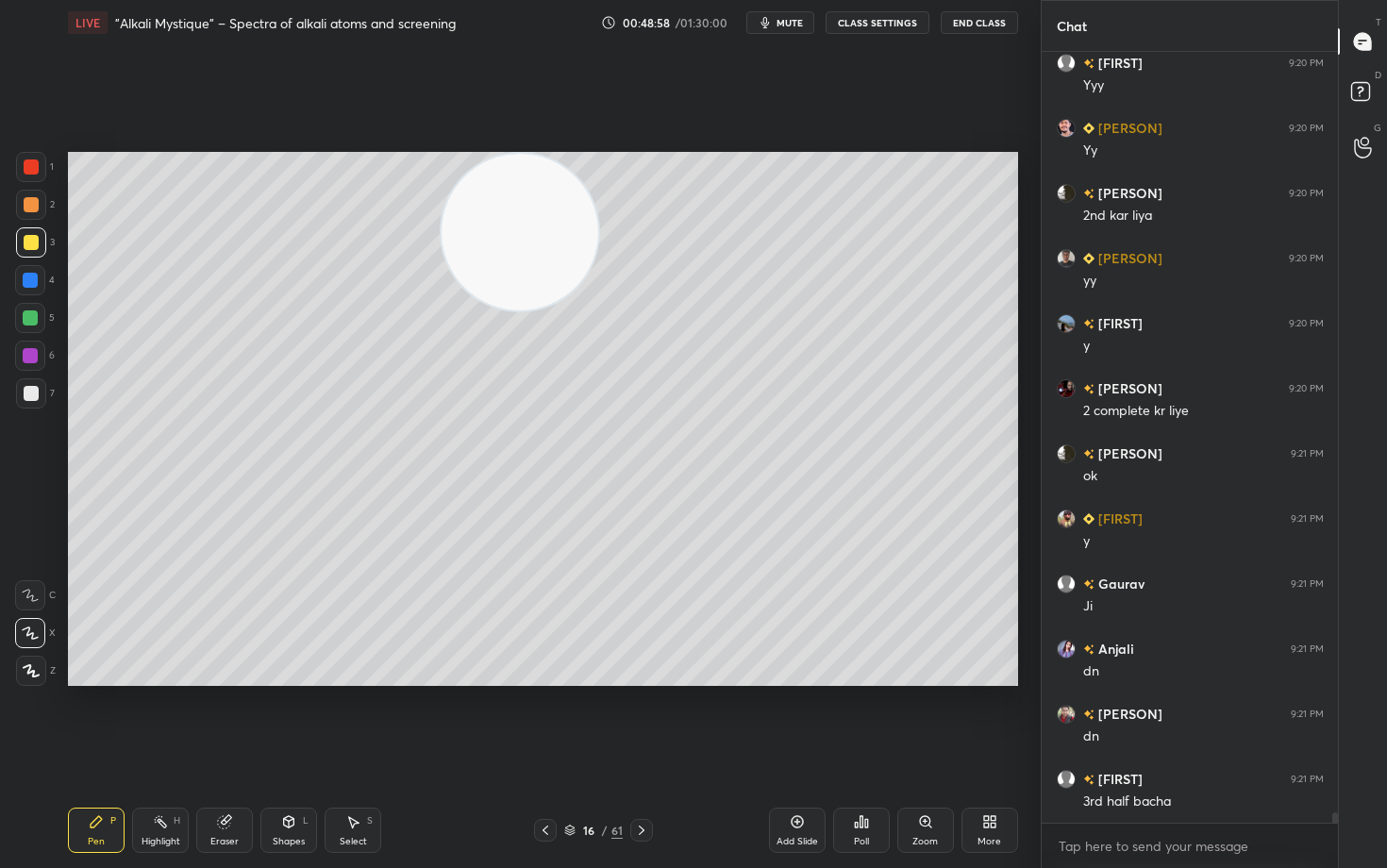 click at bounding box center (520, 232) 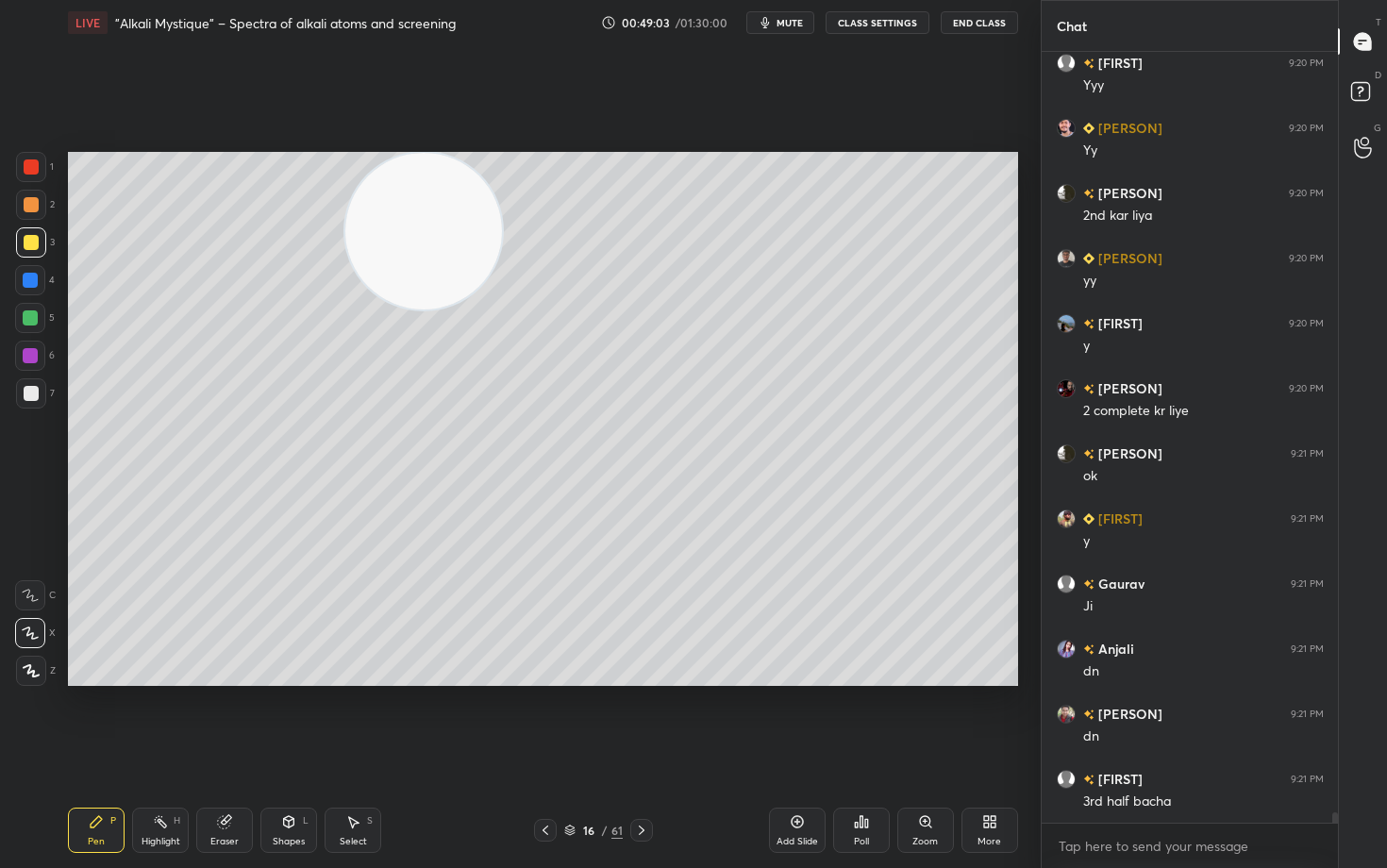 click at bounding box center (31, 205) 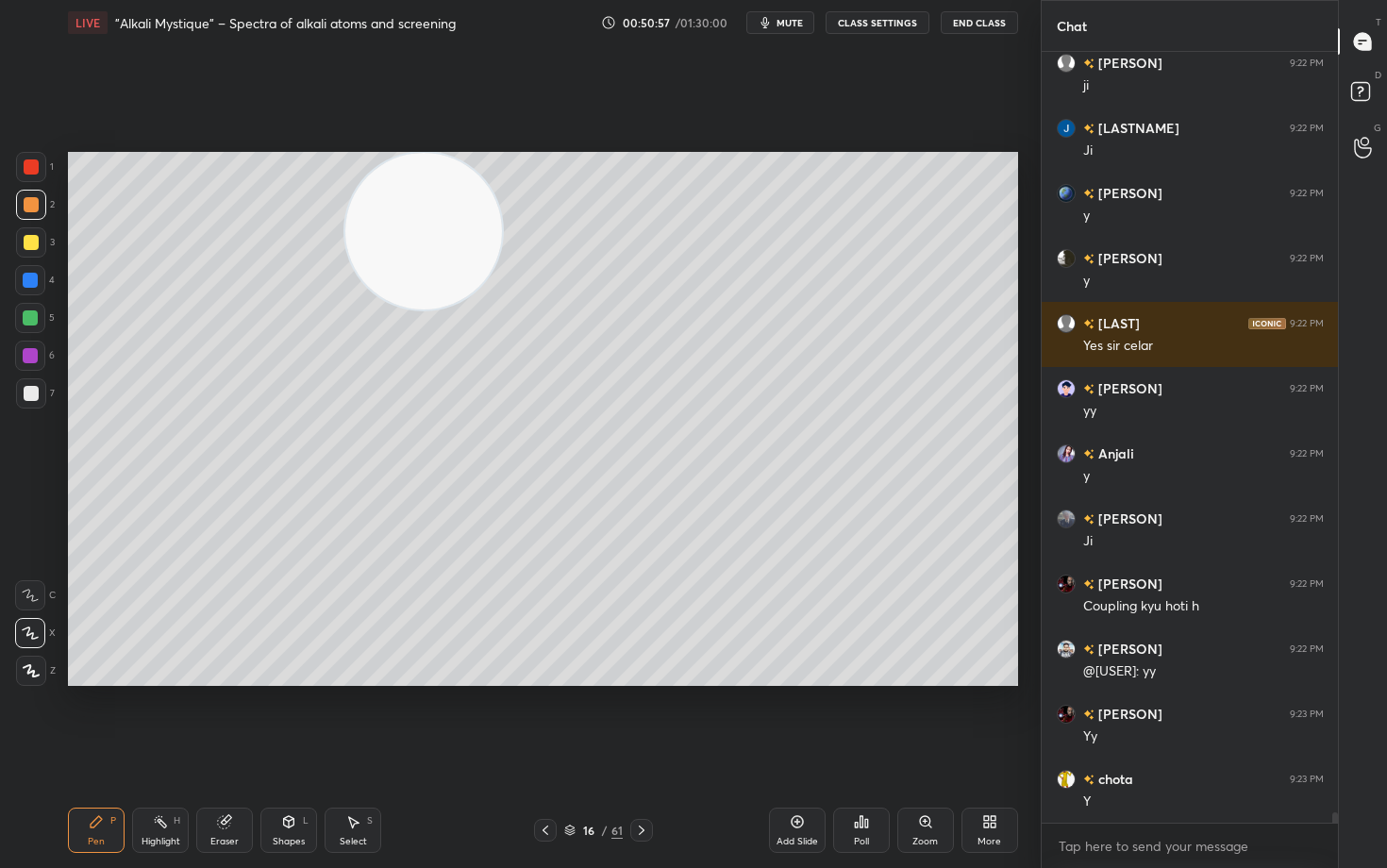scroll, scrollTop: 58403, scrollLeft: 0, axis: vertical 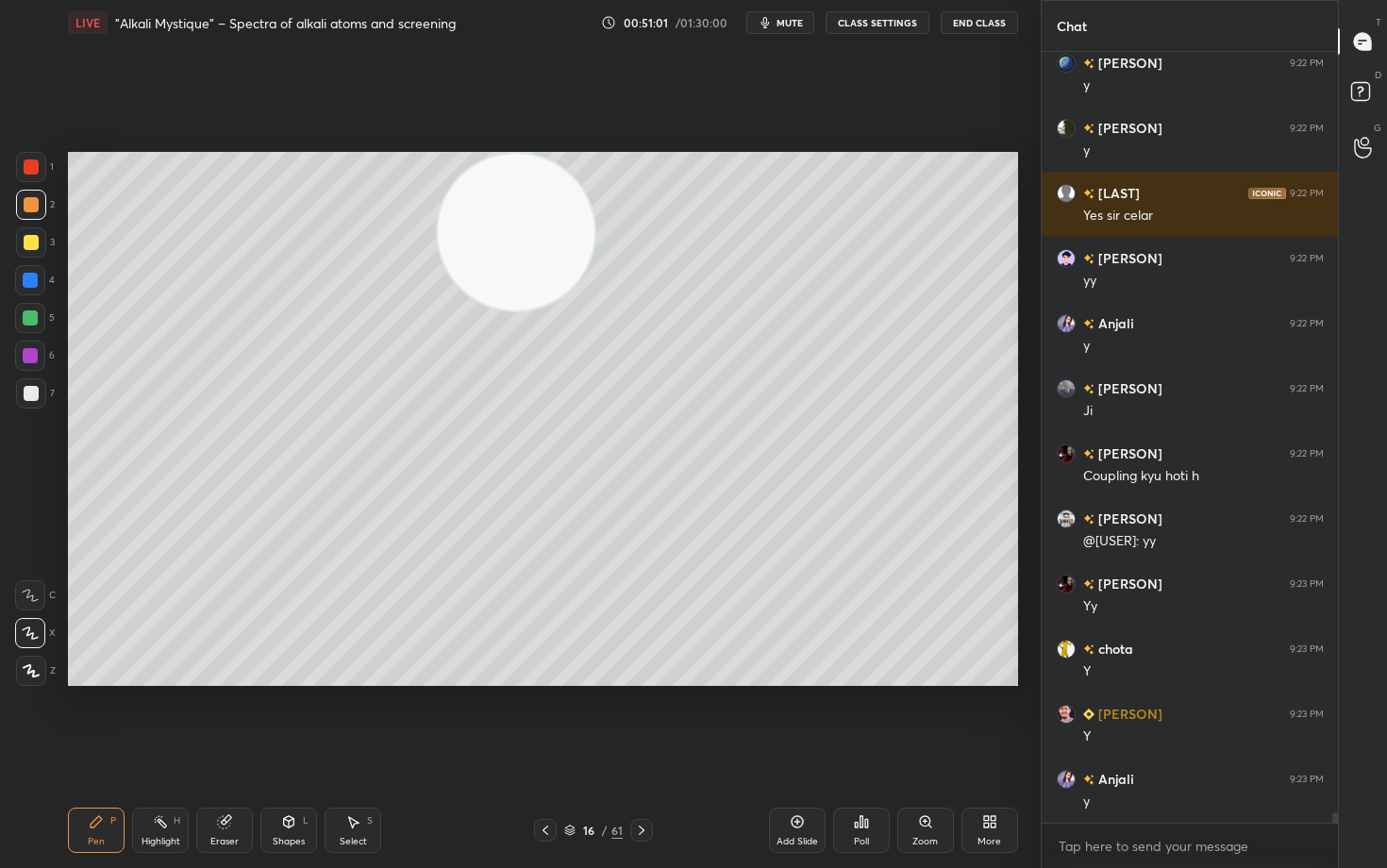 drag, startPoint x: 411, startPoint y: 236, endPoint x: 926, endPoint y: 168, distance: 519.4699 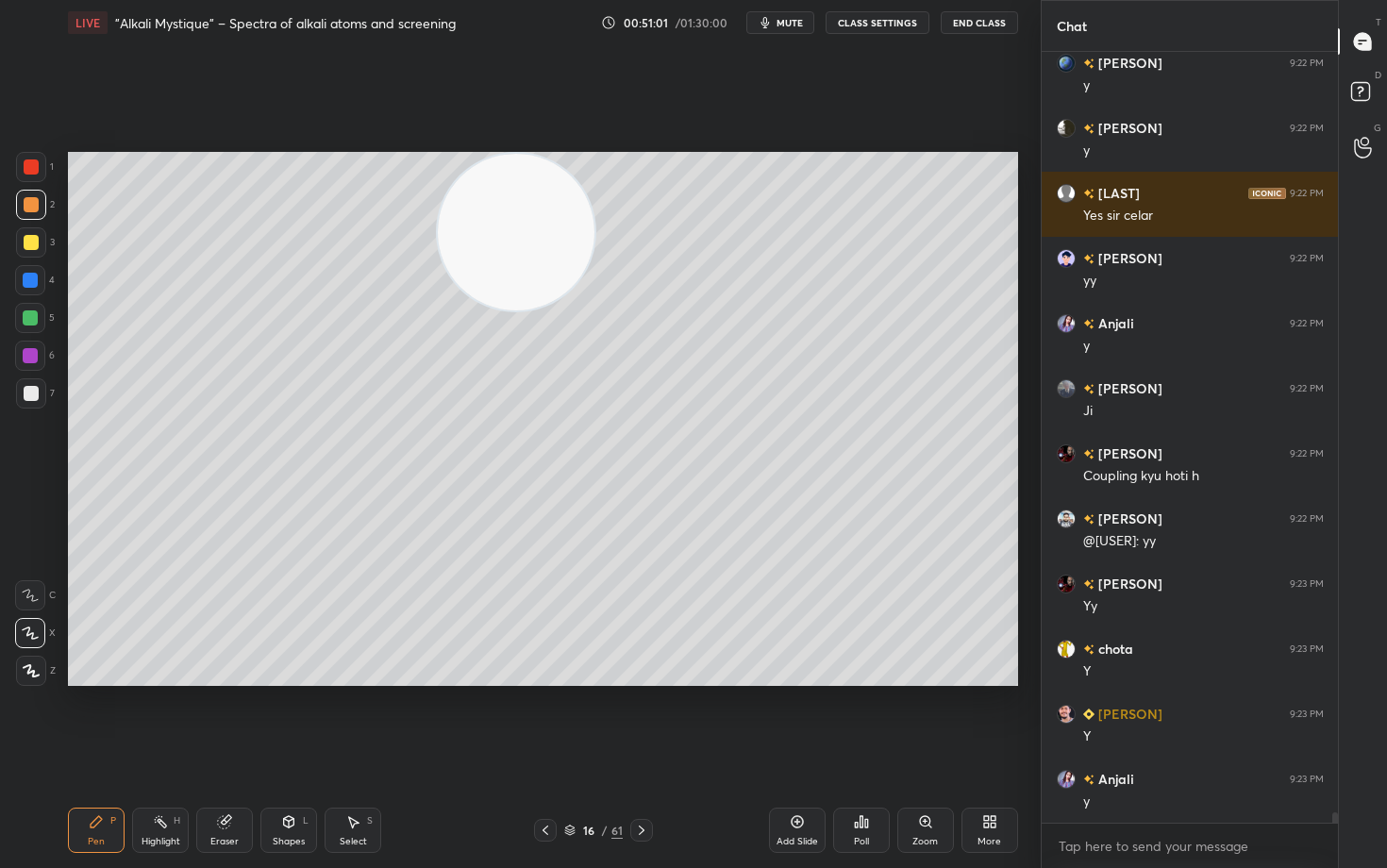 click at bounding box center [516, 232] 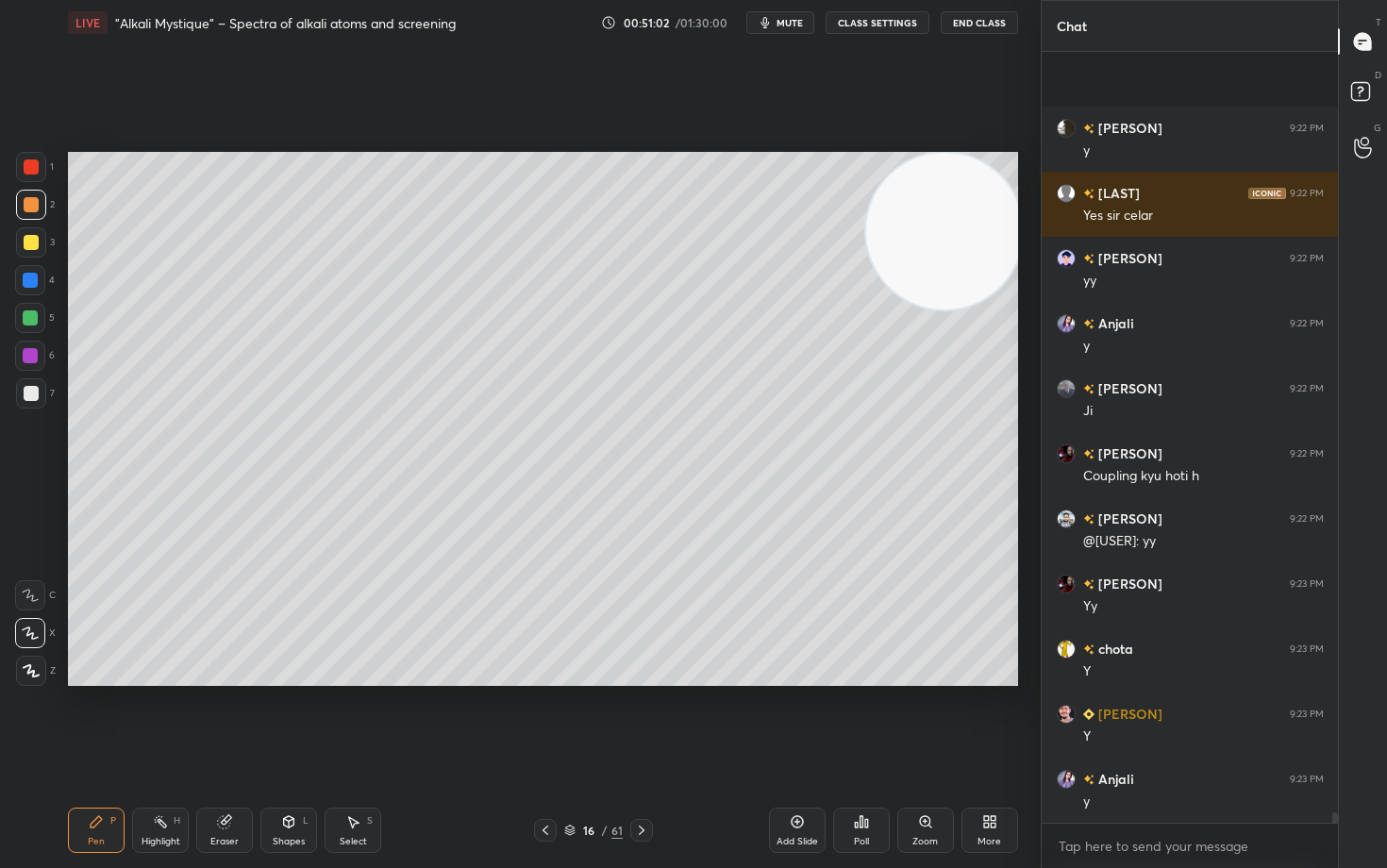 scroll, scrollTop: 58598, scrollLeft: 0, axis: vertical 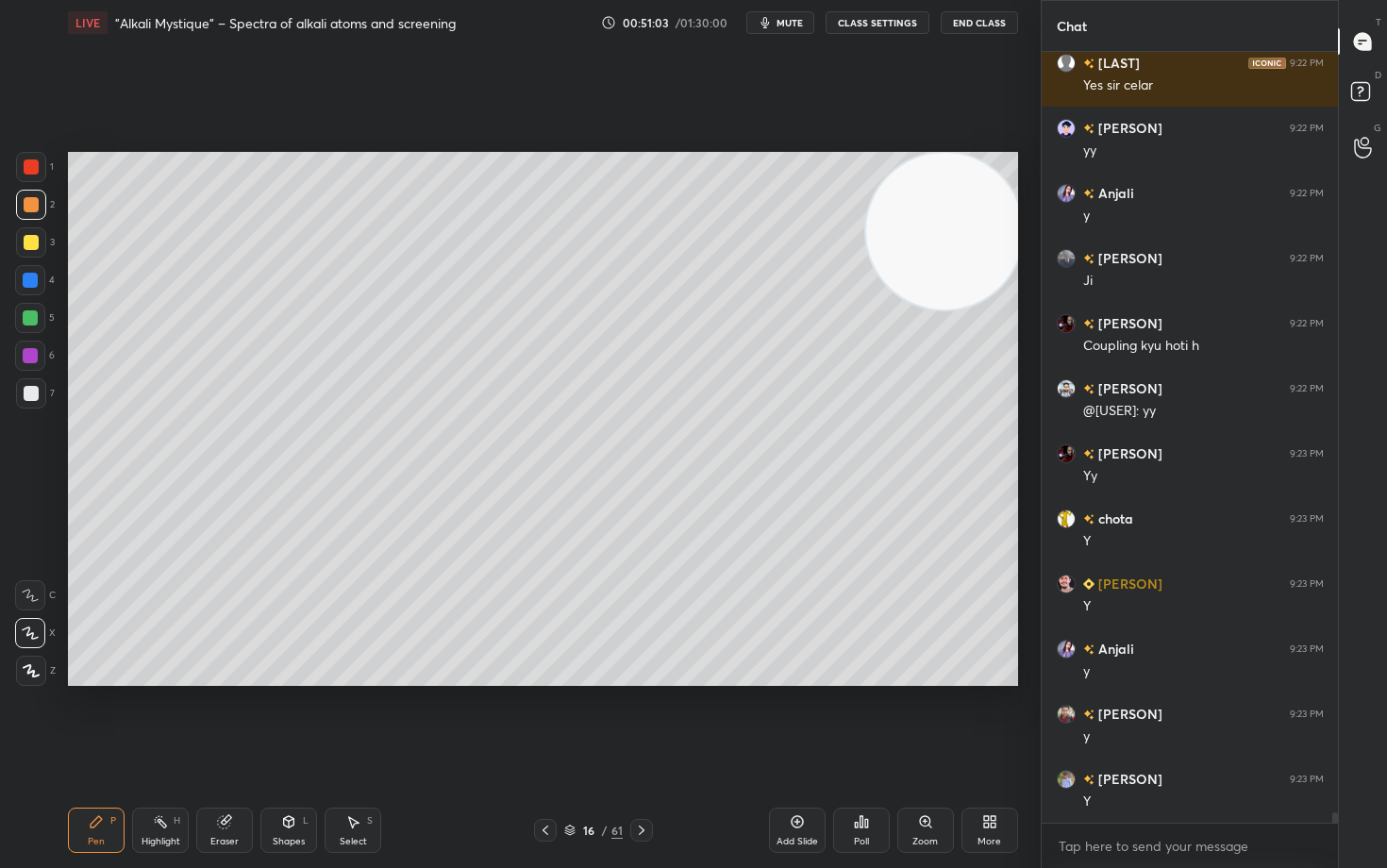 click 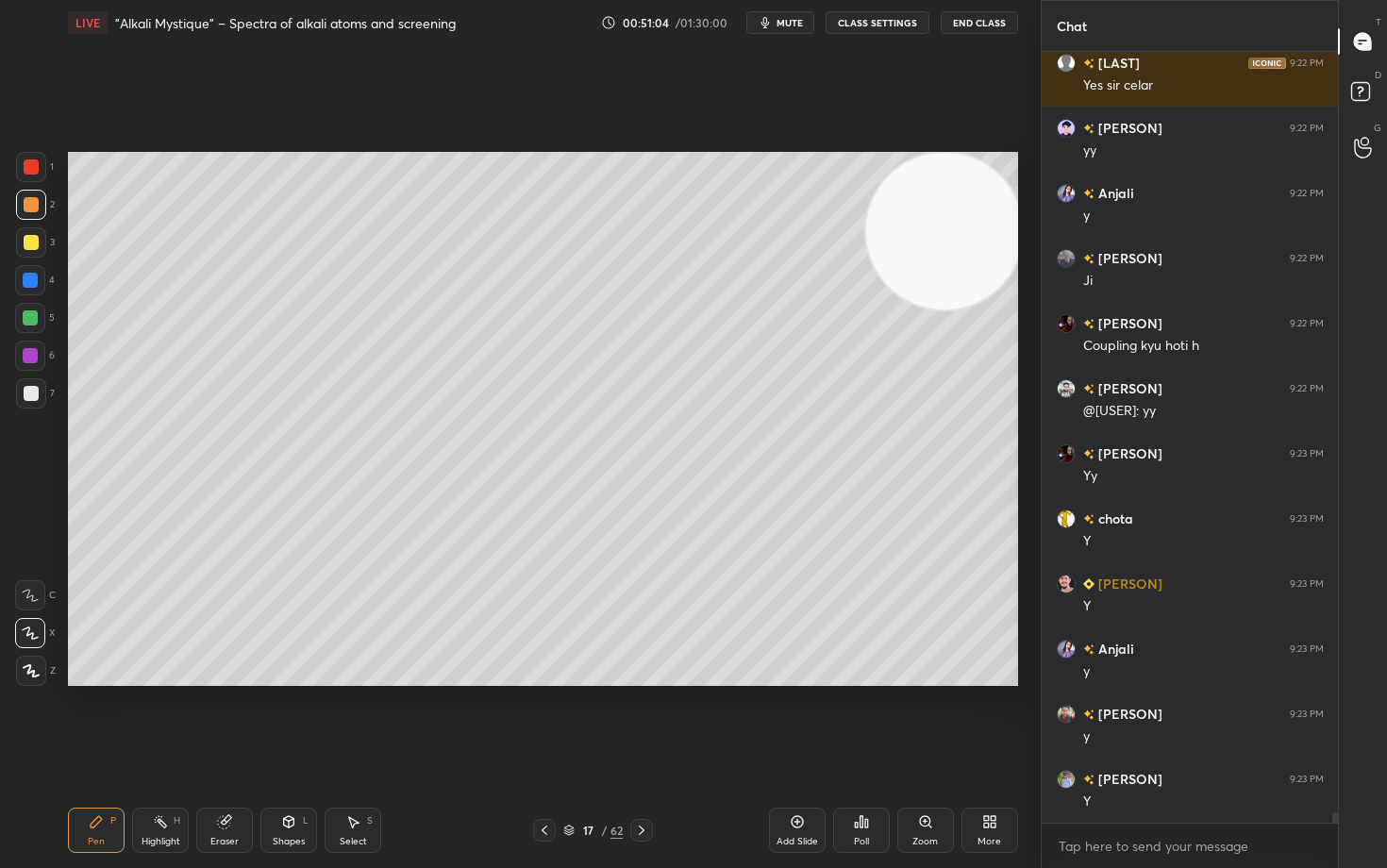 click at bounding box center (31, 242) 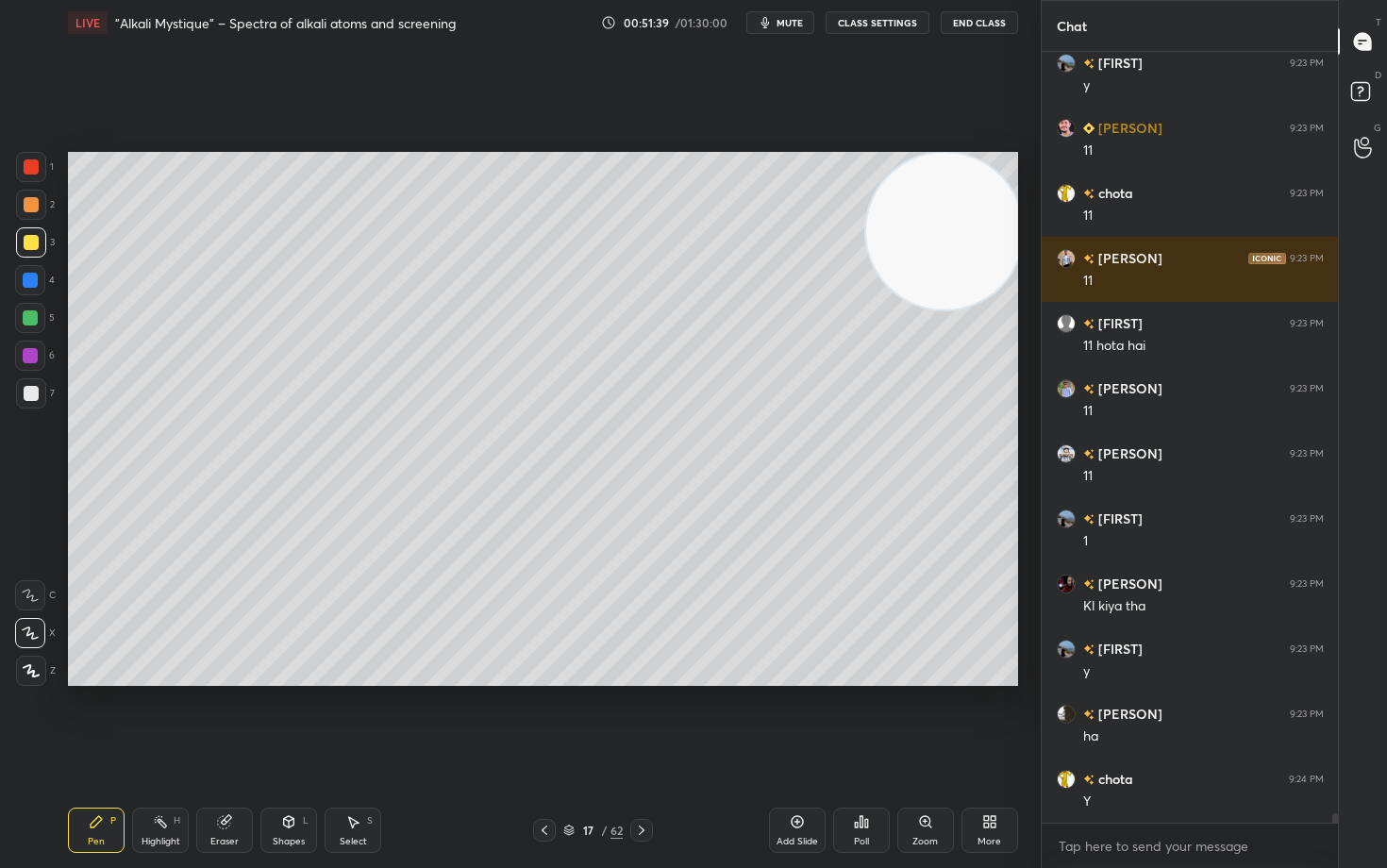 scroll, scrollTop: 59445, scrollLeft: 0, axis: vertical 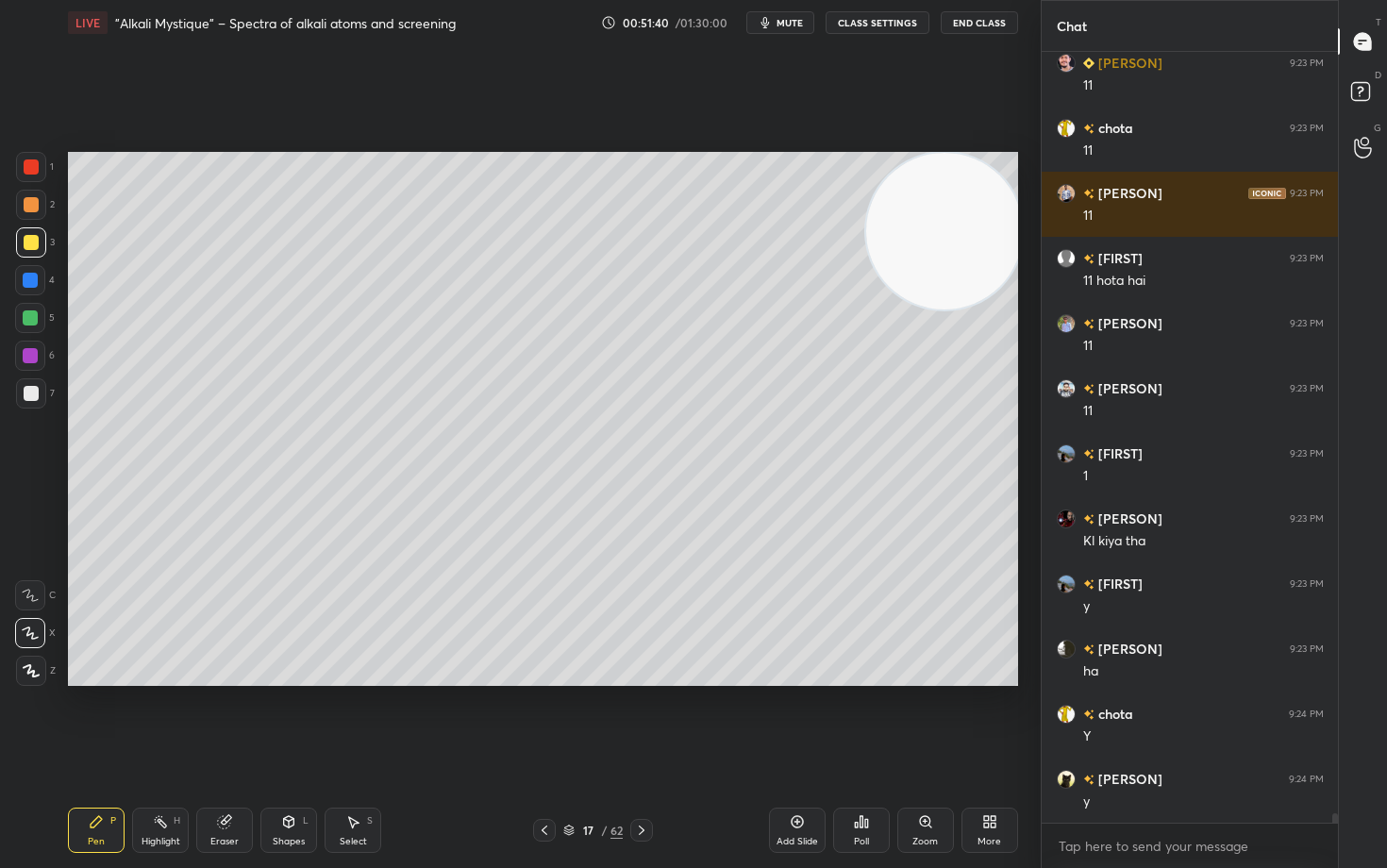 click at bounding box center [31, 205] 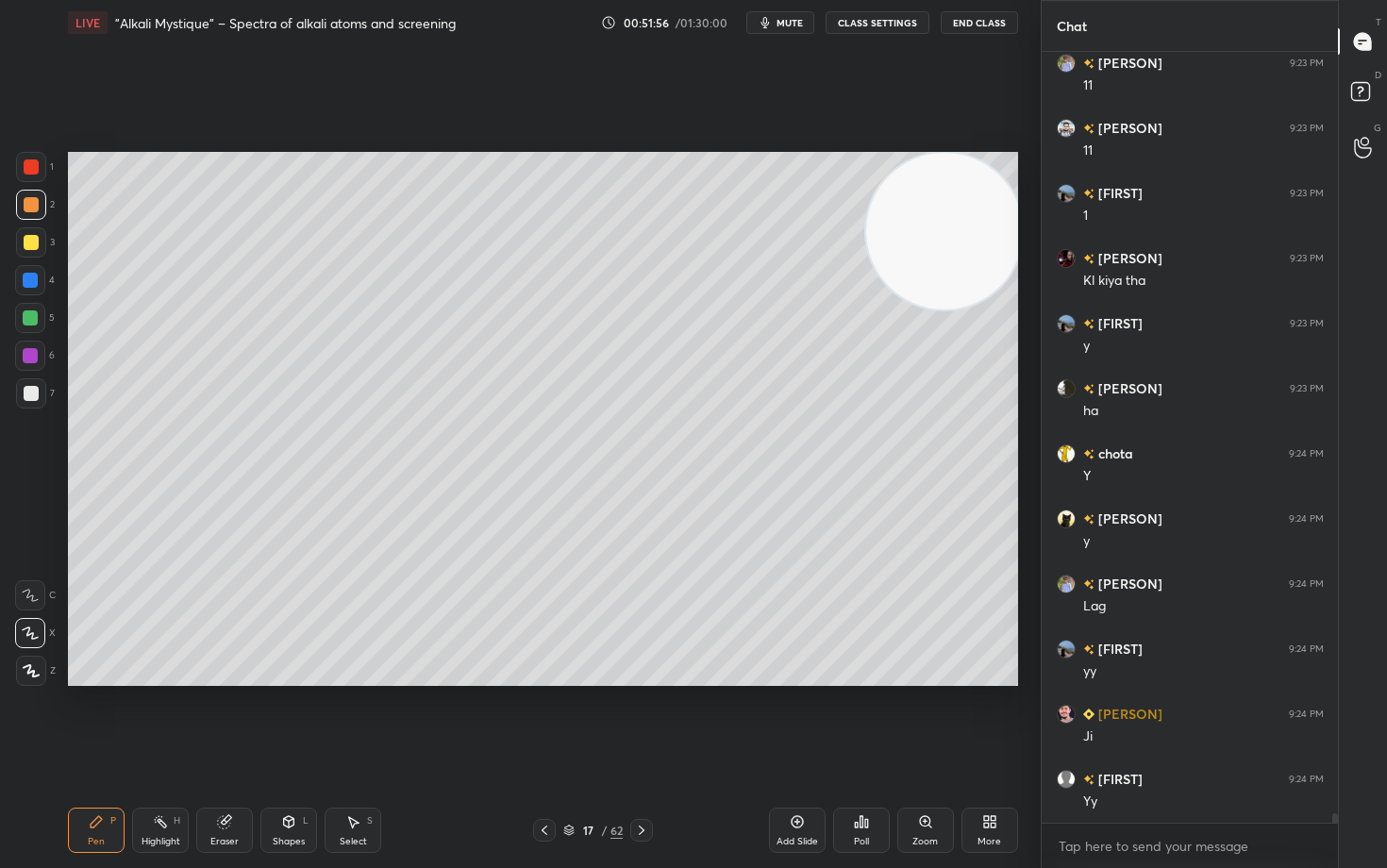 scroll, scrollTop: 59770, scrollLeft: 0, axis: vertical 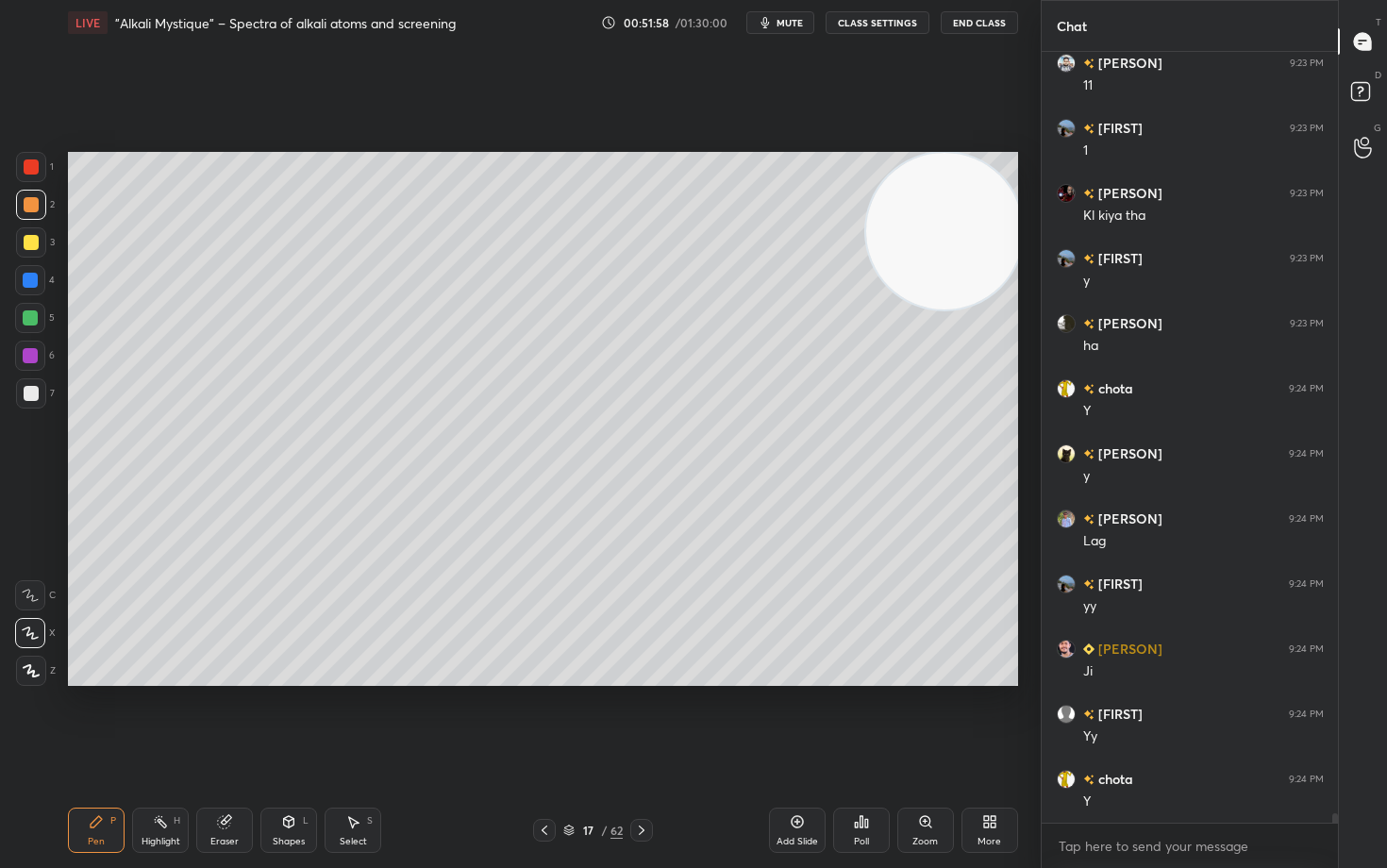 click at bounding box center [31, 393] 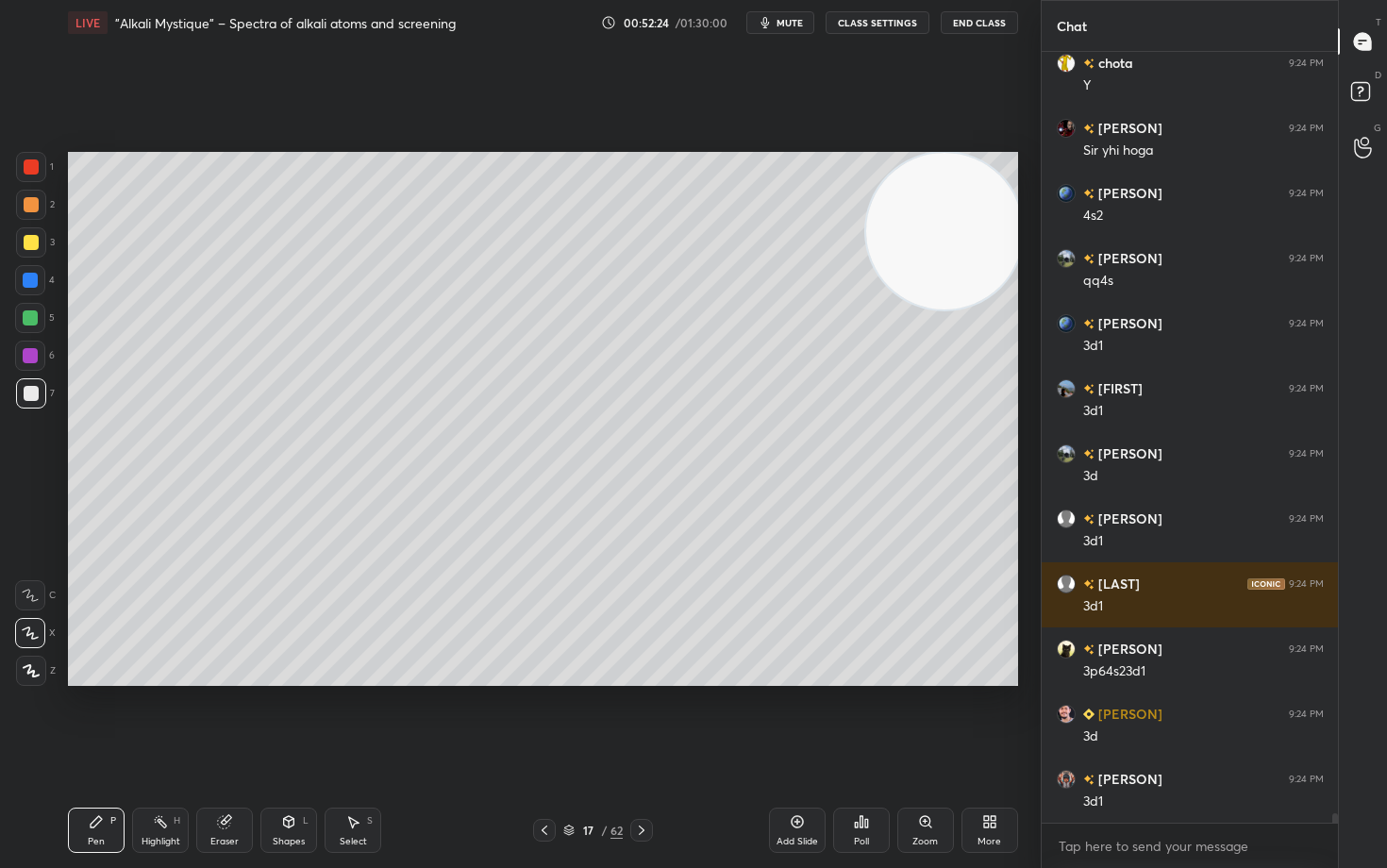 scroll, scrollTop: 60551, scrollLeft: 0, axis: vertical 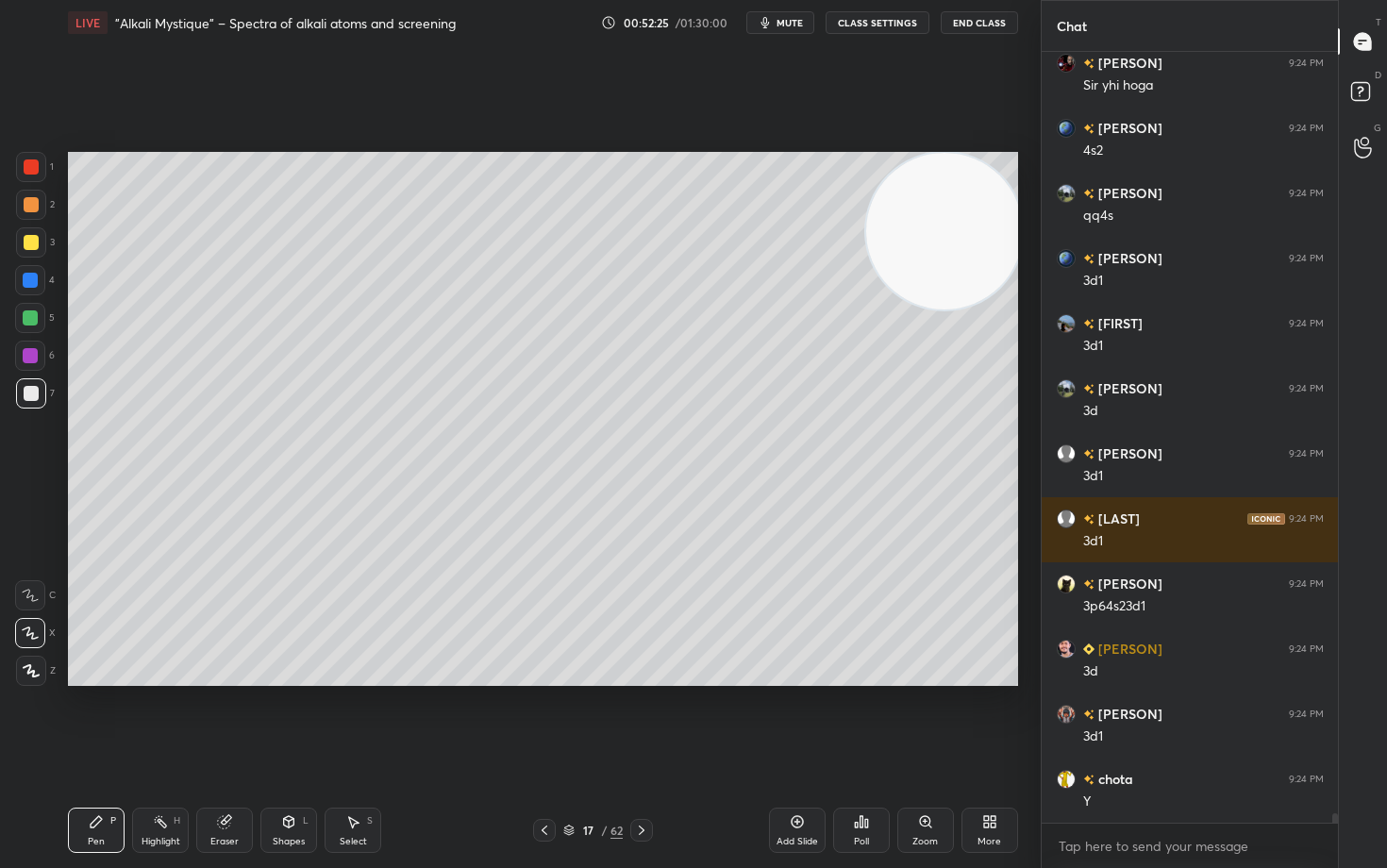 click at bounding box center [31, 242] 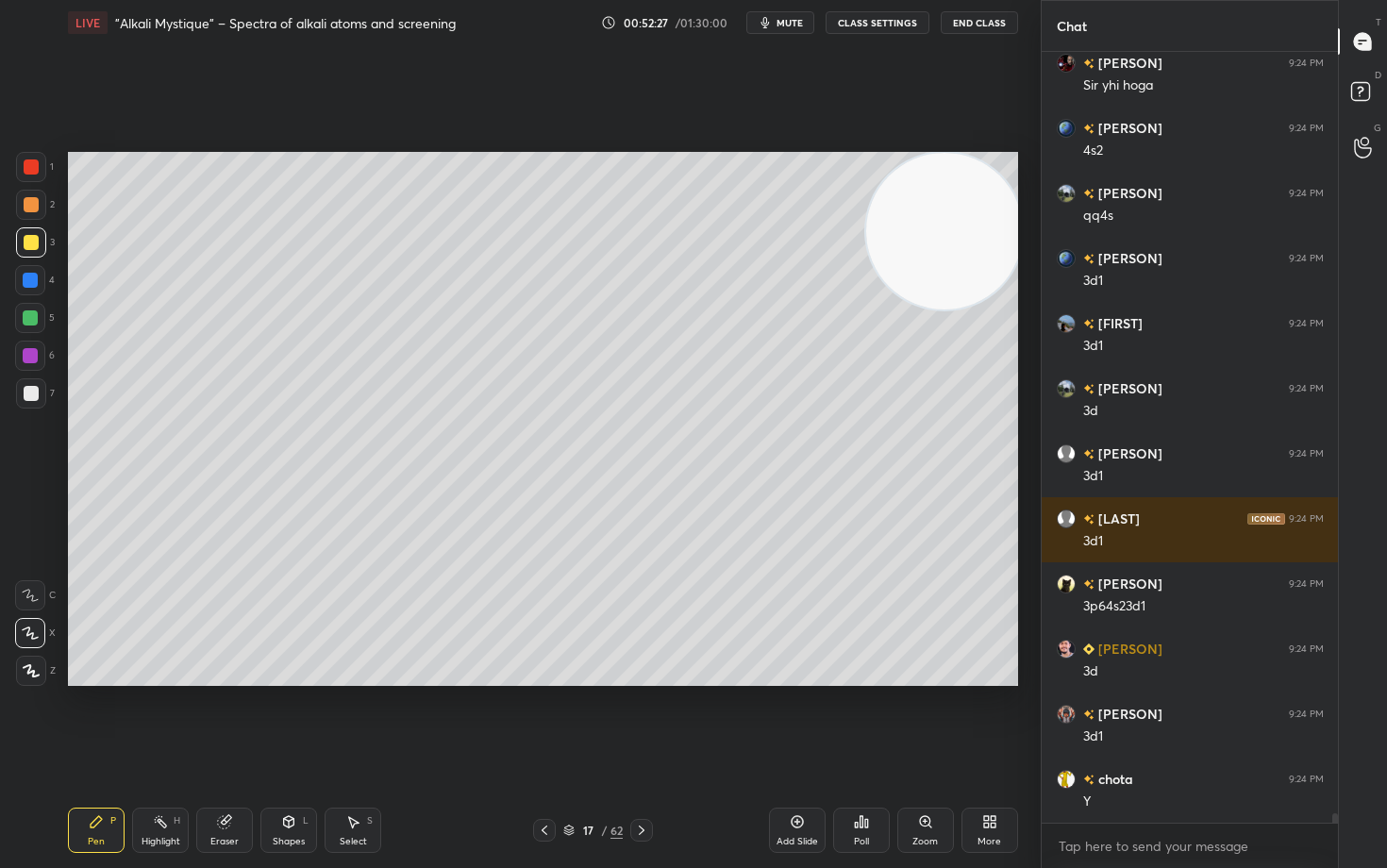 scroll, scrollTop: 60617, scrollLeft: 0, axis: vertical 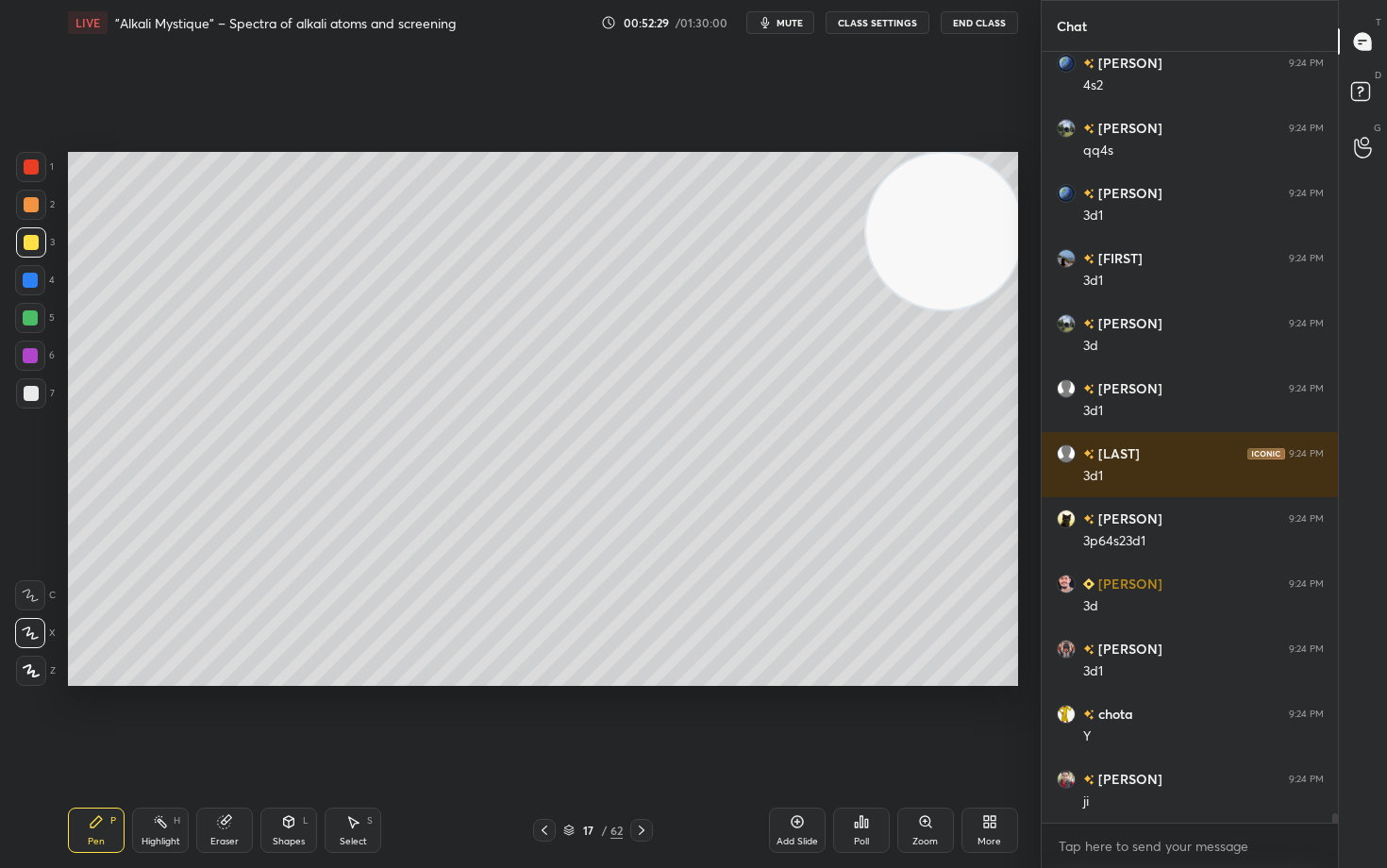 click on "Eraser" at bounding box center (225, 842) 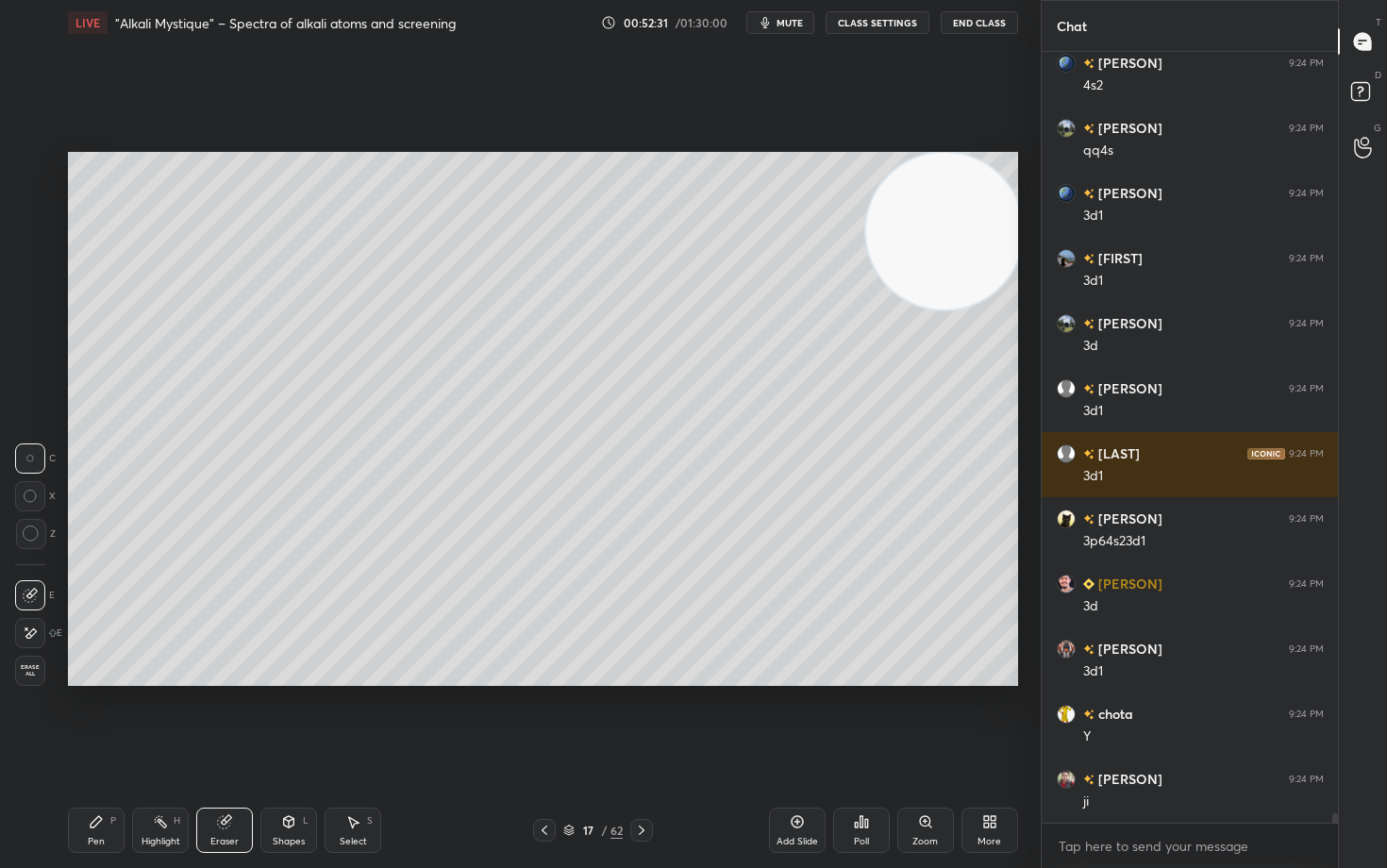 drag, startPoint x: 103, startPoint y: 826, endPoint x: 128, endPoint y: 781, distance: 51.47815 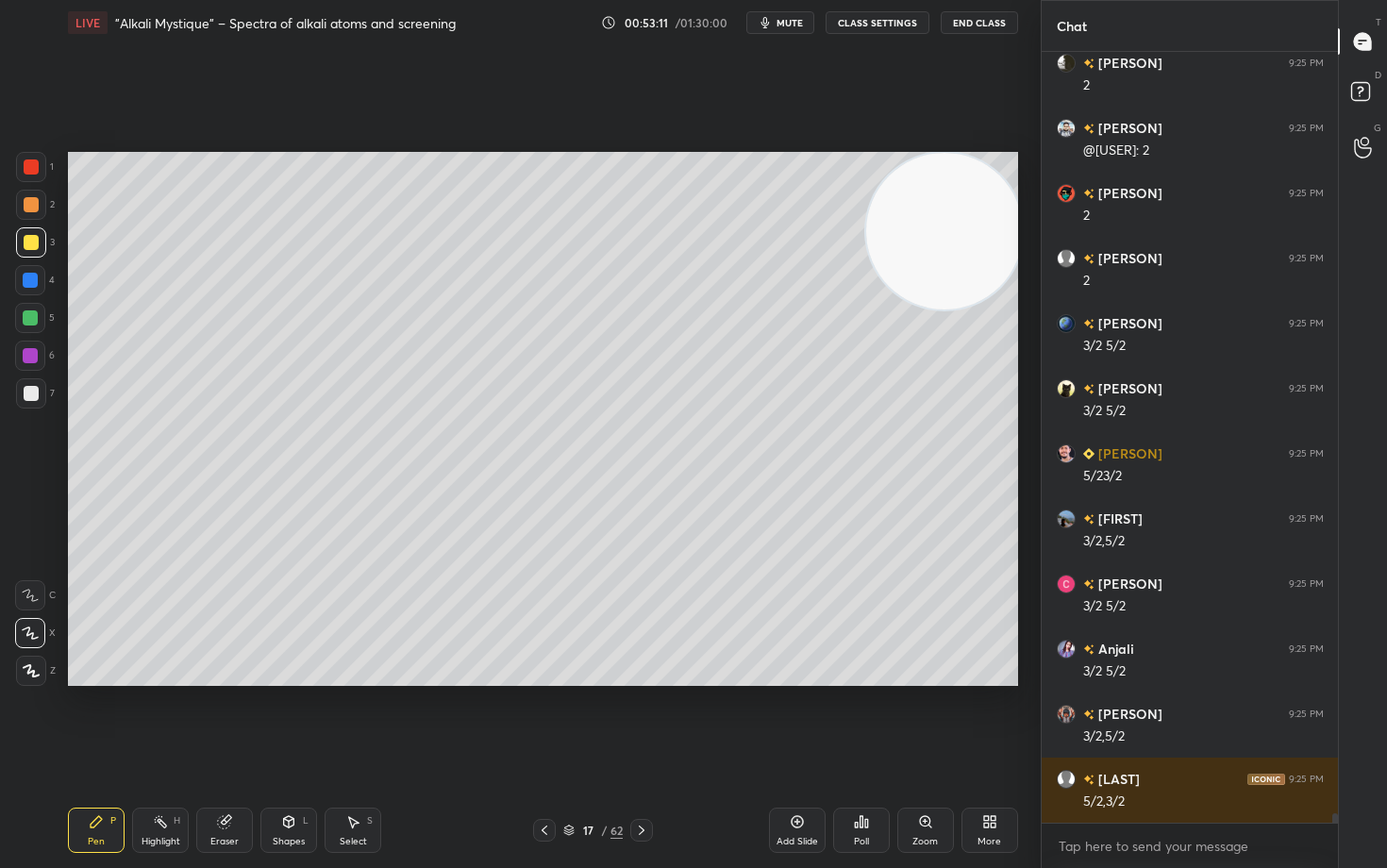 scroll, scrollTop: 61853, scrollLeft: 0, axis: vertical 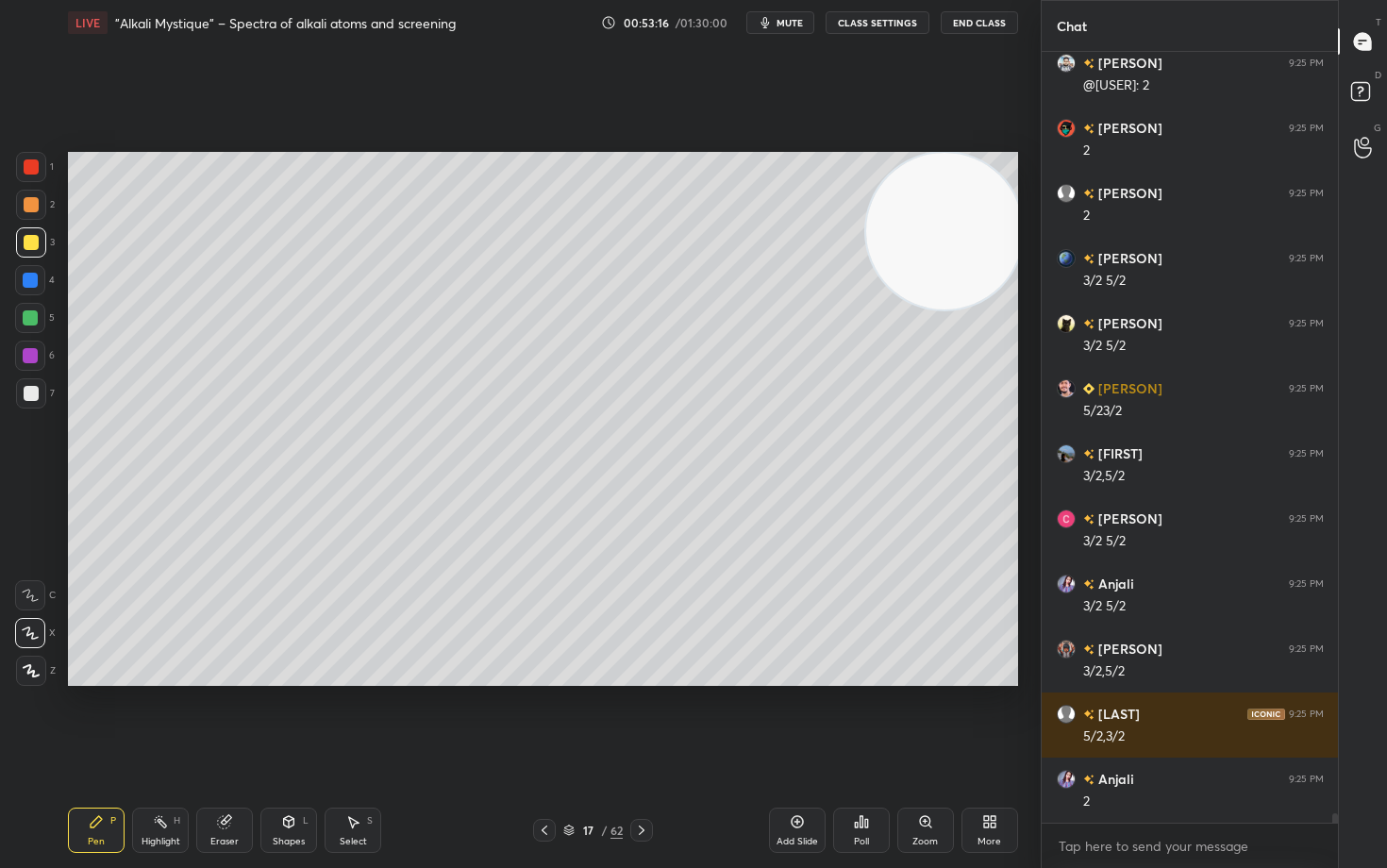 click on "Eraser" at bounding box center (225, 830) 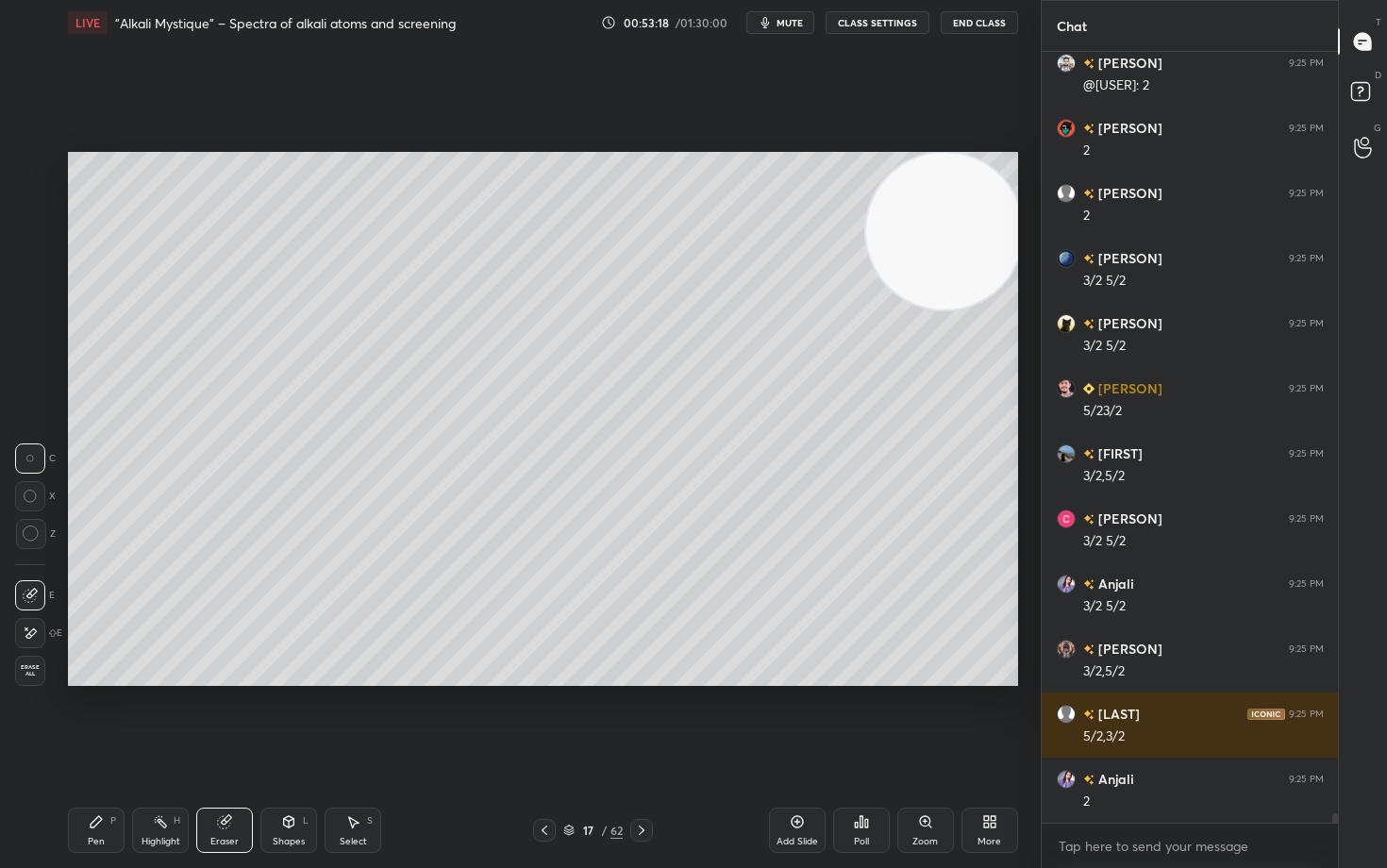 click 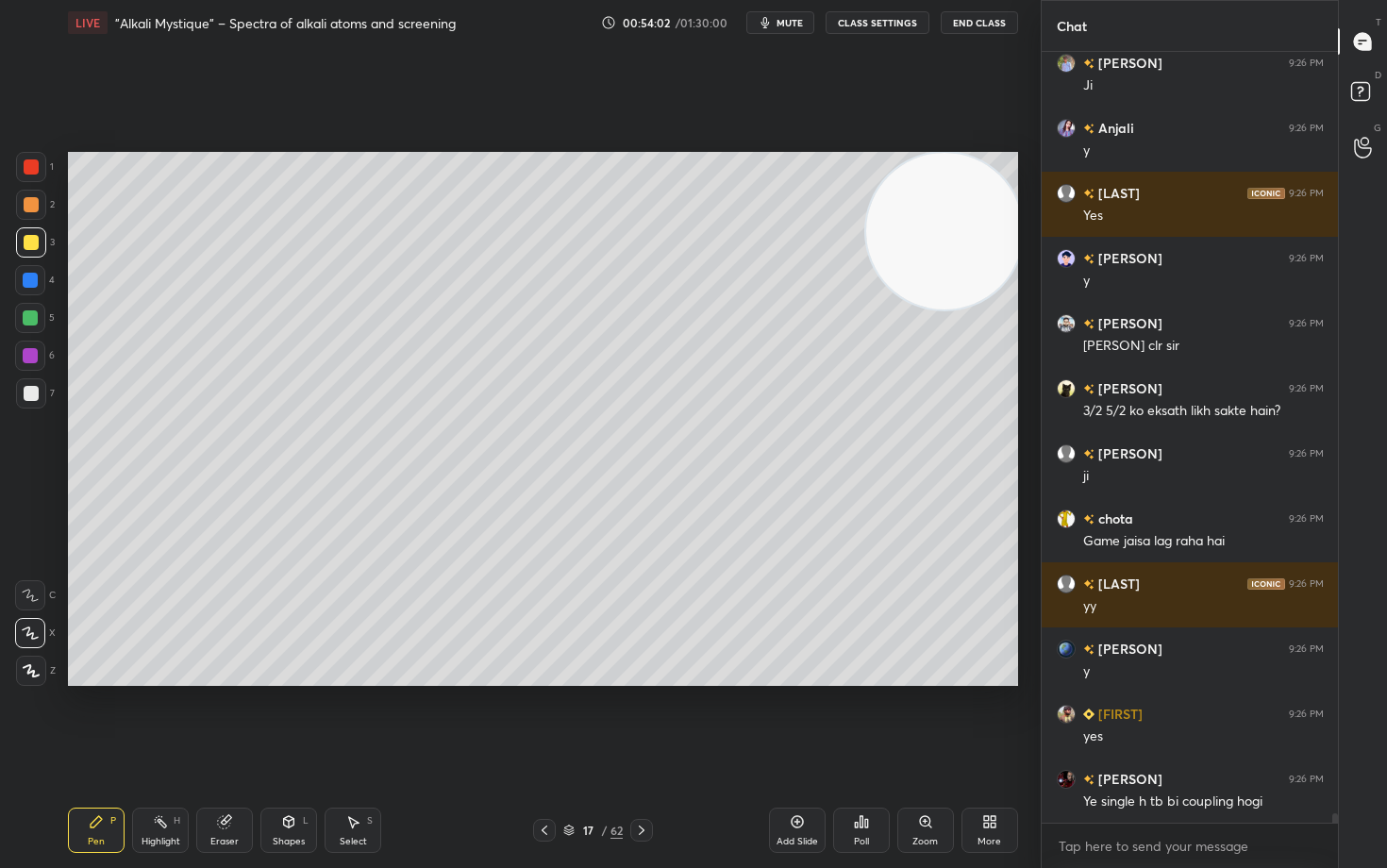 scroll, scrollTop: 63741, scrollLeft: 0, axis: vertical 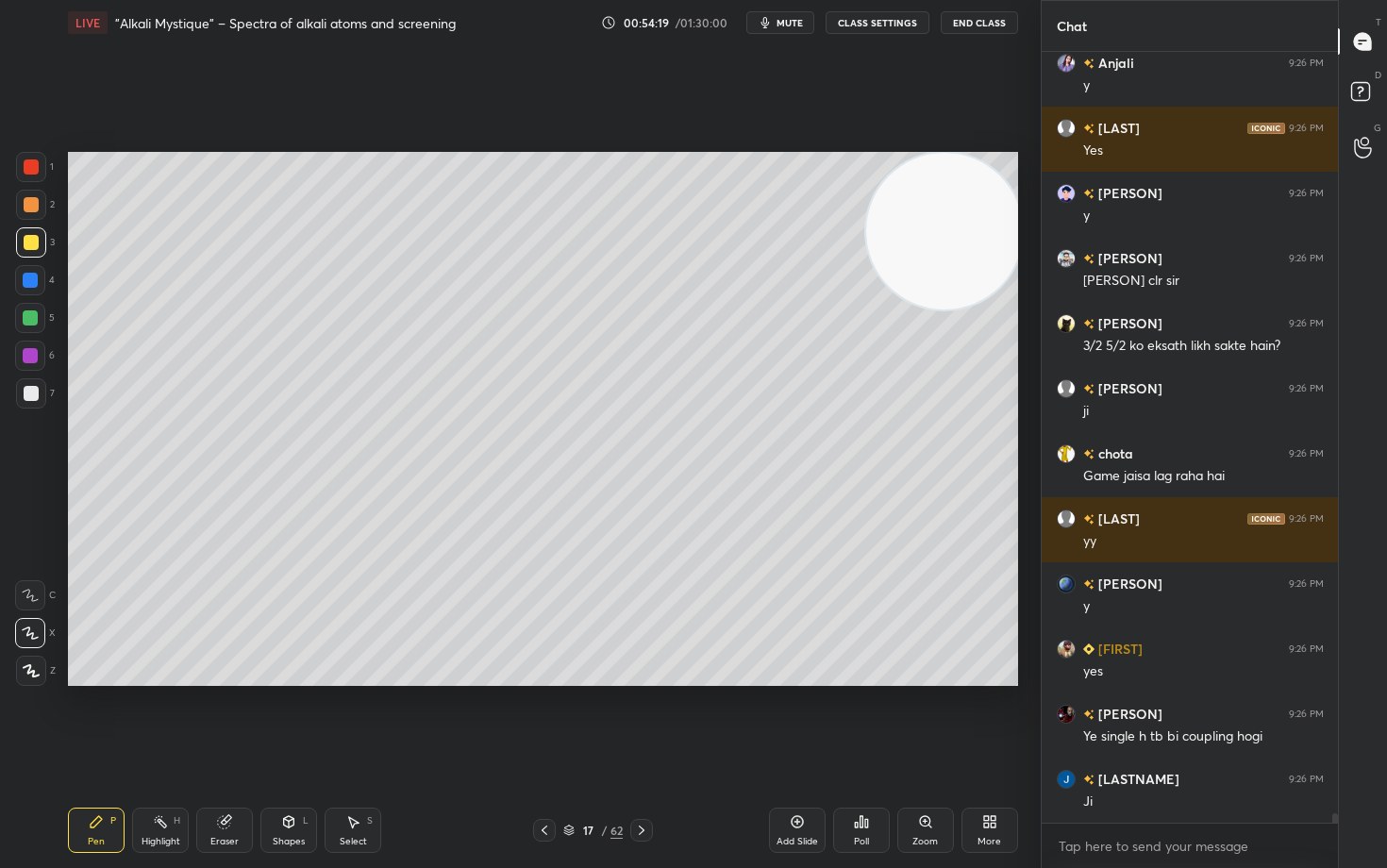 click 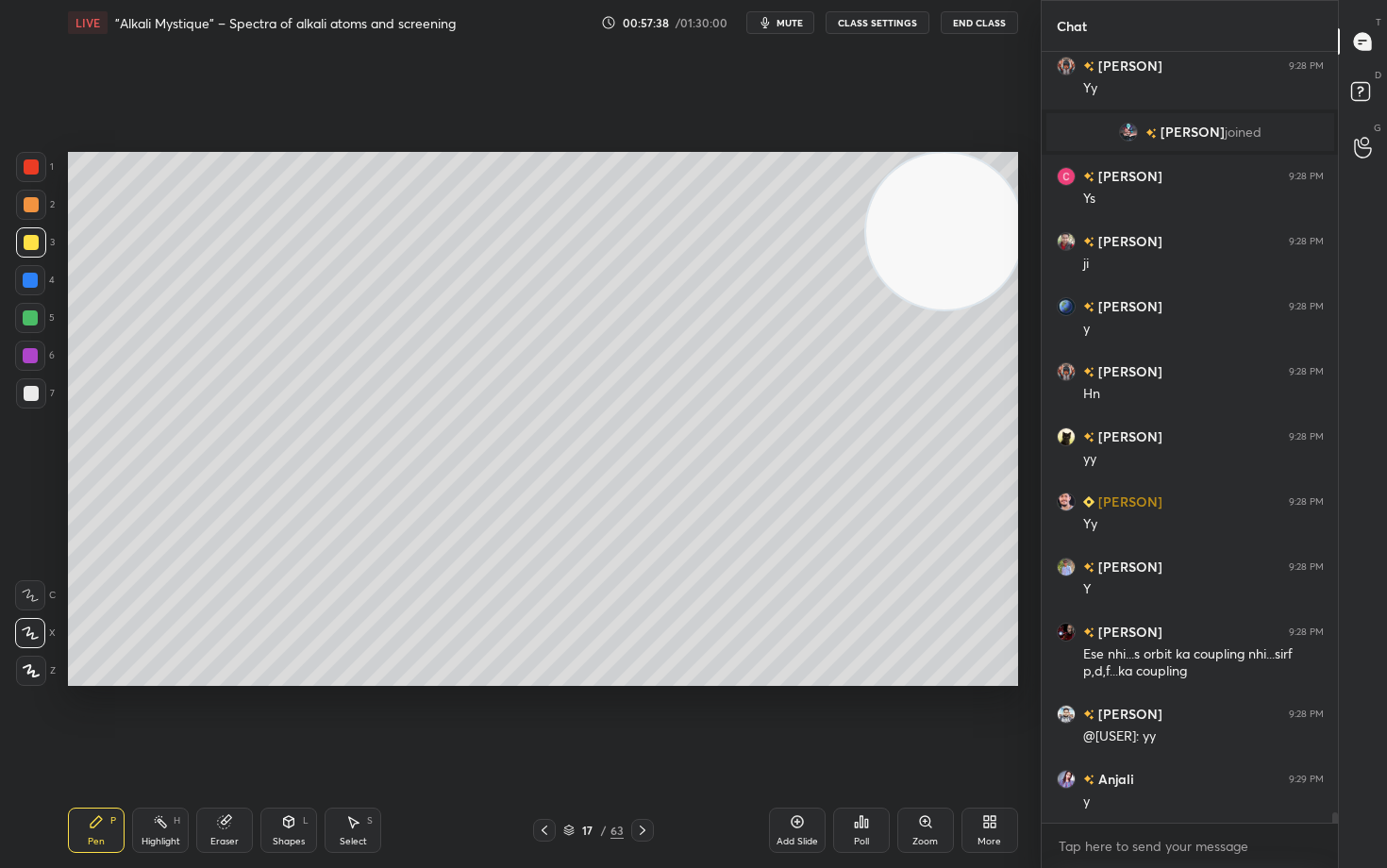 scroll, scrollTop: 54592, scrollLeft: 0, axis: vertical 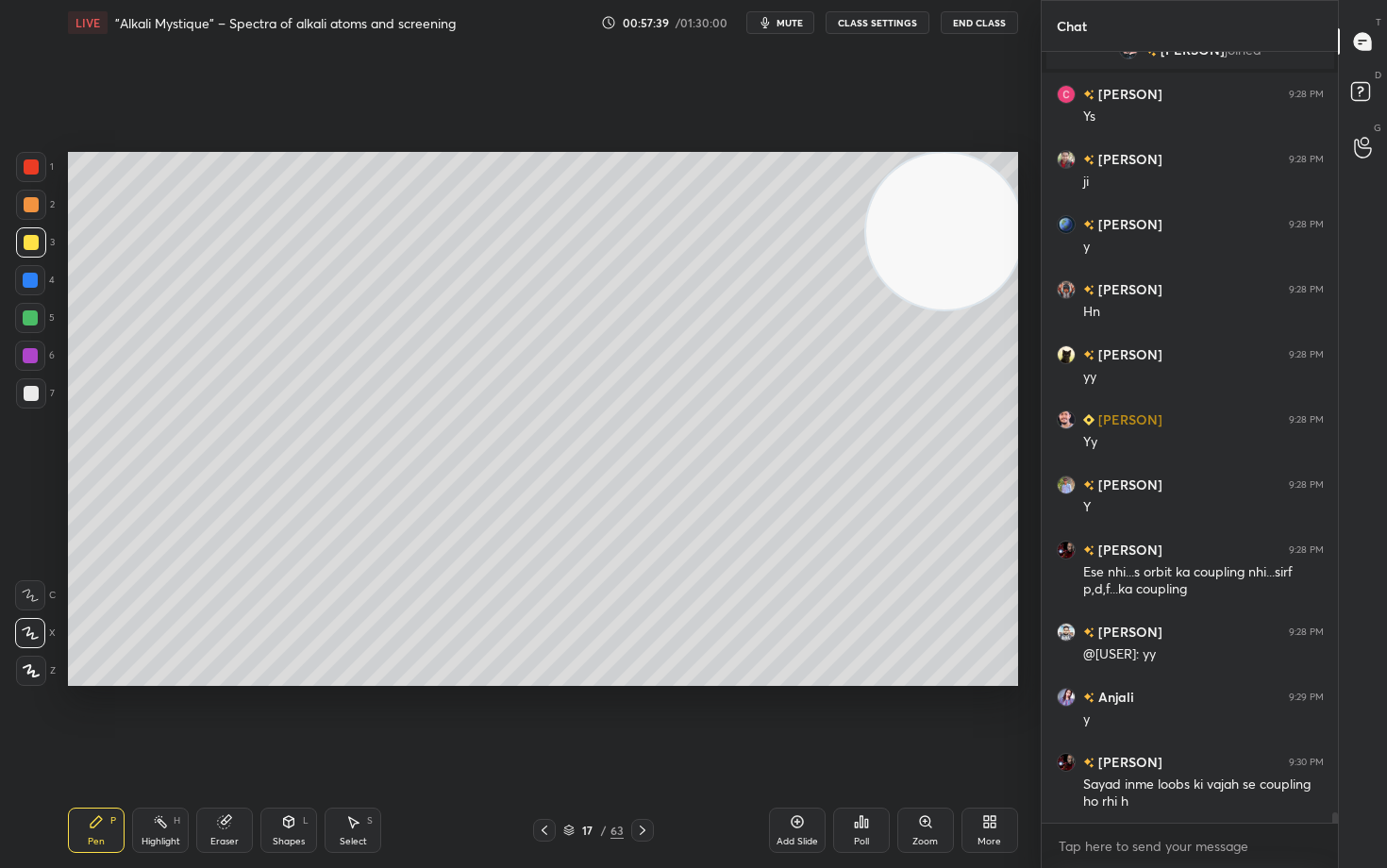 click on "Eraser" at bounding box center [225, 830] 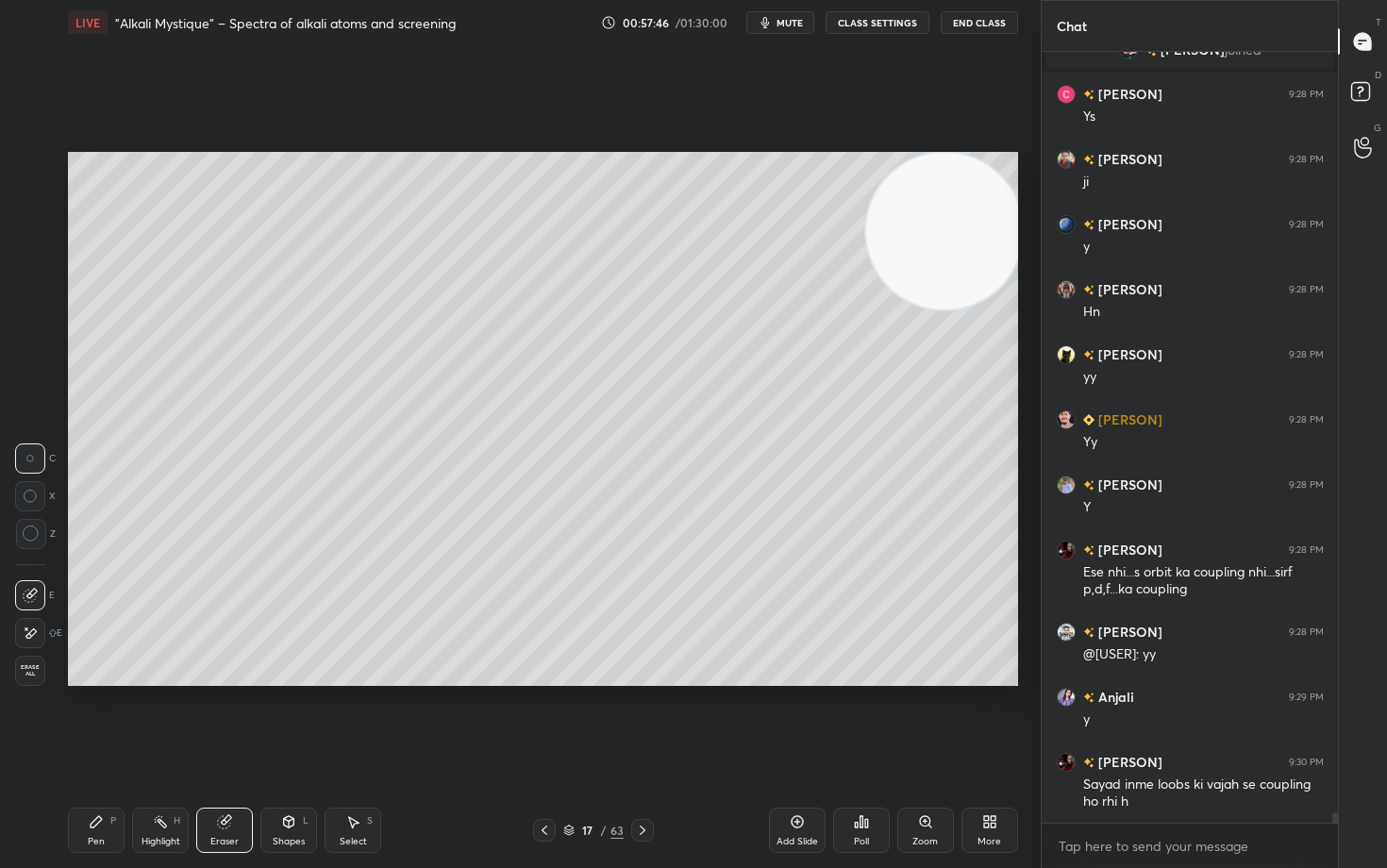 click at bounding box center [31, 534] 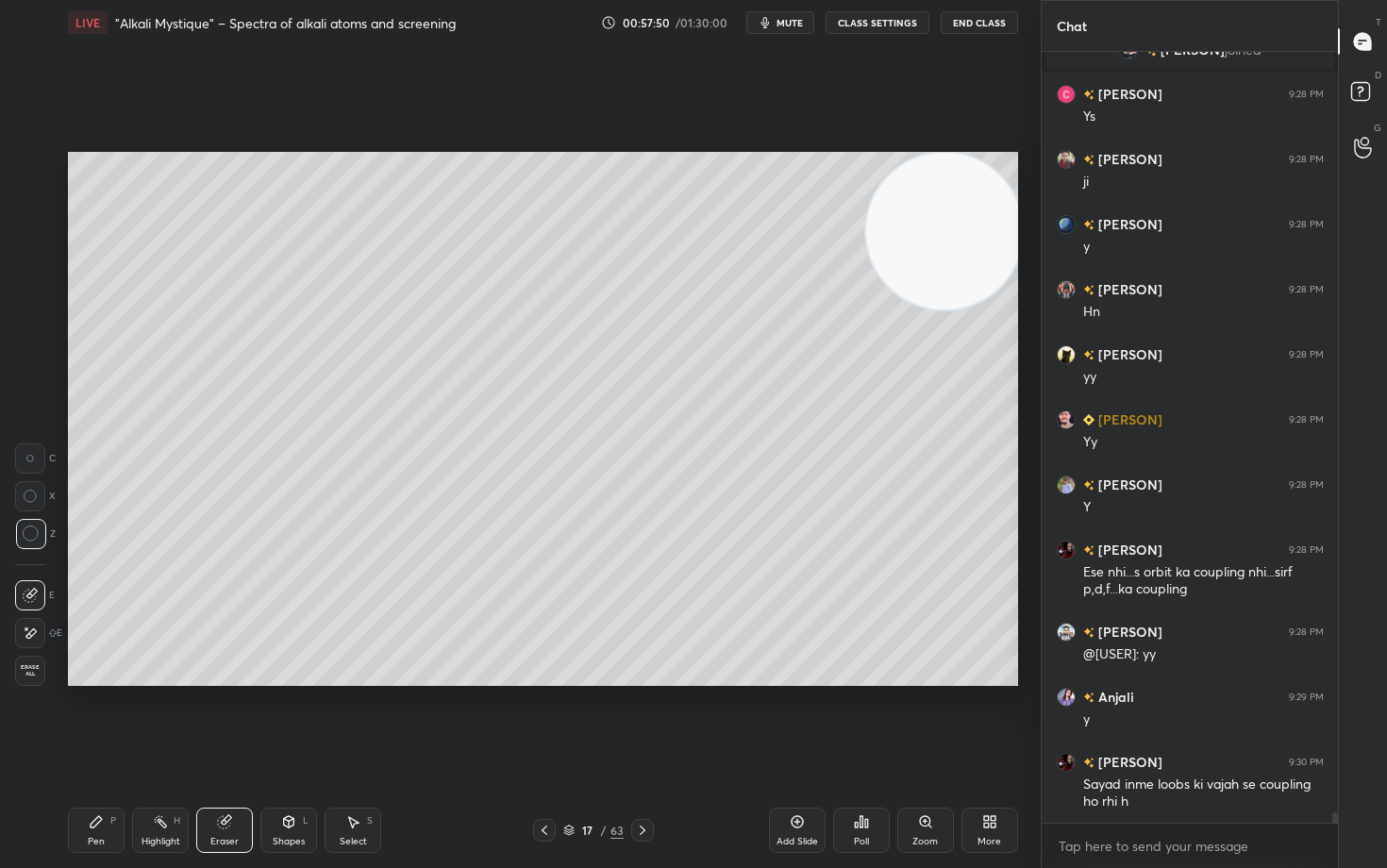 drag, startPoint x: 103, startPoint y: 823, endPoint x: 98, endPoint y: 813, distance: 11.18034 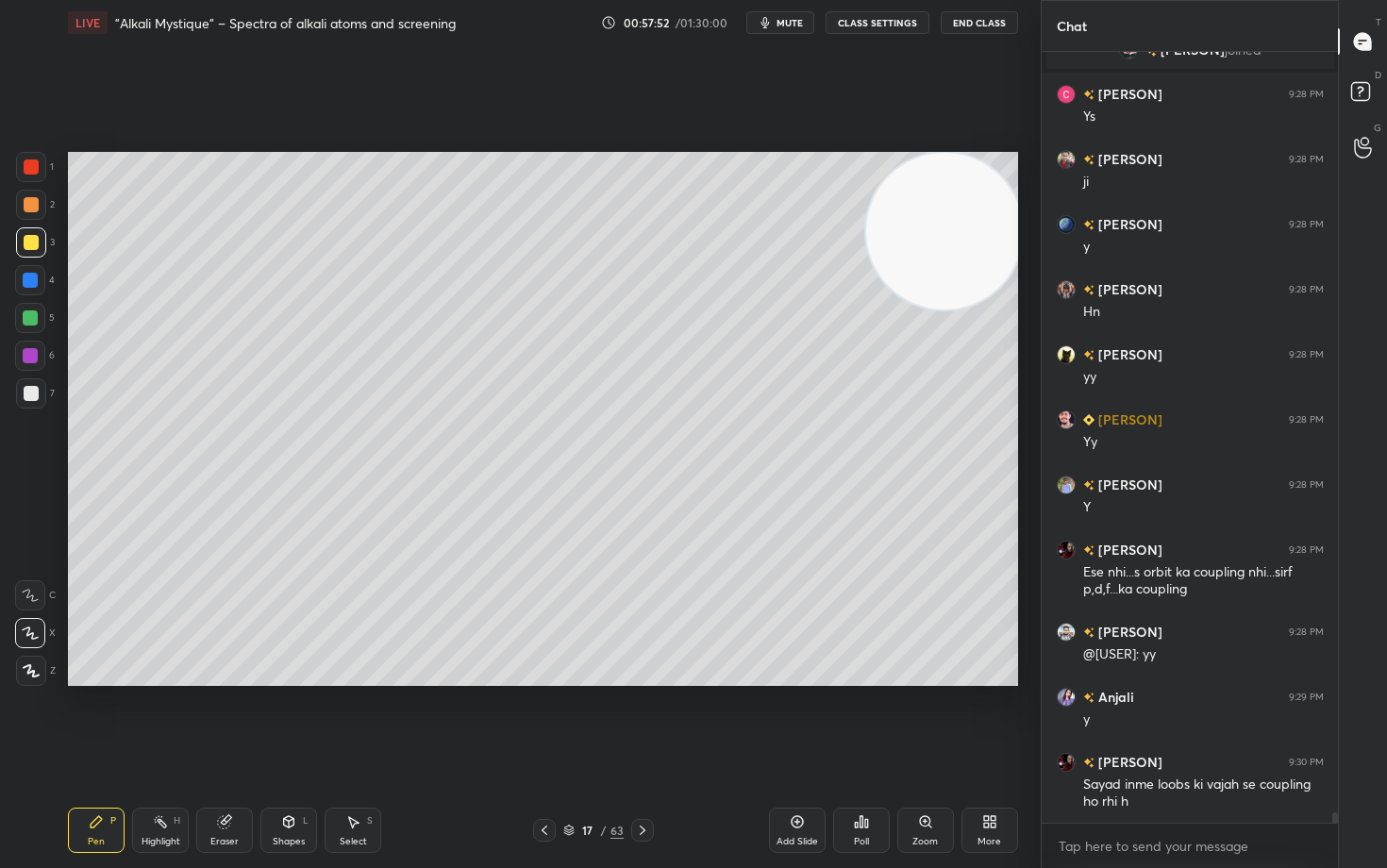 drag, startPoint x: 899, startPoint y: 280, endPoint x: 925, endPoint y: 191, distance: 92.720009 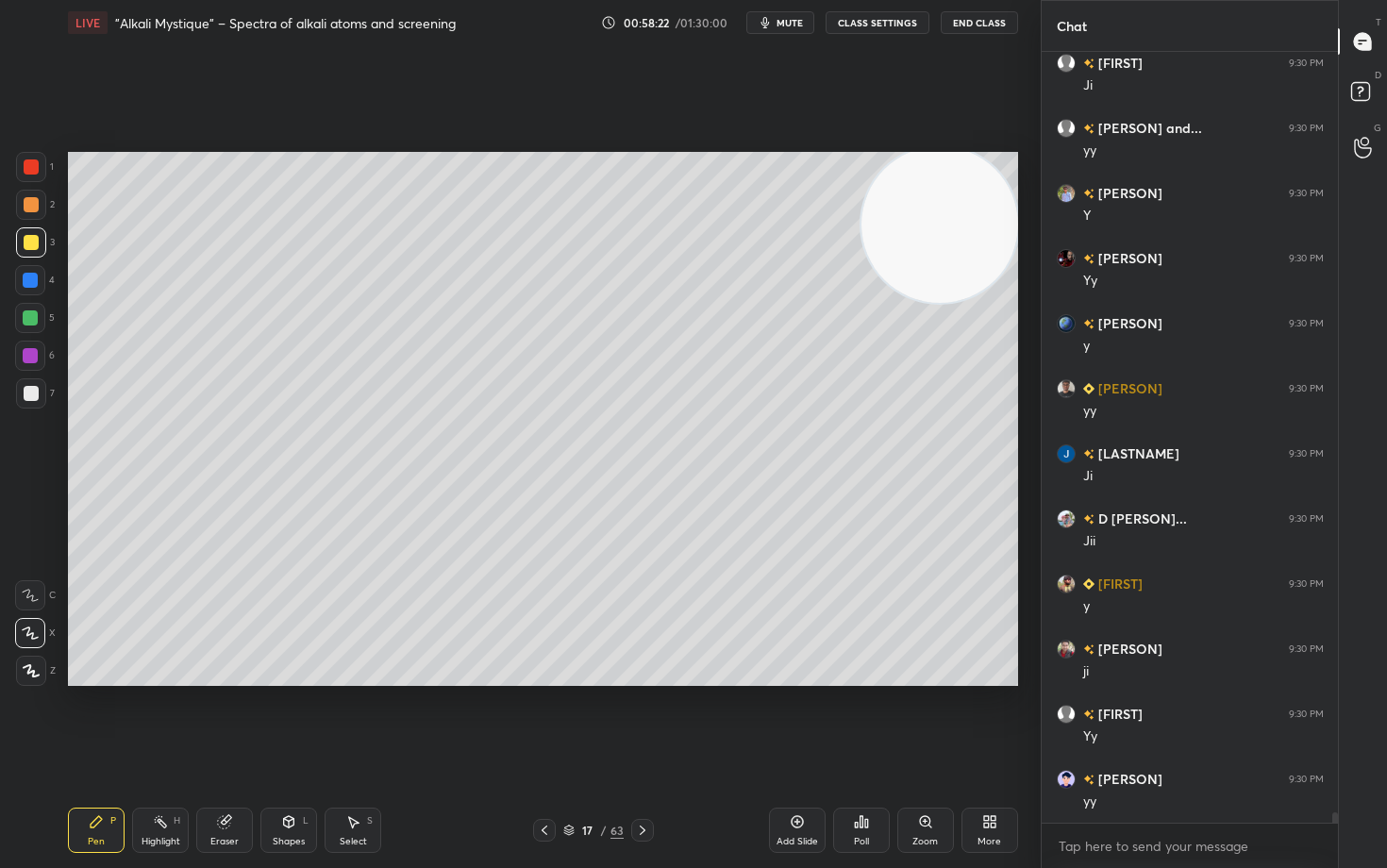 scroll, scrollTop: 55894, scrollLeft: 0, axis: vertical 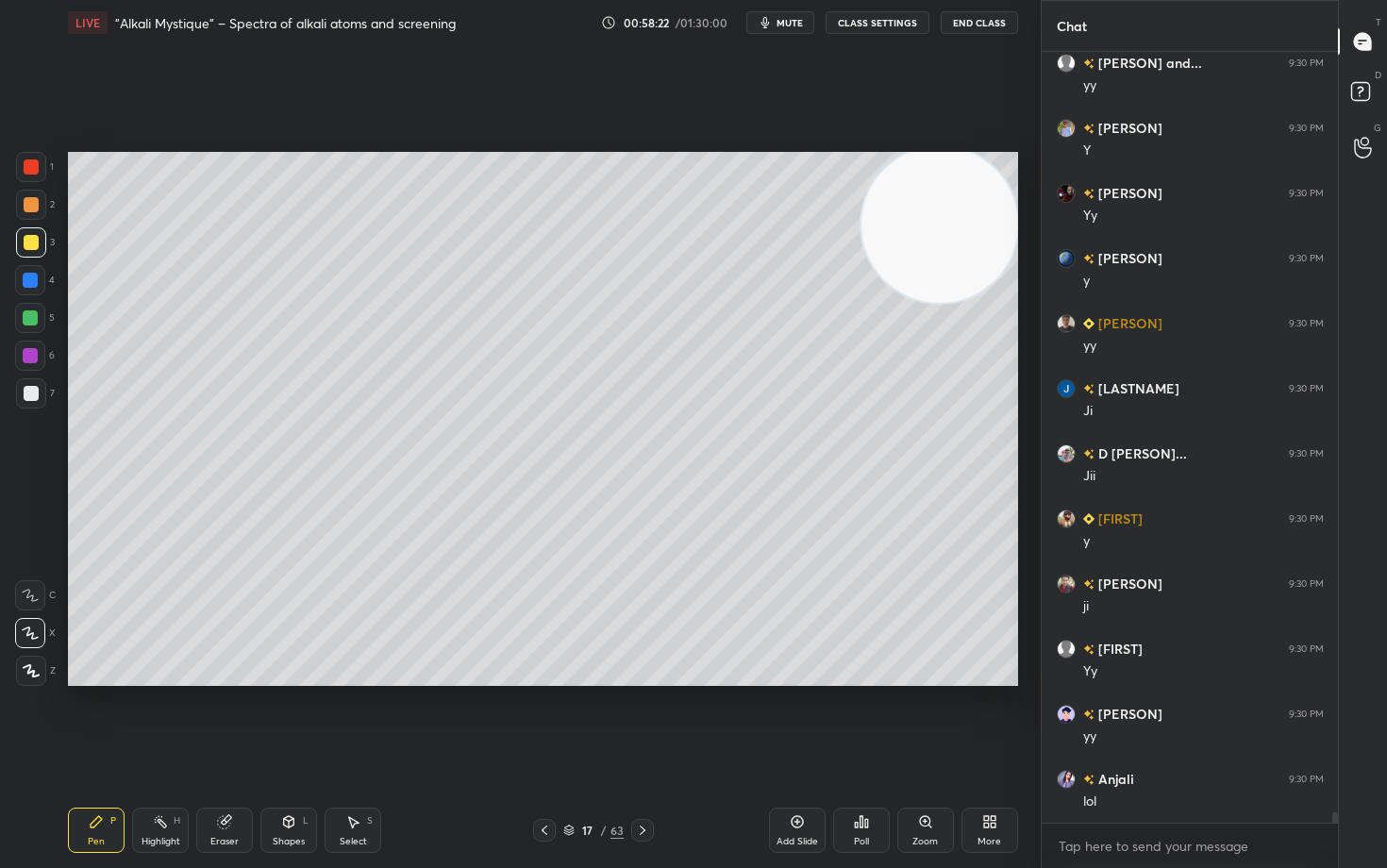 drag, startPoint x: 955, startPoint y: 231, endPoint x: 994, endPoint y: 176, distance: 67.424031 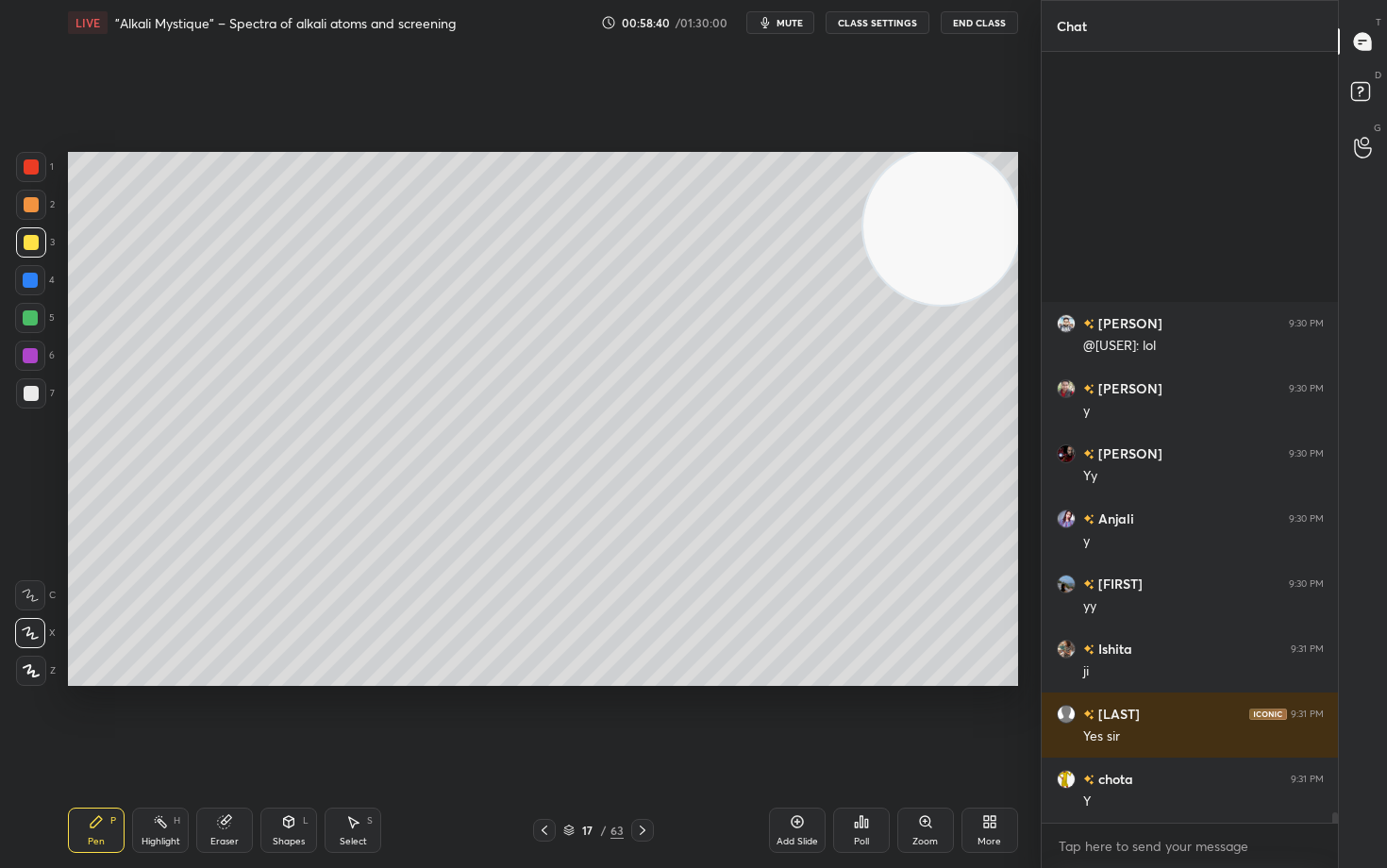 scroll, scrollTop: 56806, scrollLeft: 0, axis: vertical 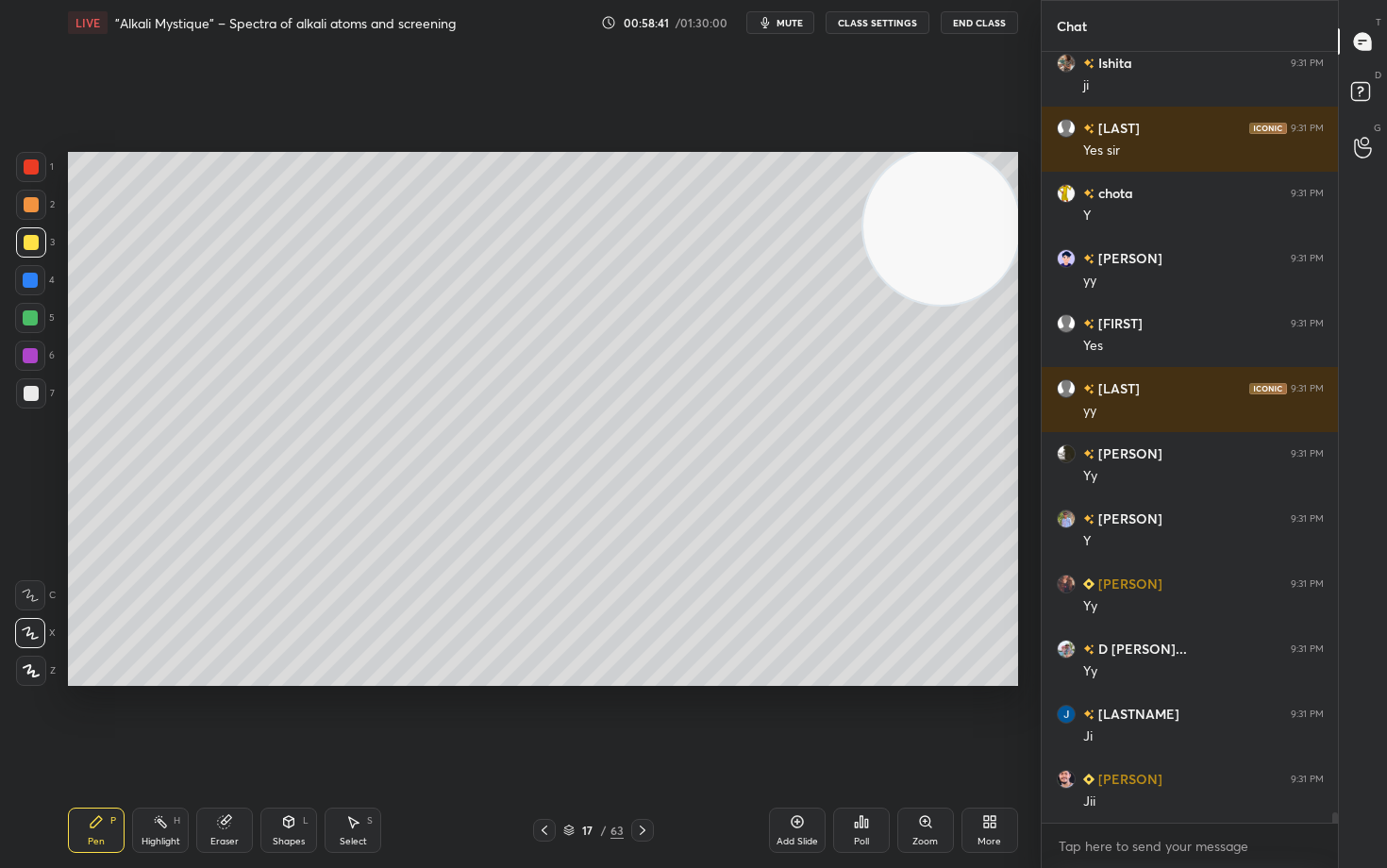 click 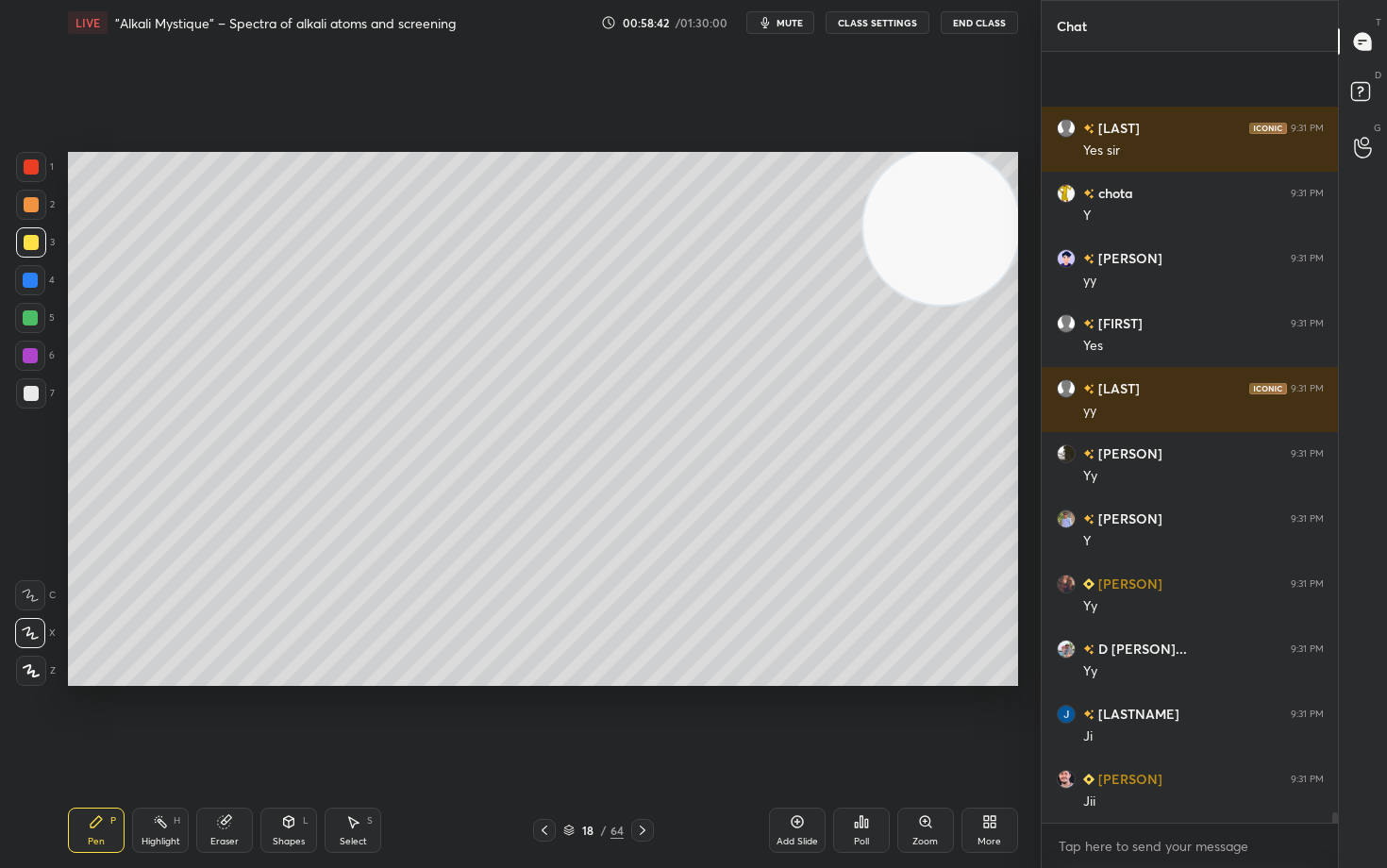 scroll, scrollTop: 57196, scrollLeft: 0, axis: vertical 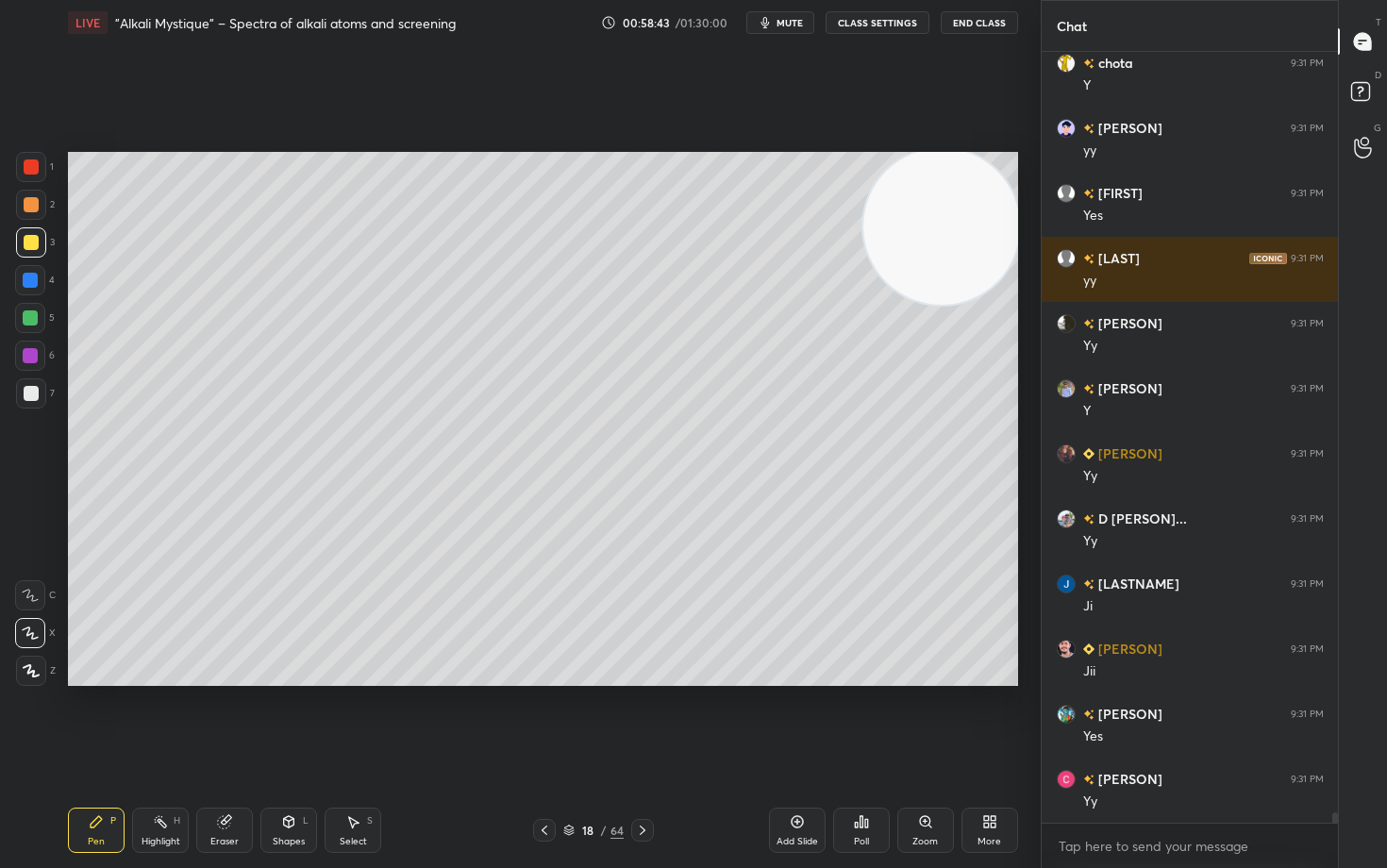 click at bounding box center [31, 205] 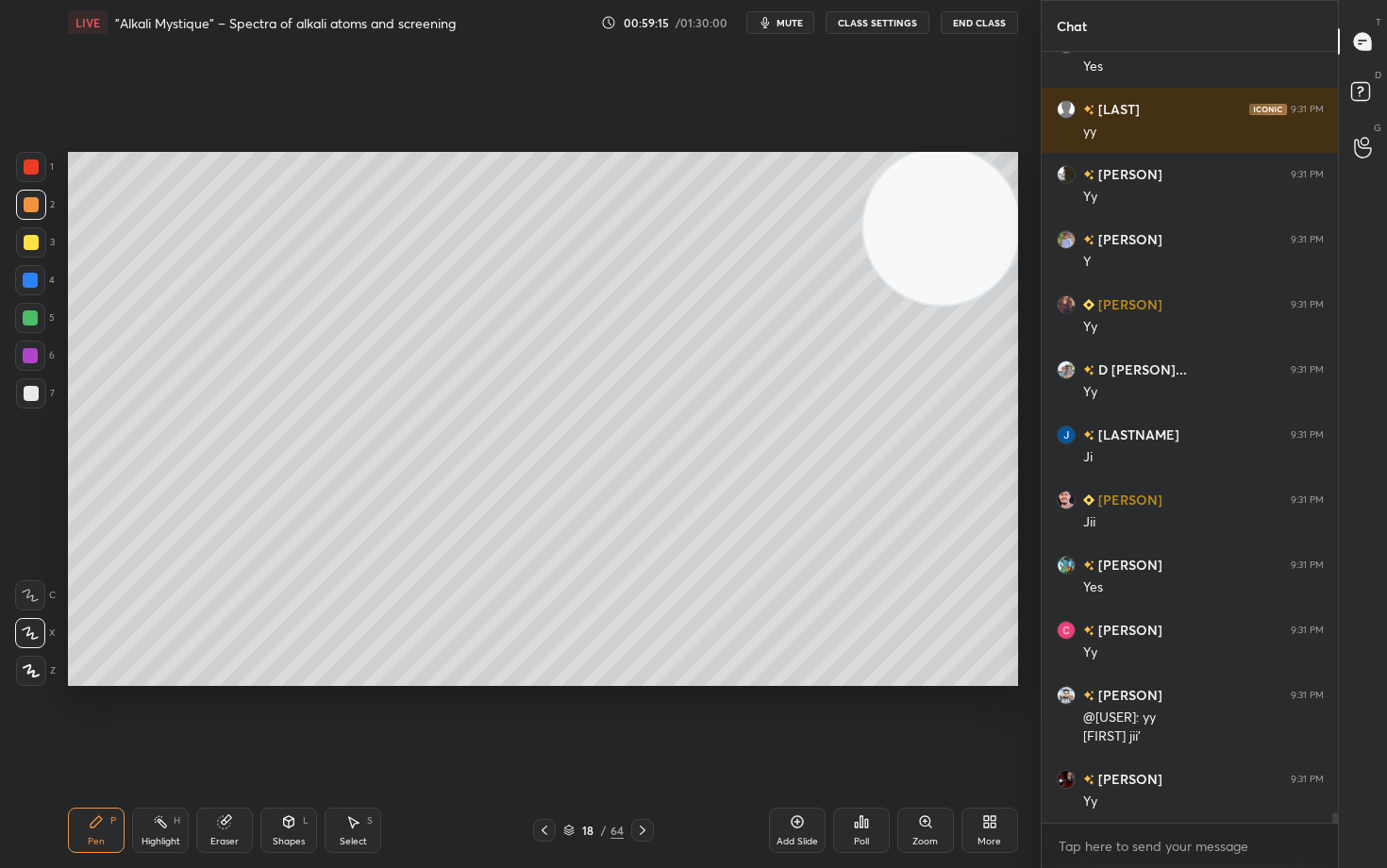 scroll, scrollTop: 57411, scrollLeft: 0, axis: vertical 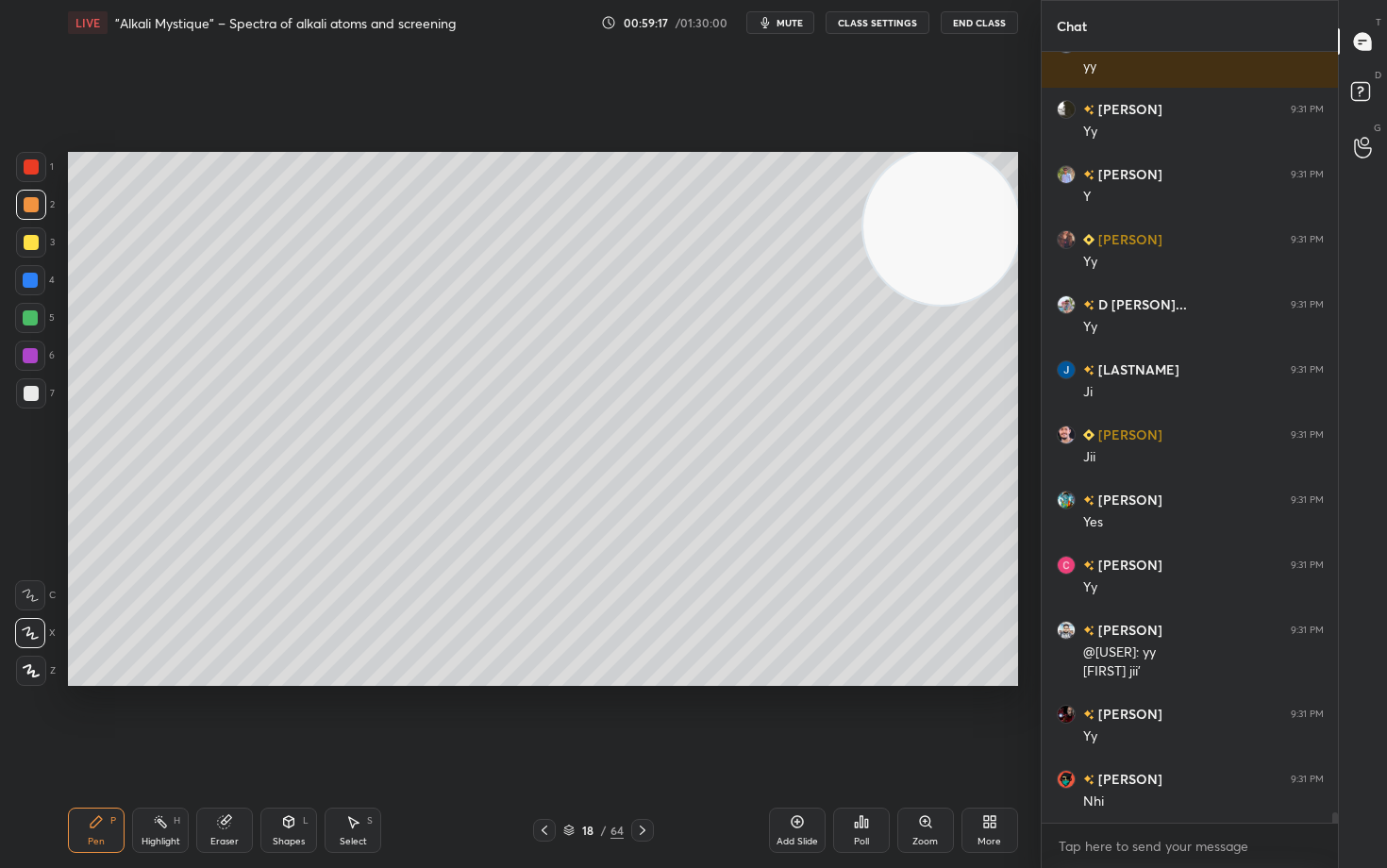 click at bounding box center (31, 242) 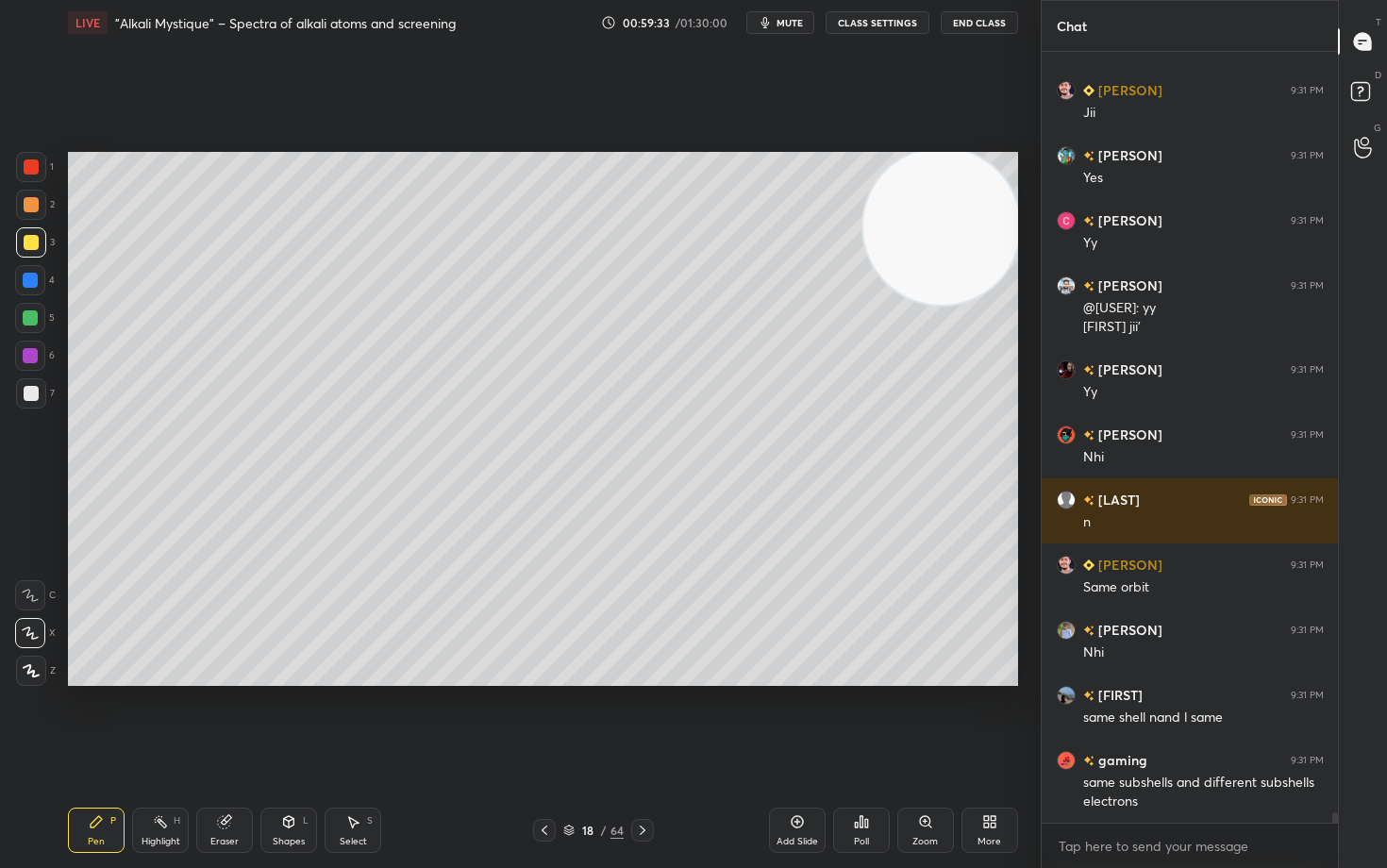 scroll, scrollTop: 57820, scrollLeft: 0, axis: vertical 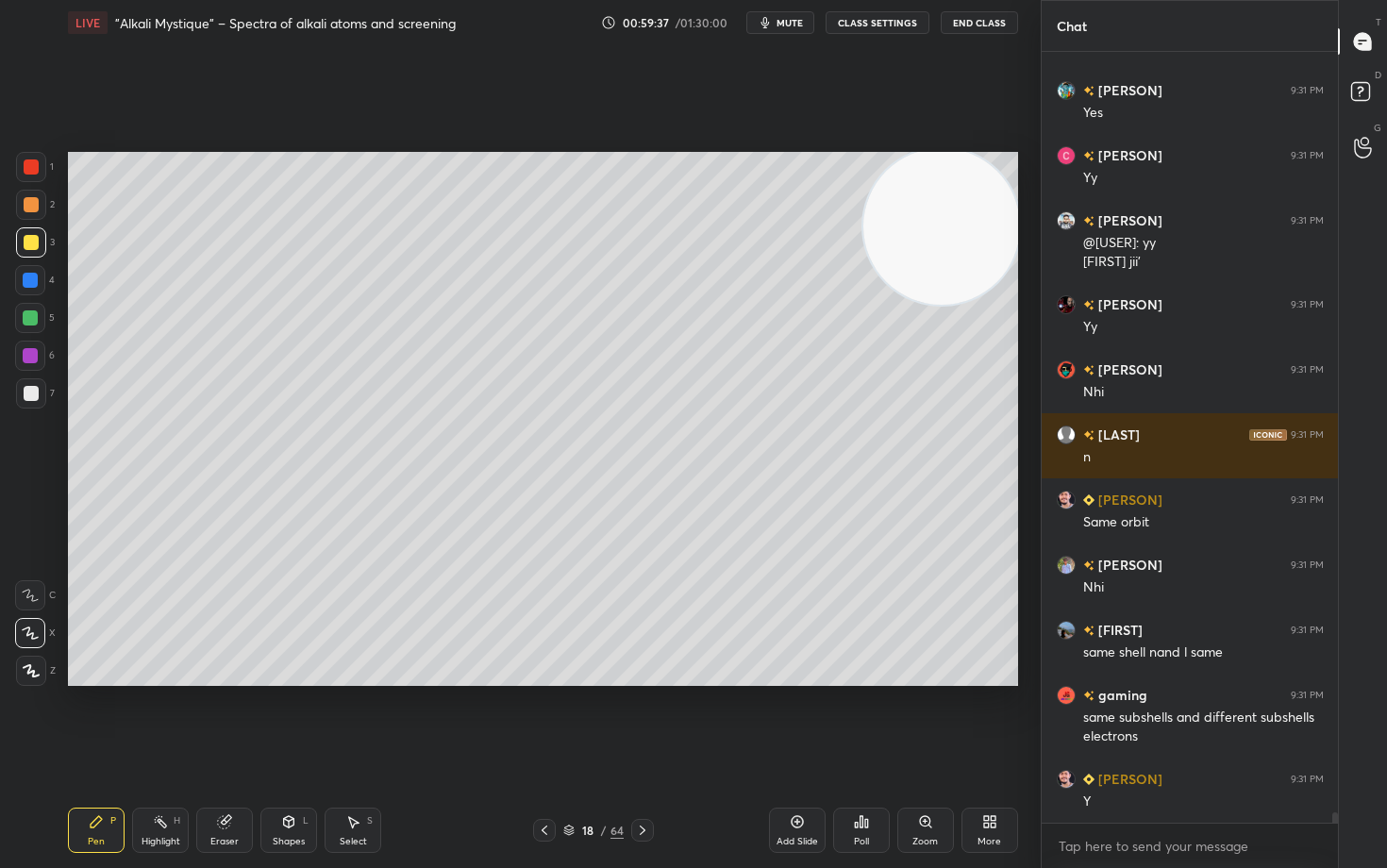 click at bounding box center [31, 393] 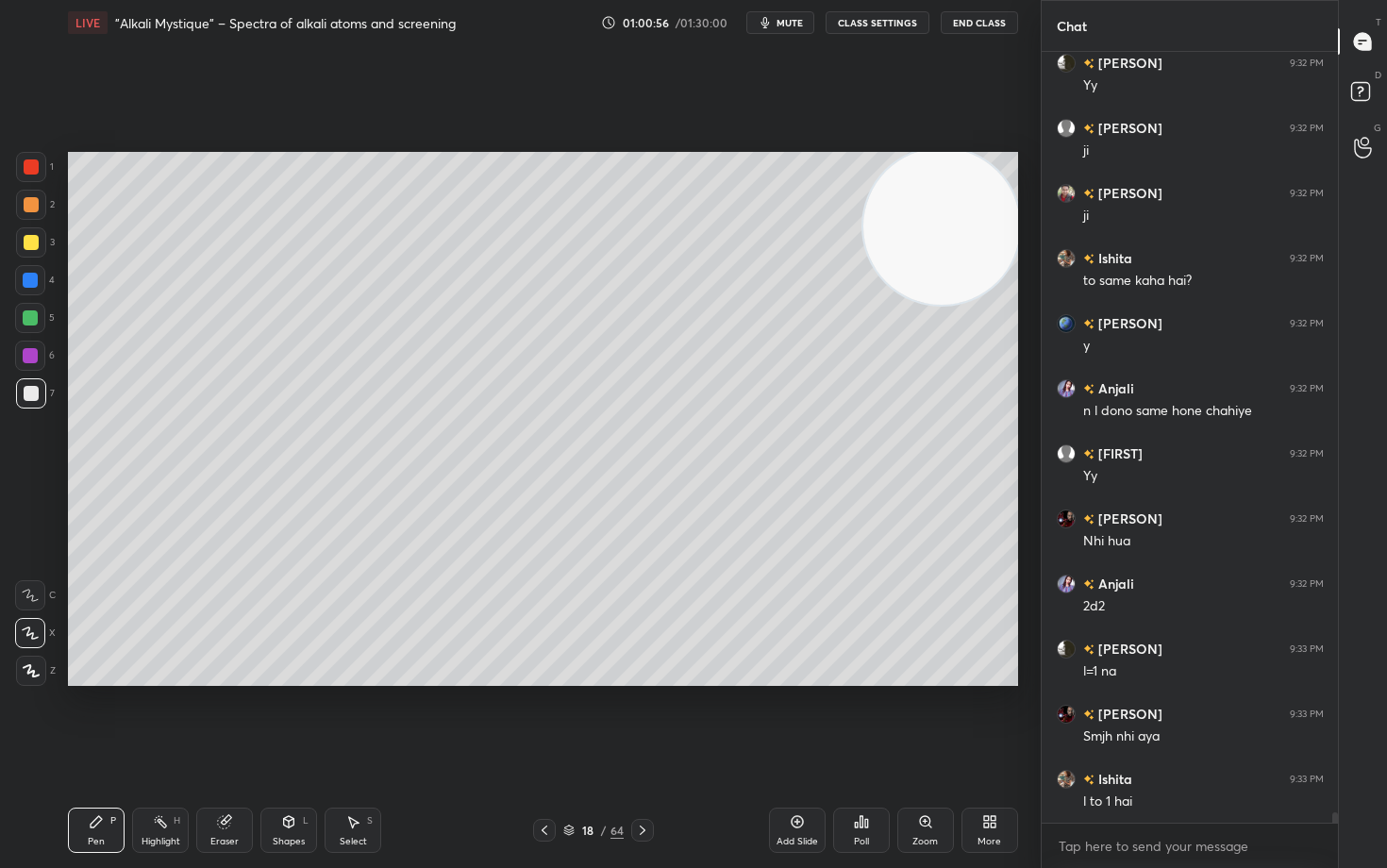 scroll, scrollTop: 59122, scrollLeft: 0, axis: vertical 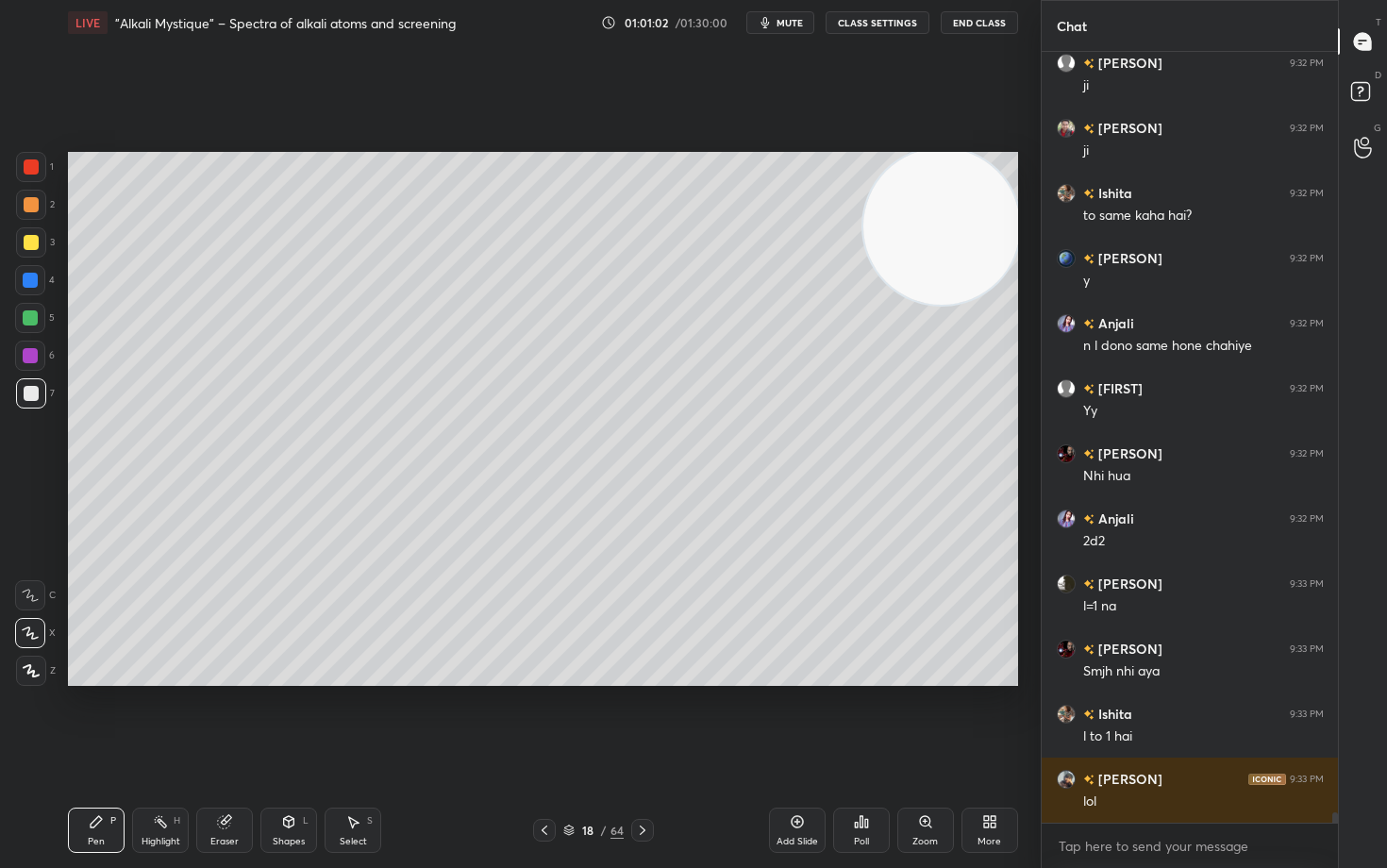 drag, startPoint x: 28, startPoint y: 201, endPoint x: 42, endPoint y: 213, distance: 18.439089 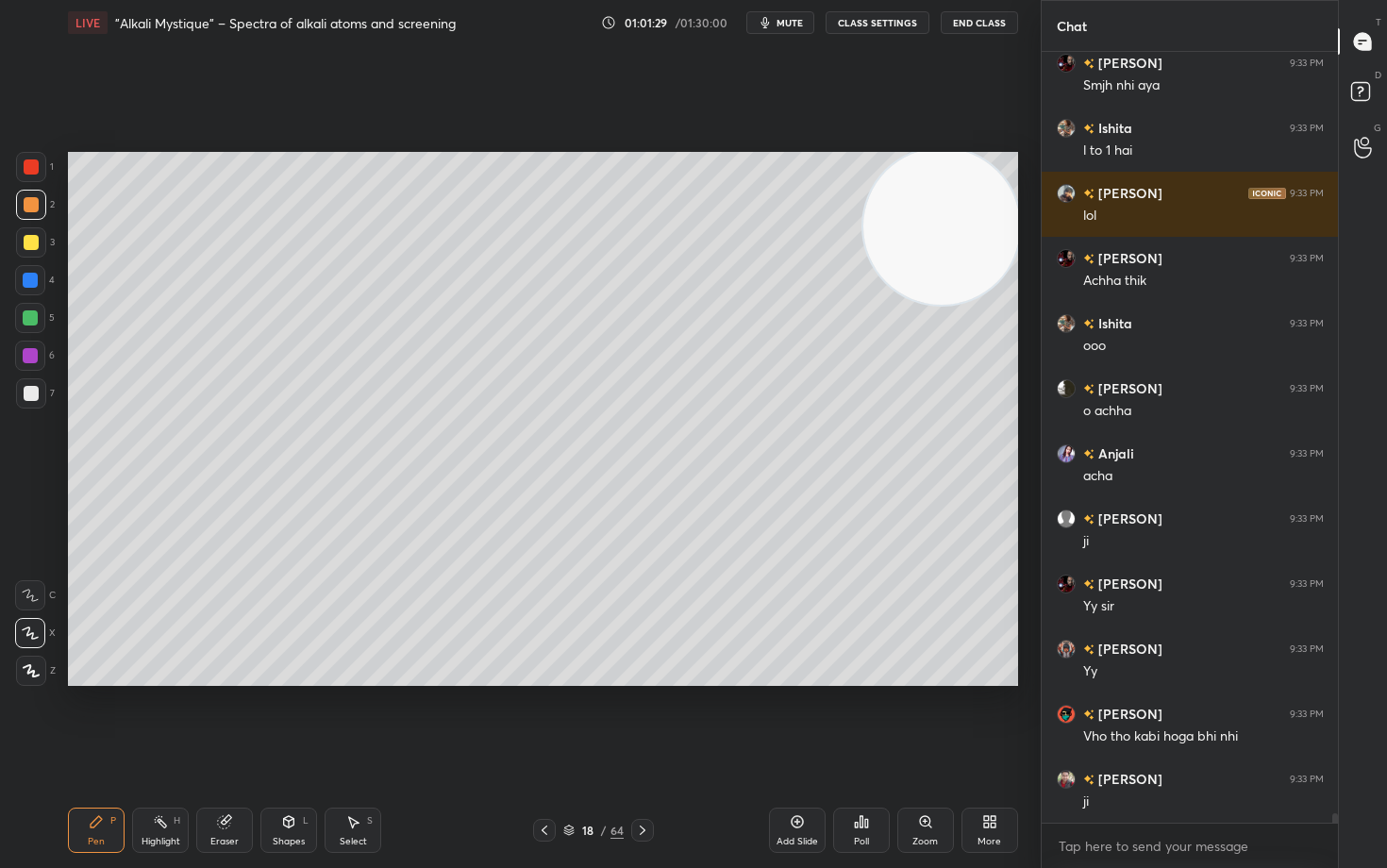 scroll, scrollTop: 59773, scrollLeft: 0, axis: vertical 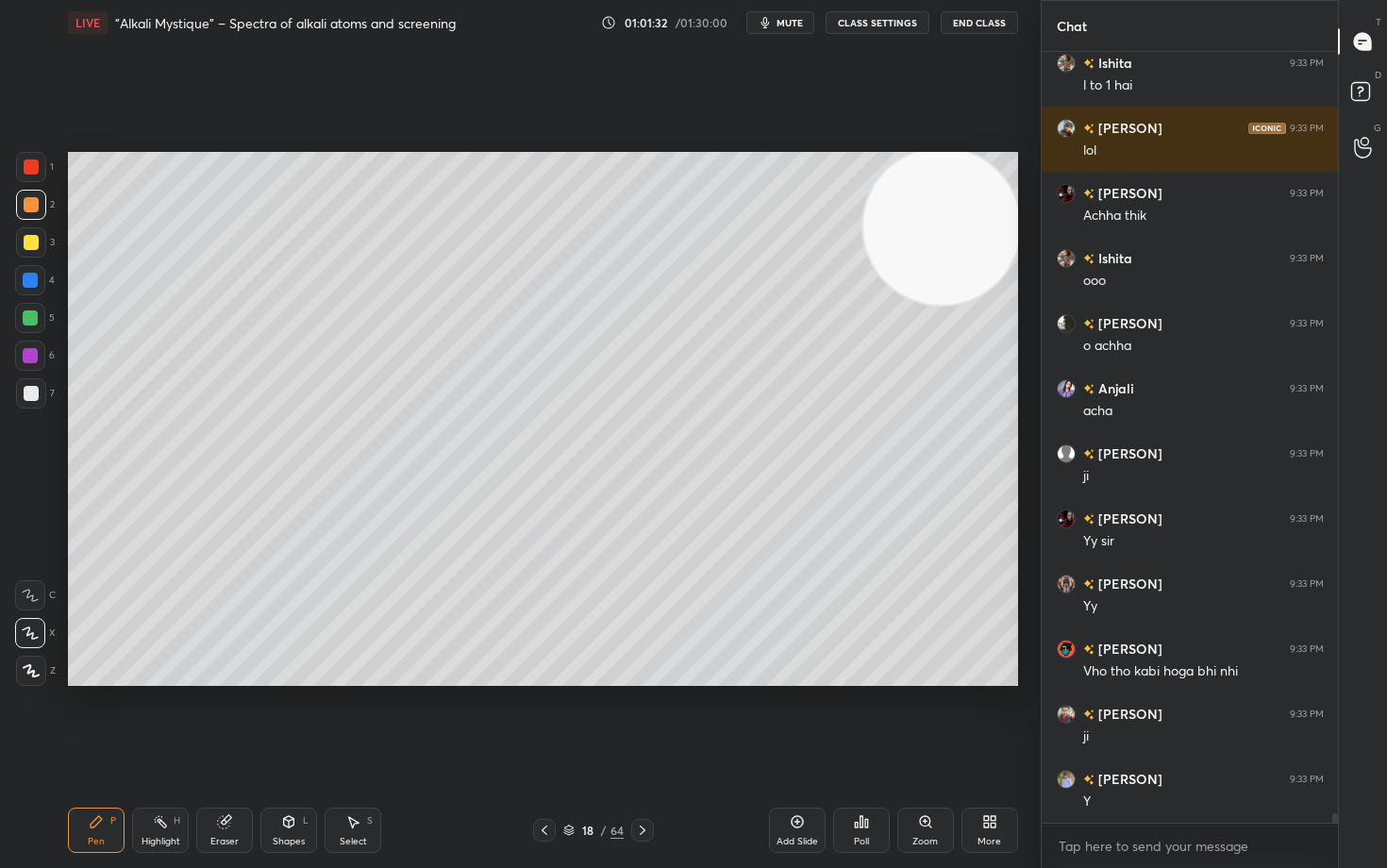 click on "Eraser" at bounding box center [225, 830] 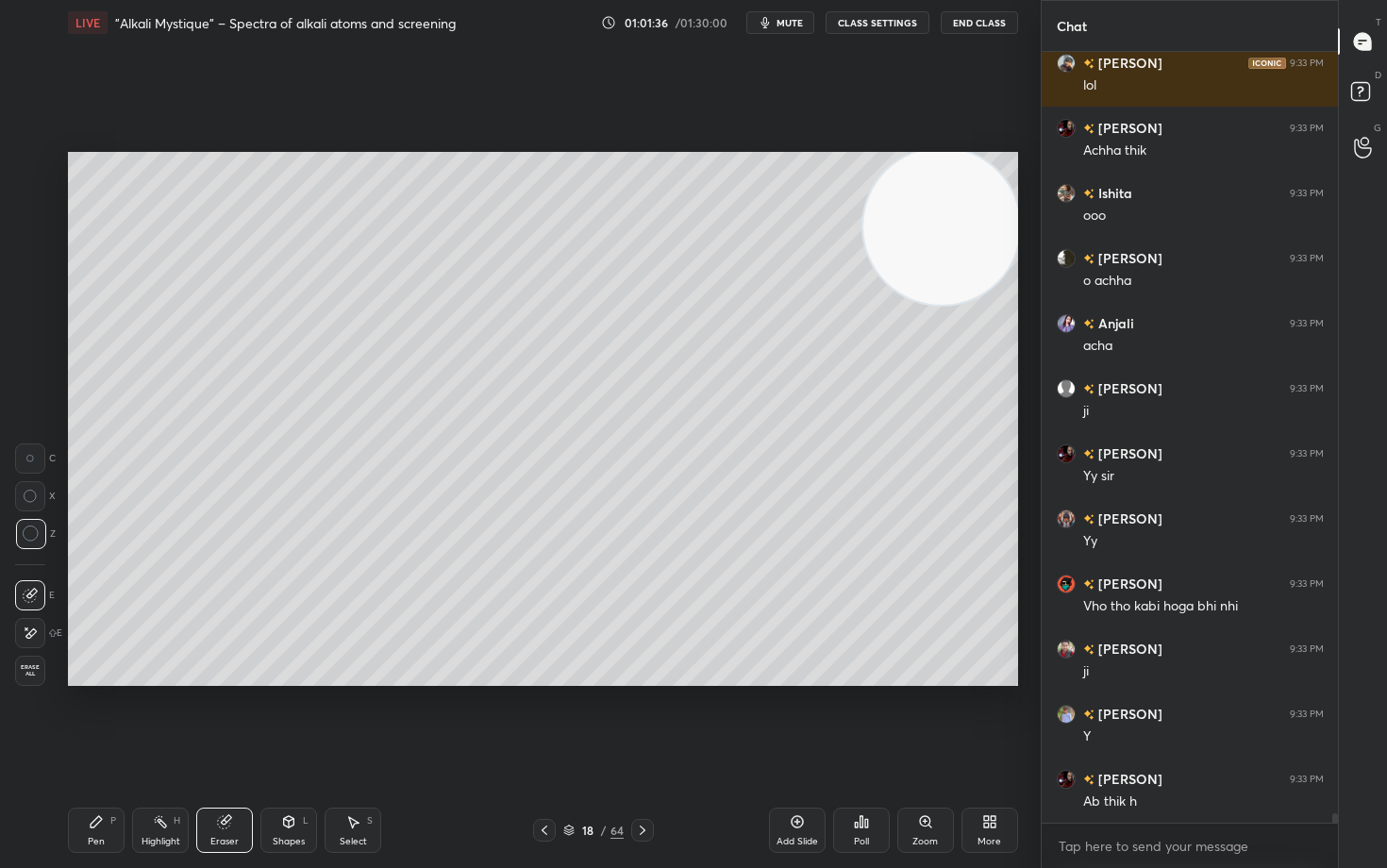 scroll, scrollTop: 59903, scrollLeft: 0, axis: vertical 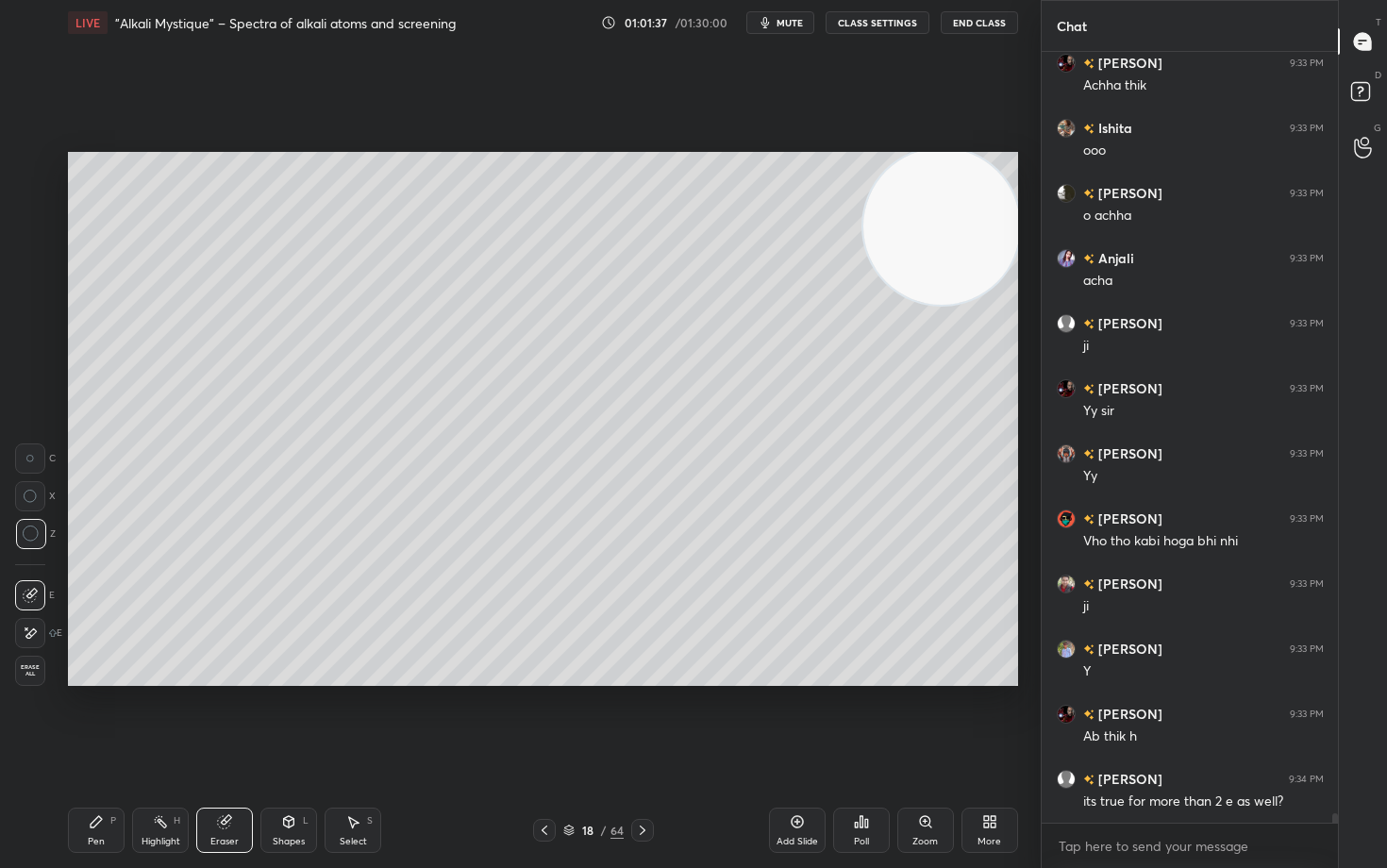 click 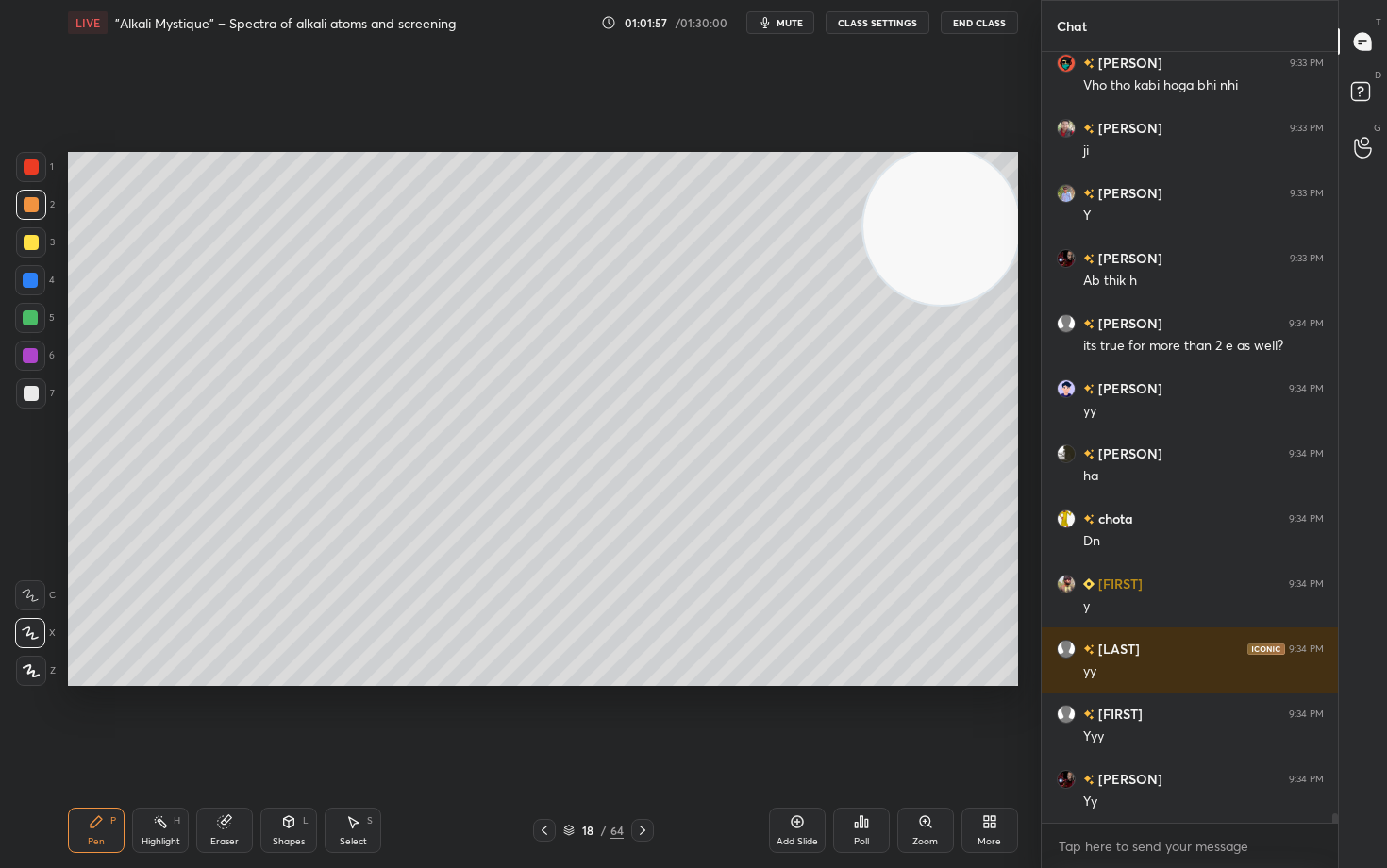 scroll, scrollTop: 60424, scrollLeft: 0, axis: vertical 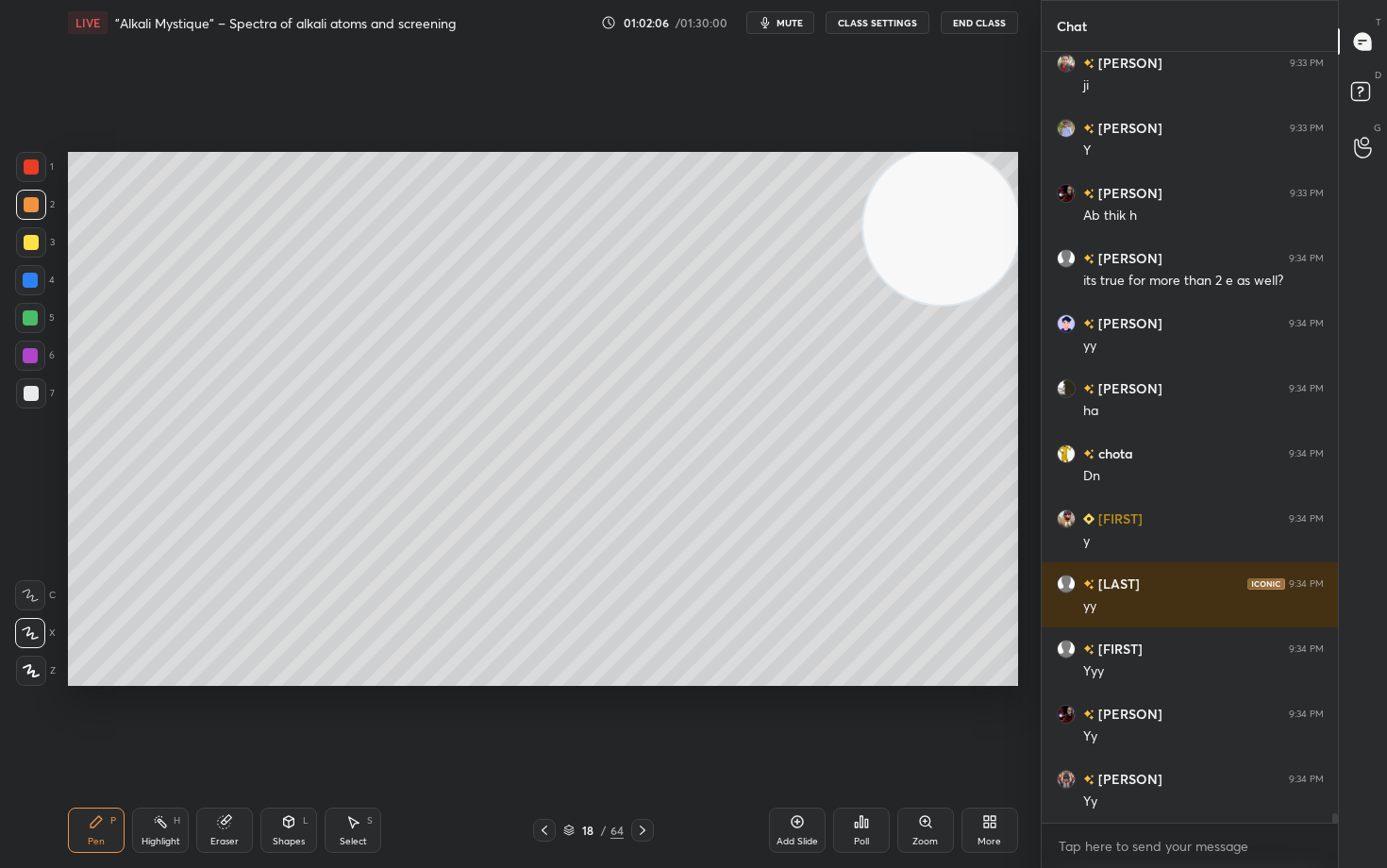 click at bounding box center (31, 393) 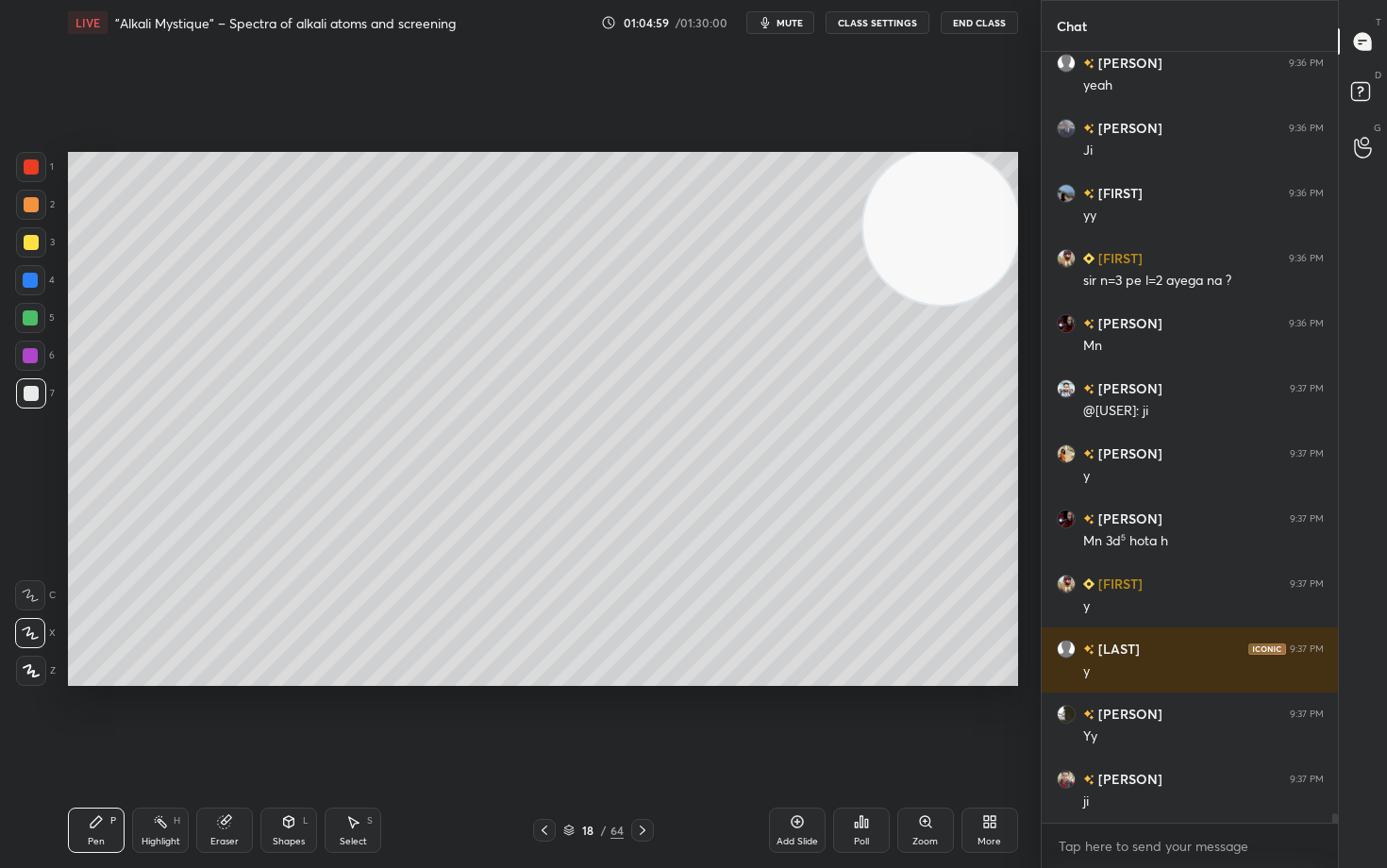 scroll, scrollTop: 62321, scrollLeft: 0, axis: vertical 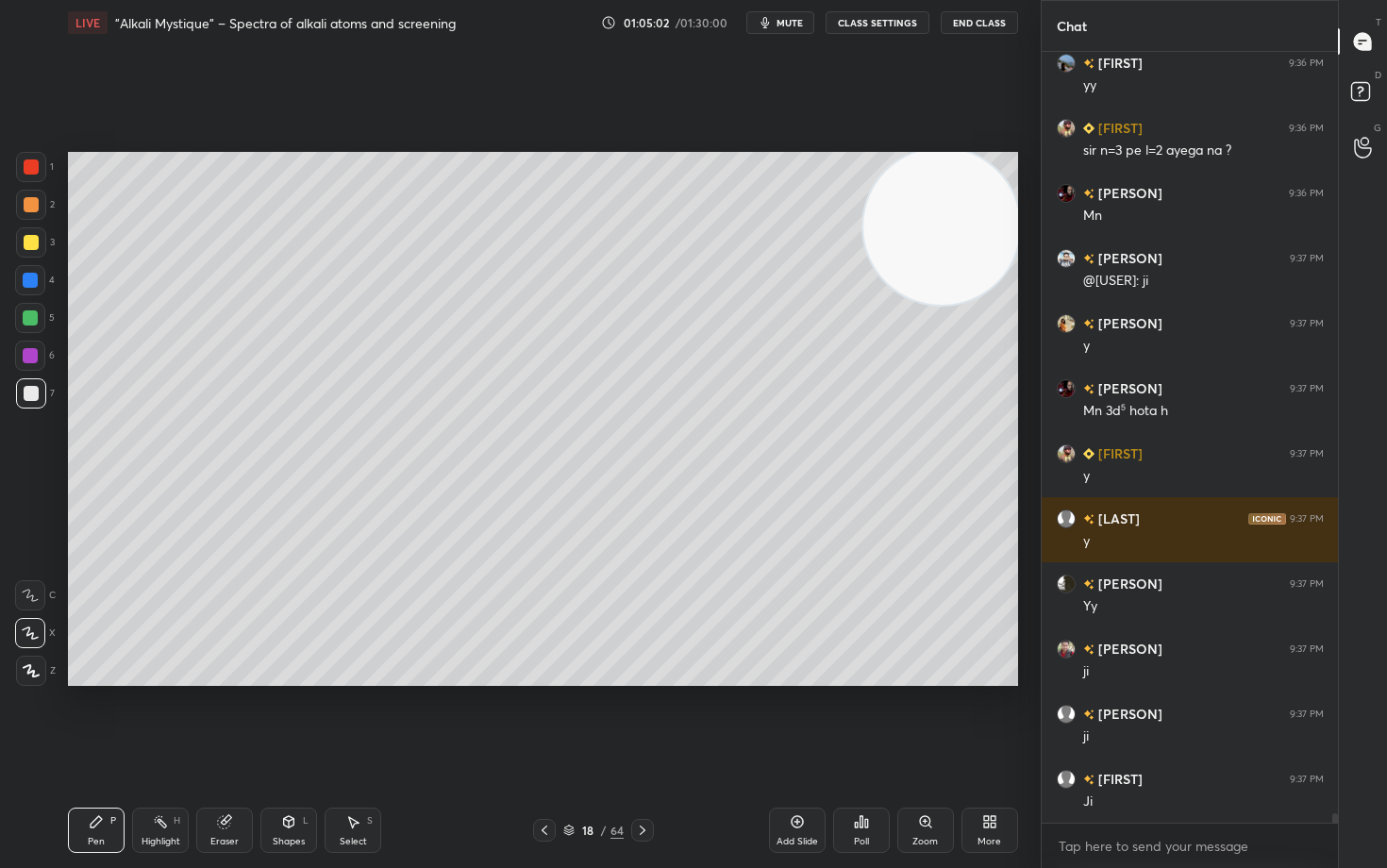 click at bounding box center (31, 205) 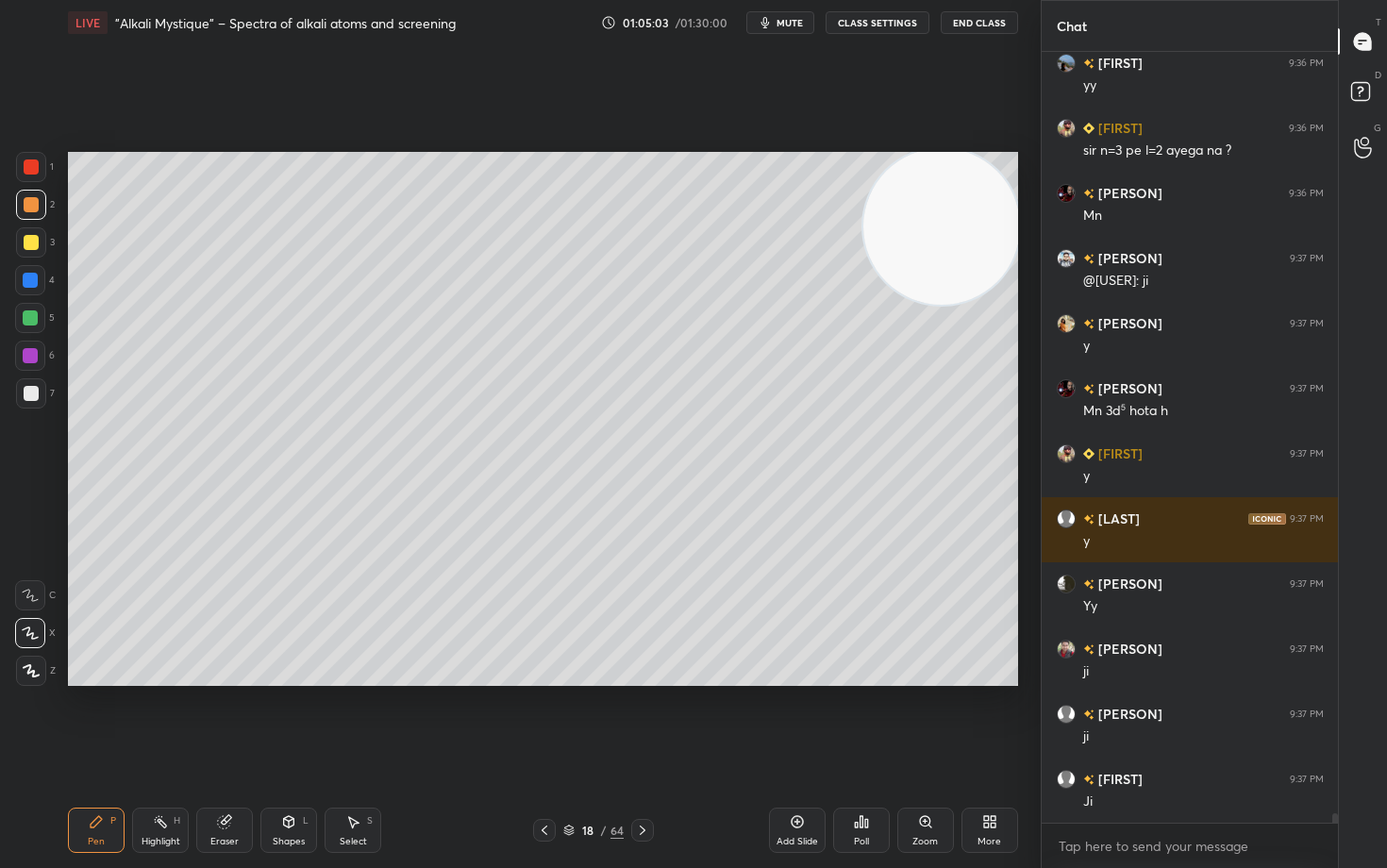drag, startPoint x: 796, startPoint y: 822, endPoint x: 791, endPoint y: 802, distance: 20.61553 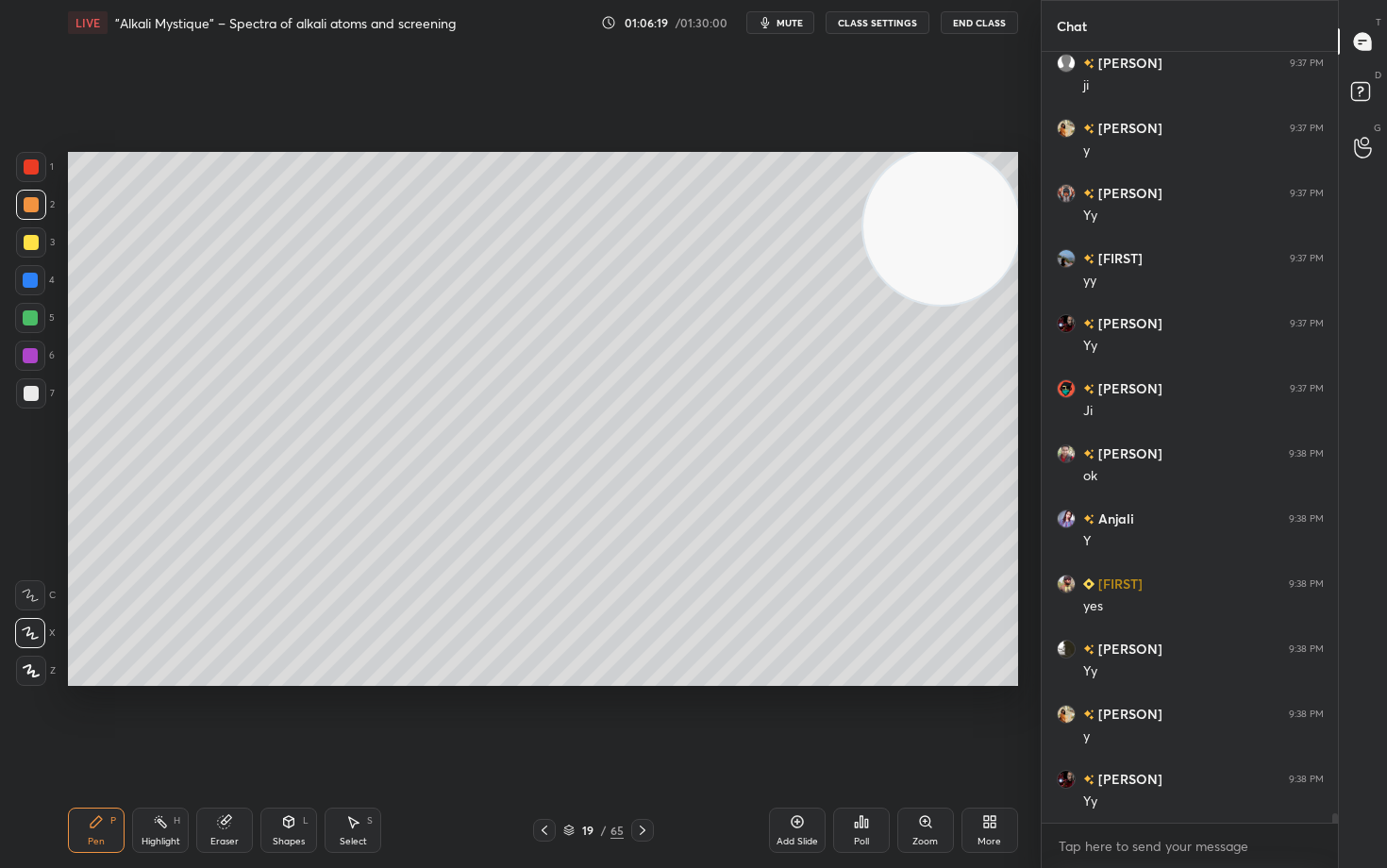 scroll, scrollTop: 63577, scrollLeft: 0, axis: vertical 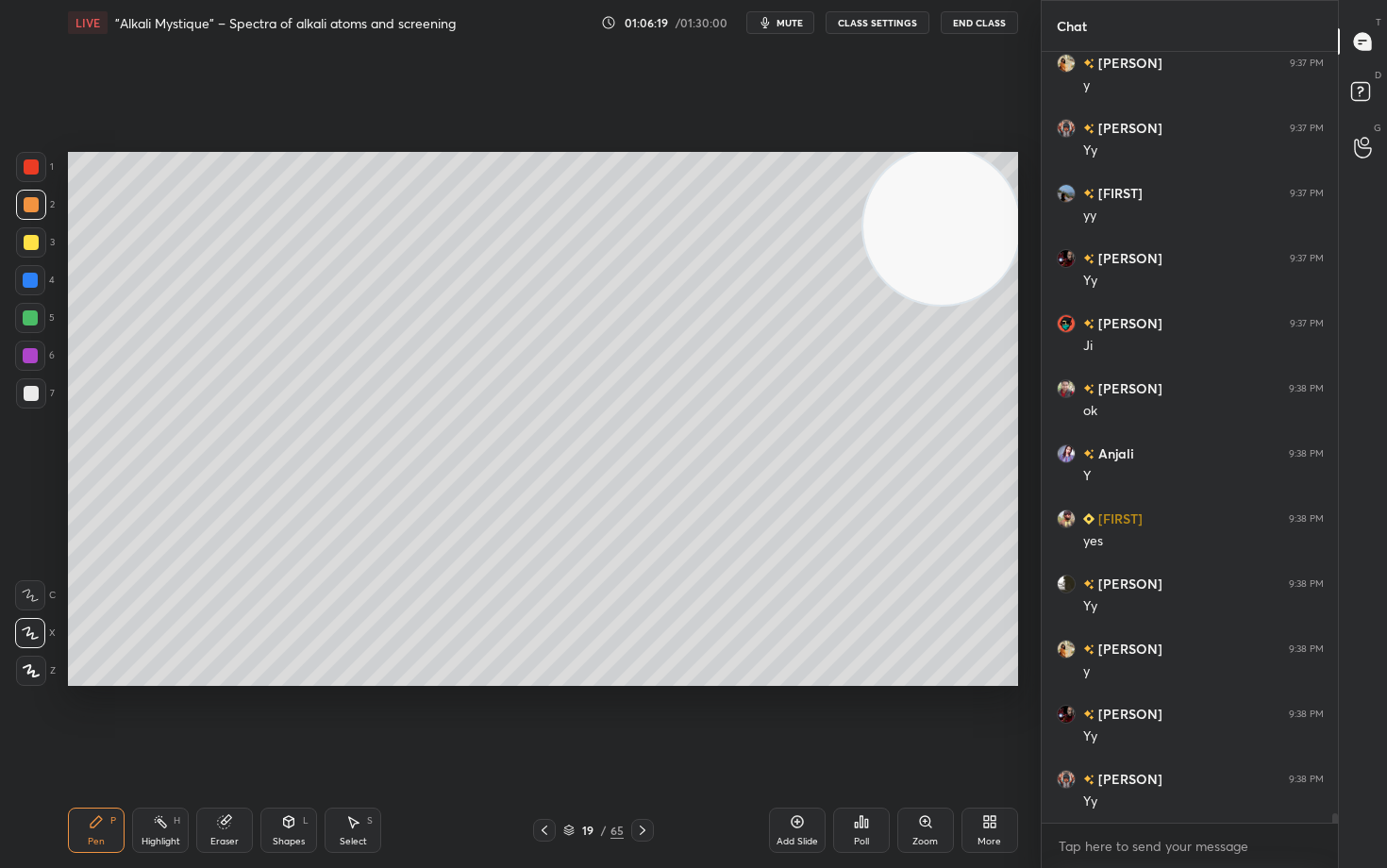drag, startPoint x: 227, startPoint y: 826, endPoint x: 214, endPoint y: 815, distance: 17.029386 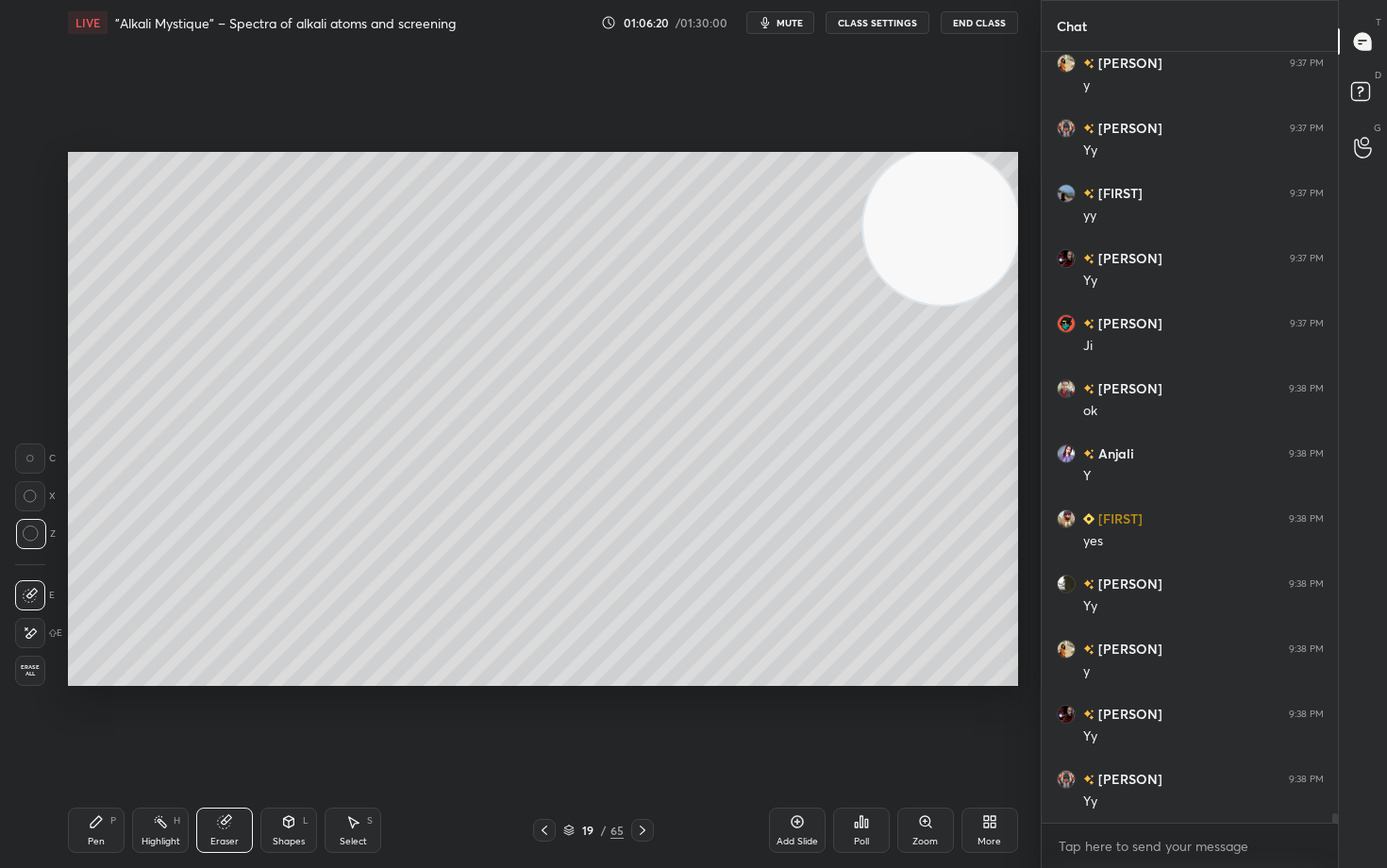 drag, startPoint x: 30, startPoint y: 520, endPoint x: 29, endPoint y: 531, distance: 11.045361 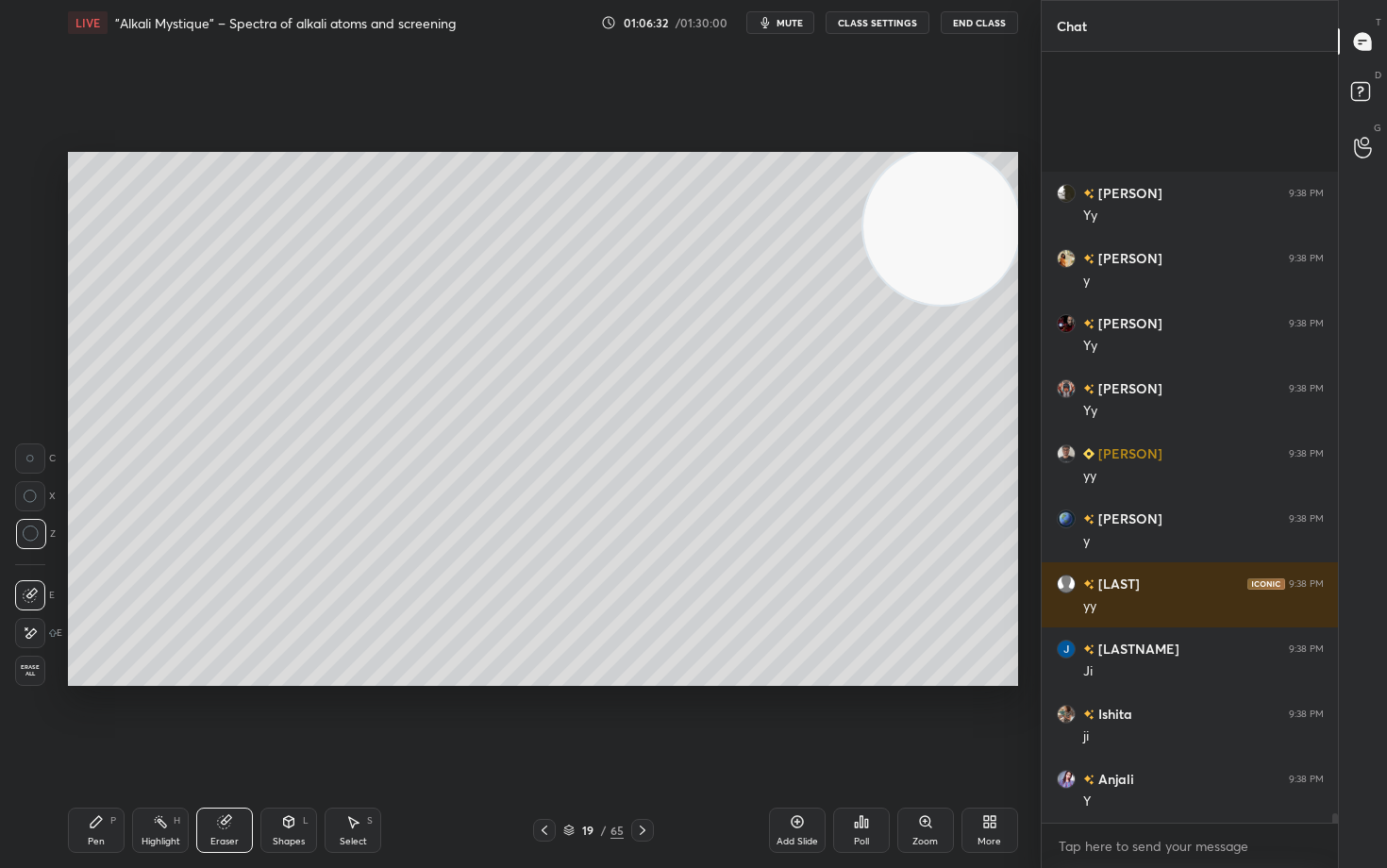 scroll, scrollTop: 64163, scrollLeft: 0, axis: vertical 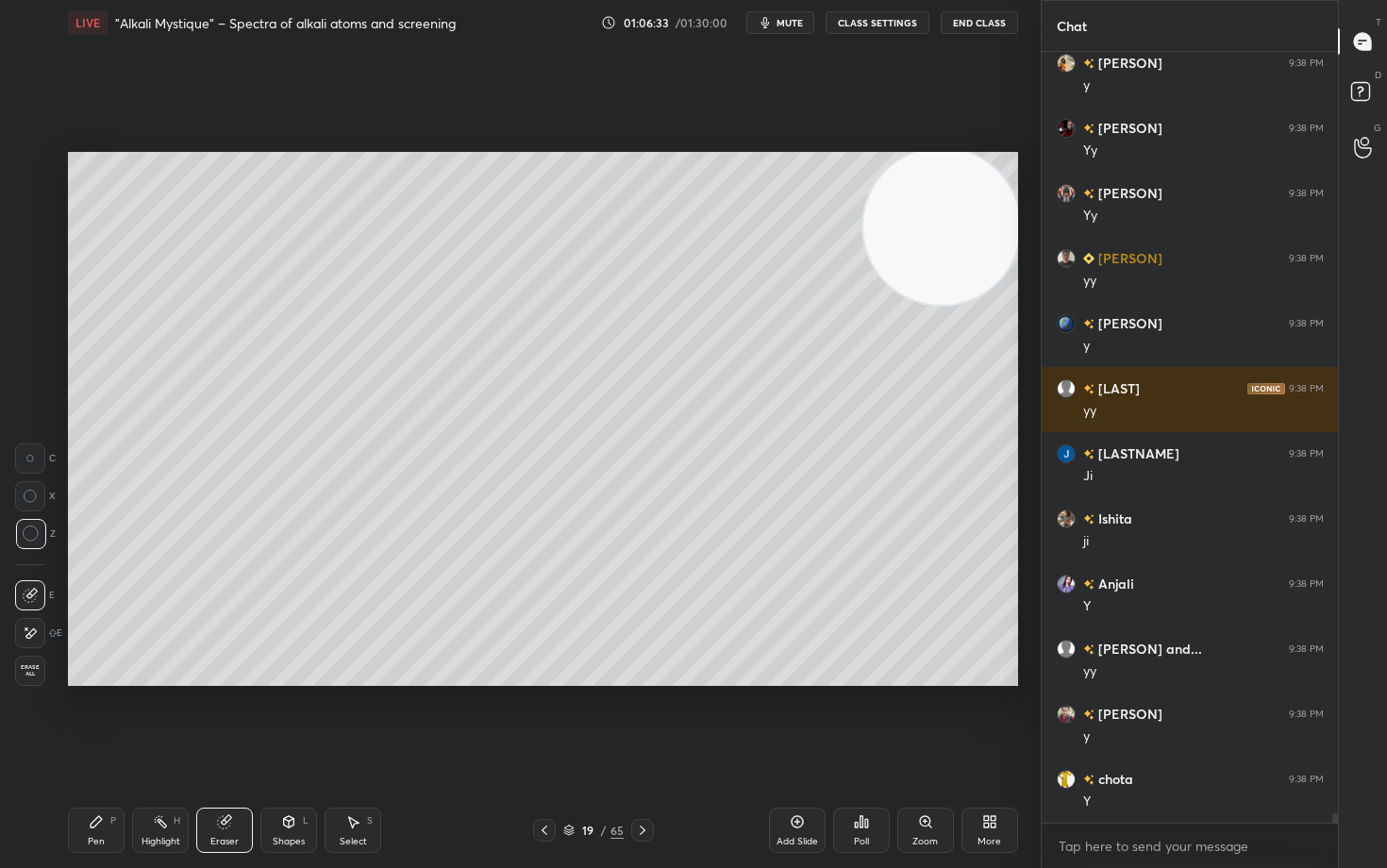 drag, startPoint x: 94, startPoint y: 832, endPoint x: 97, endPoint y: 750, distance: 82.05486 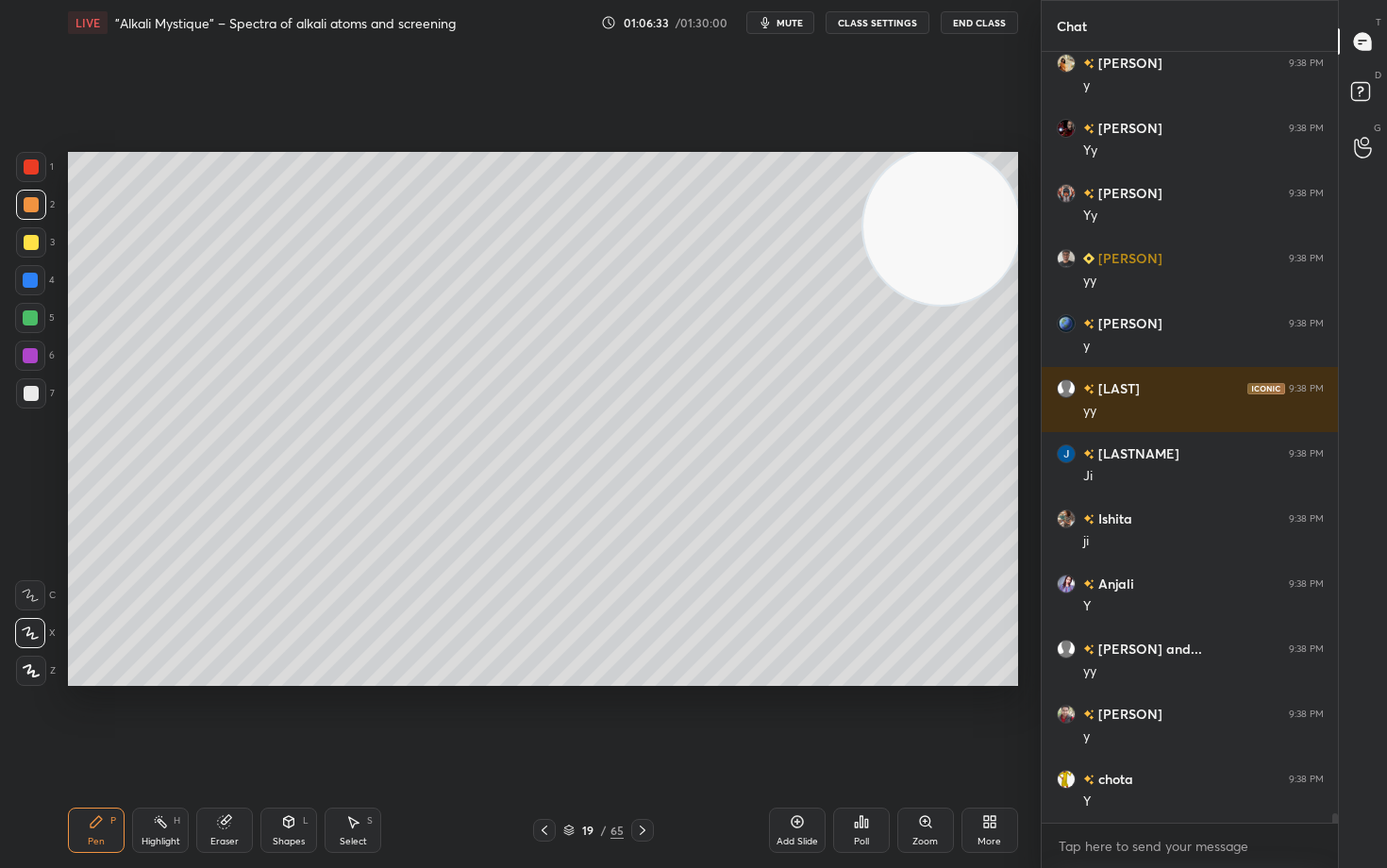 scroll, scrollTop: 64228, scrollLeft: 0, axis: vertical 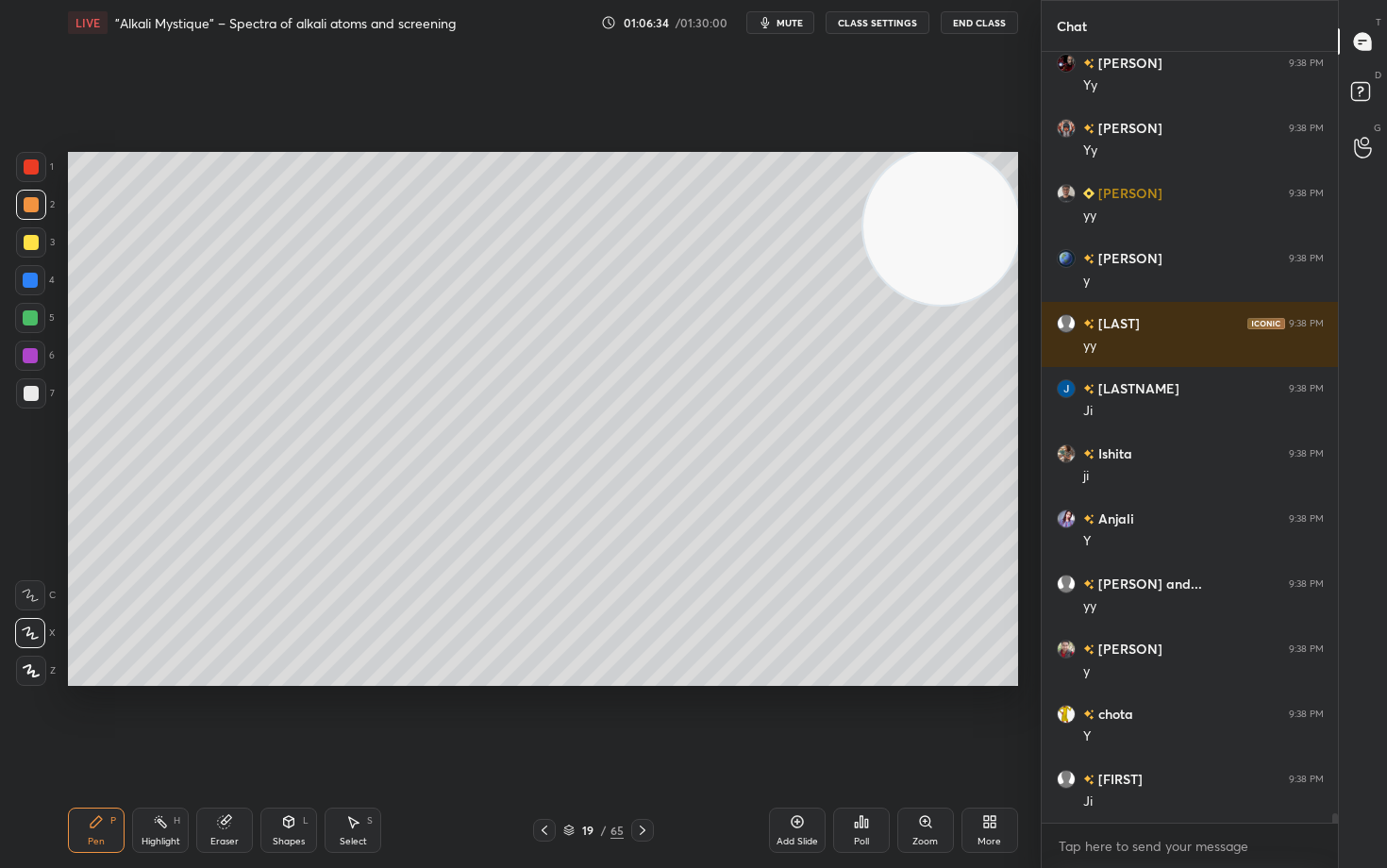 click at bounding box center (31, 393) 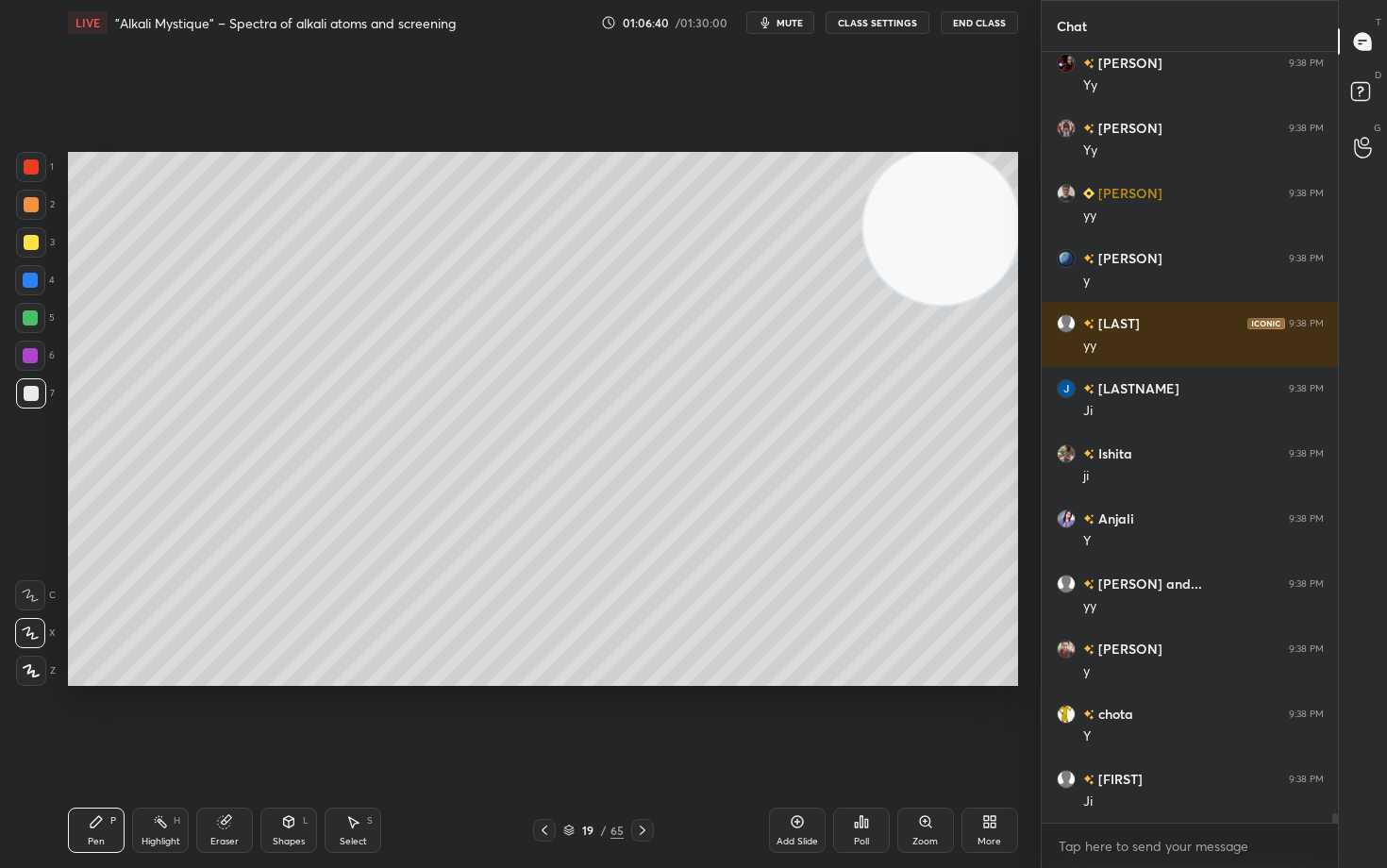 scroll, scrollTop: 64310, scrollLeft: 0, axis: vertical 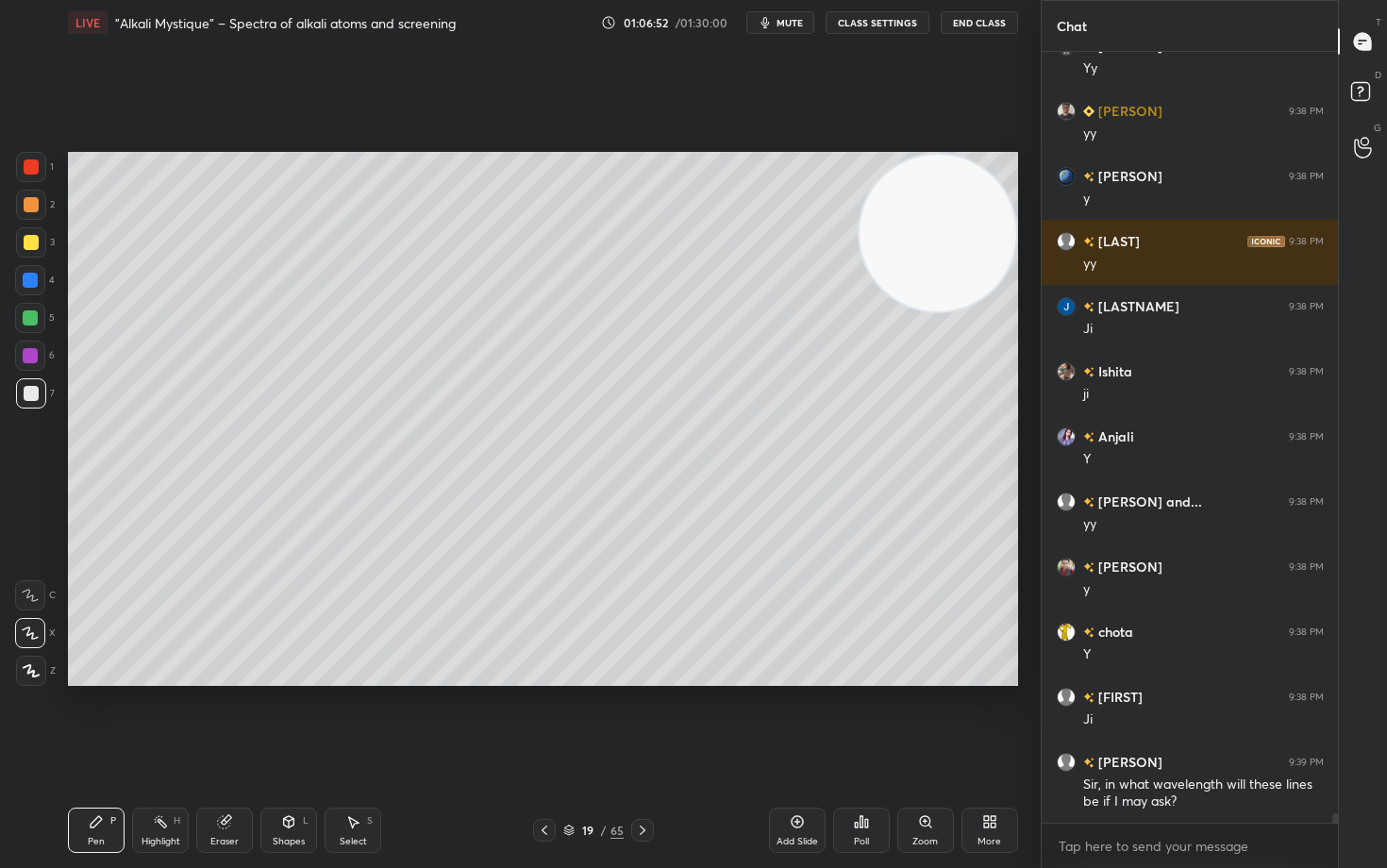 drag, startPoint x: 947, startPoint y: 227, endPoint x: 927, endPoint y: 403, distance: 177.13272 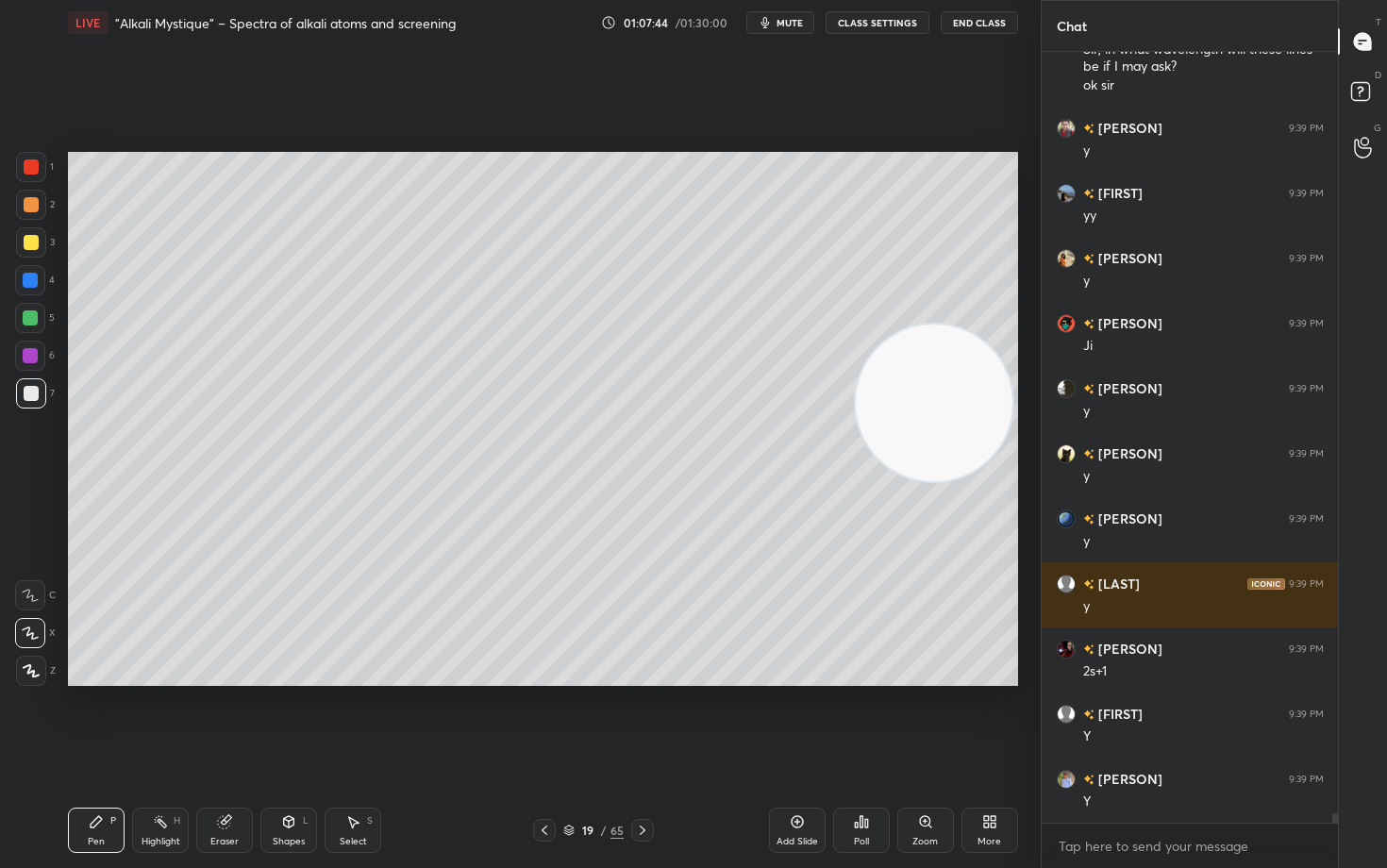 scroll, scrollTop: 65110, scrollLeft: 0, axis: vertical 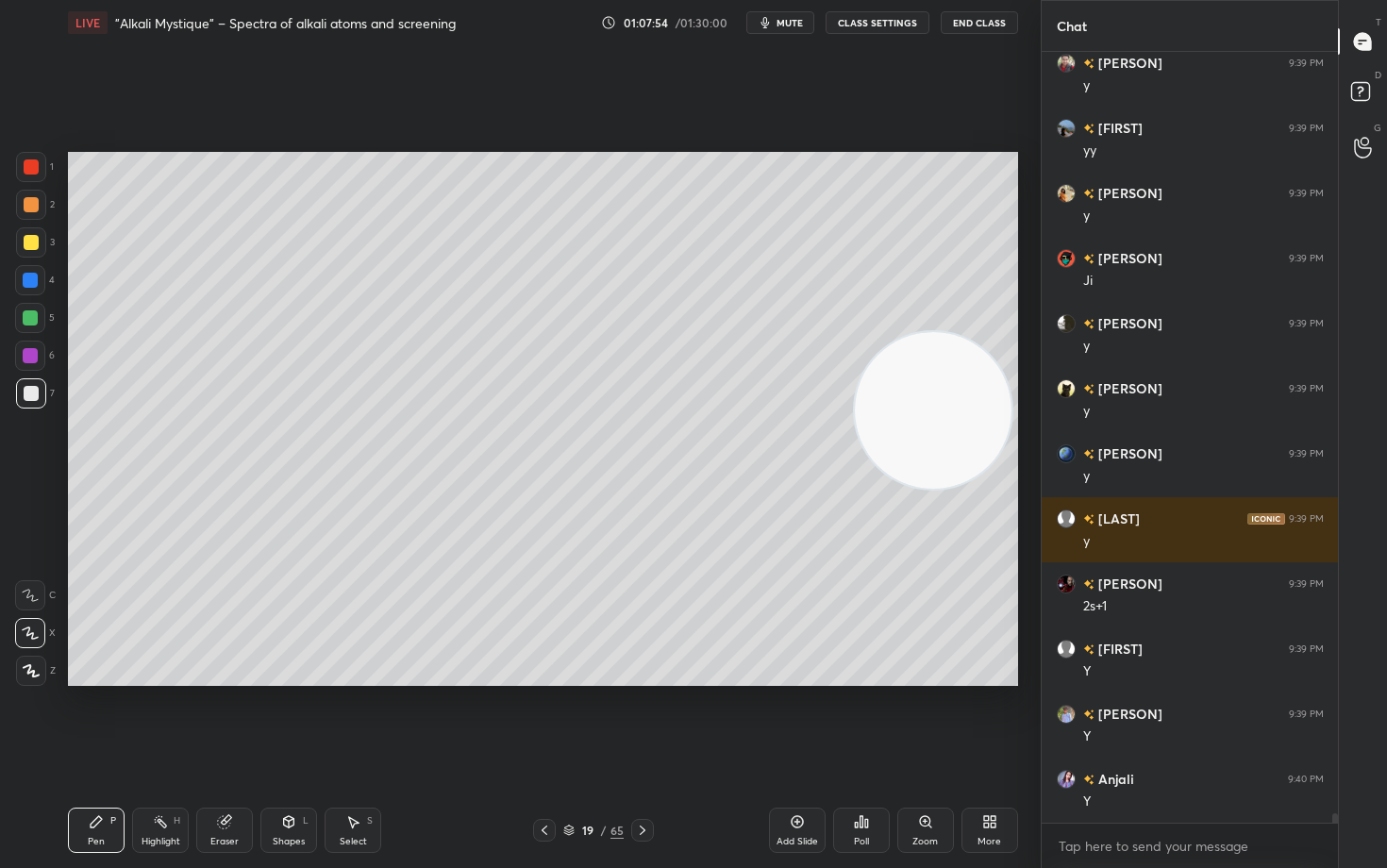 drag, startPoint x: 922, startPoint y: 387, endPoint x: 897, endPoint y: 444, distance: 62.241465 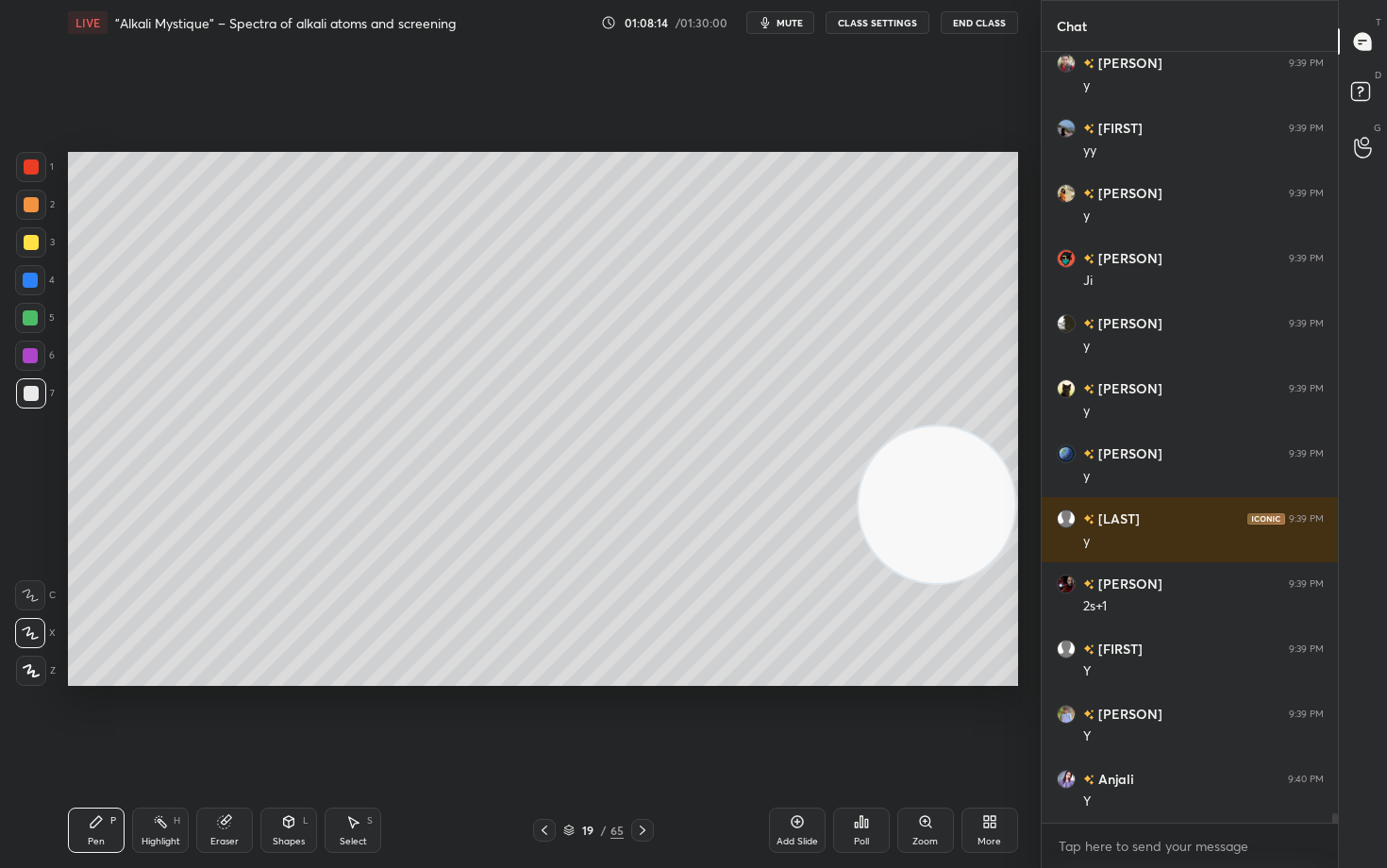 click at bounding box center [31, 205] 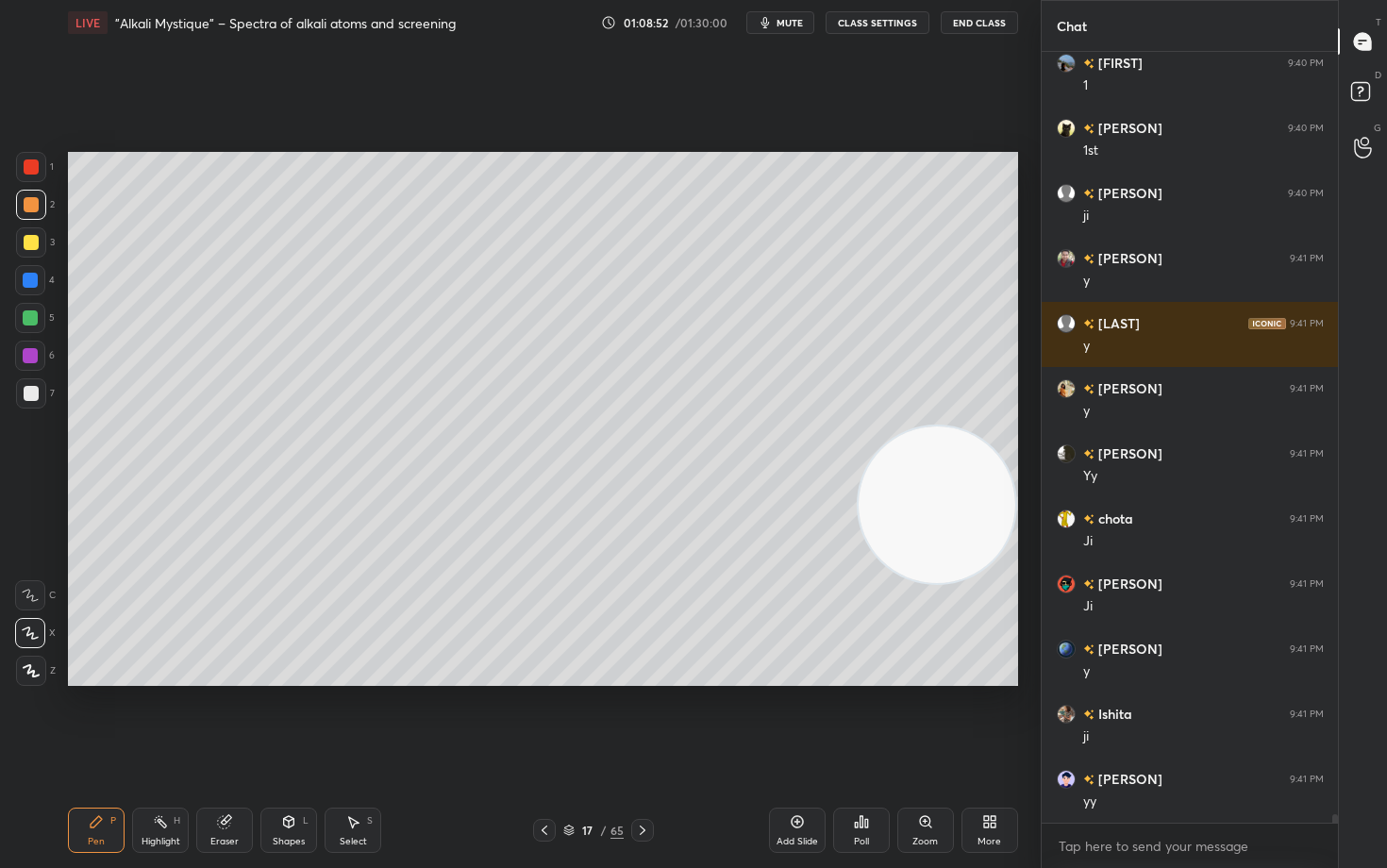 scroll, scrollTop: 66087, scrollLeft: 0, axis: vertical 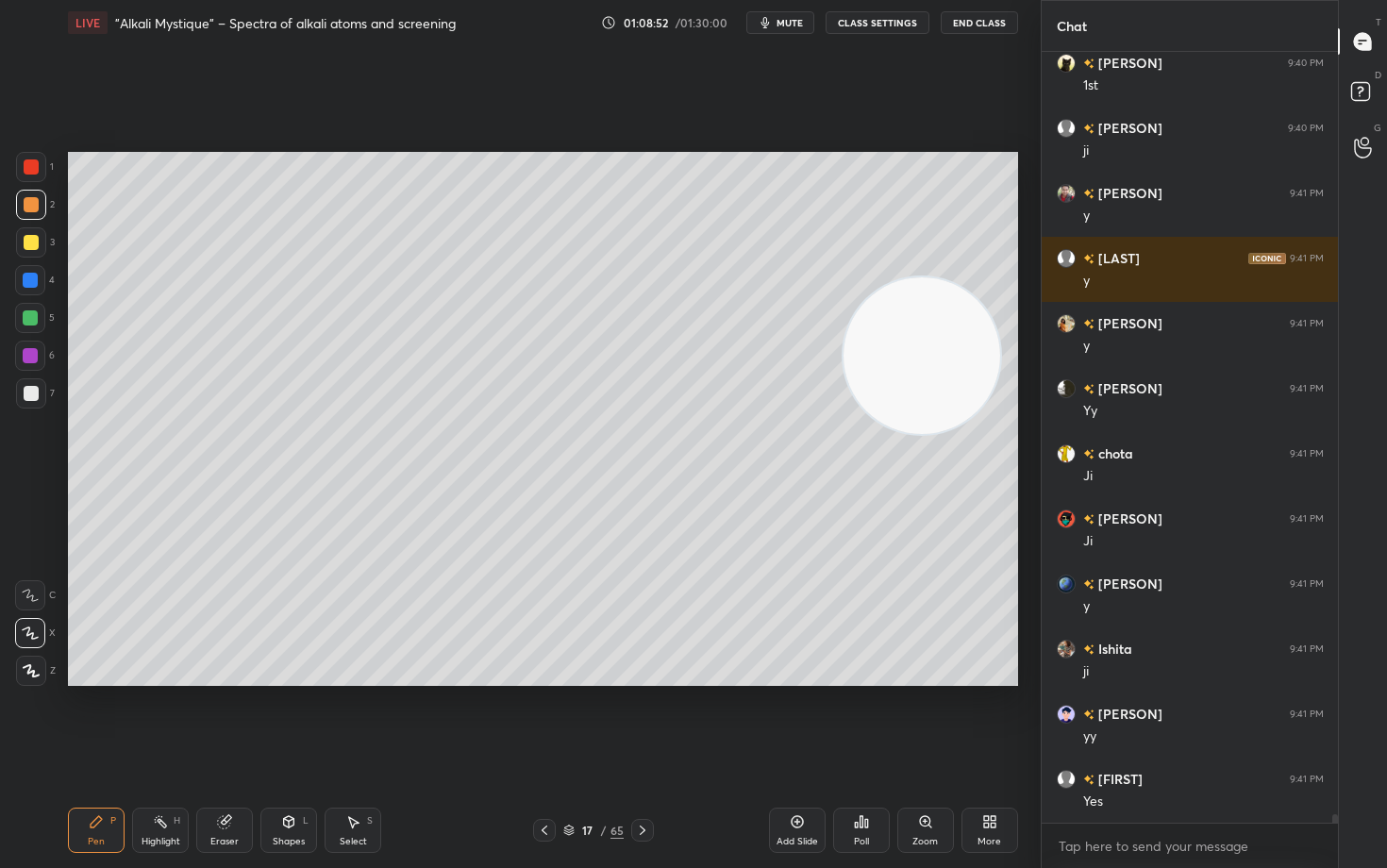 drag, startPoint x: 934, startPoint y: 510, endPoint x: 903, endPoint y: 345, distance: 167.88687 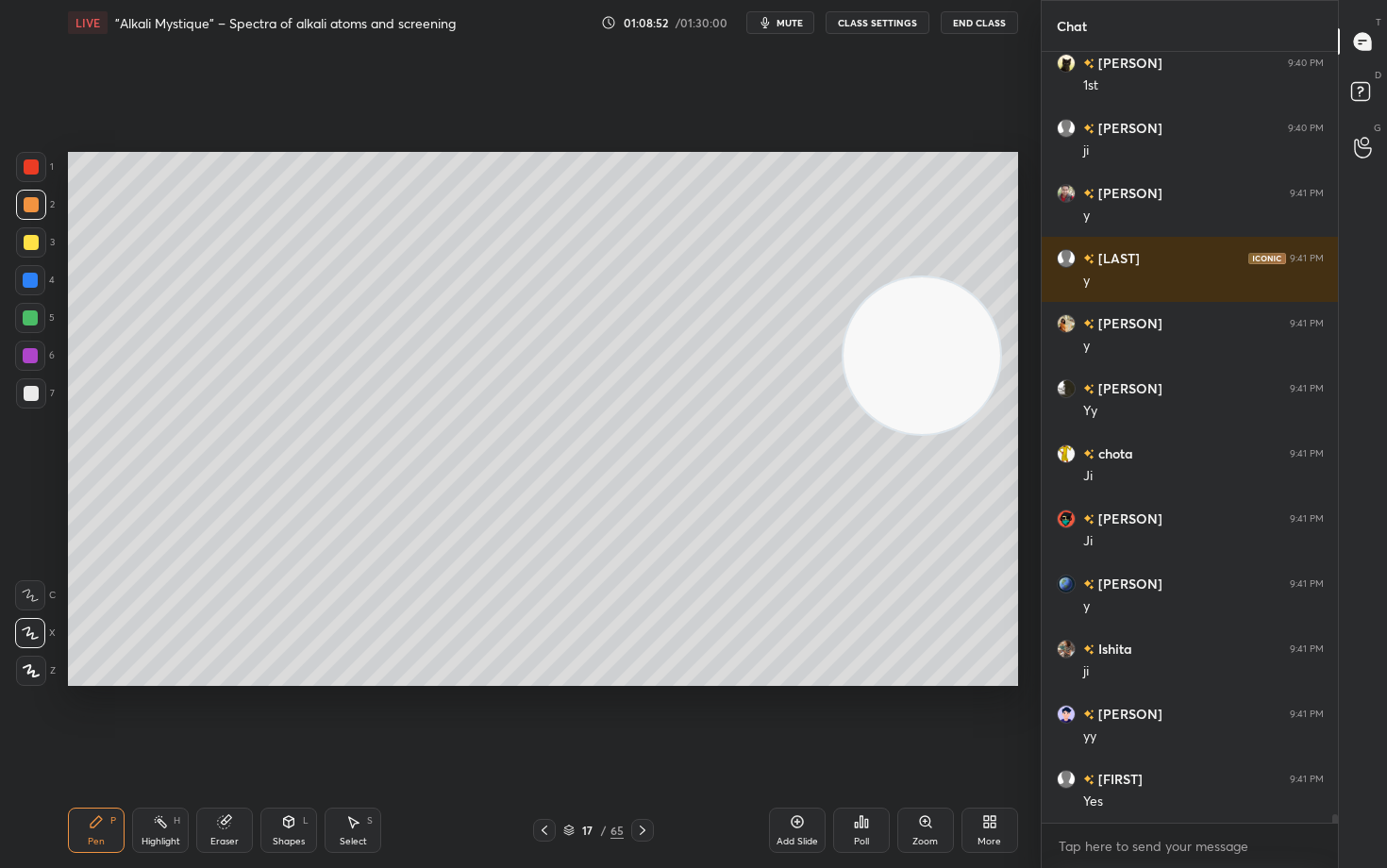 click at bounding box center (922, 356) 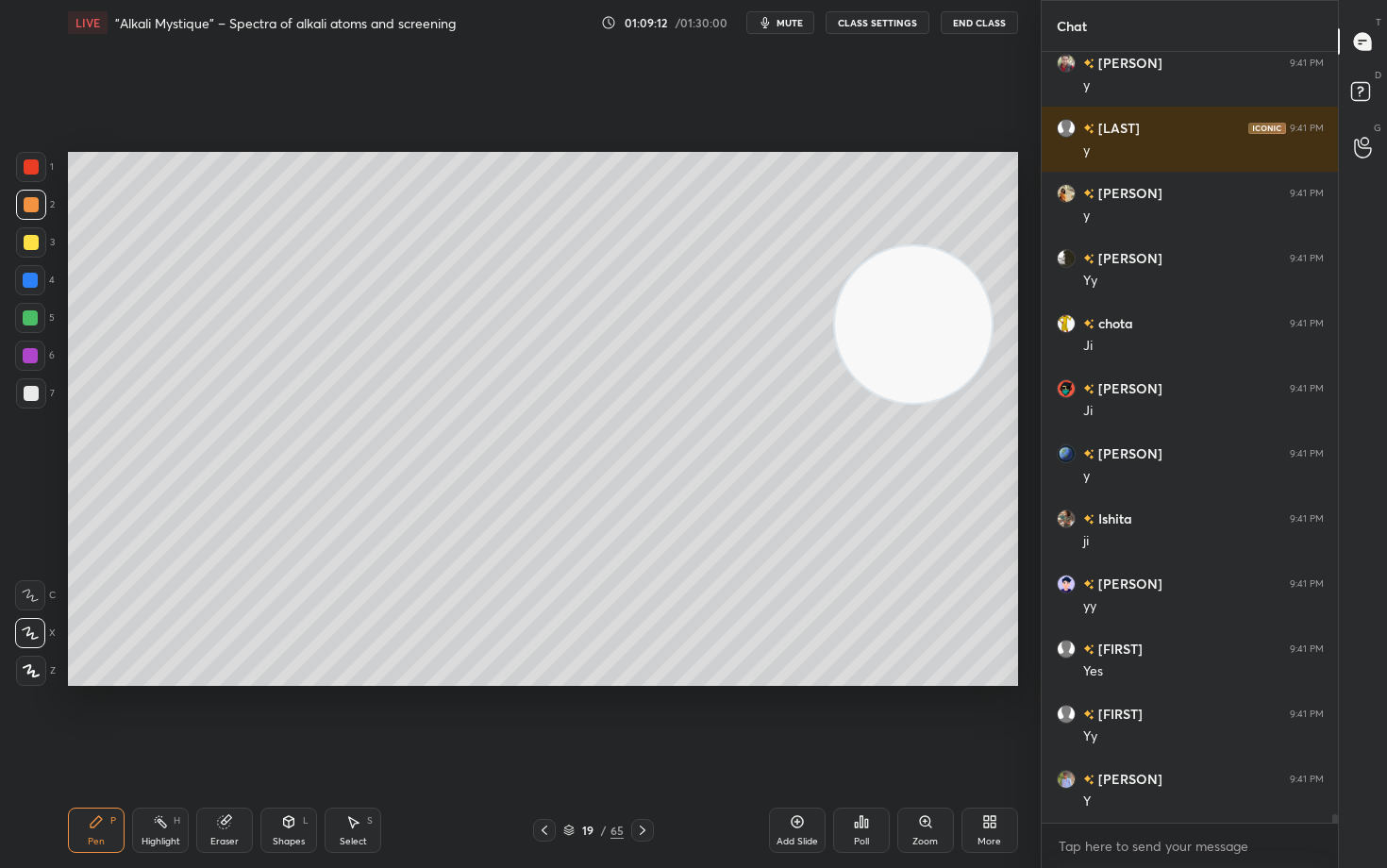 scroll, scrollTop: 66282, scrollLeft: 0, axis: vertical 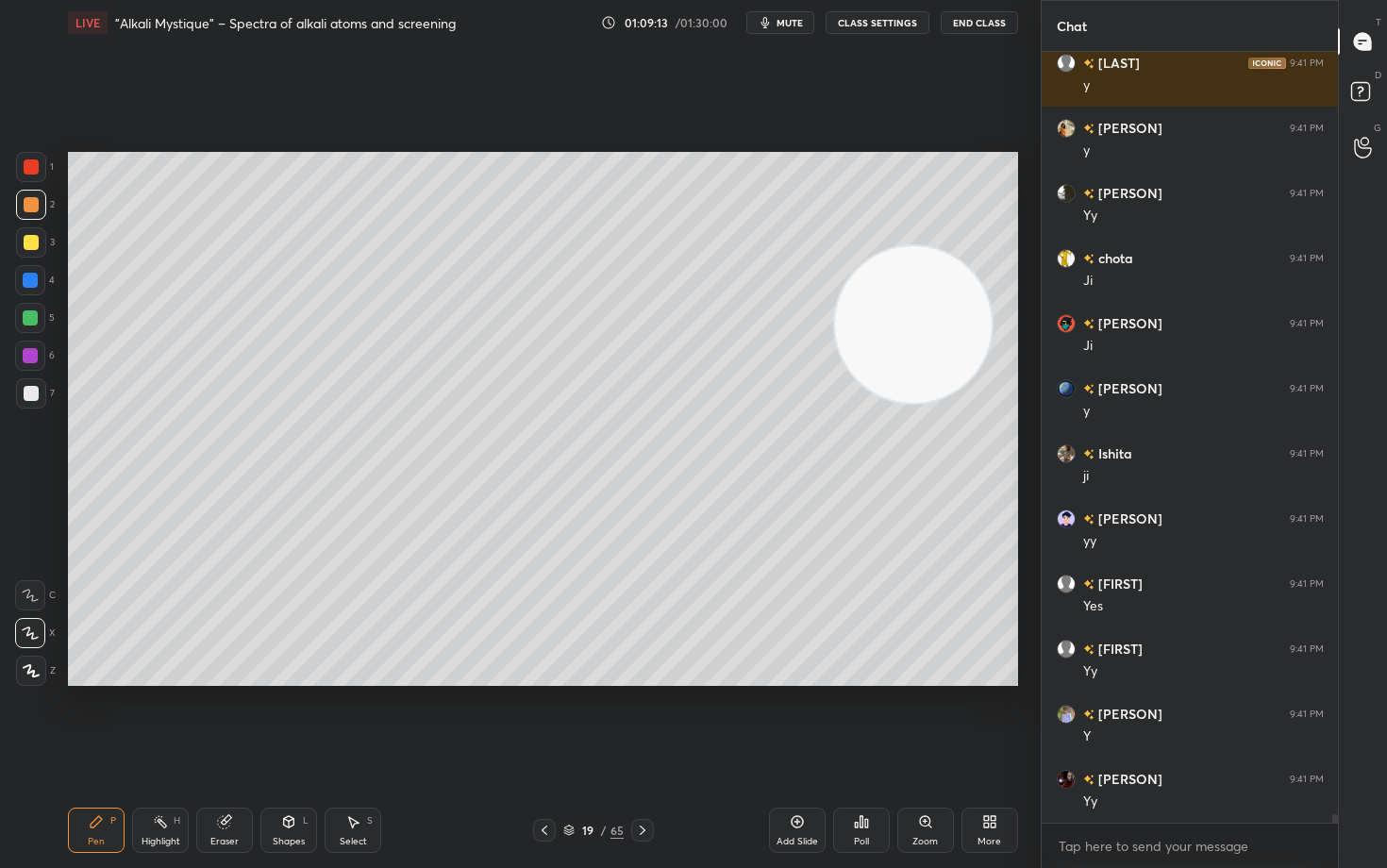 drag, startPoint x: 230, startPoint y: 826, endPoint x: 227, endPoint y: 811, distance: 15.297059 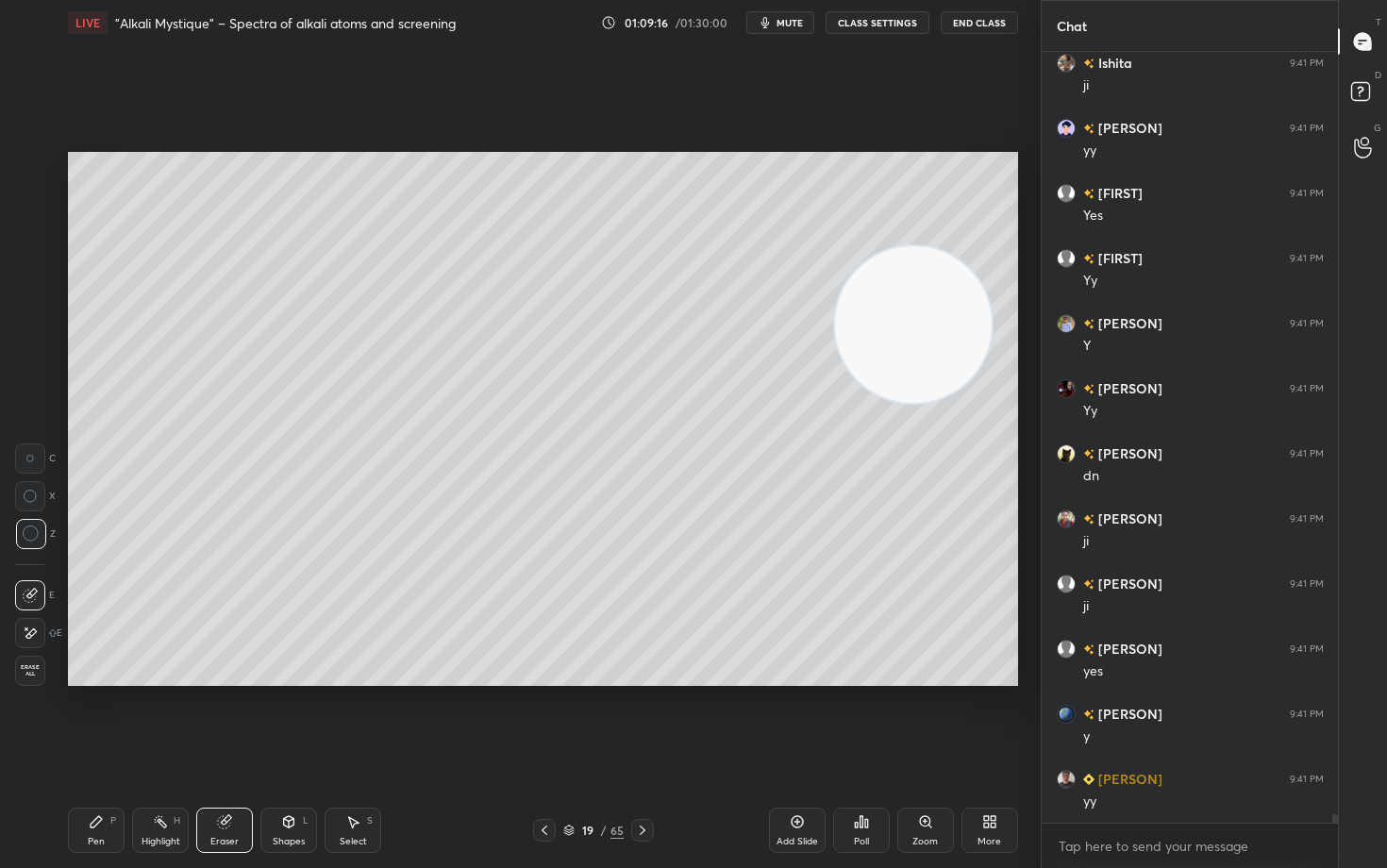 scroll, scrollTop: 66738, scrollLeft: 0, axis: vertical 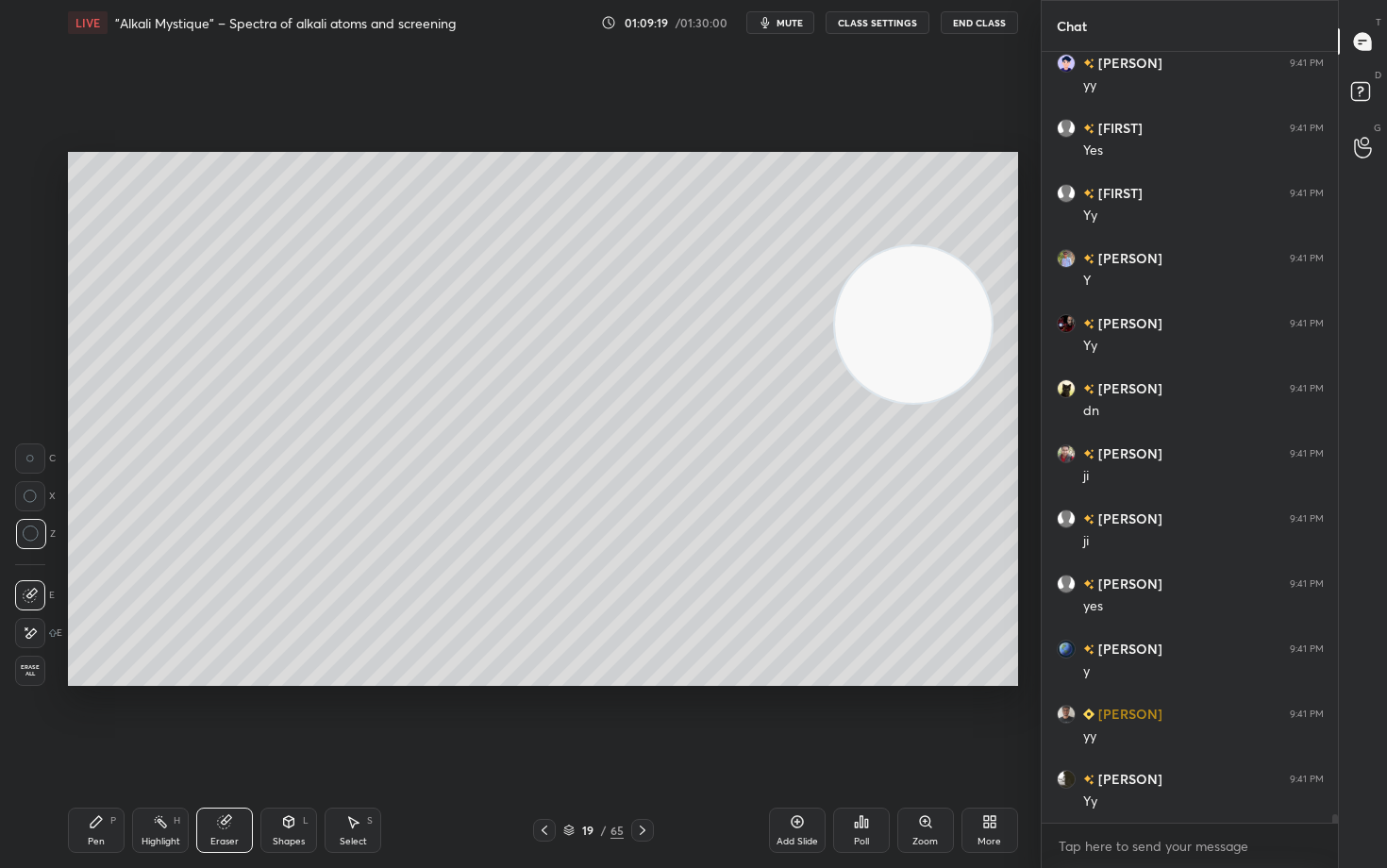click on "Pen P" at bounding box center [96, 830] 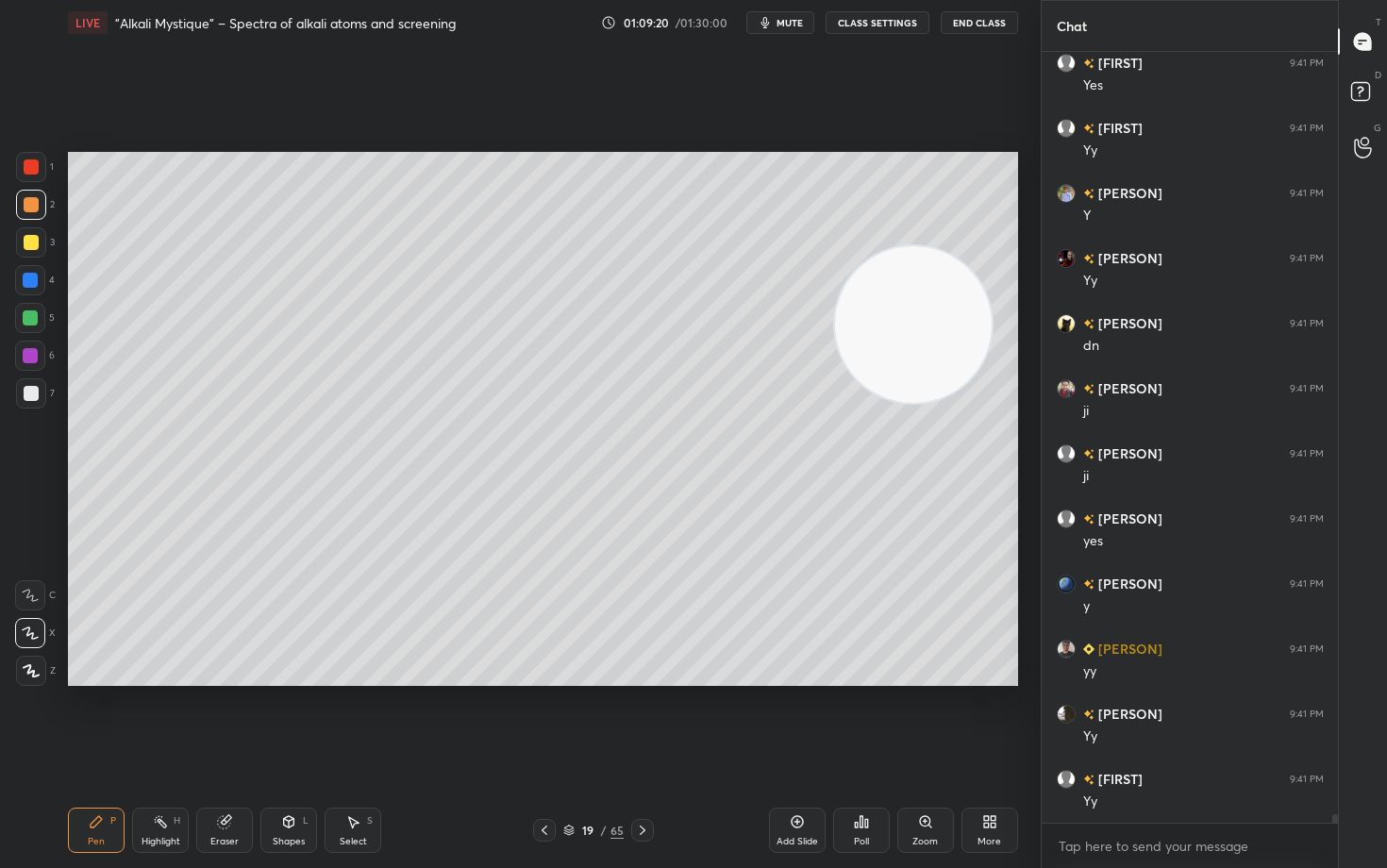 click at bounding box center (31, 393) 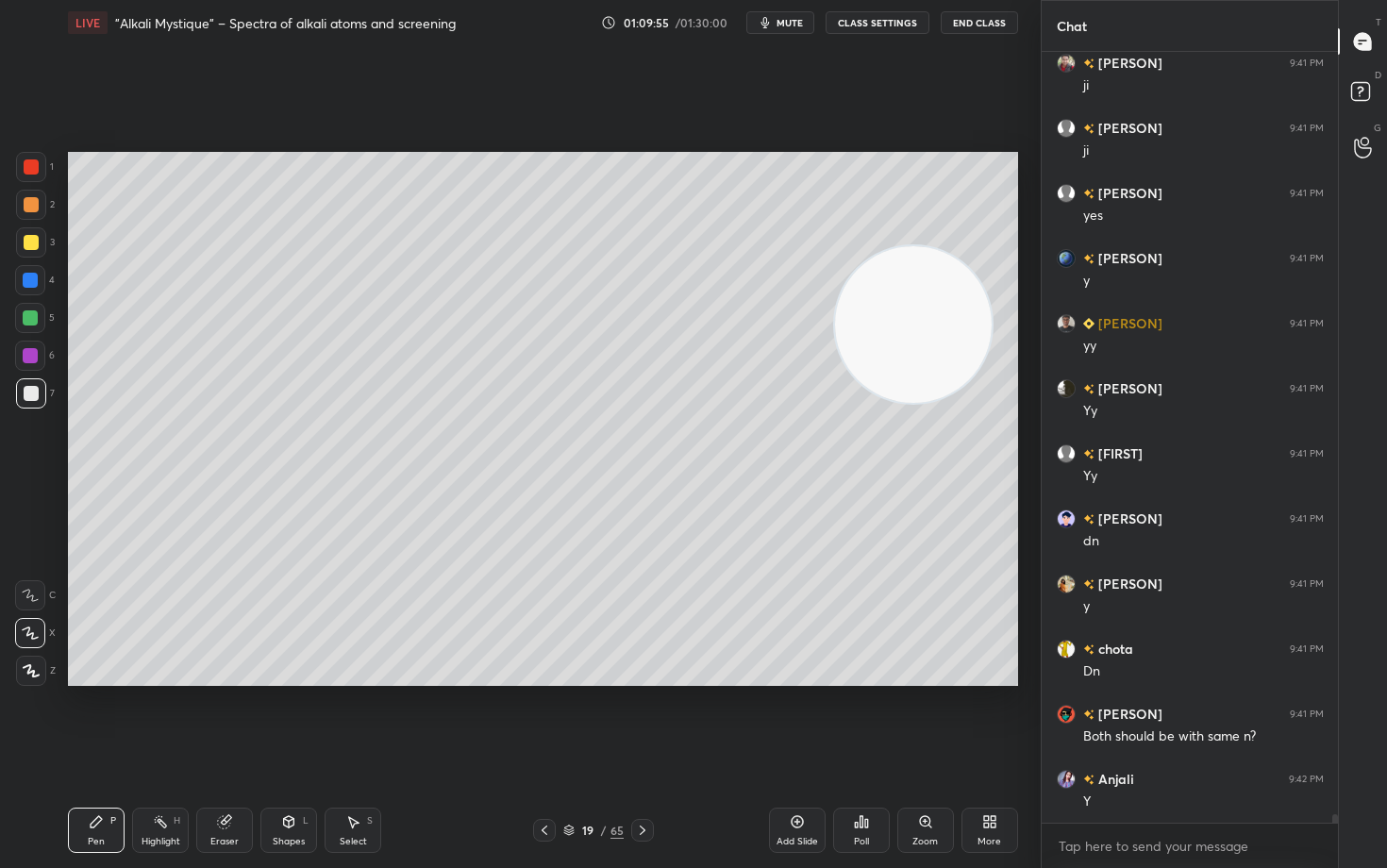 scroll, scrollTop: 67194, scrollLeft: 0, axis: vertical 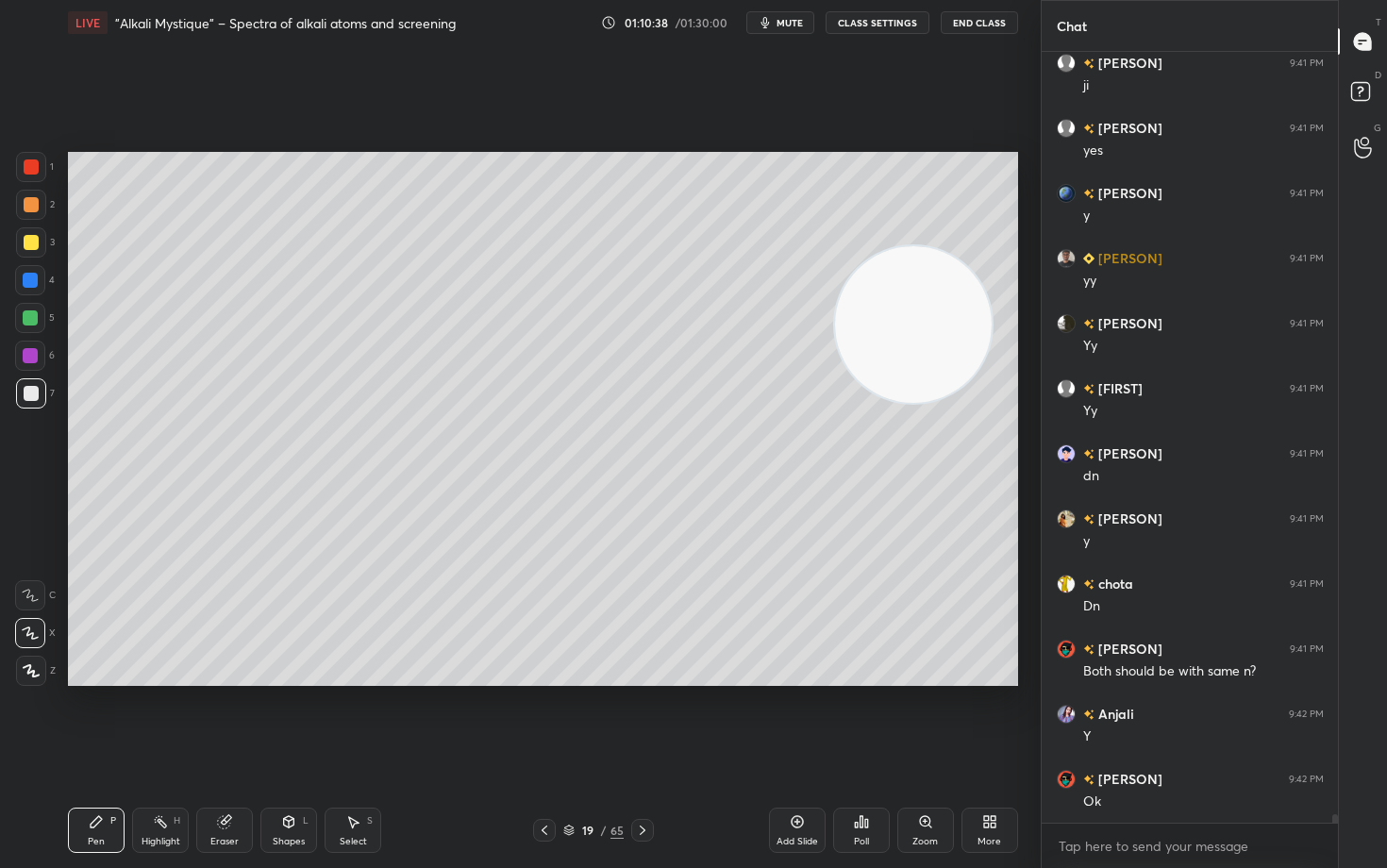click on "Add Slide" at bounding box center (797, 830) 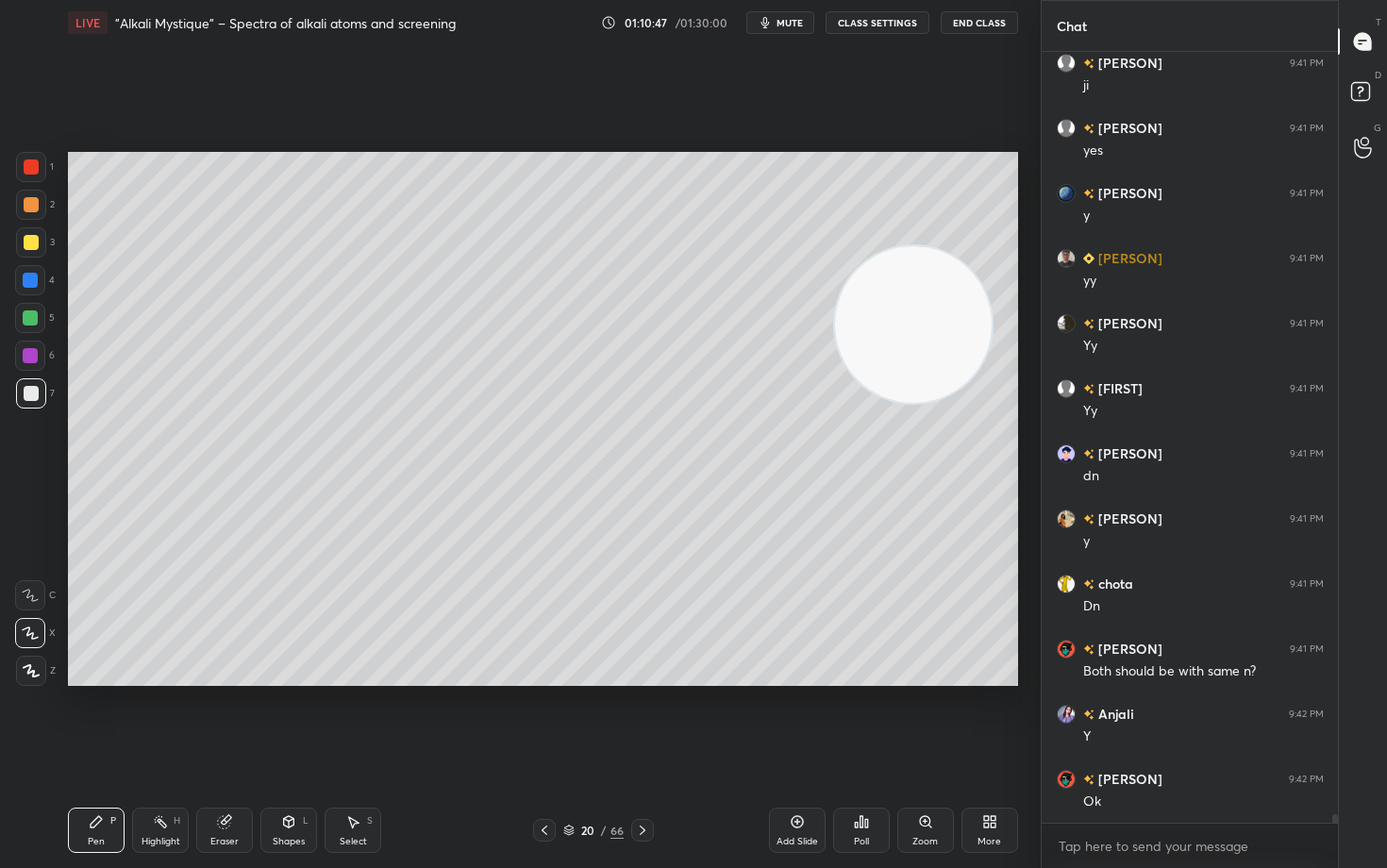 click at bounding box center [31, 205] 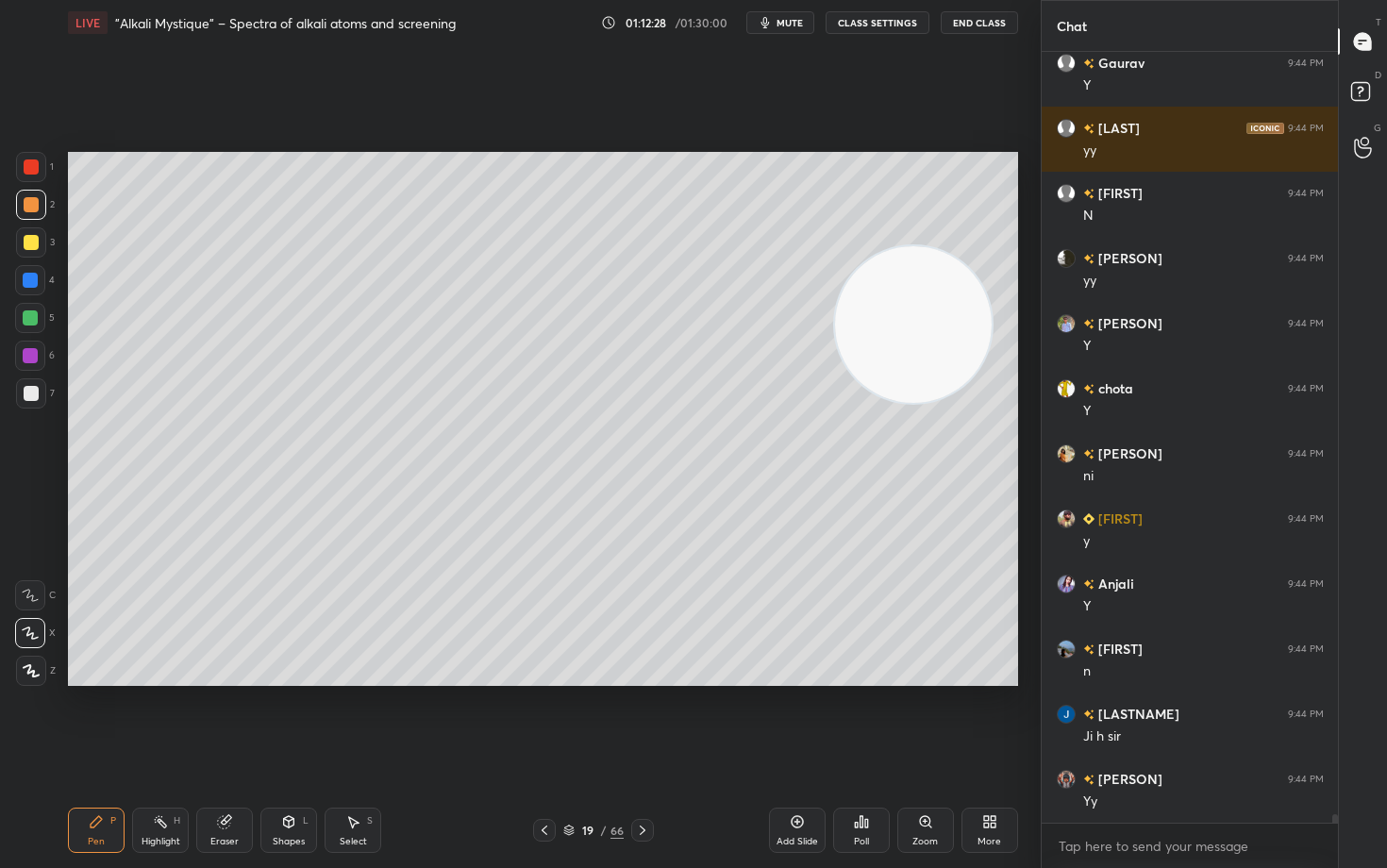scroll, scrollTop: 70839, scrollLeft: 0, axis: vertical 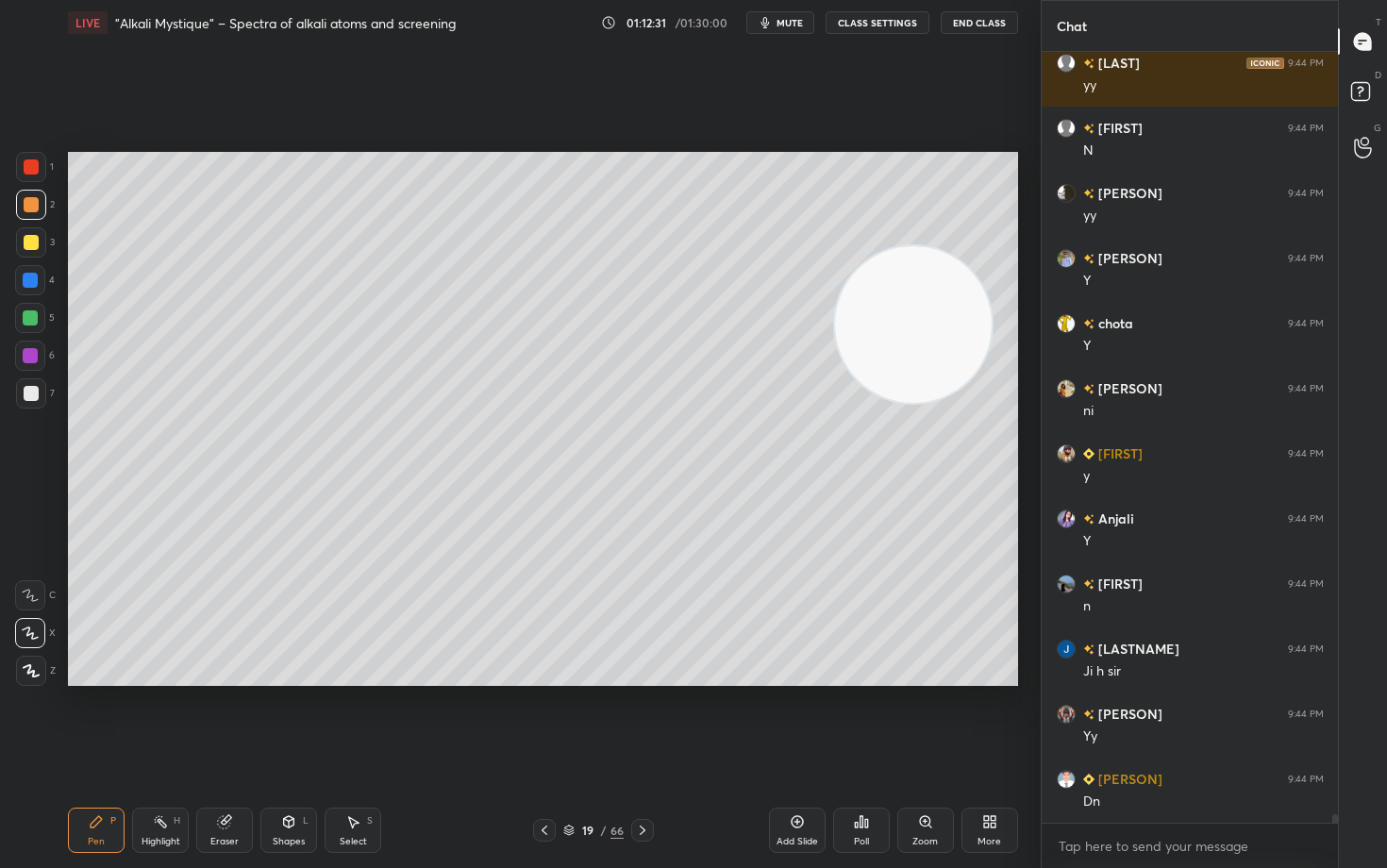 drag, startPoint x: 791, startPoint y: 828, endPoint x: 793, endPoint y: 814, distance: 14.142136 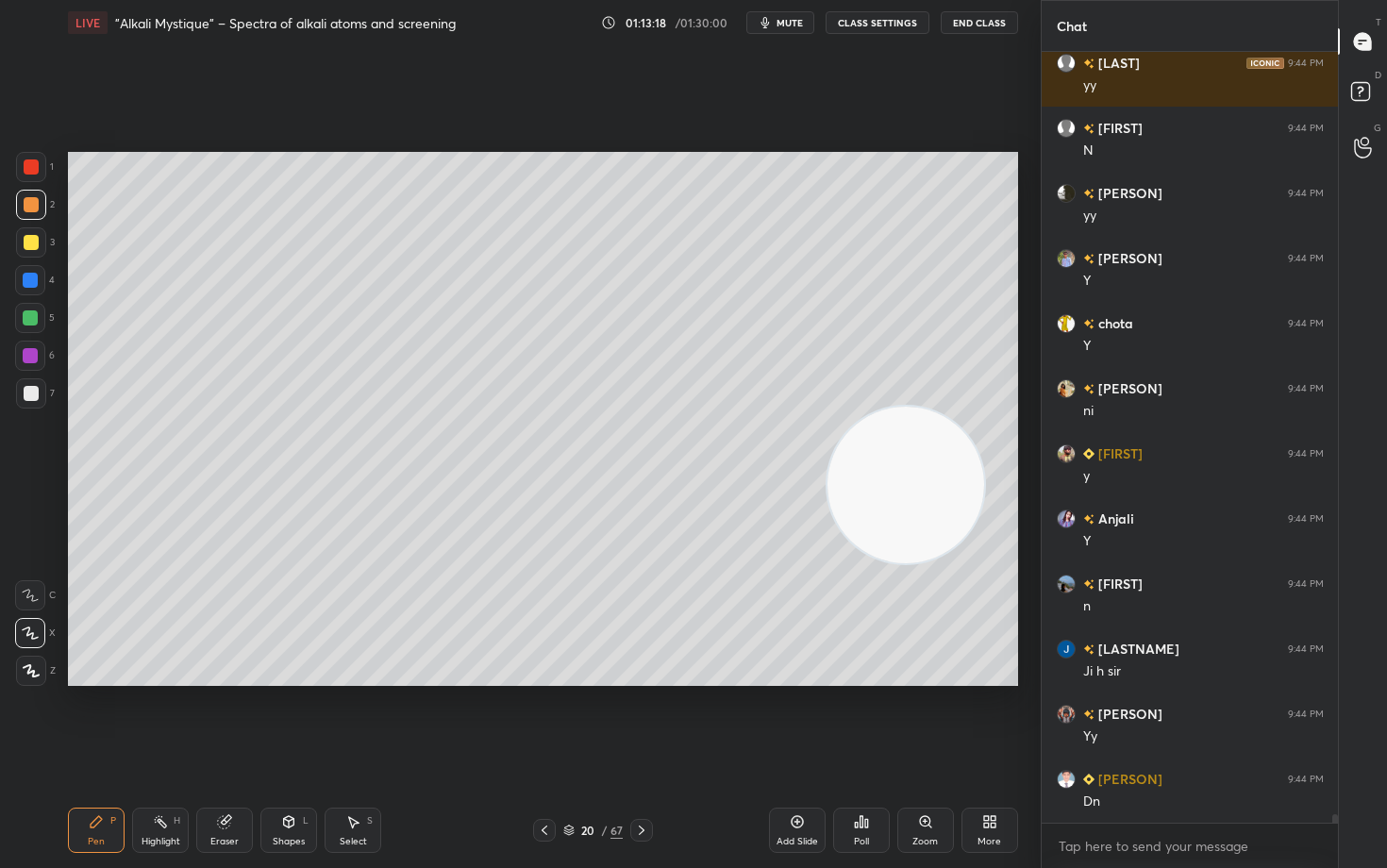 drag, startPoint x: 917, startPoint y: 377, endPoint x: 905, endPoint y: 511, distance: 134.53624 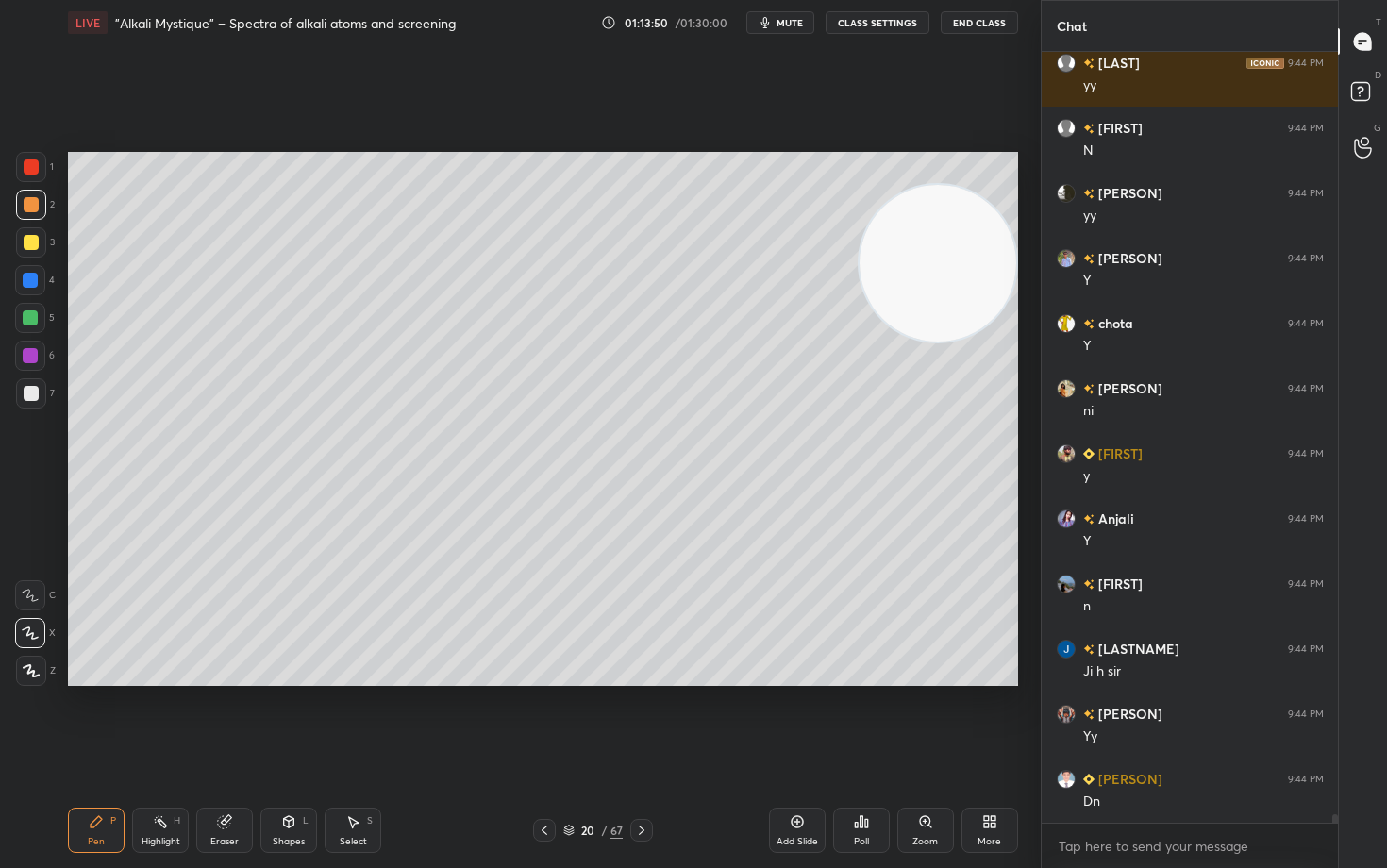 drag, startPoint x: 918, startPoint y: 548, endPoint x: 979, endPoint y: 227, distance: 326.74455 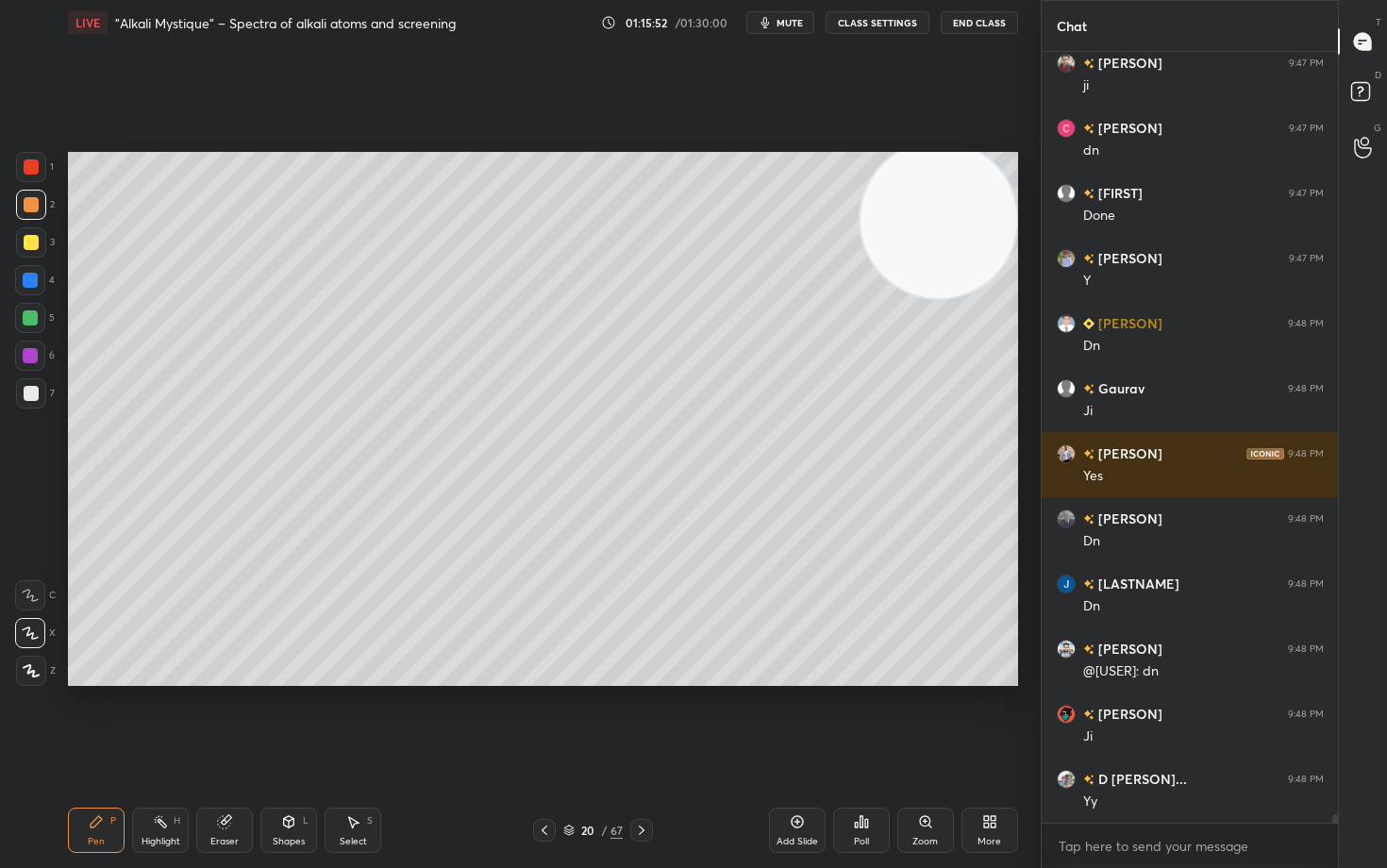 scroll, scrollTop: 73183, scrollLeft: 0, axis: vertical 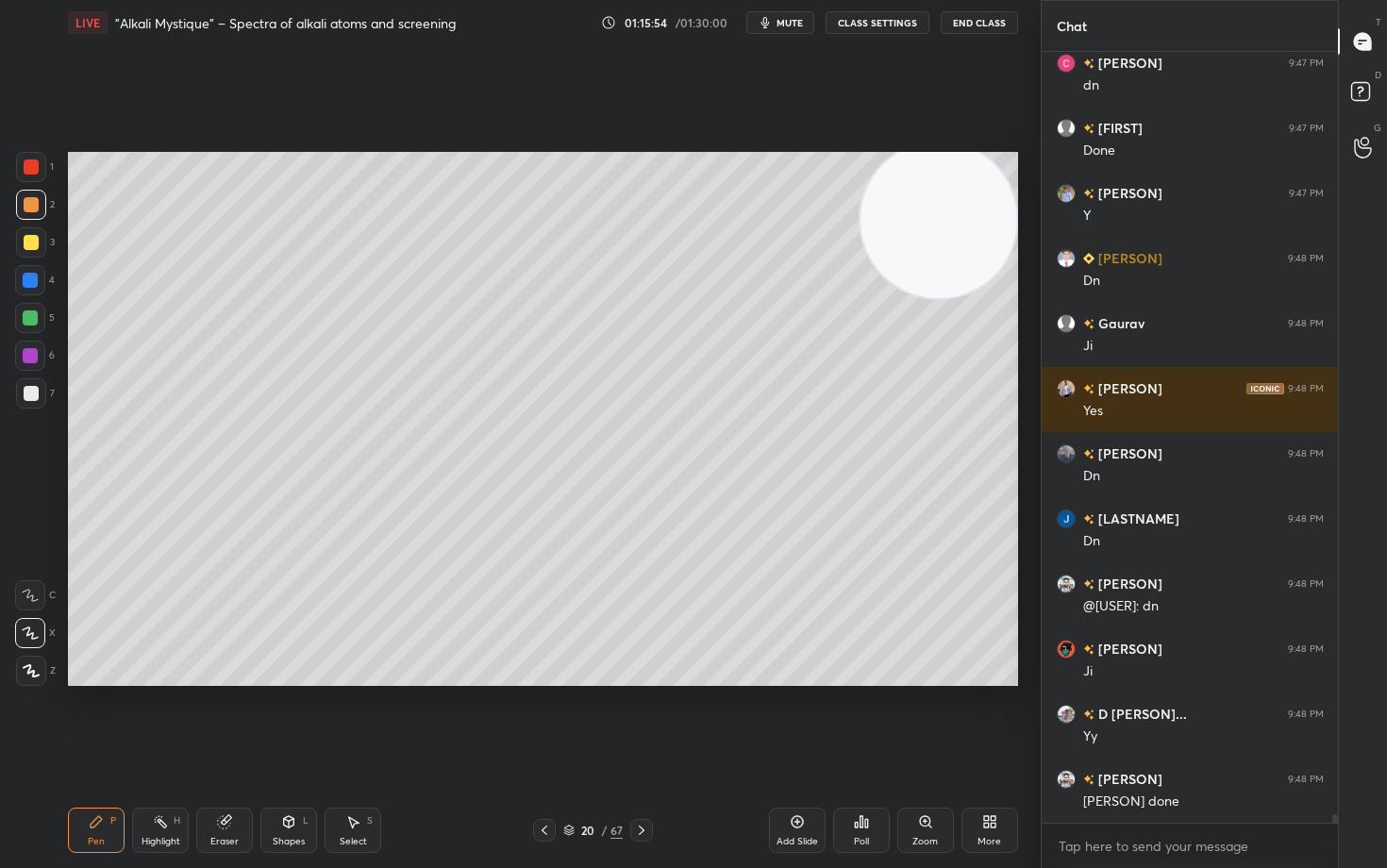 click at bounding box center (31, 393) 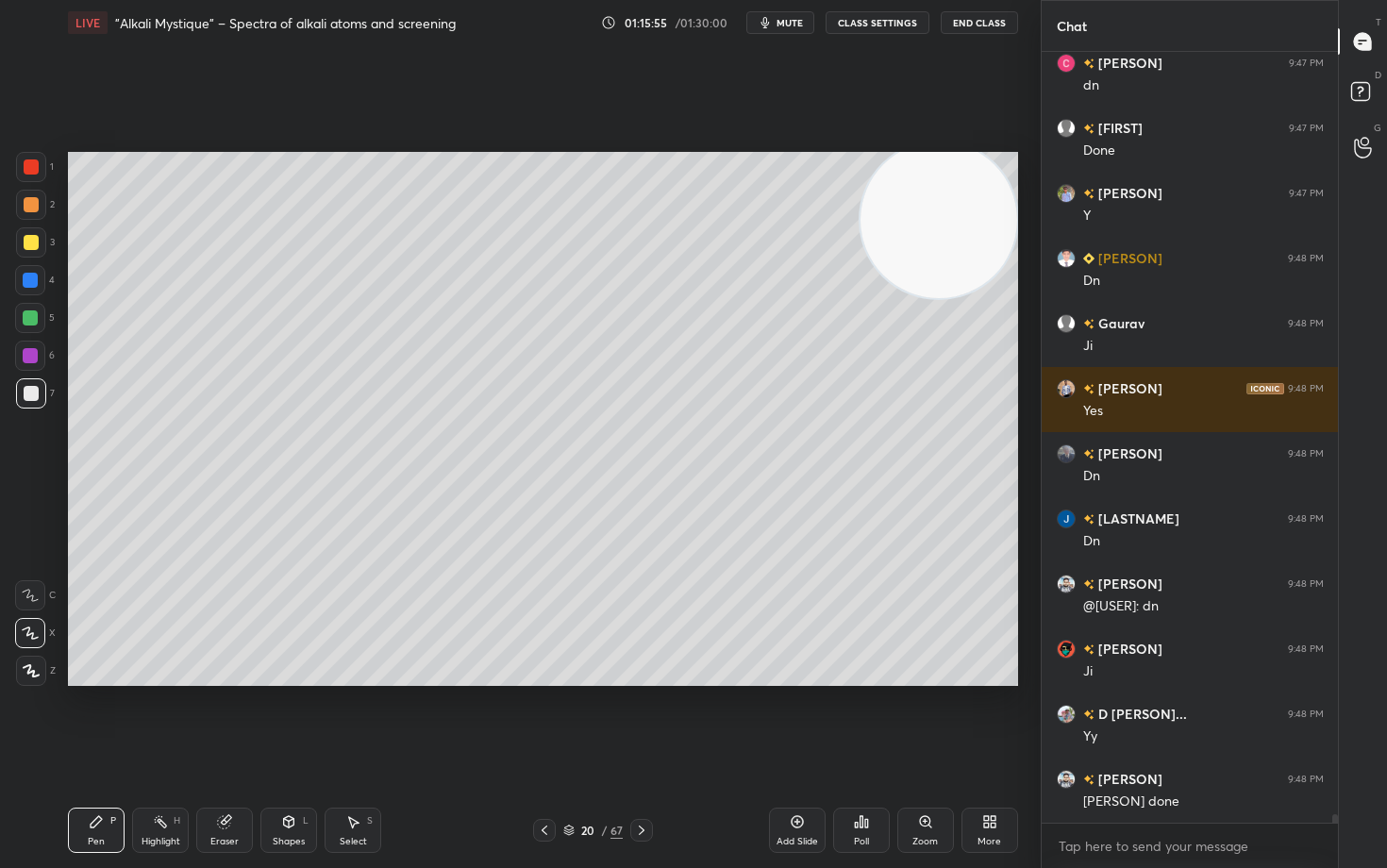 click 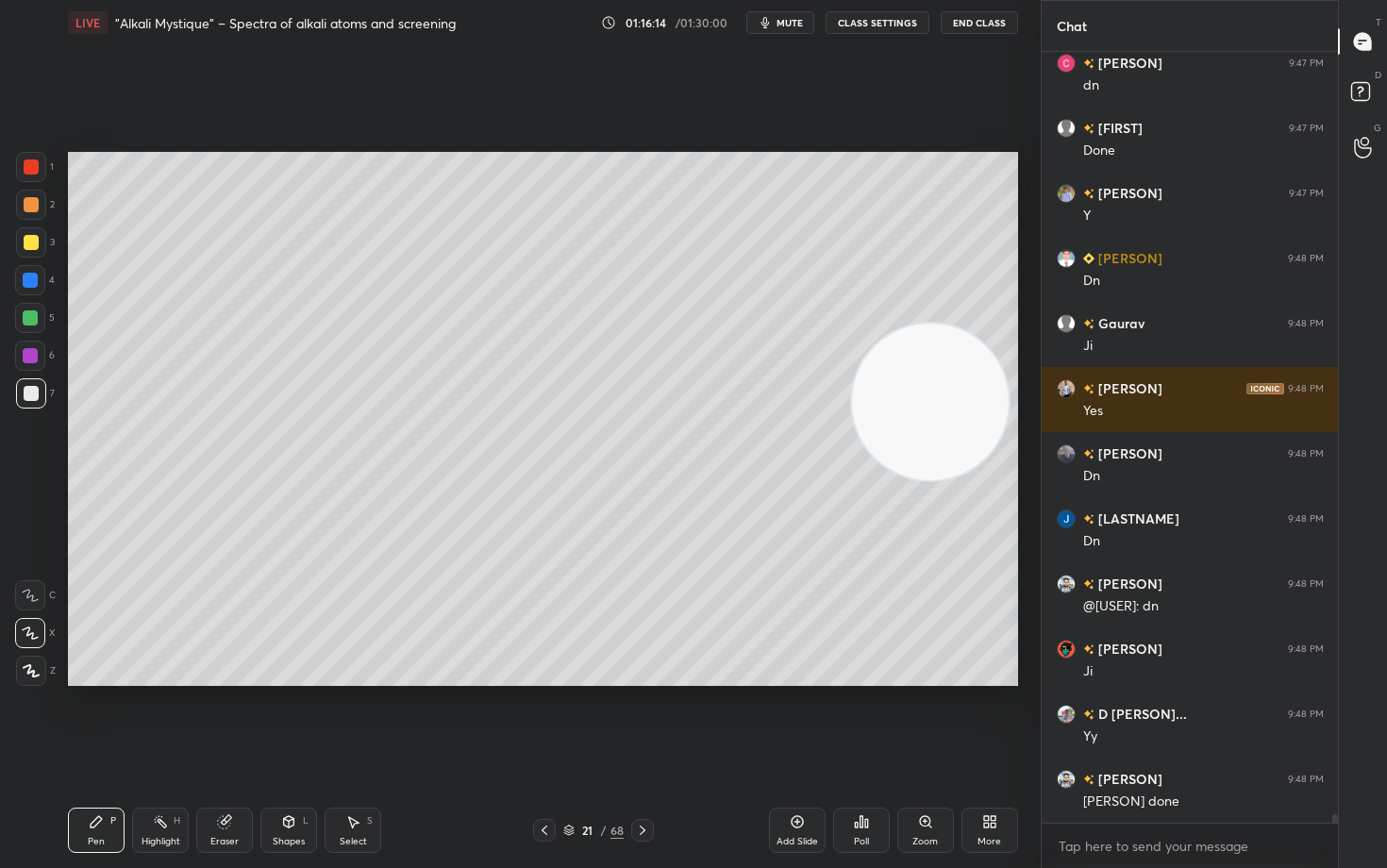 drag, startPoint x: 964, startPoint y: 301, endPoint x: 953, endPoint y: 454, distance: 153.39492 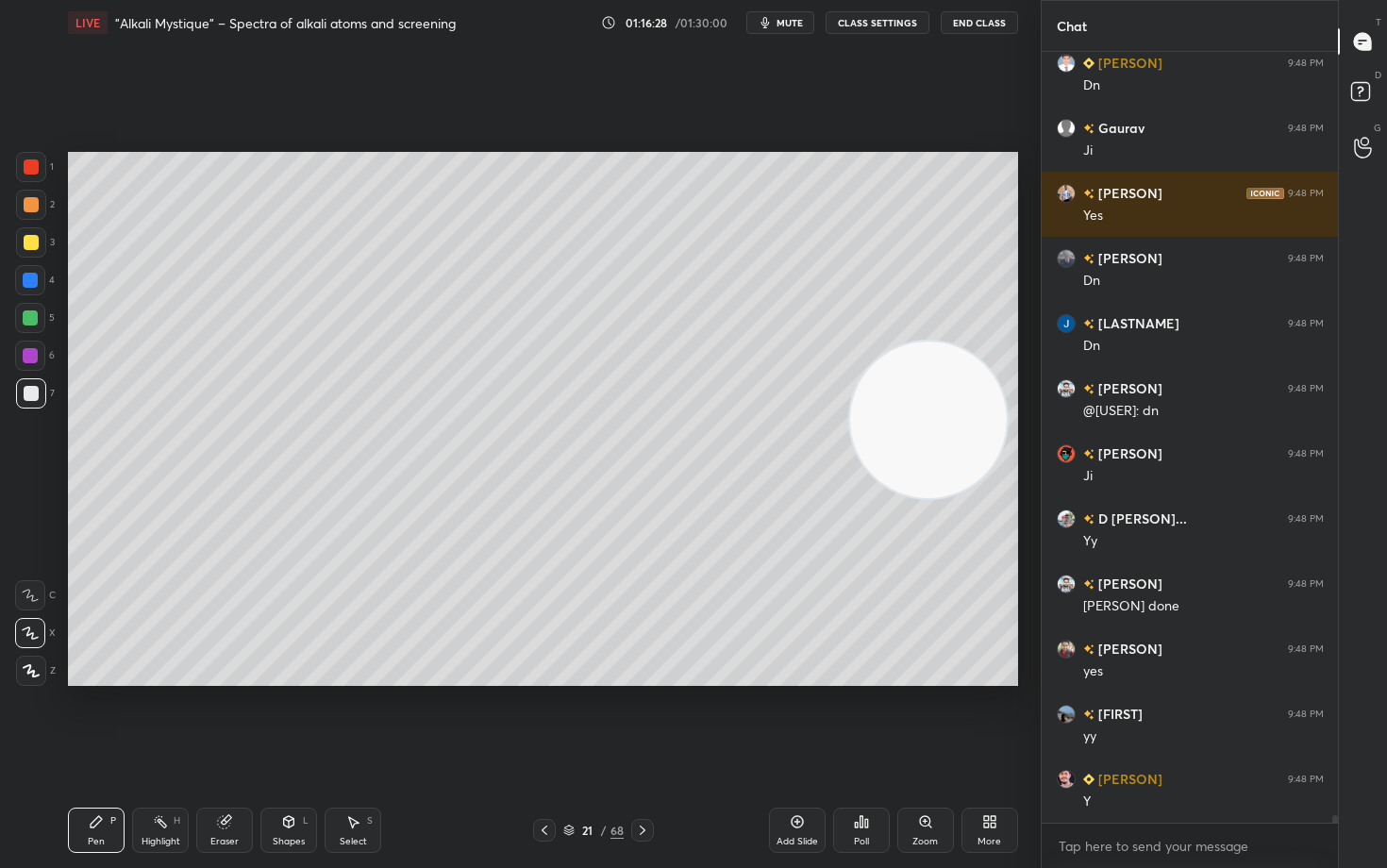 scroll, scrollTop: 73443, scrollLeft: 0, axis: vertical 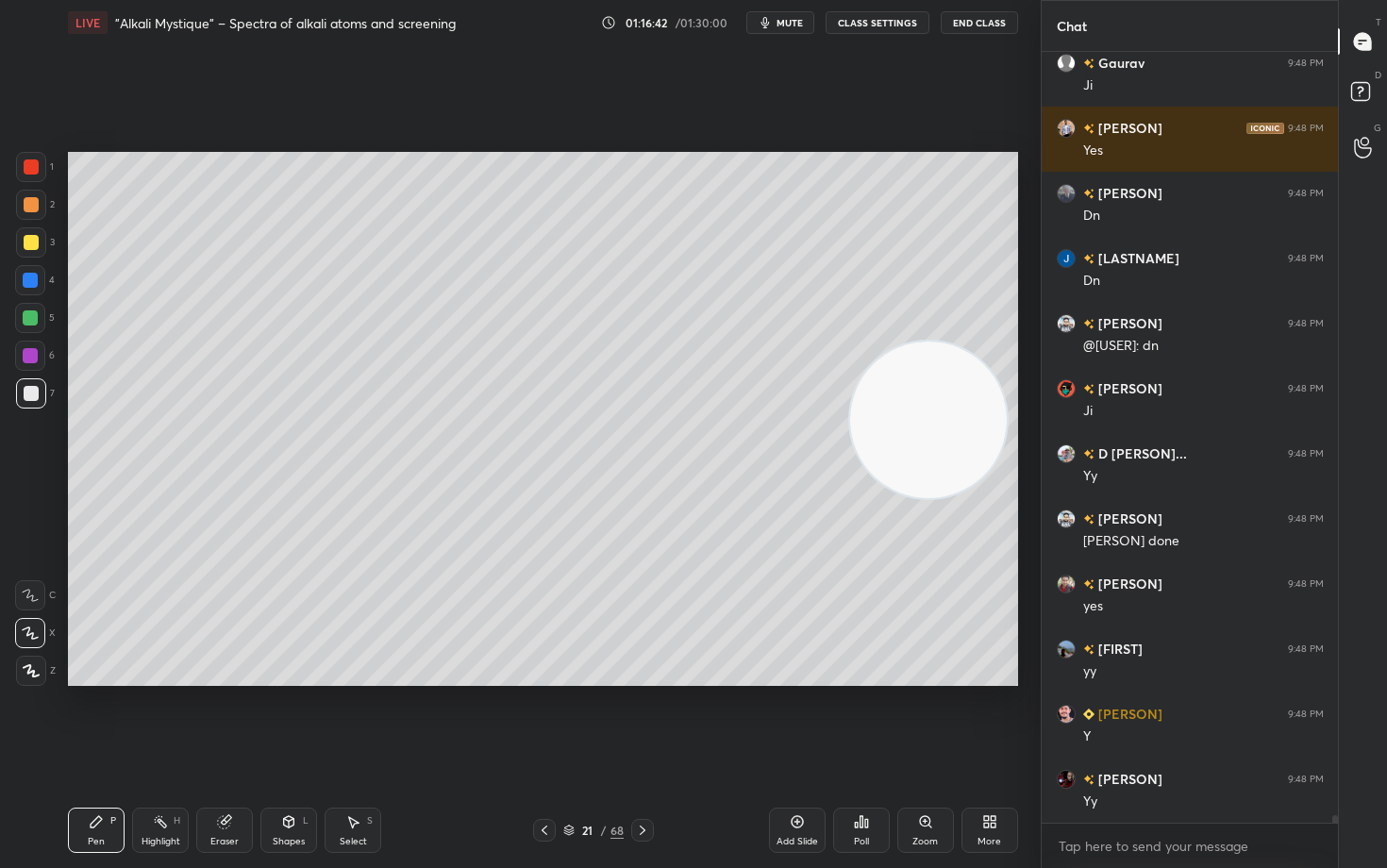 drag, startPoint x: 947, startPoint y: 465, endPoint x: 929, endPoint y: 485, distance: 26.907248 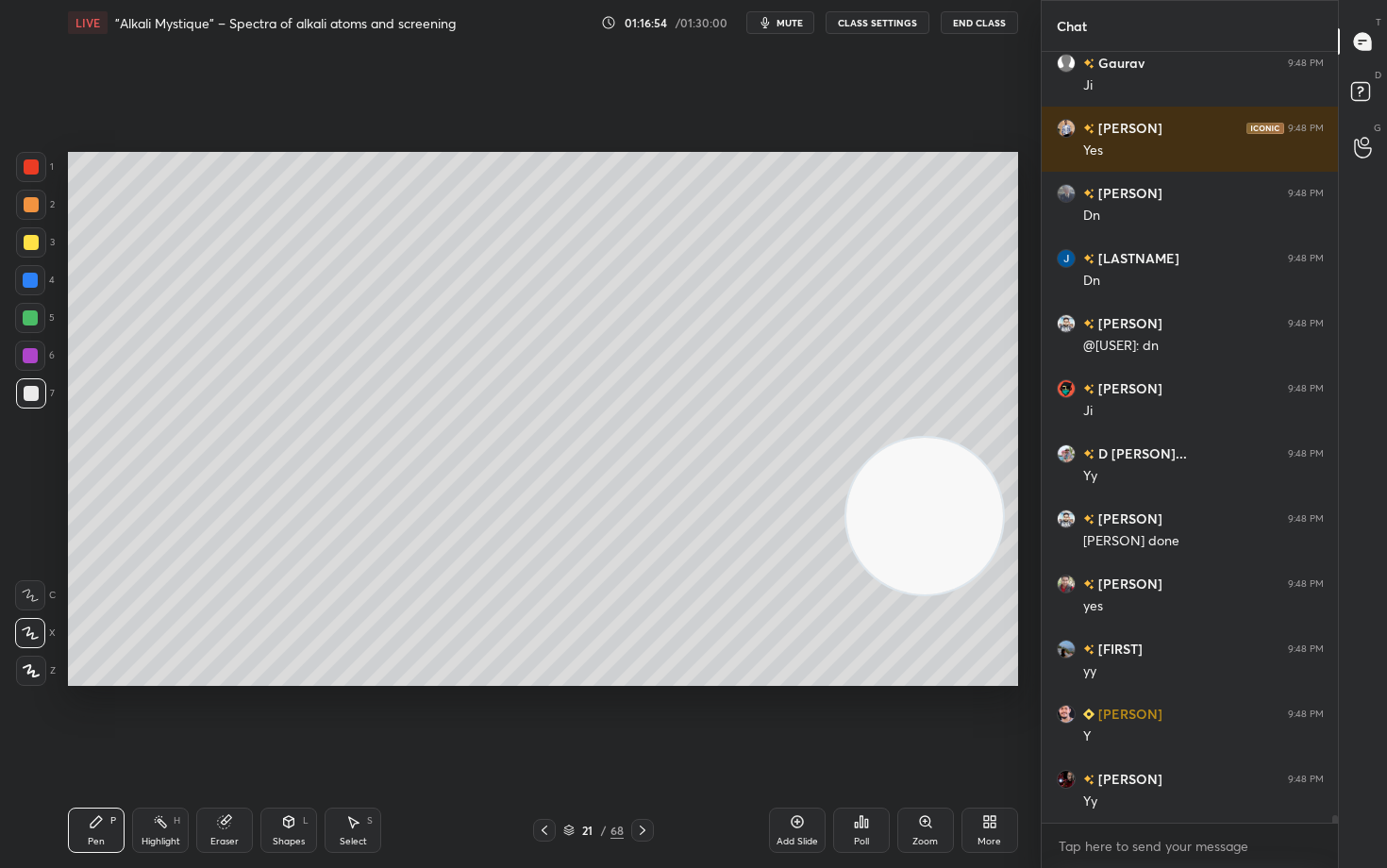 drag, startPoint x: 941, startPoint y: 523, endPoint x: 964, endPoint y: 203, distance: 320.8255 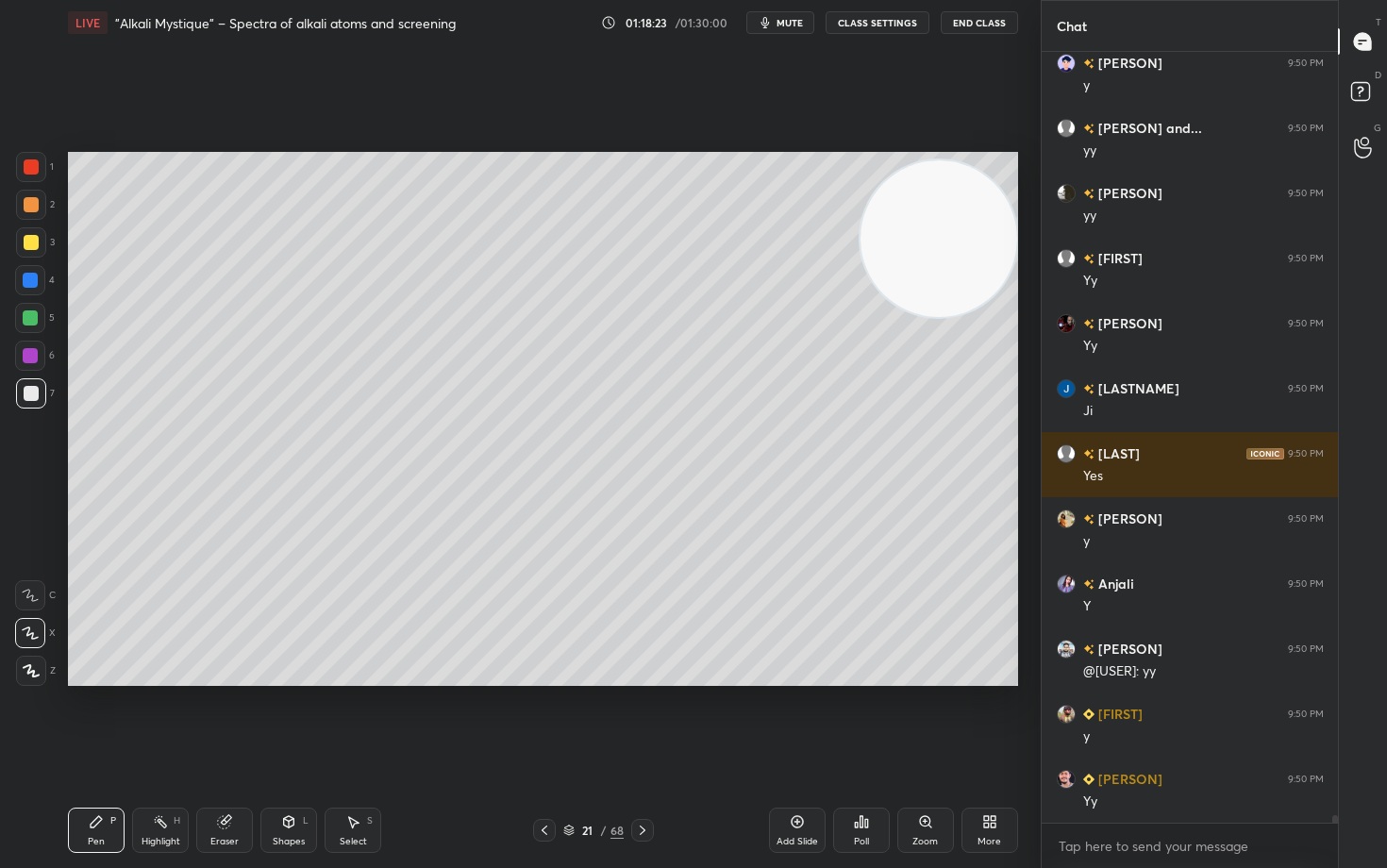 scroll, scrollTop: 76047, scrollLeft: 0, axis: vertical 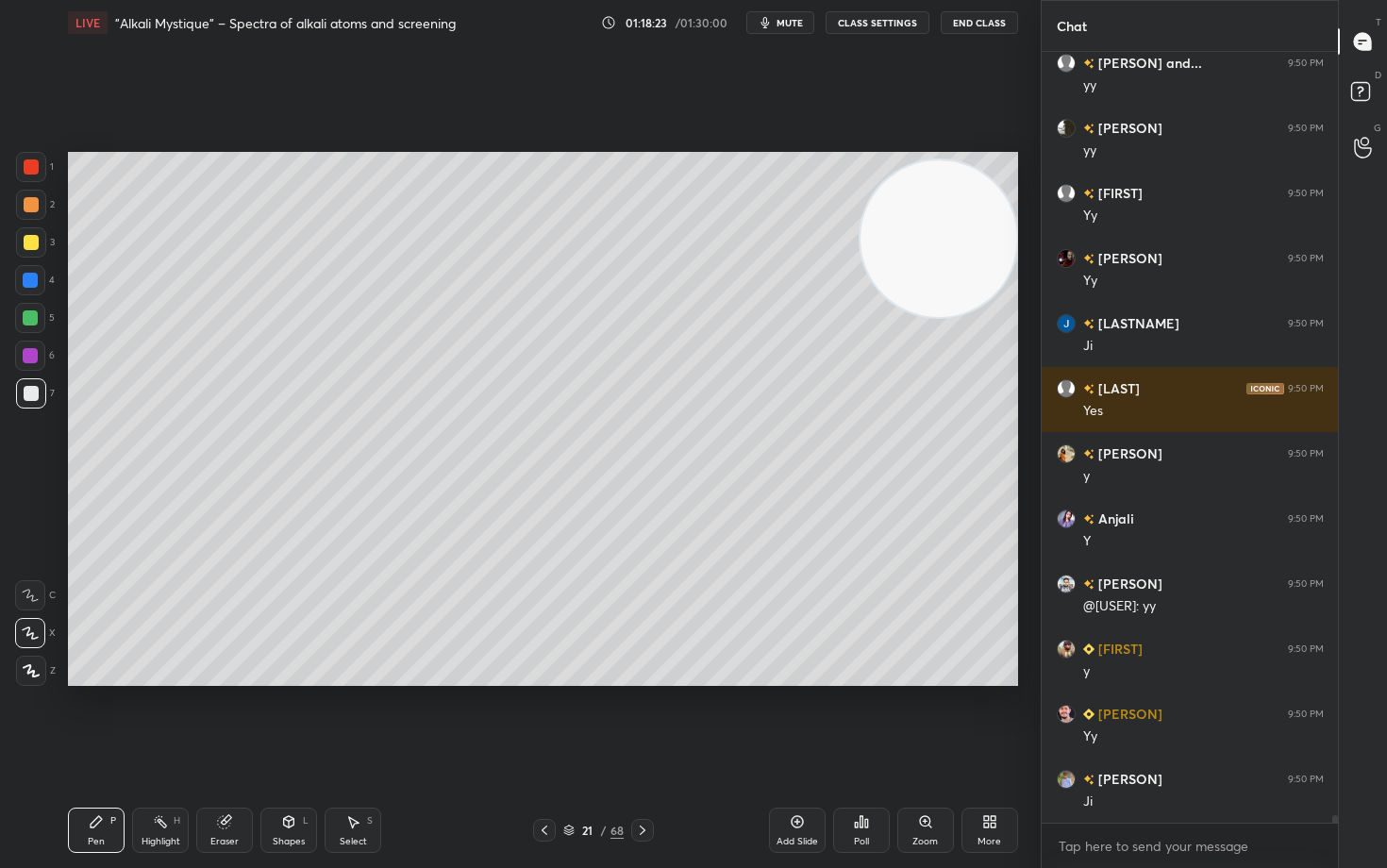 click 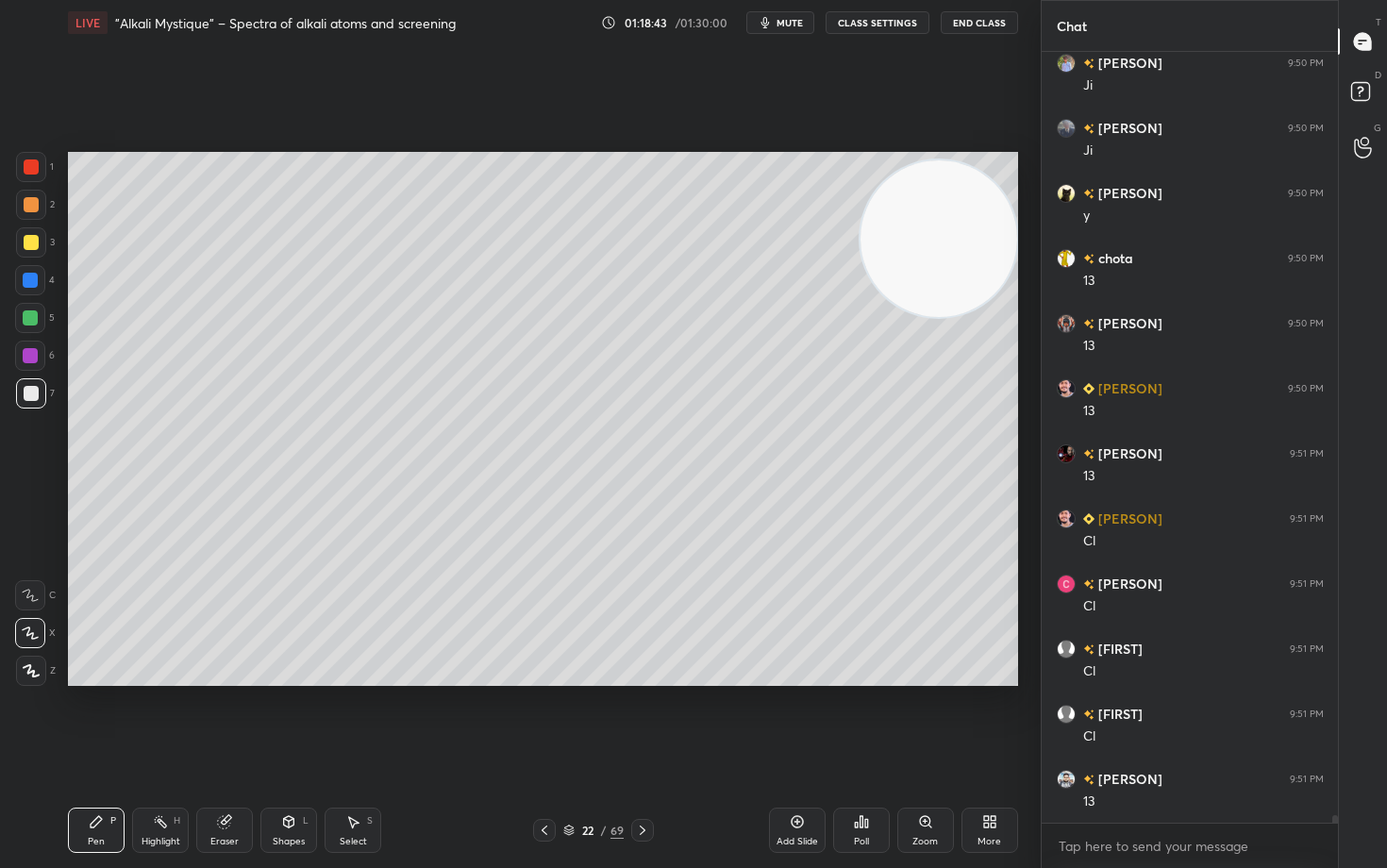 scroll, scrollTop: 76828, scrollLeft: 0, axis: vertical 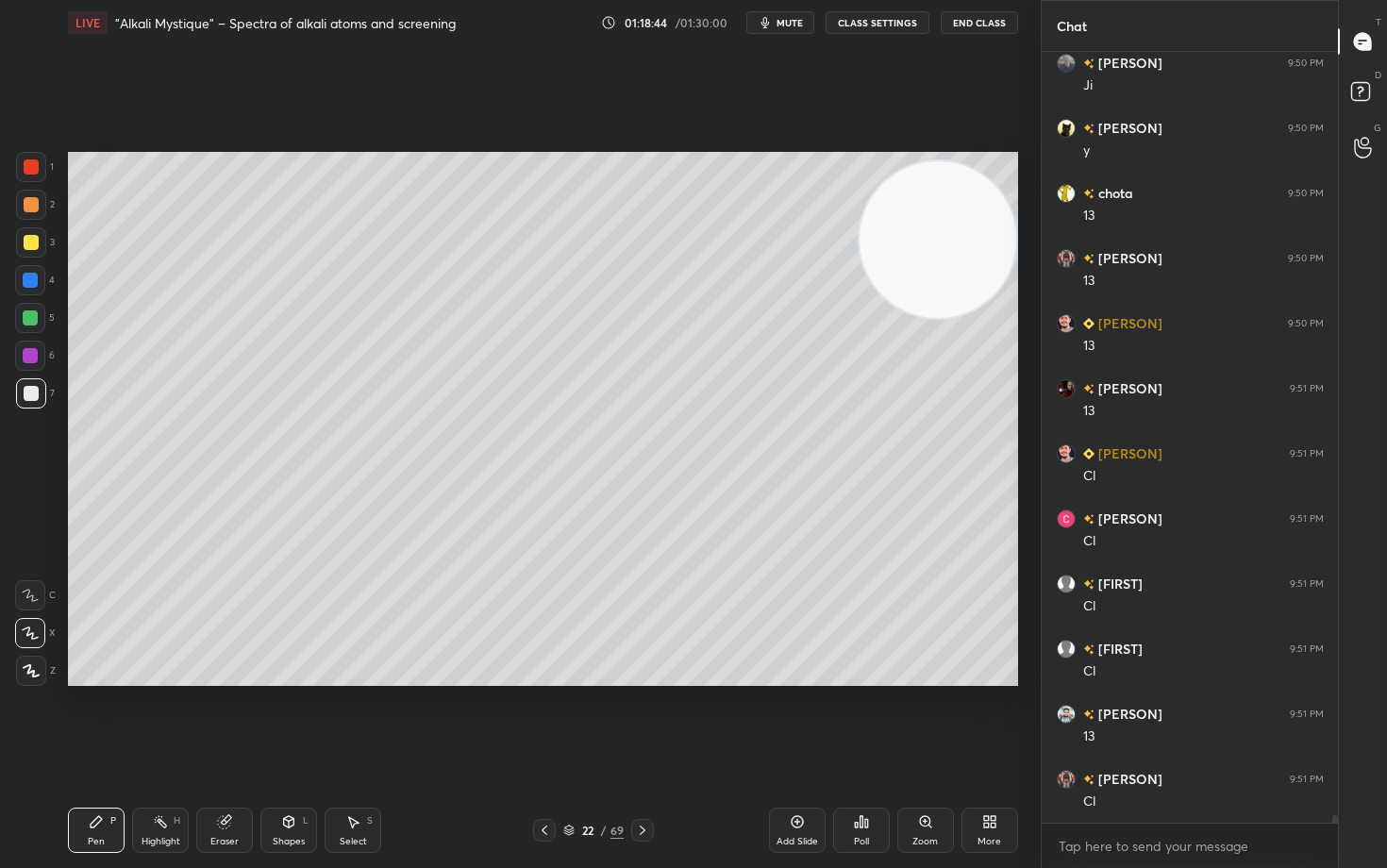 drag, startPoint x: 948, startPoint y: 234, endPoint x: 920, endPoint y: 423, distance: 191.06282 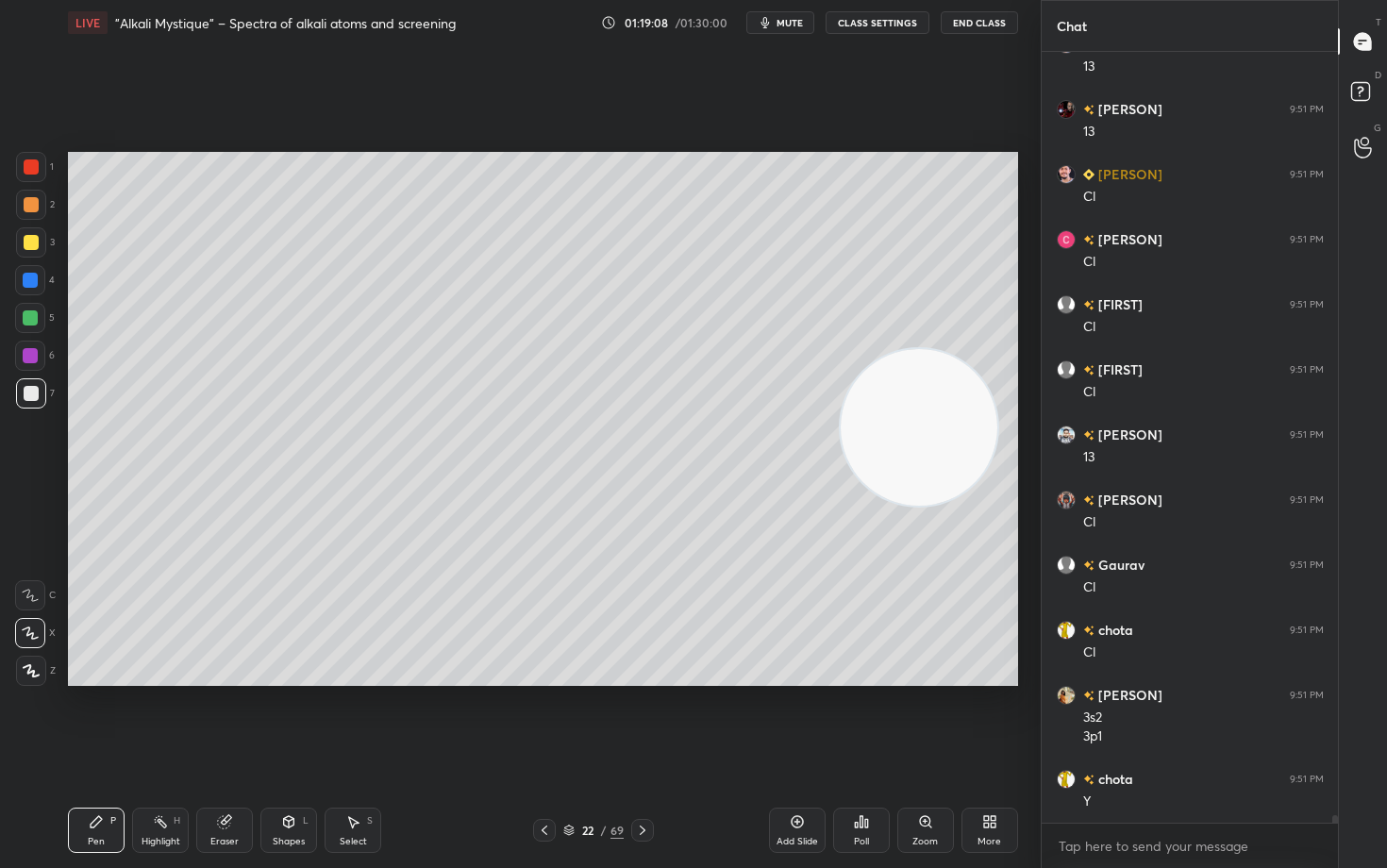 scroll, scrollTop: 77173, scrollLeft: 0, axis: vertical 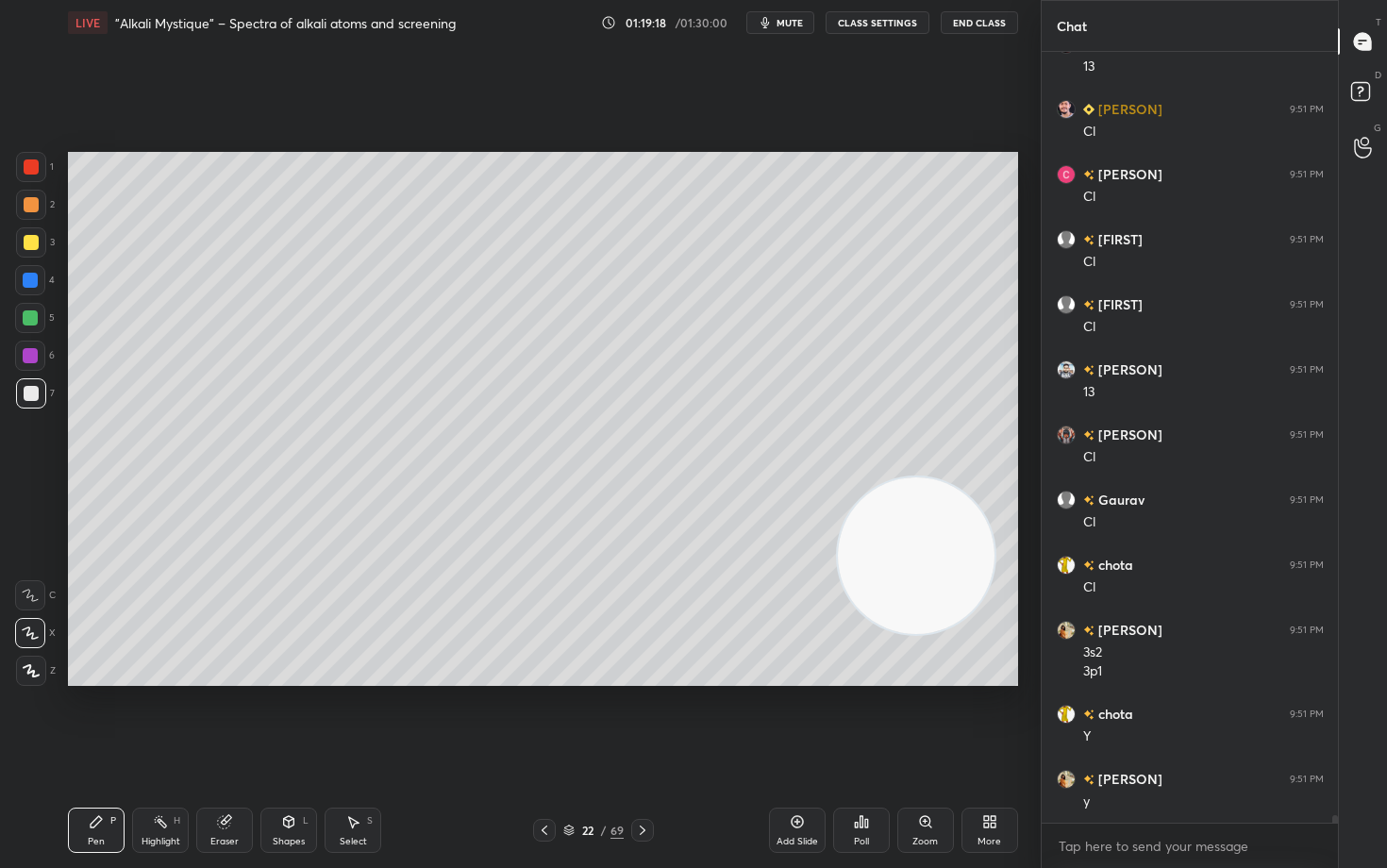 drag, startPoint x: 948, startPoint y: 459, endPoint x: 922, endPoint y: 547, distance: 91.760558 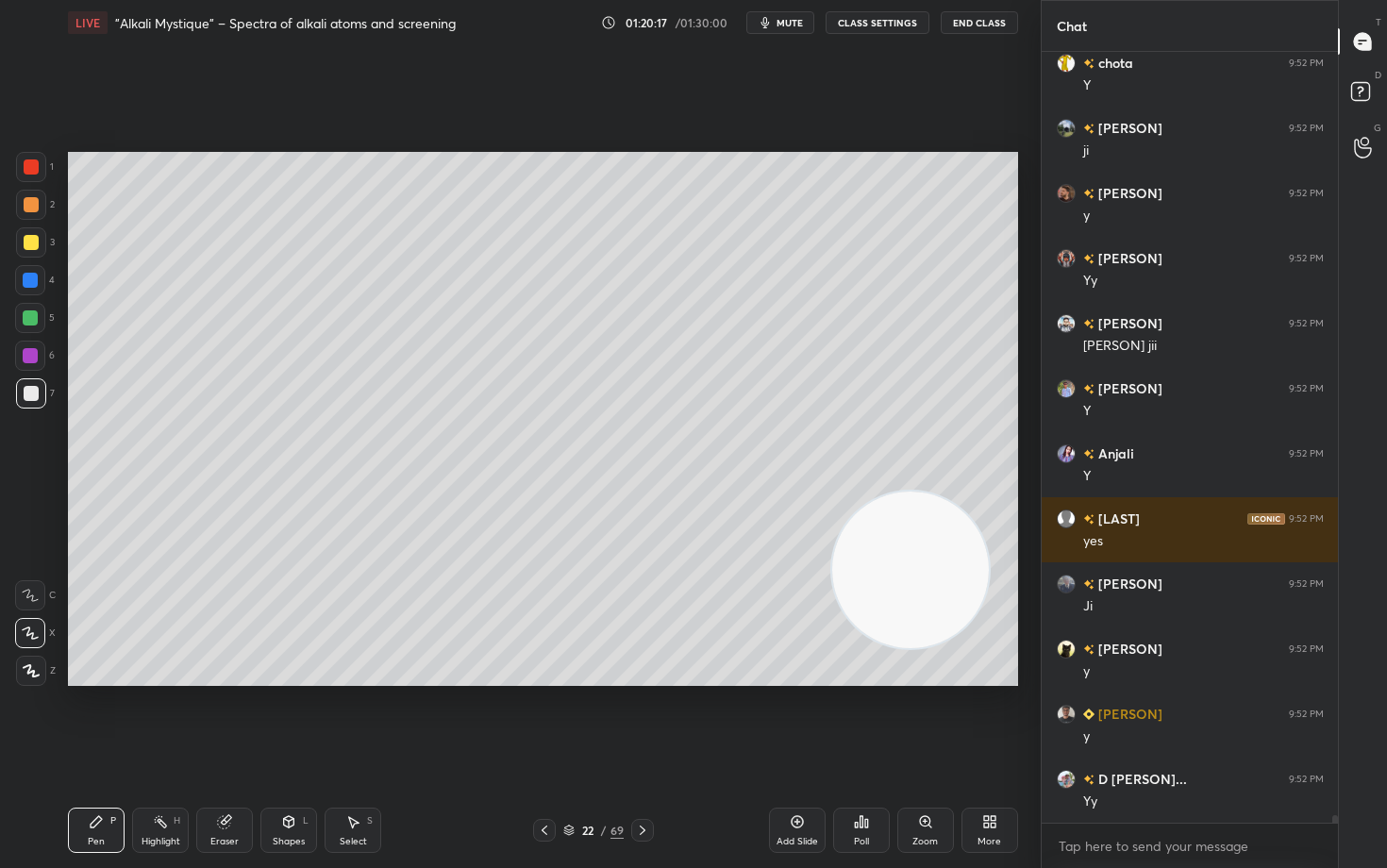 scroll, scrollTop: 79581, scrollLeft: 0, axis: vertical 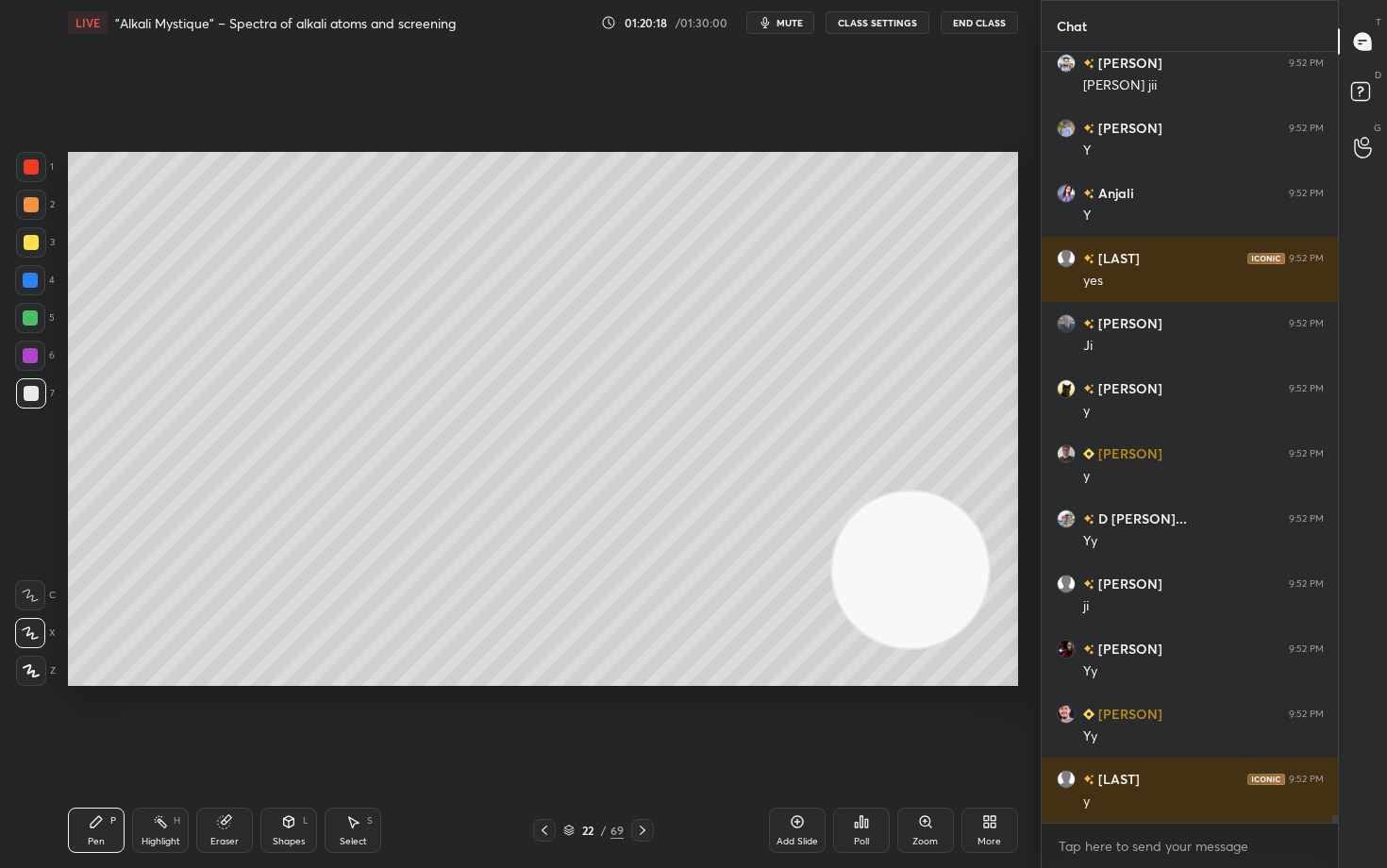 click at bounding box center [31, 205] 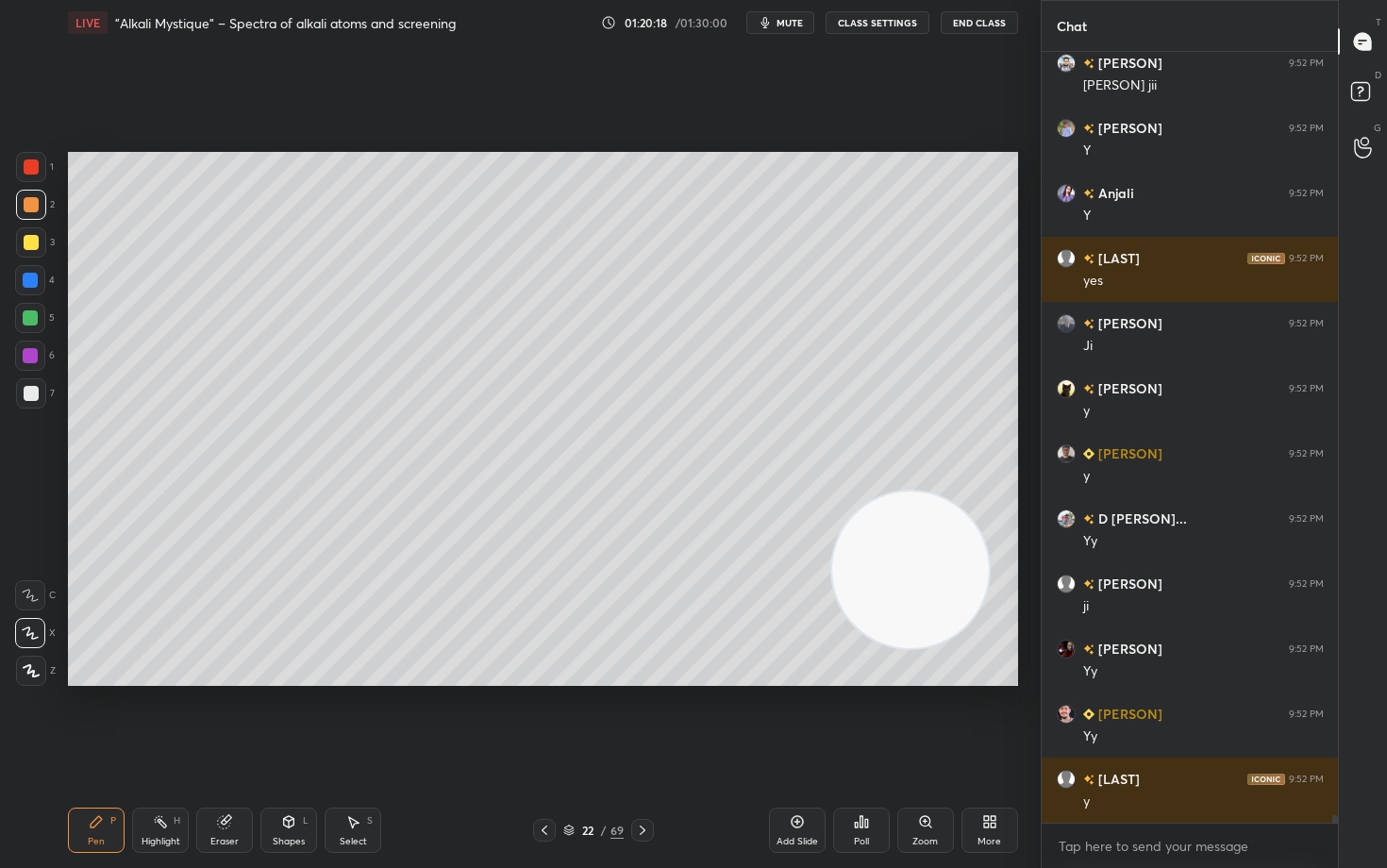 scroll, scrollTop: 79647, scrollLeft: 0, axis: vertical 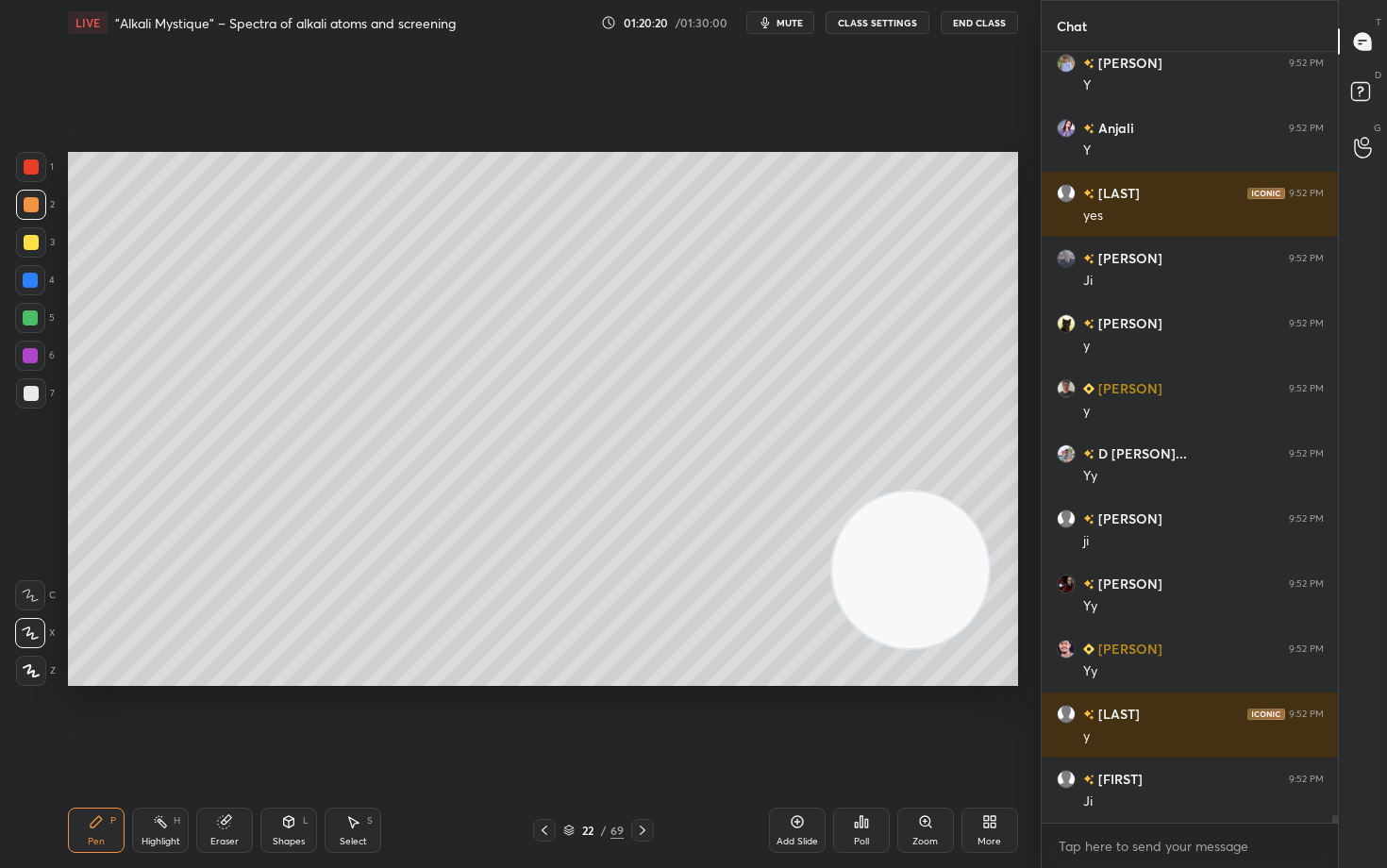 click 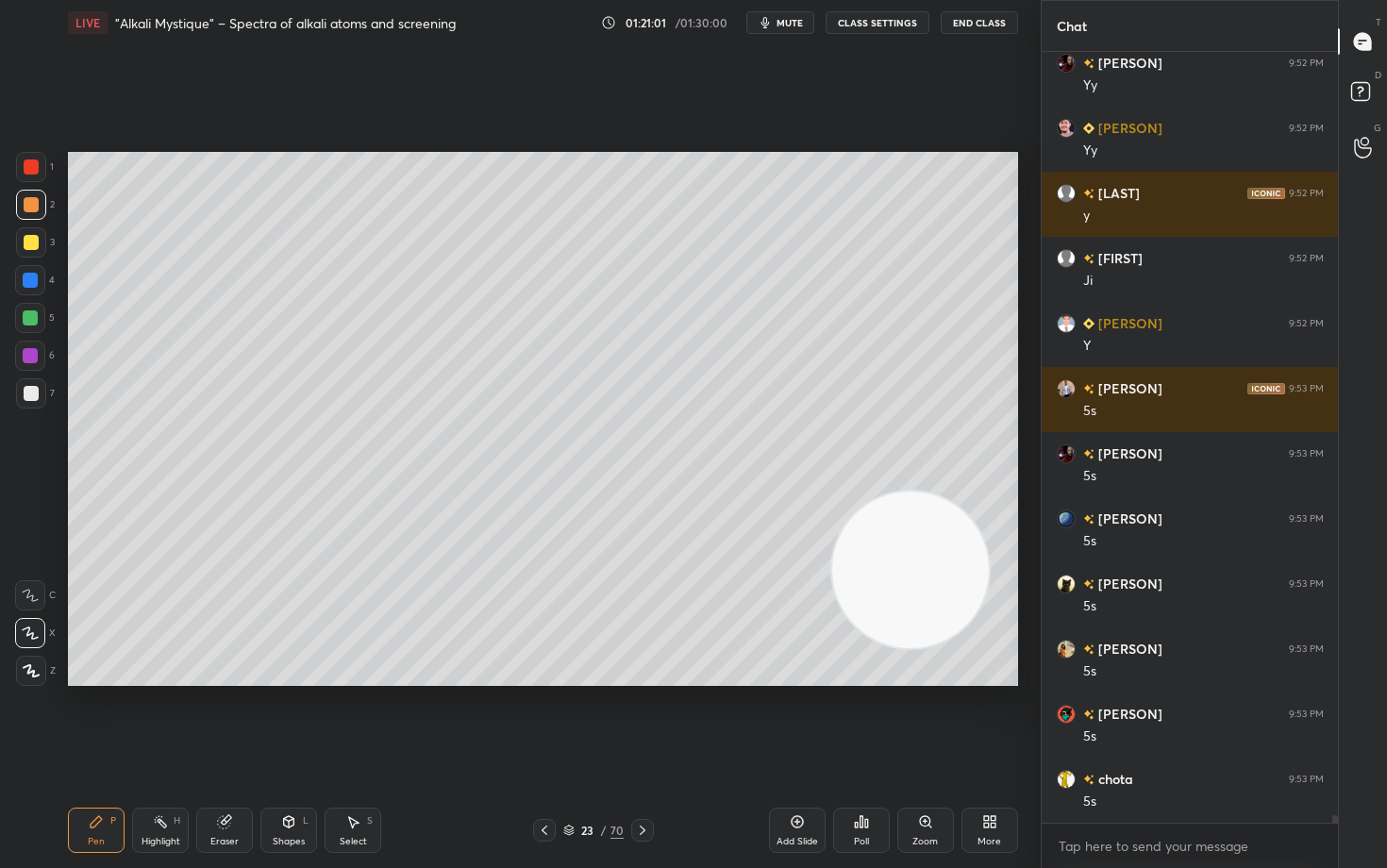scroll, scrollTop: 80232, scrollLeft: 0, axis: vertical 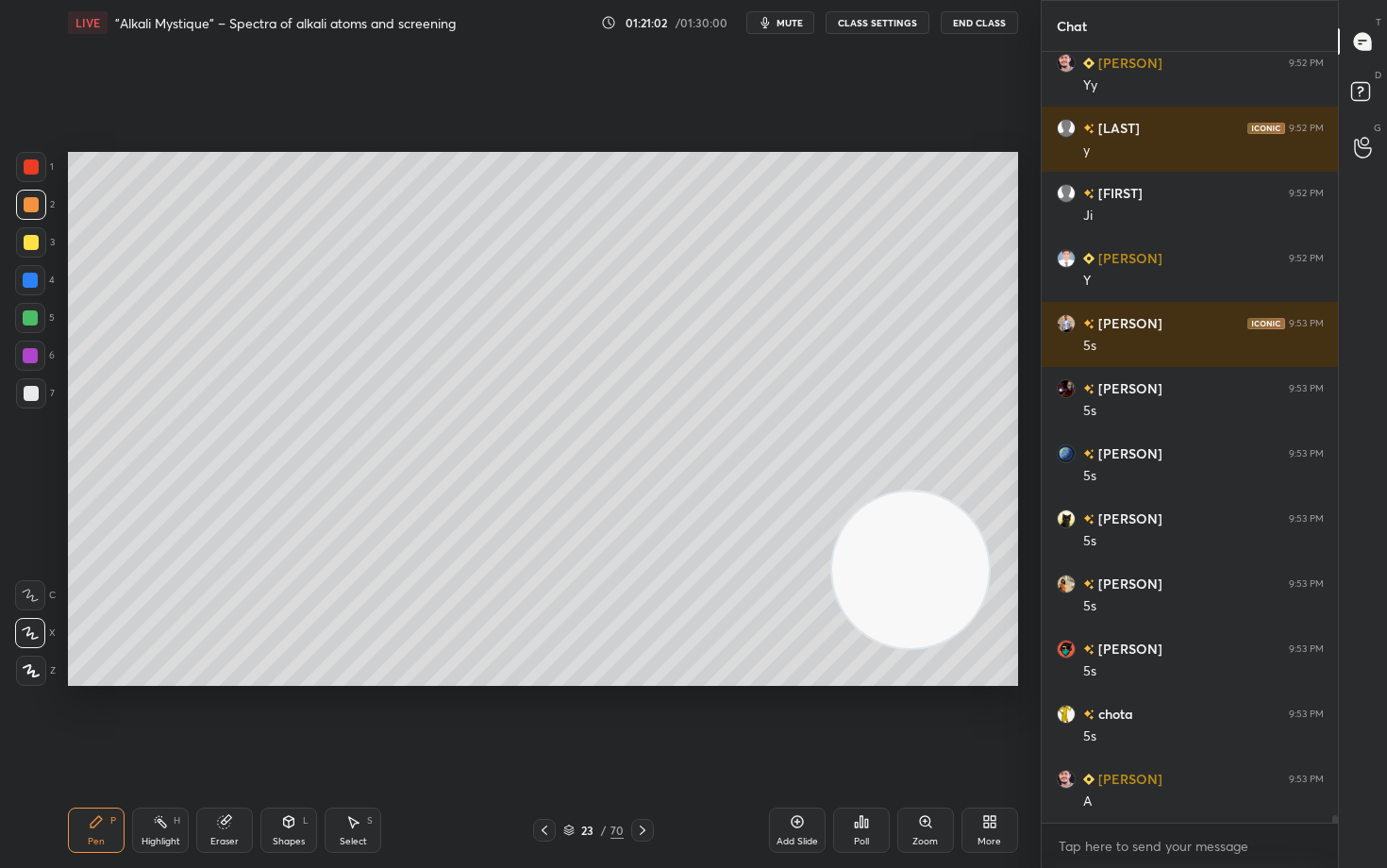 drag, startPoint x: 26, startPoint y: 273, endPoint x: 45, endPoint y: 301, distance: 33.83785 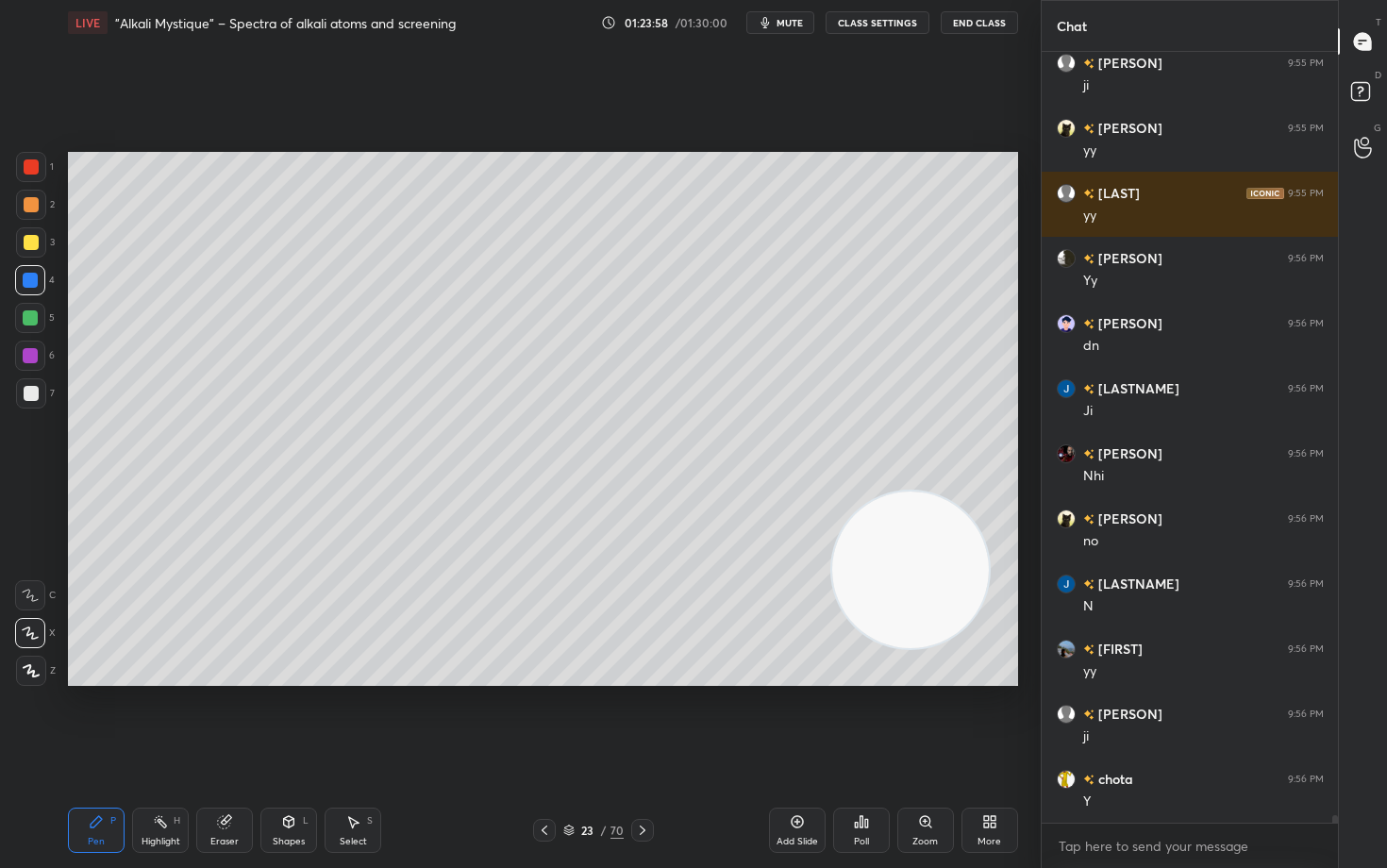 scroll, scrollTop: 77517, scrollLeft: 0, axis: vertical 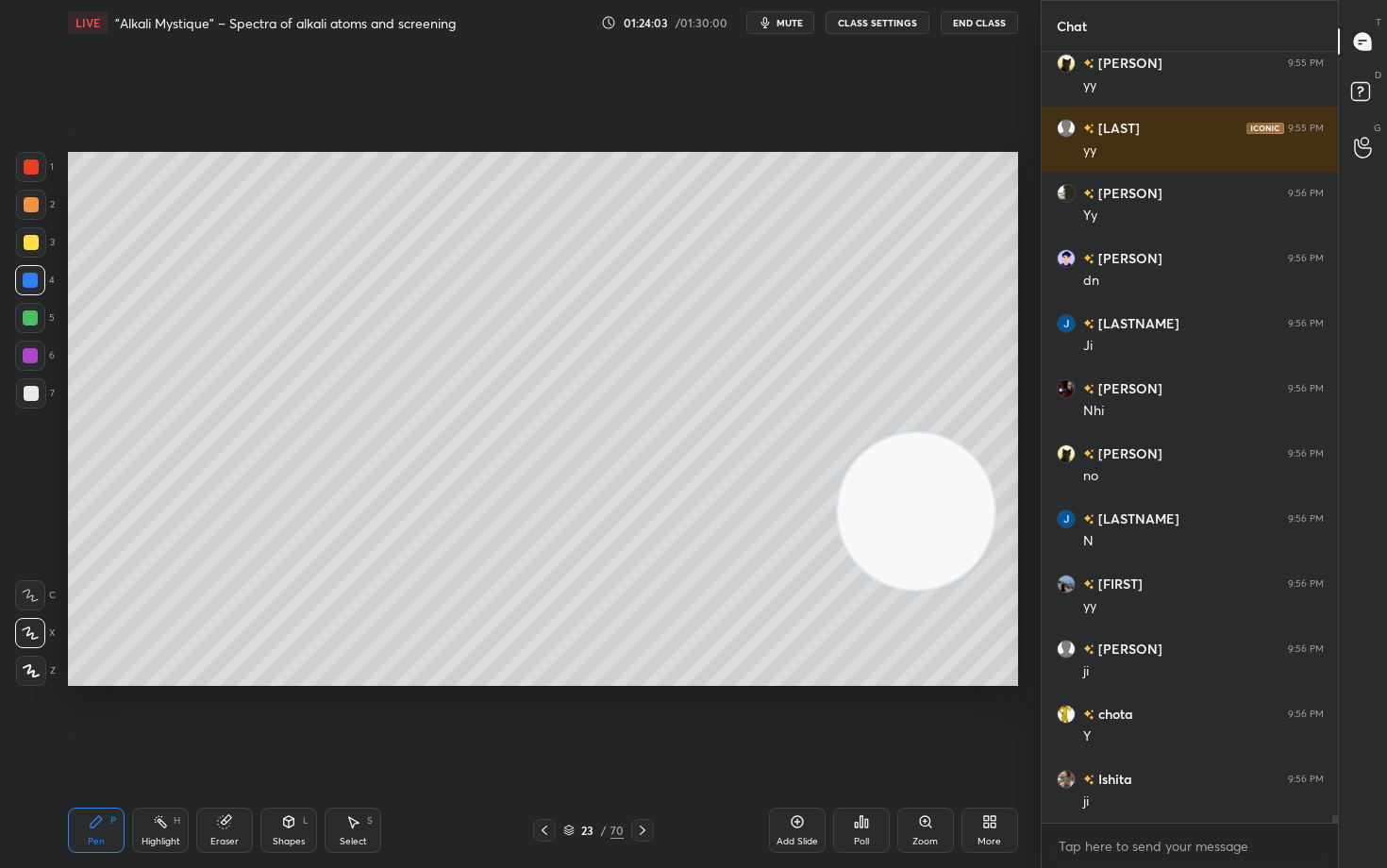 drag, startPoint x: 918, startPoint y: 538, endPoint x: 950, endPoint y: 221, distance: 318.61105 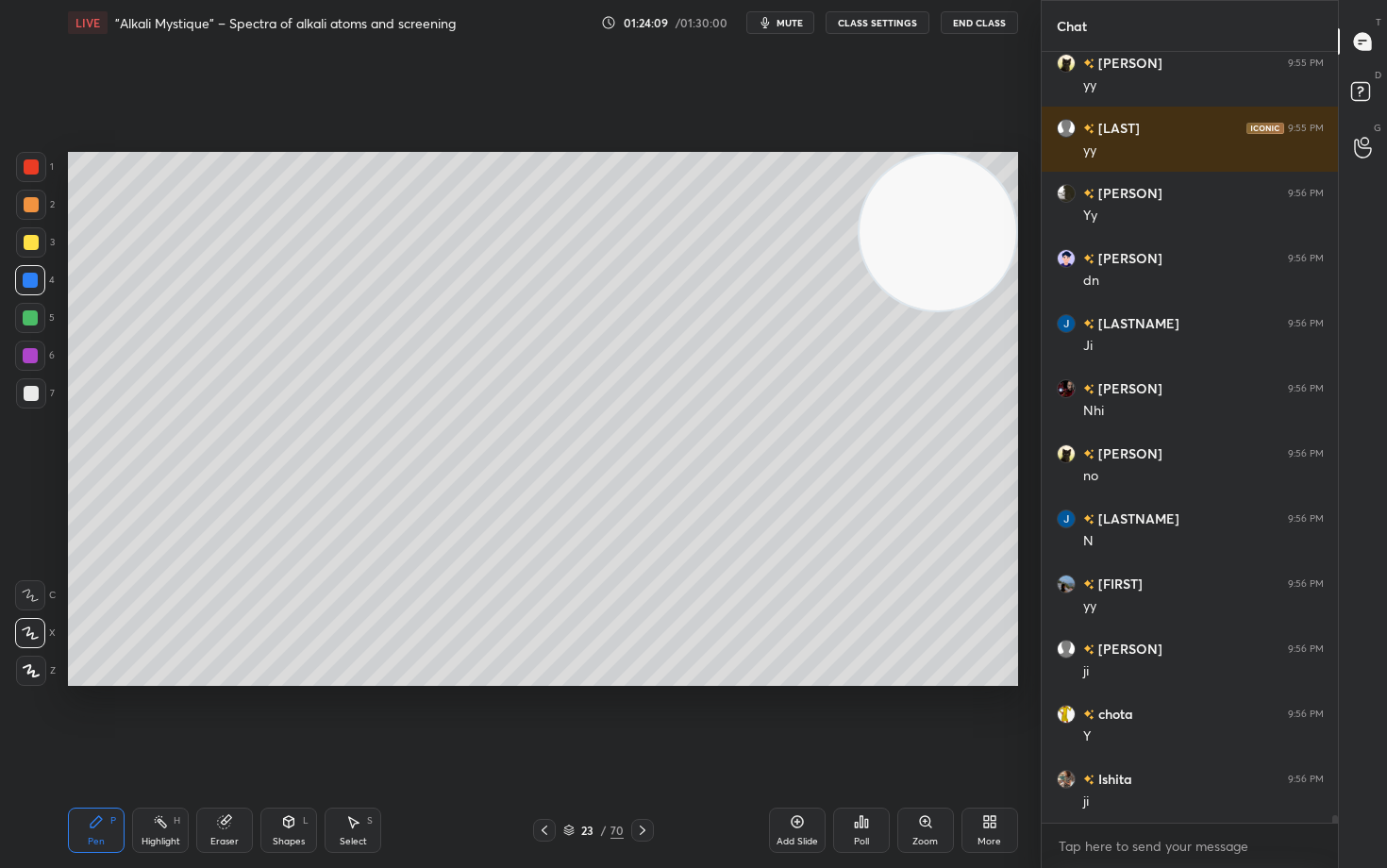 drag, startPoint x: 921, startPoint y: 272, endPoint x: 952, endPoint y: 222, distance: 58.830264 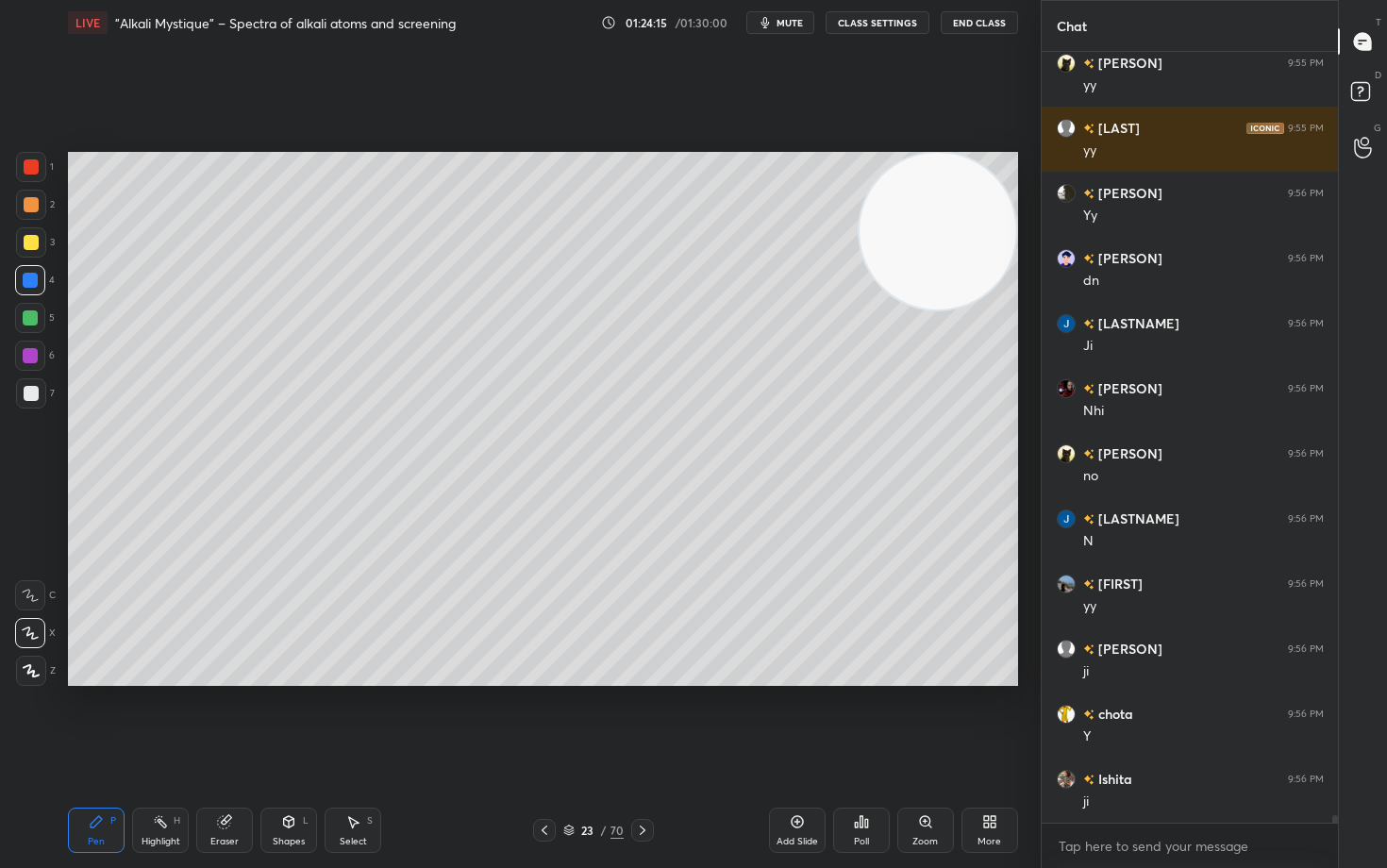 click at bounding box center (31, 393) 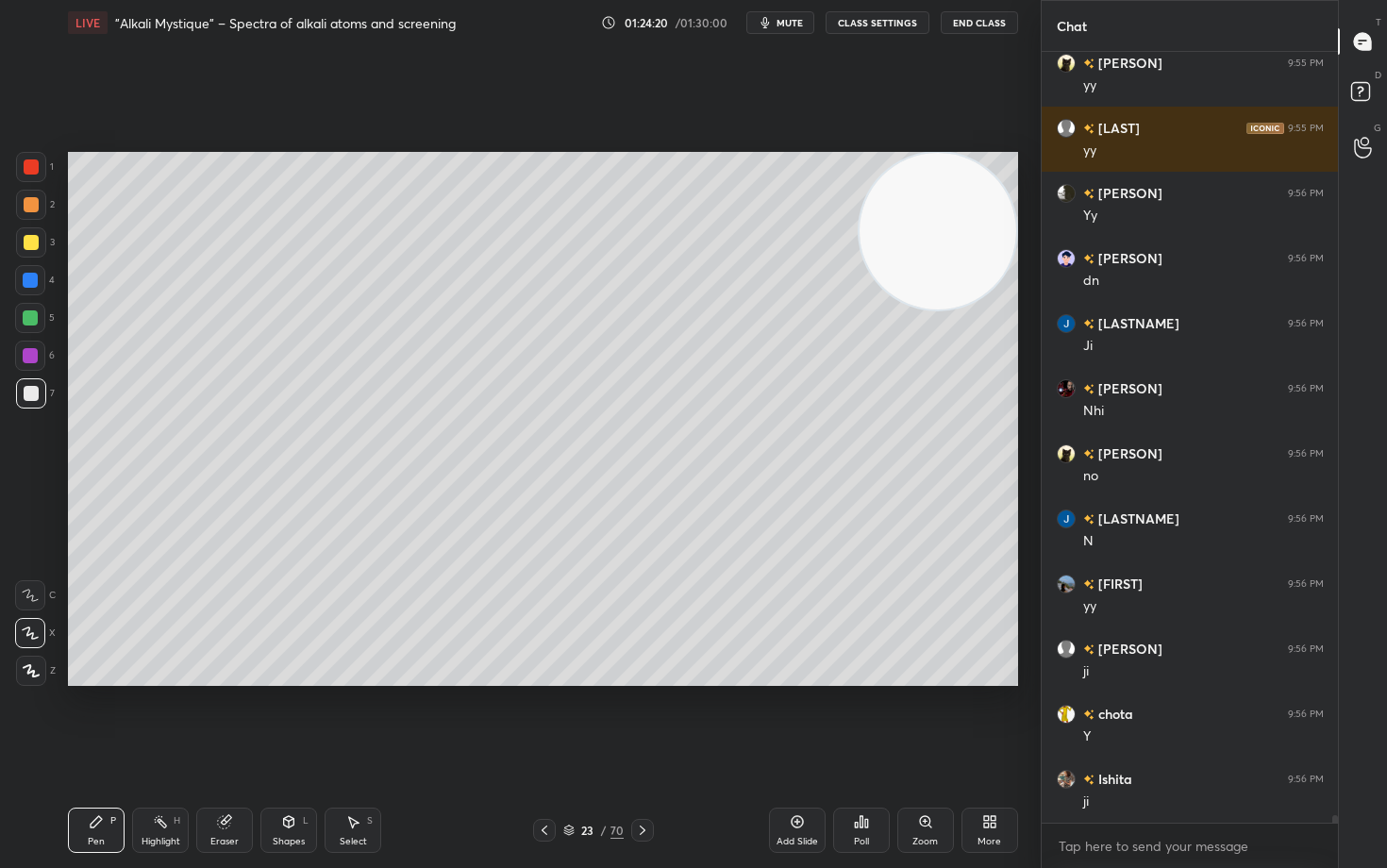 scroll, scrollTop: 77599, scrollLeft: 0, axis: vertical 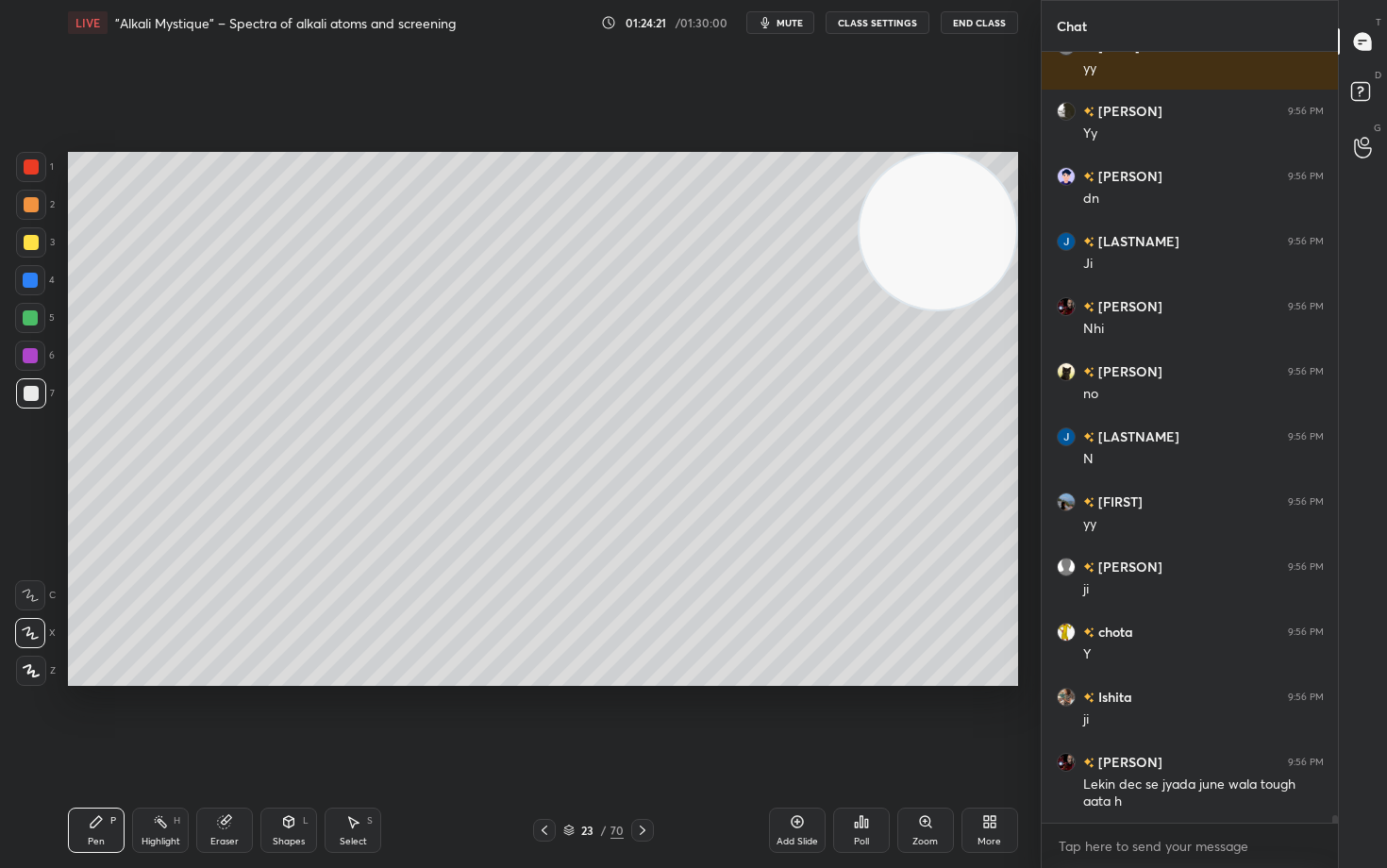 click 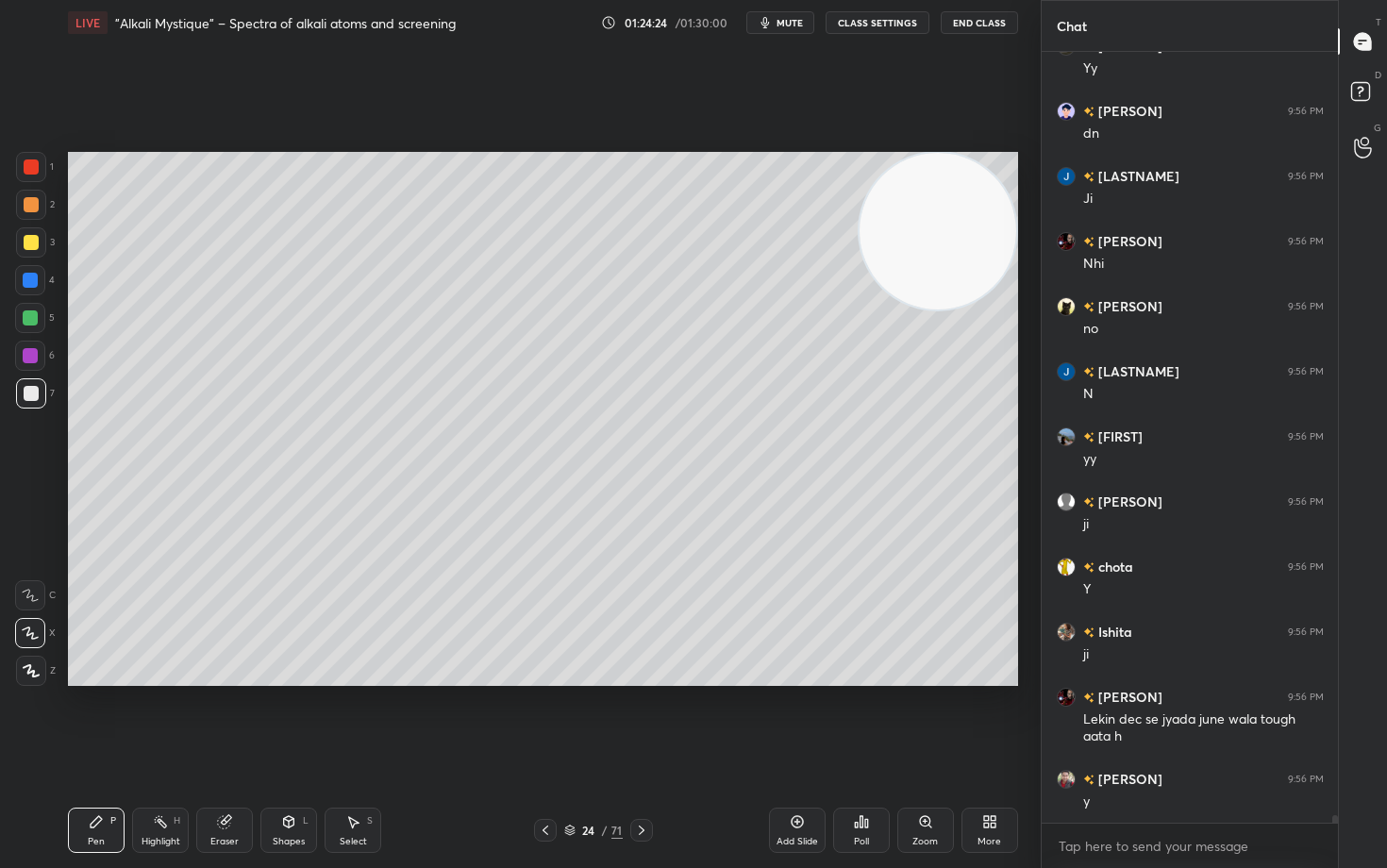 scroll, scrollTop: 77729, scrollLeft: 0, axis: vertical 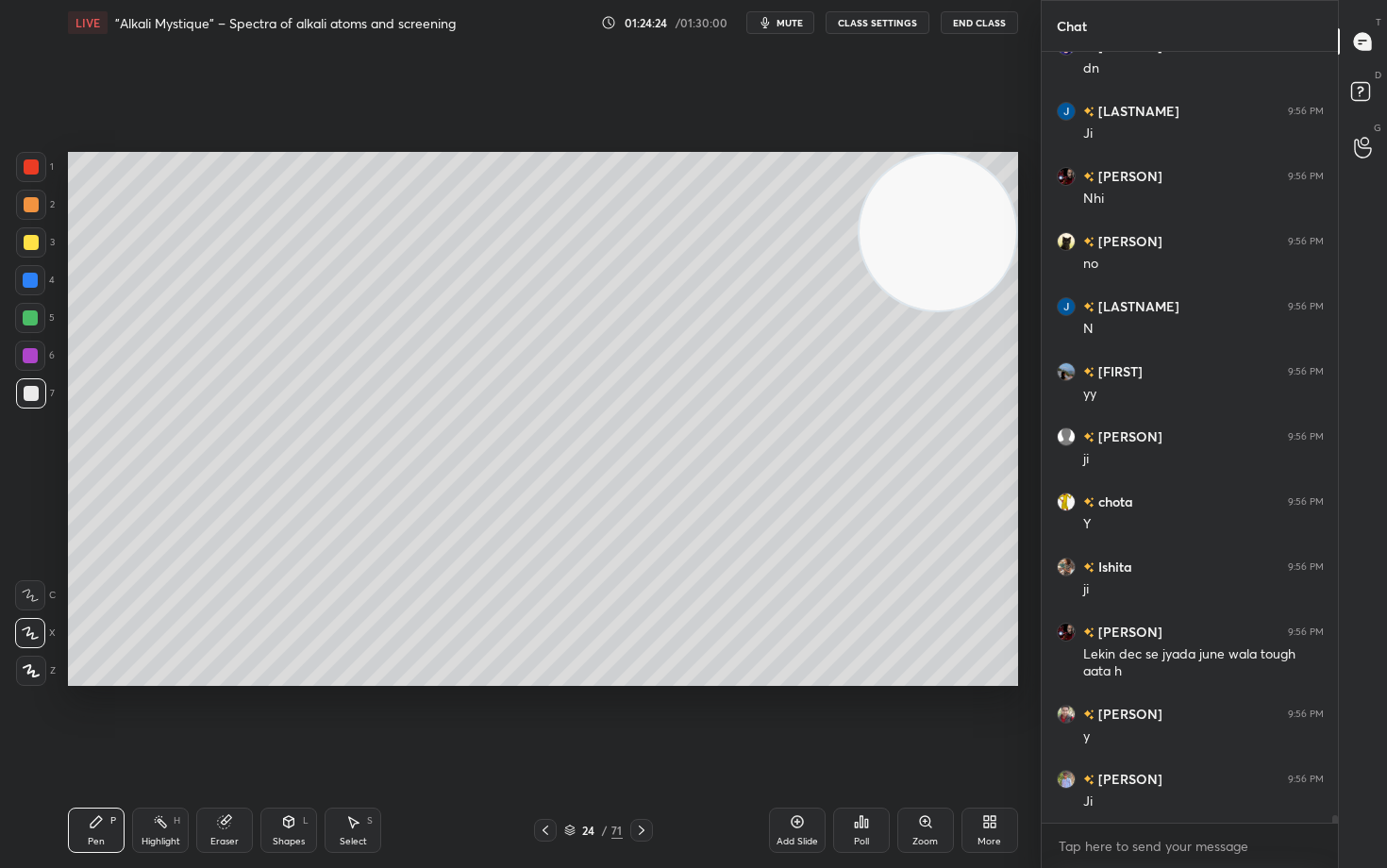 drag, startPoint x: 933, startPoint y: 243, endPoint x: 950, endPoint y: 209, distance: 38.01316 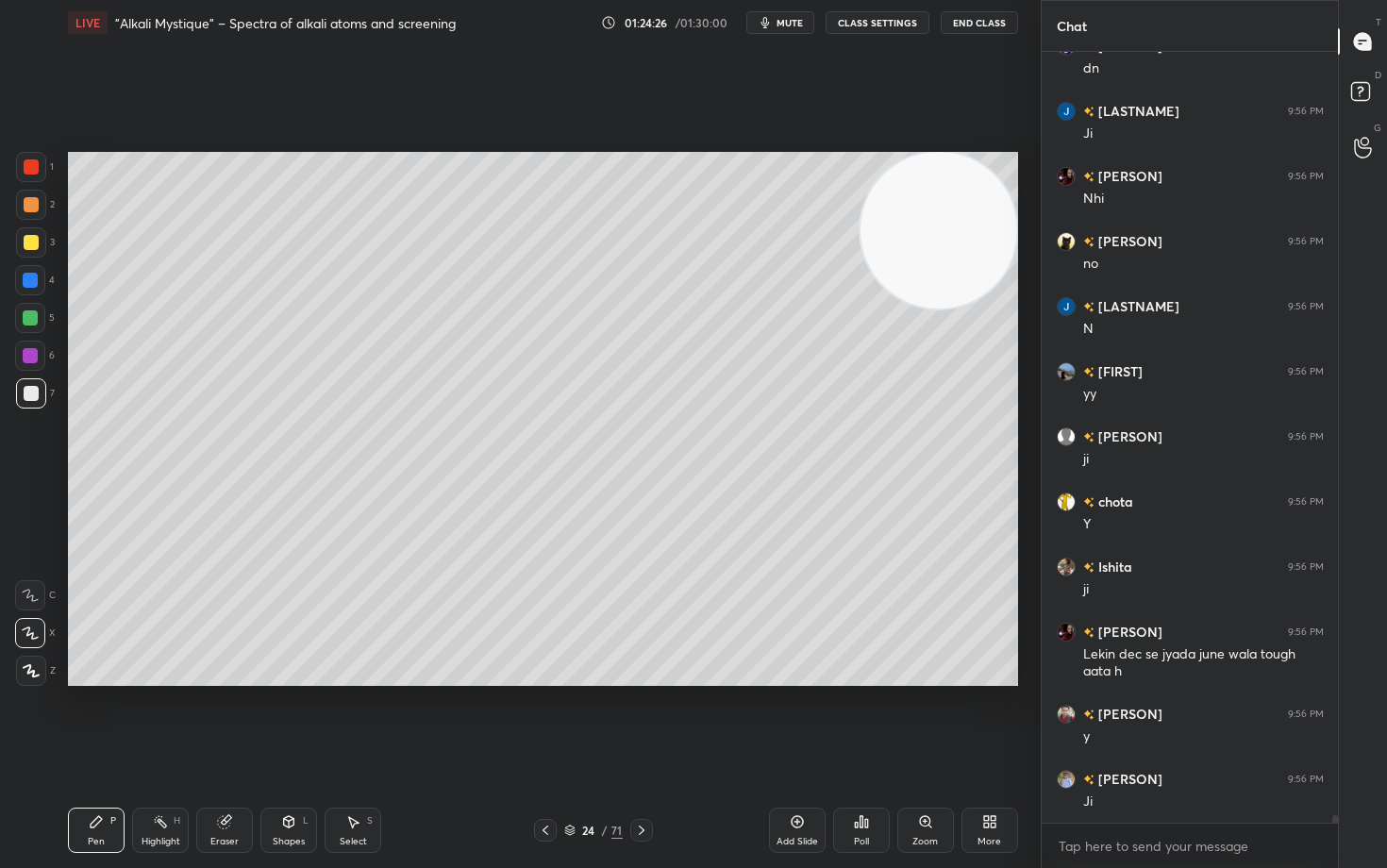 drag, startPoint x: 28, startPoint y: 247, endPoint x: 63, endPoint y: 273, distance: 43.60046 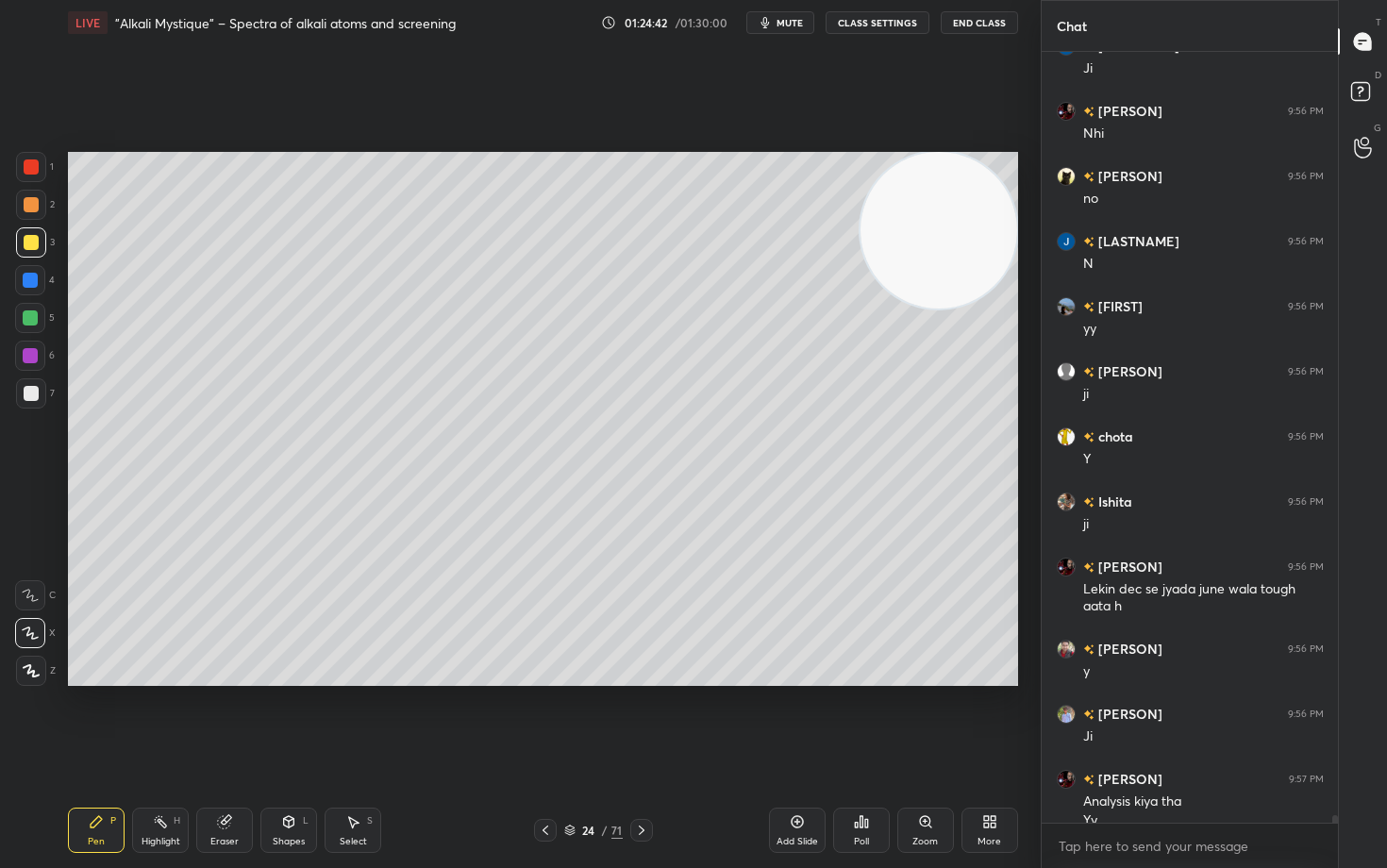 scroll, scrollTop: 77813, scrollLeft: 0, axis: vertical 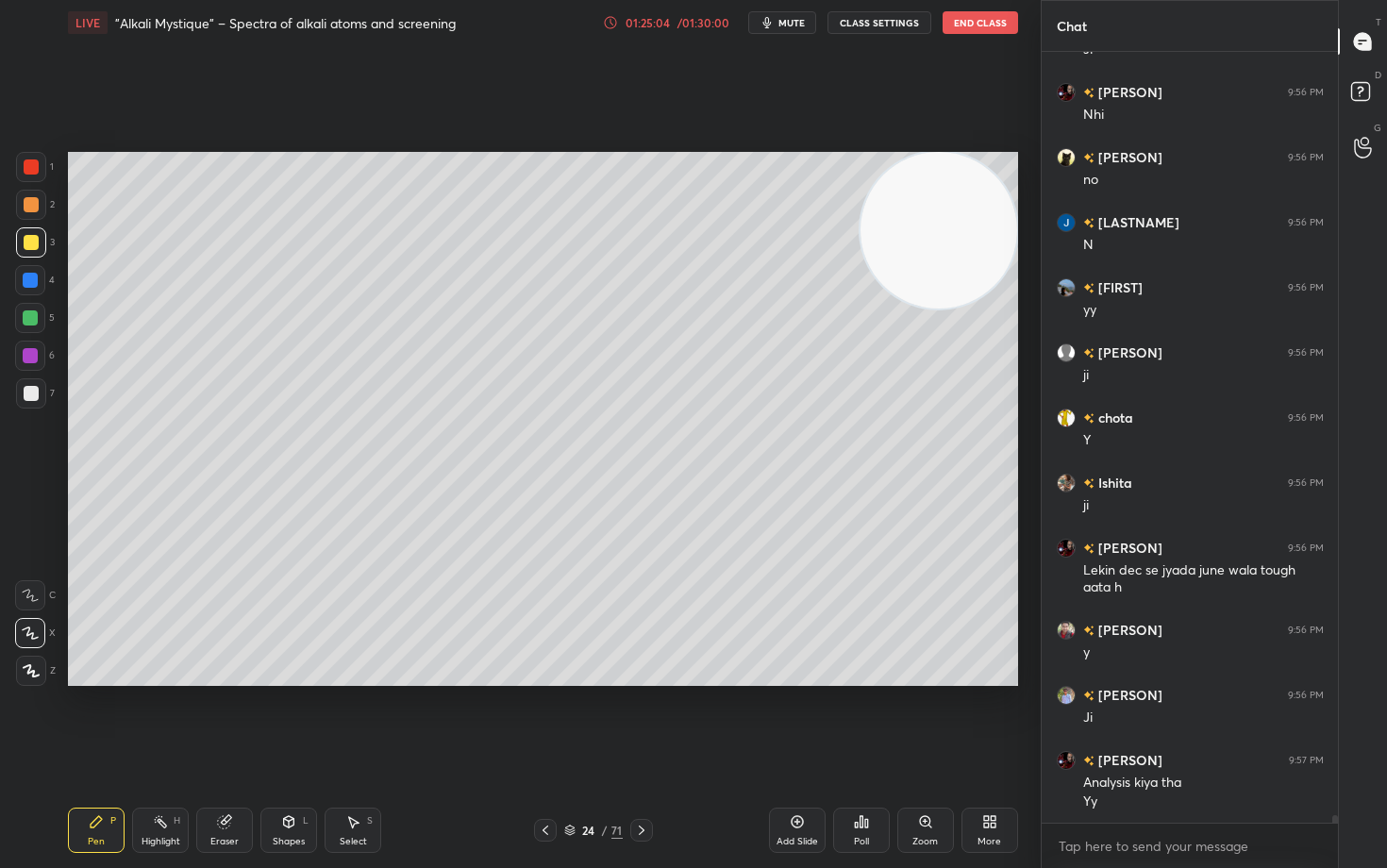 click 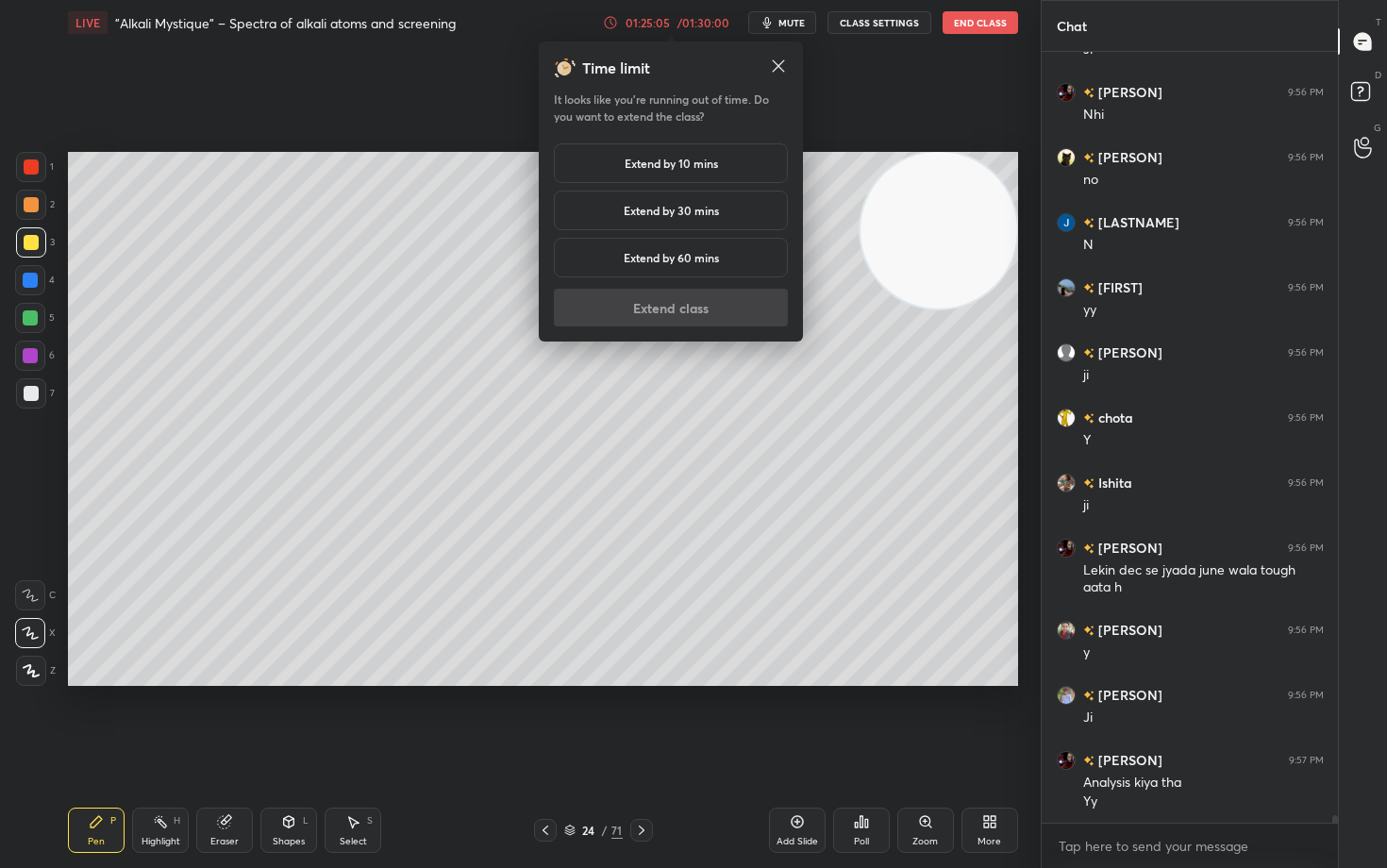 click on "Extend by 10 mins" at bounding box center (671, 163) 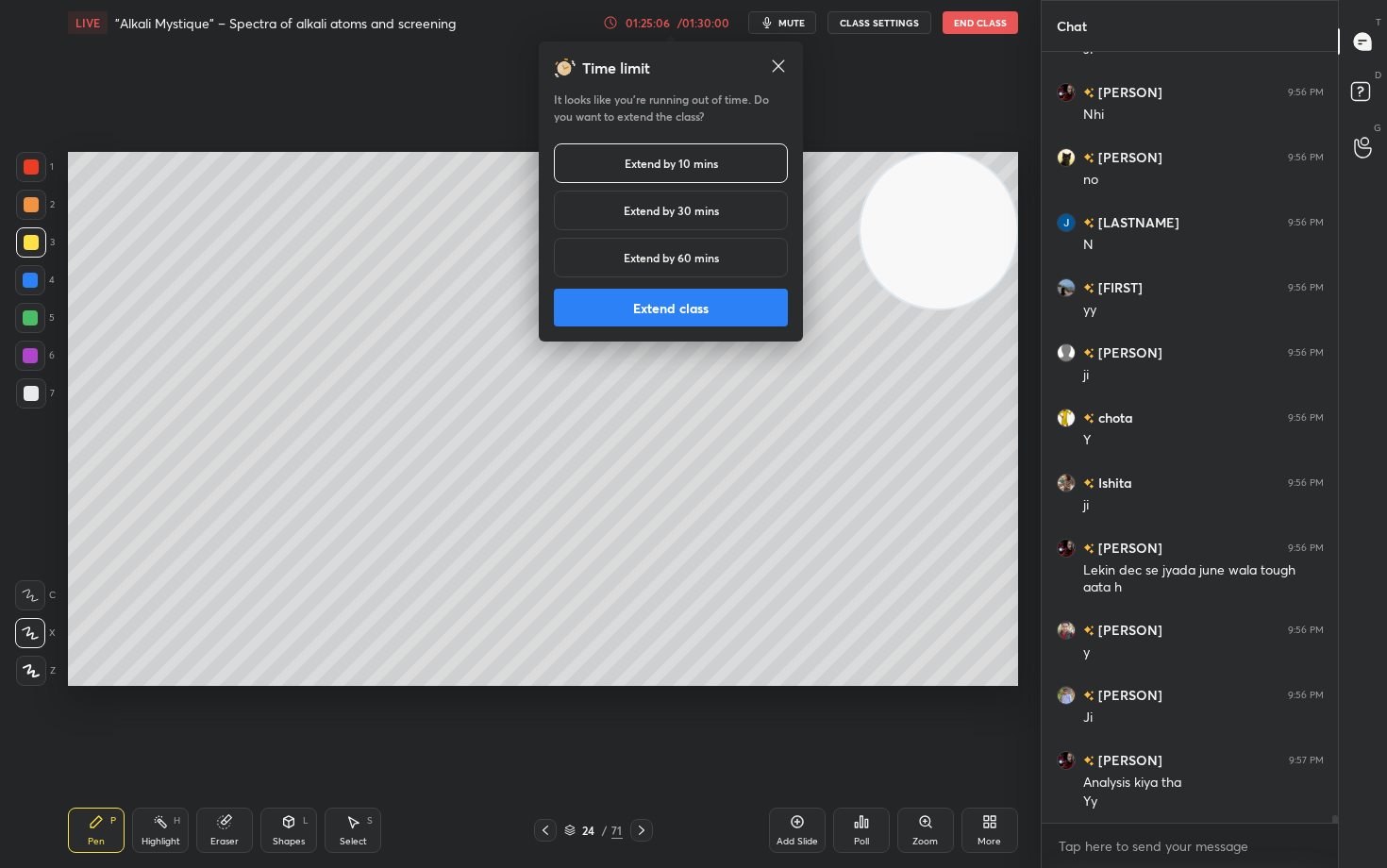 click on "Extend class" at bounding box center [671, 308] 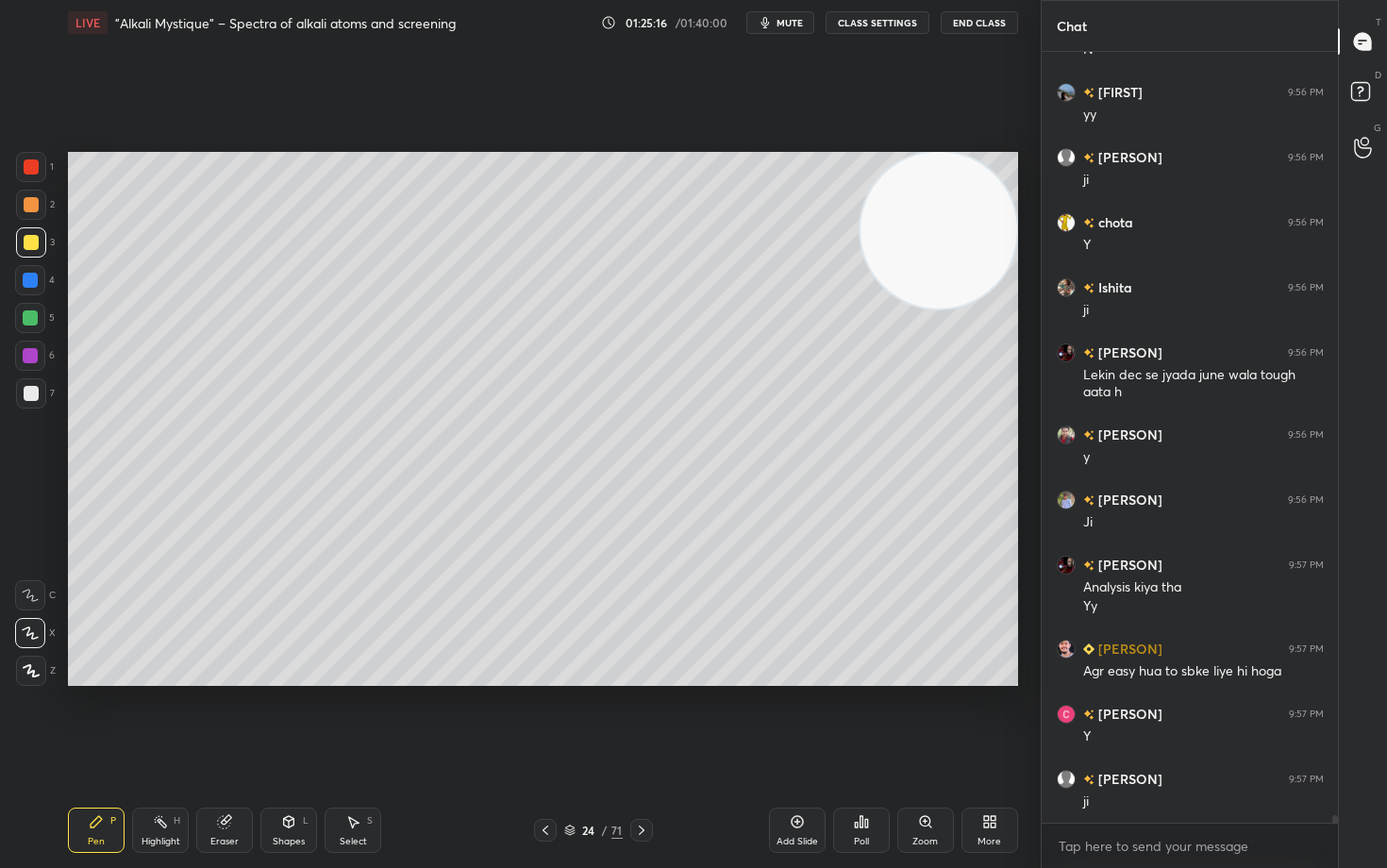 scroll, scrollTop: 78074, scrollLeft: 0, axis: vertical 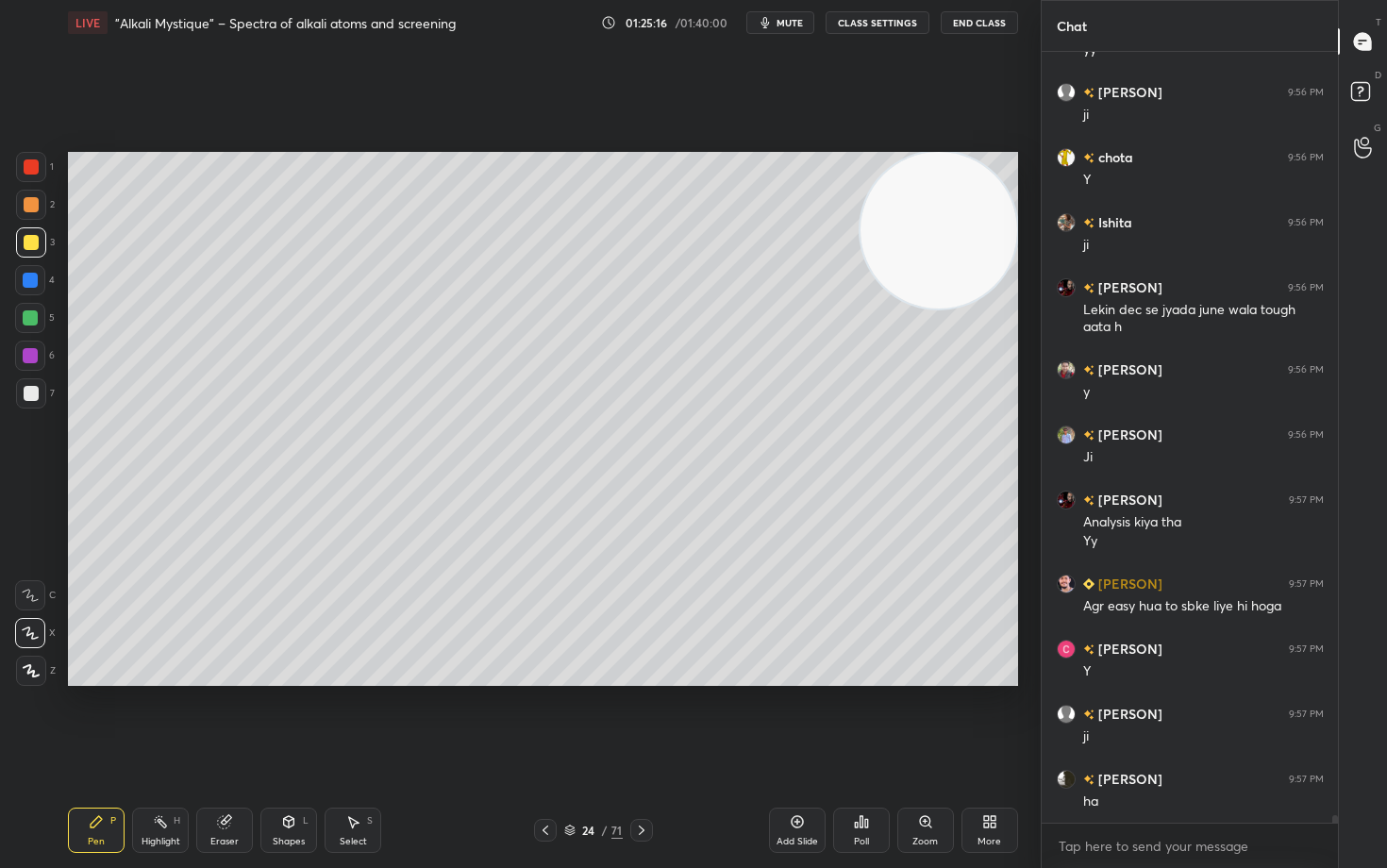 click at bounding box center [31, 205] 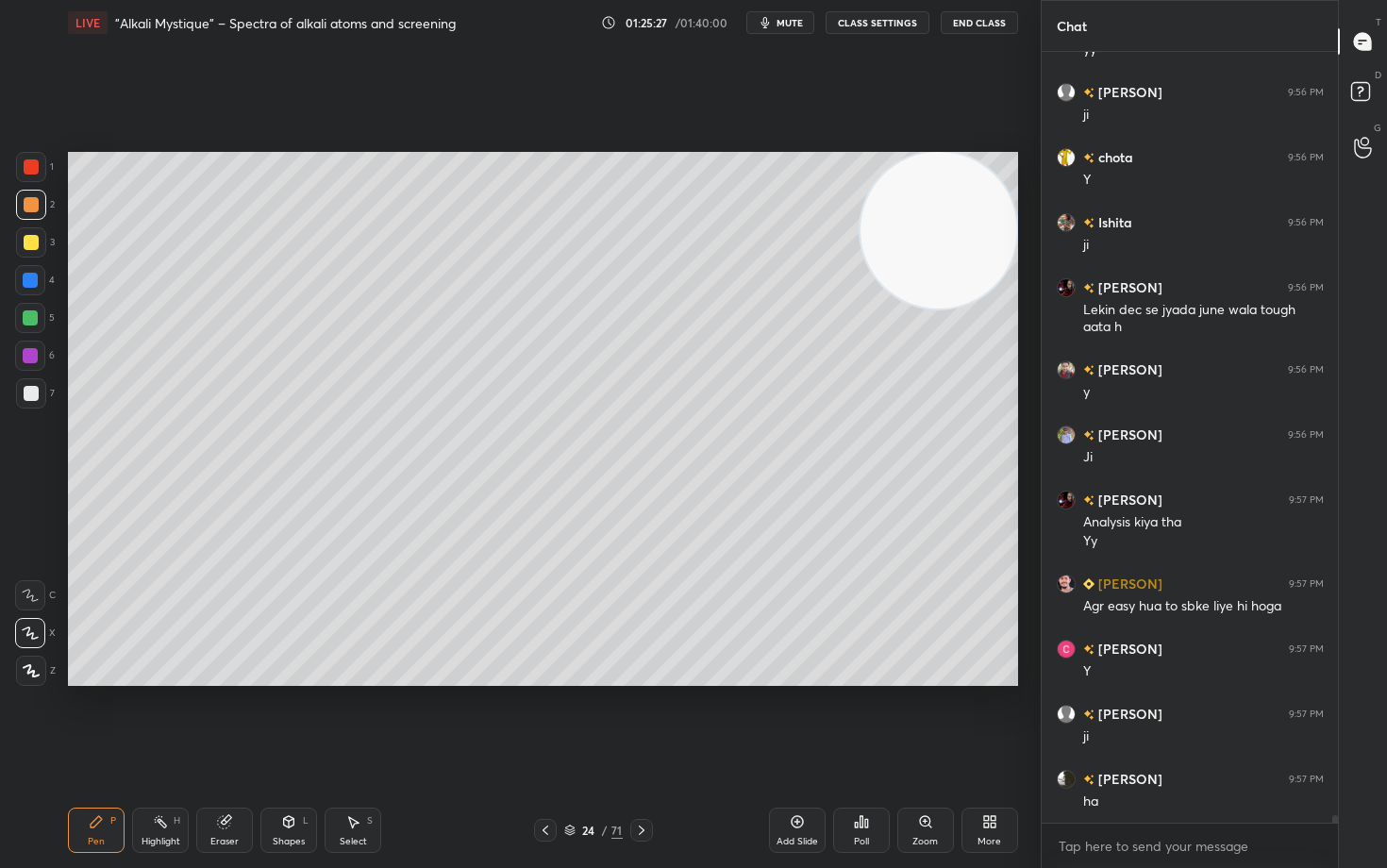 click at bounding box center [31, 242] 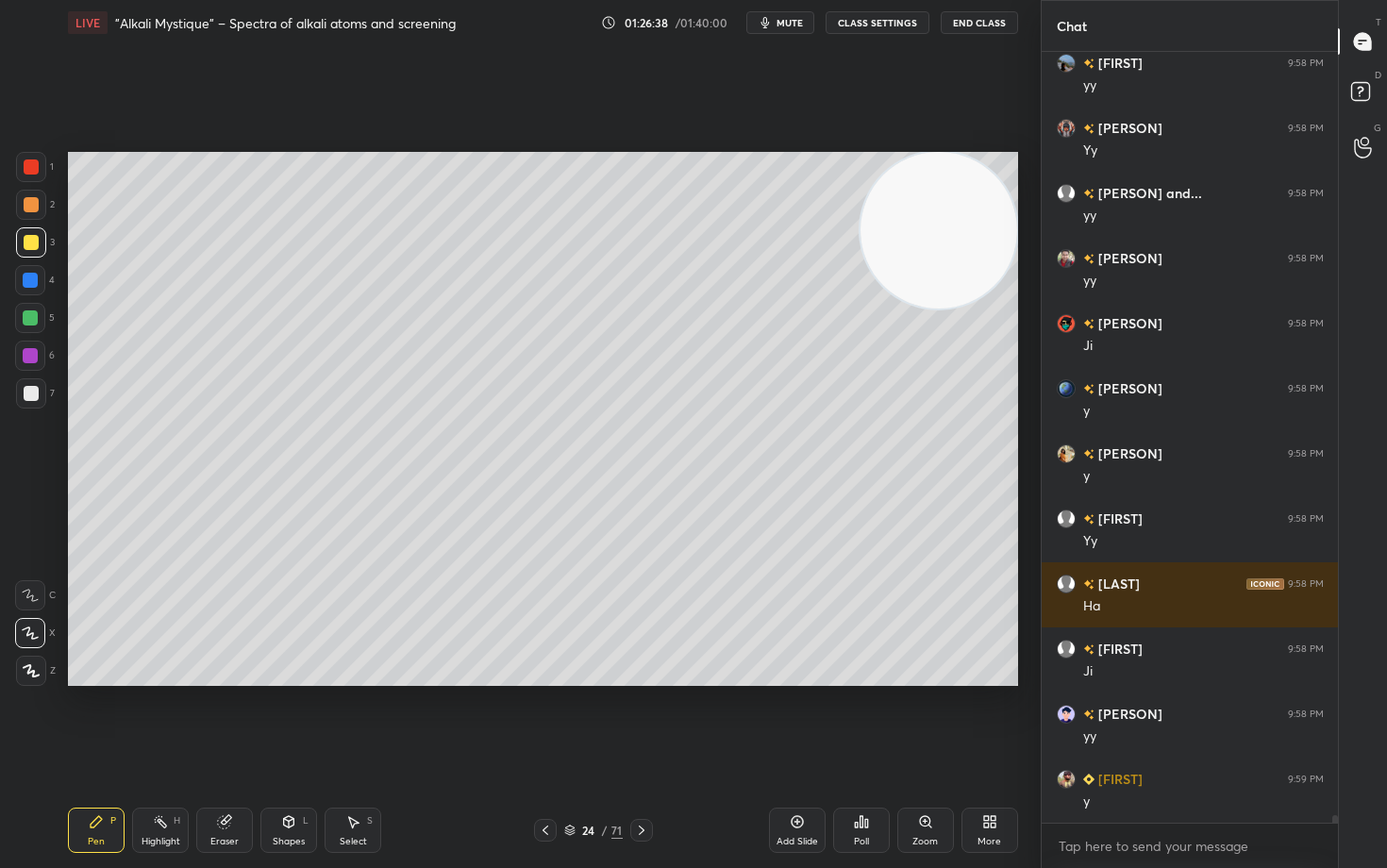 scroll, scrollTop: 80371, scrollLeft: 0, axis: vertical 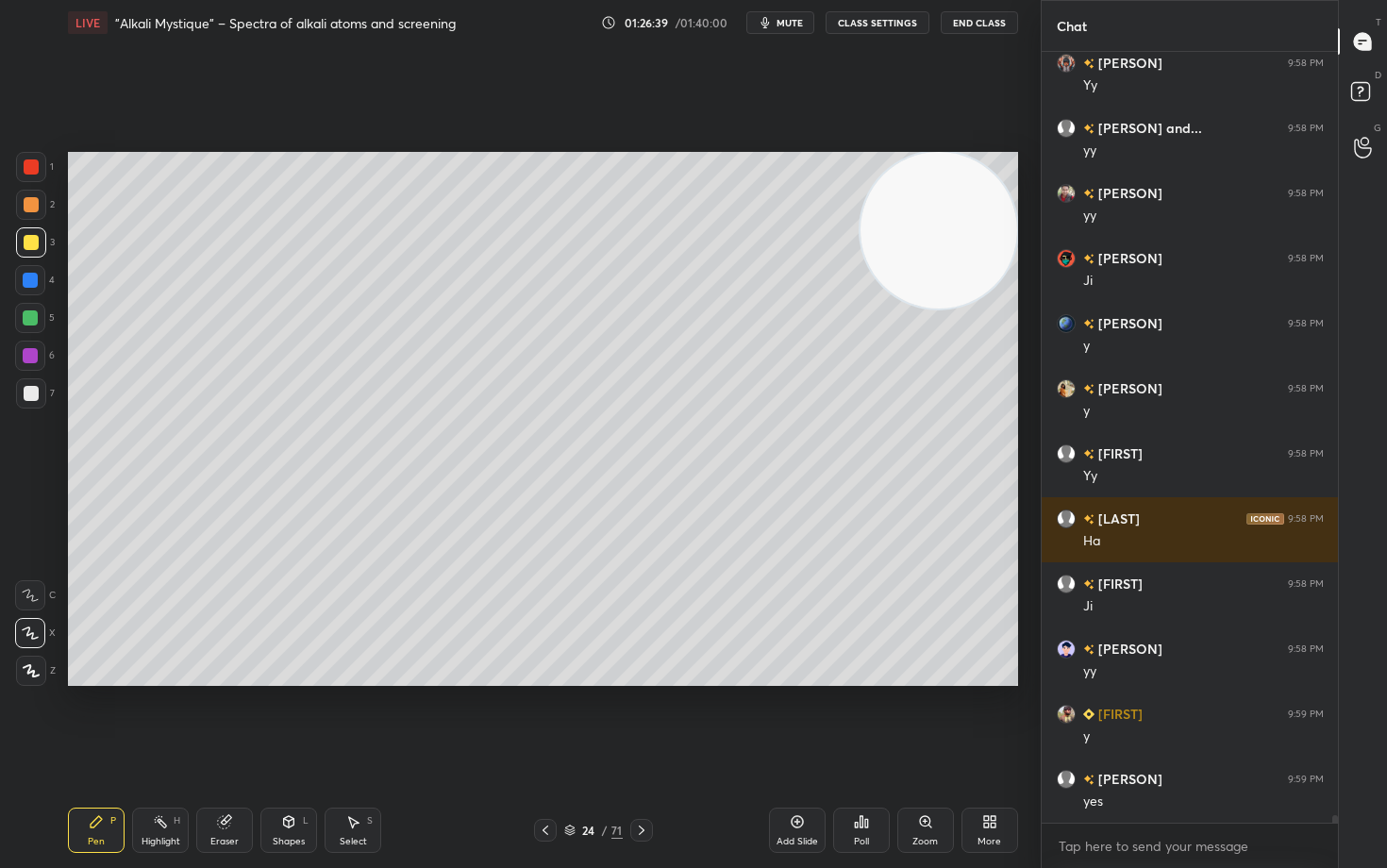 click 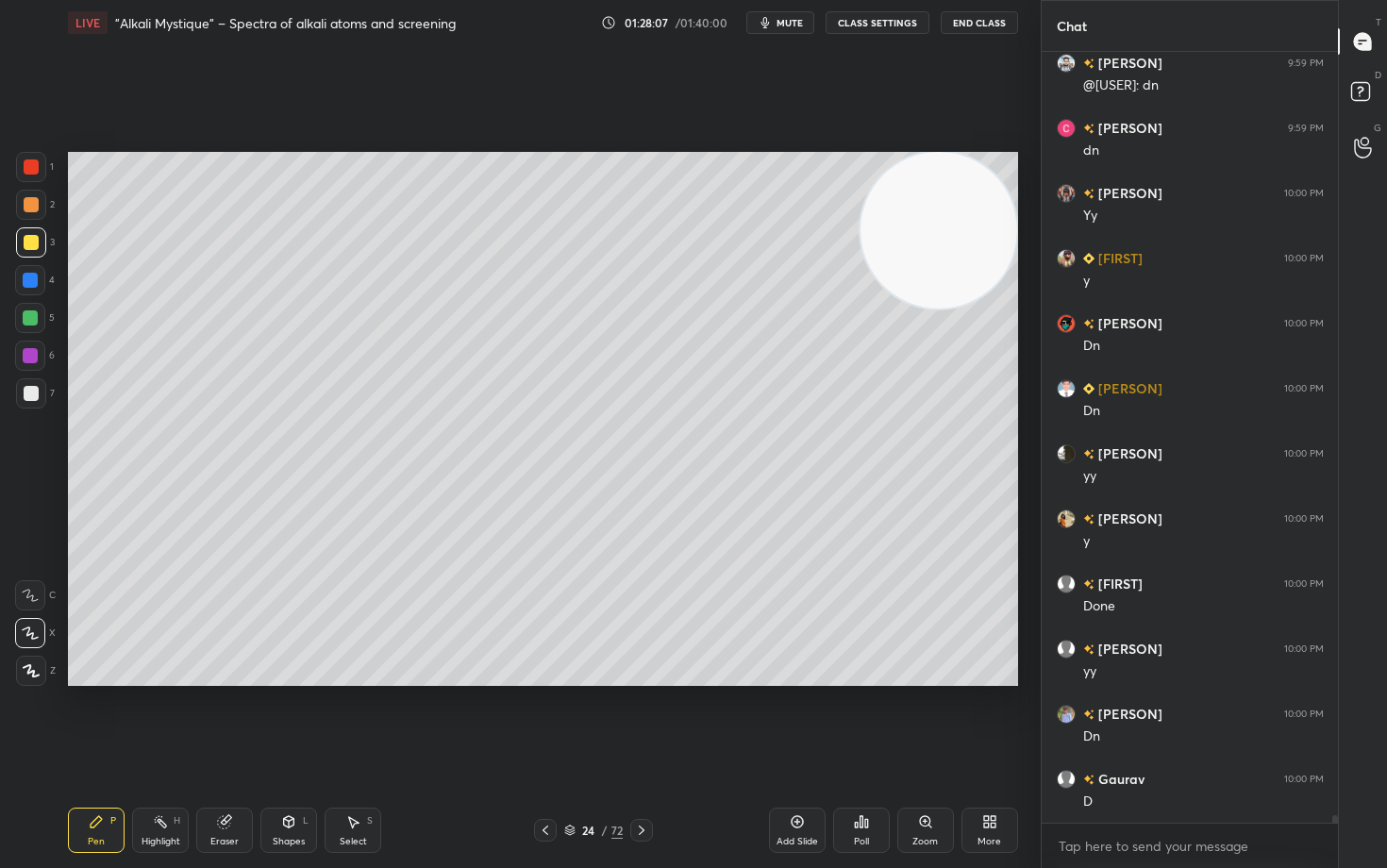scroll, scrollTop: 82454, scrollLeft: 0, axis: vertical 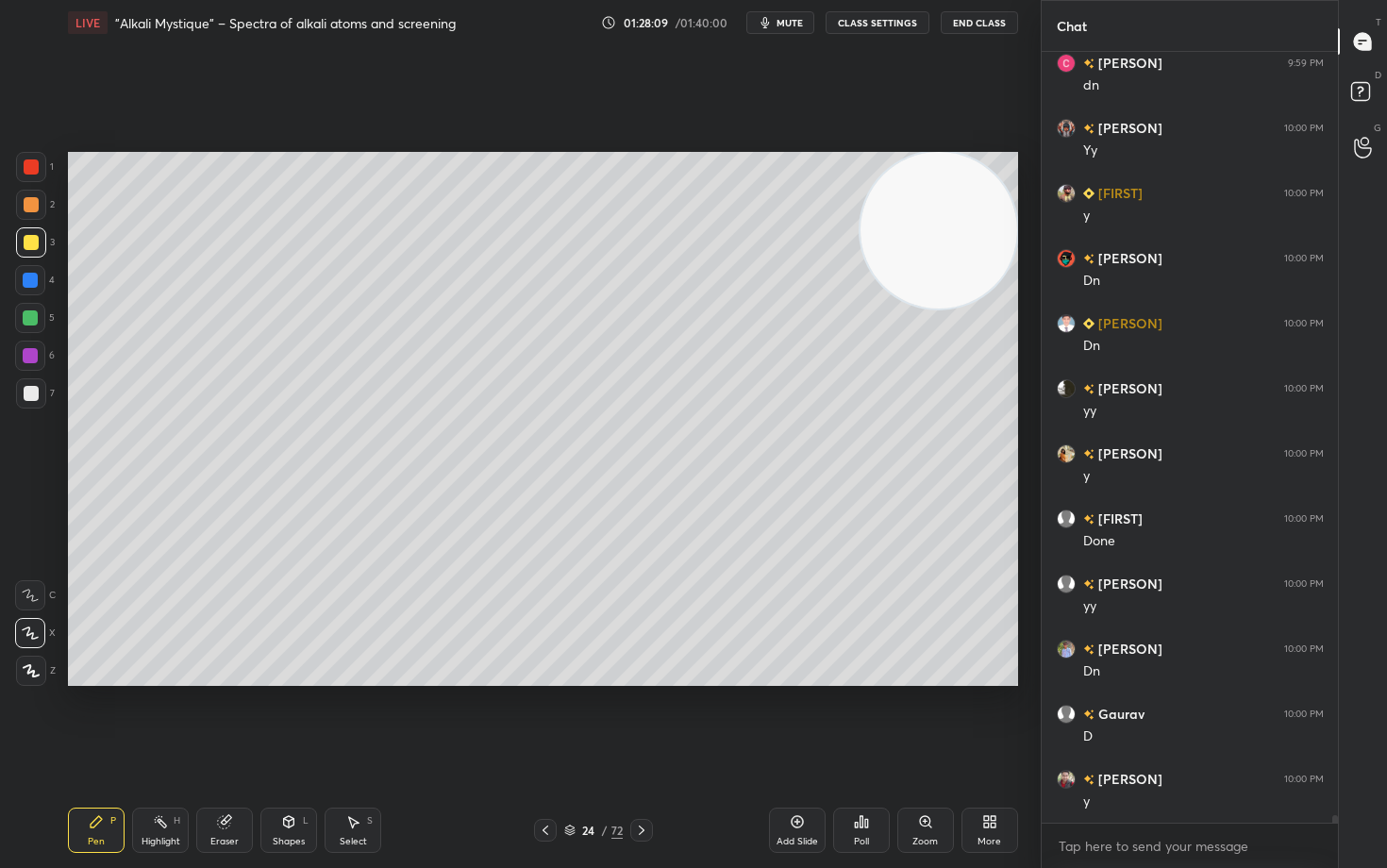 click 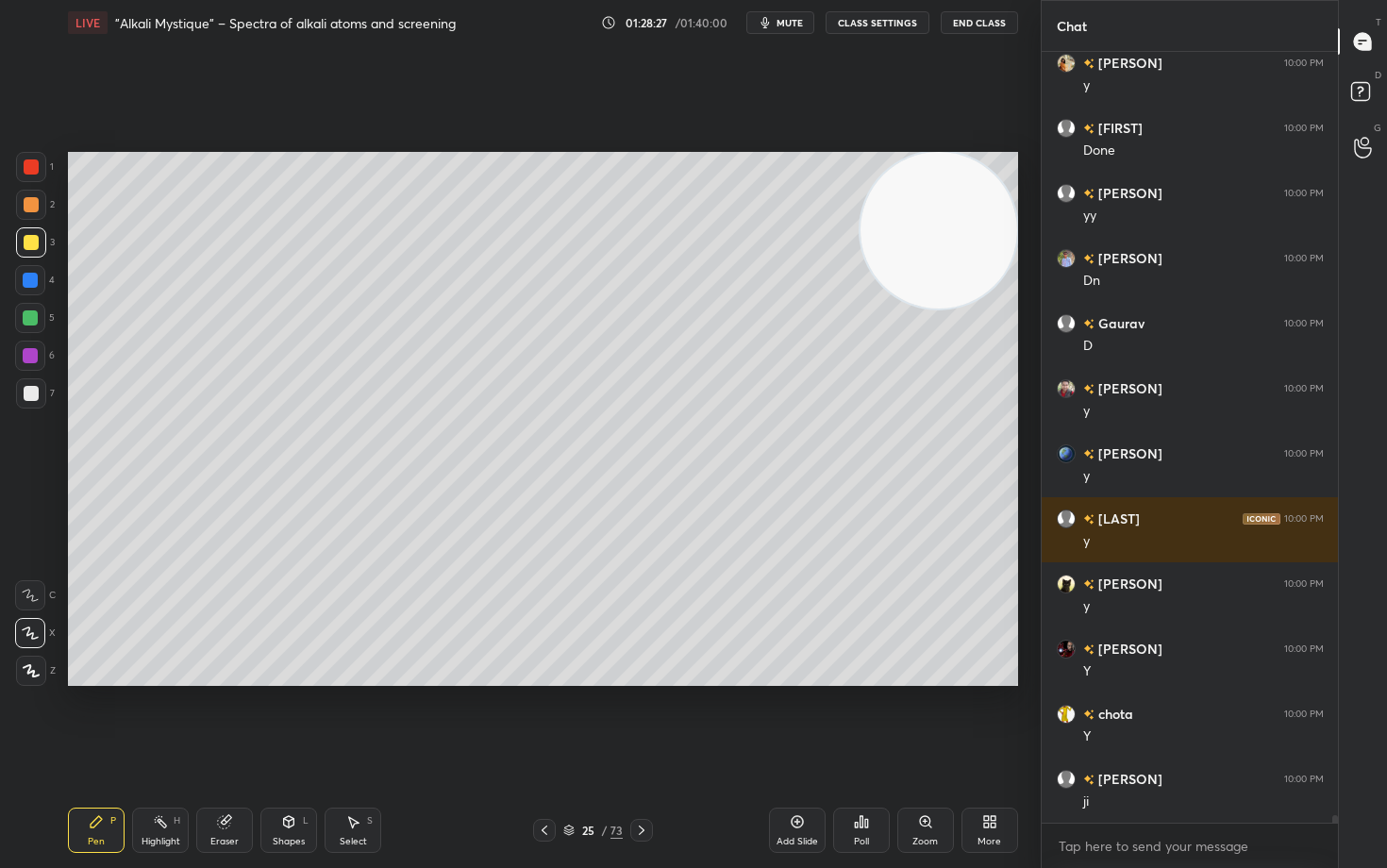 scroll, scrollTop: 82910, scrollLeft: 0, axis: vertical 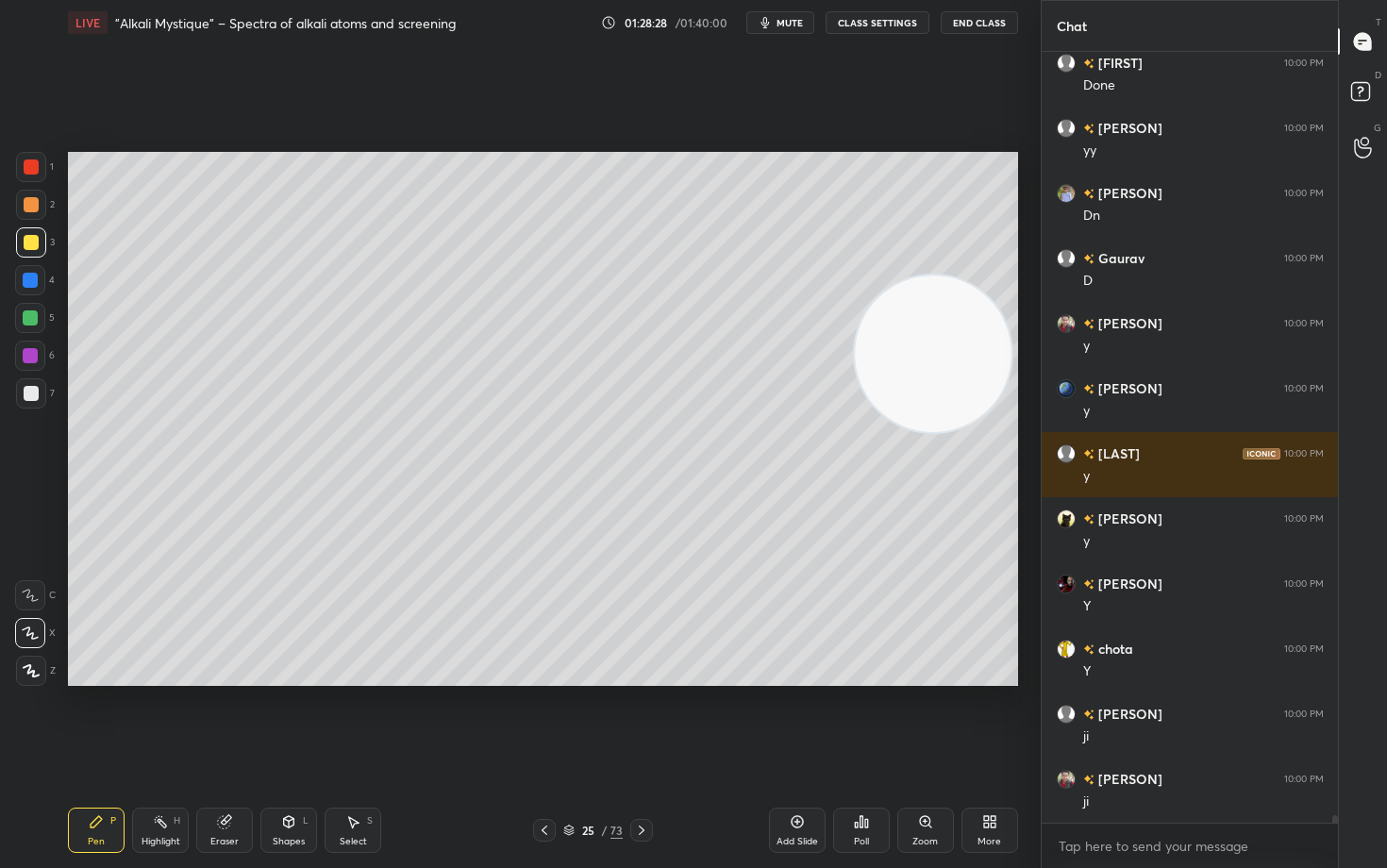 drag, startPoint x: 962, startPoint y: 310, endPoint x: 955, endPoint y: 434, distance: 124.19742 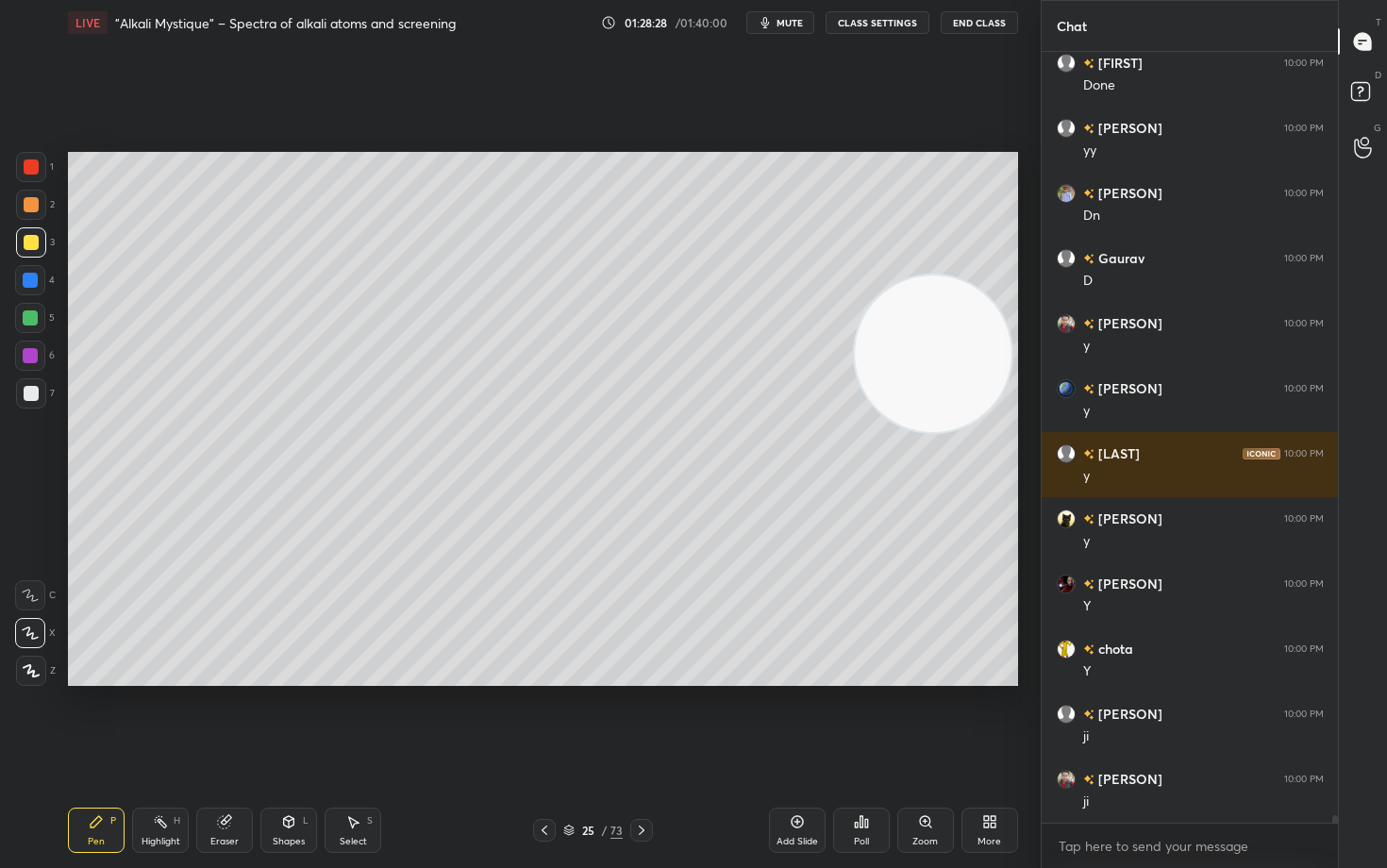 click at bounding box center [933, 354] 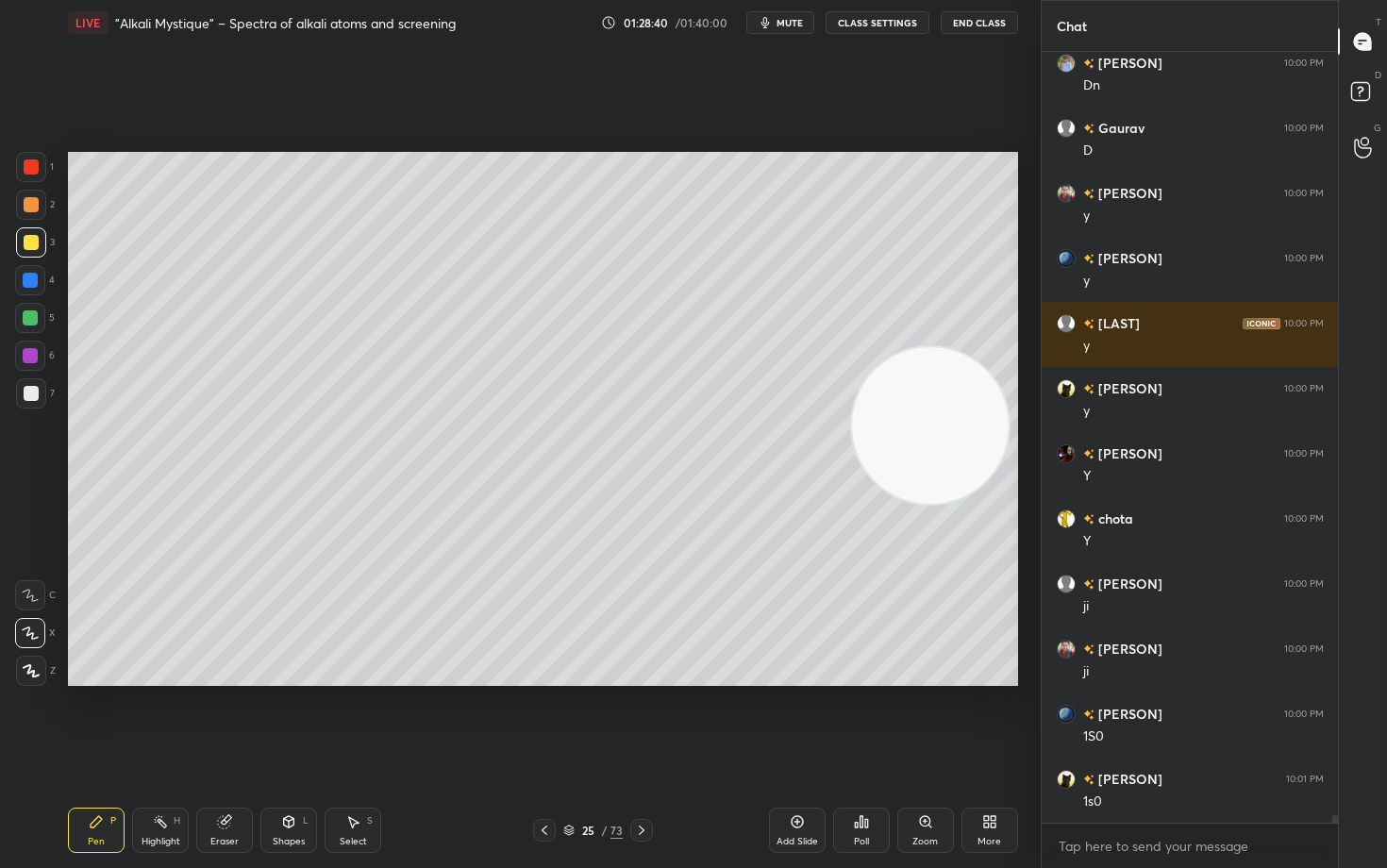 scroll, scrollTop: 83105, scrollLeft: 0, axis: vertical 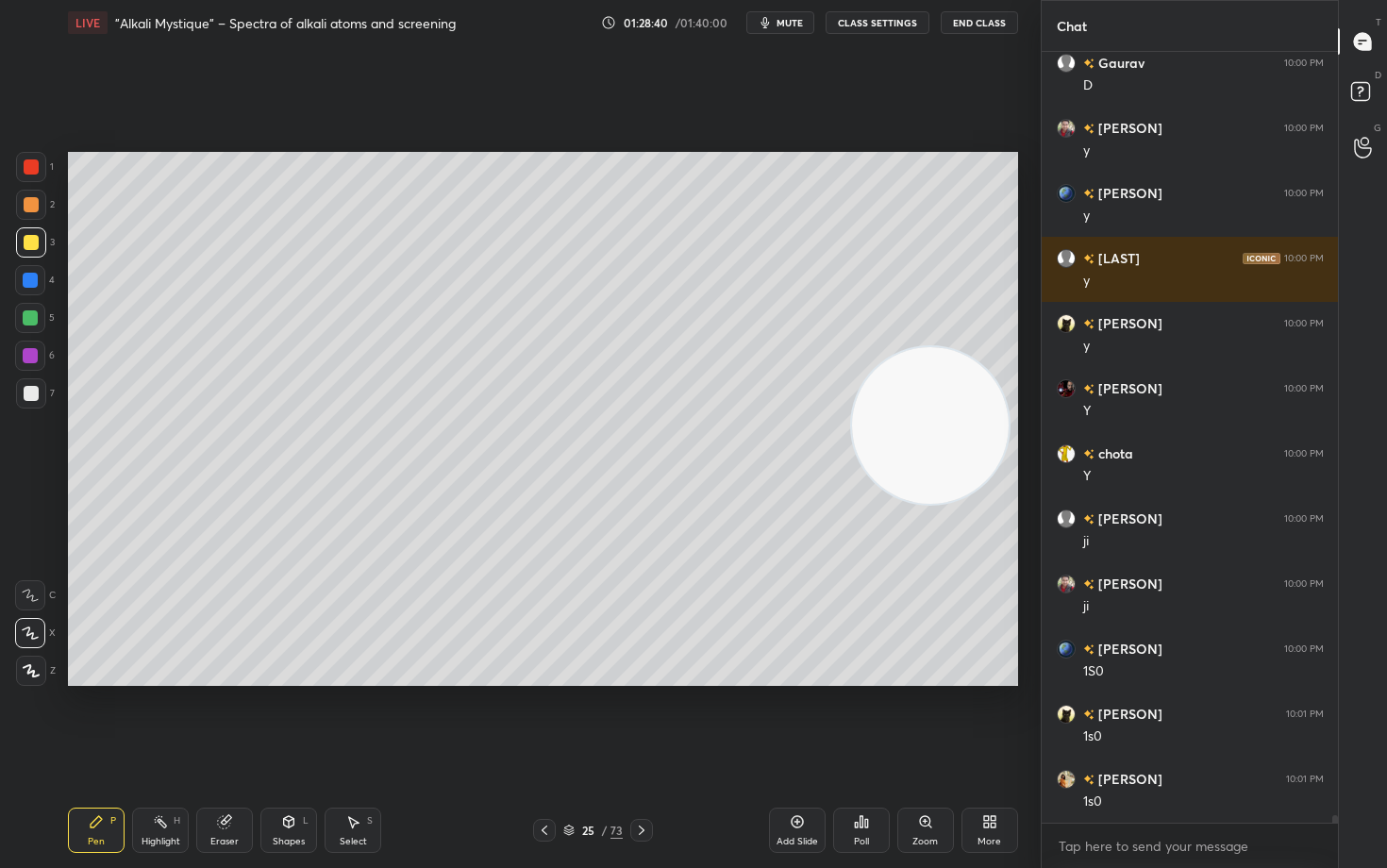 drag, startPoint x: 932, startPoint y: 448, endPoint x: 919, endPoint y: 533, distance: 85.98837 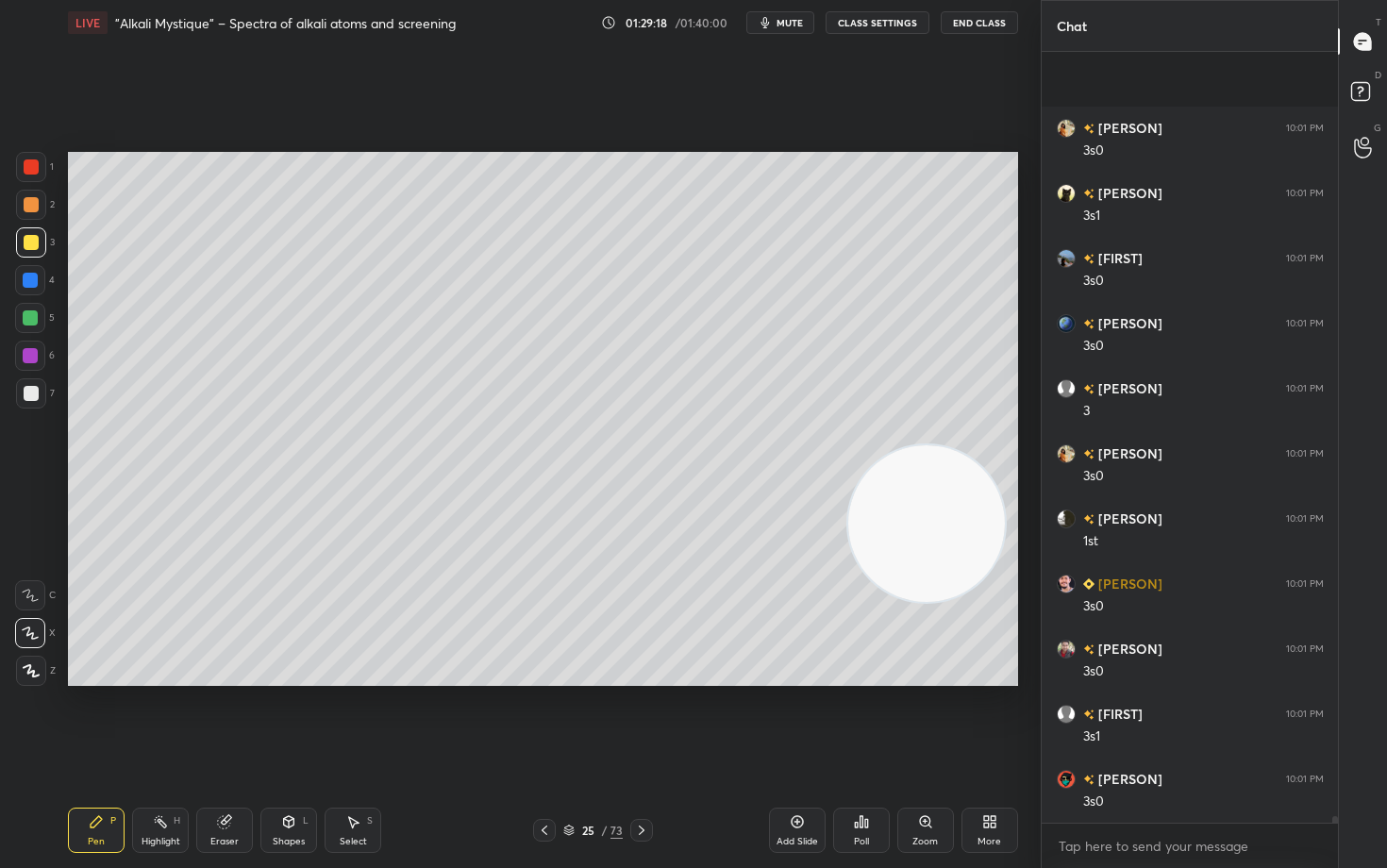 scroll, scrollTop: 84407, scrollLeft: 0, axis: vertical 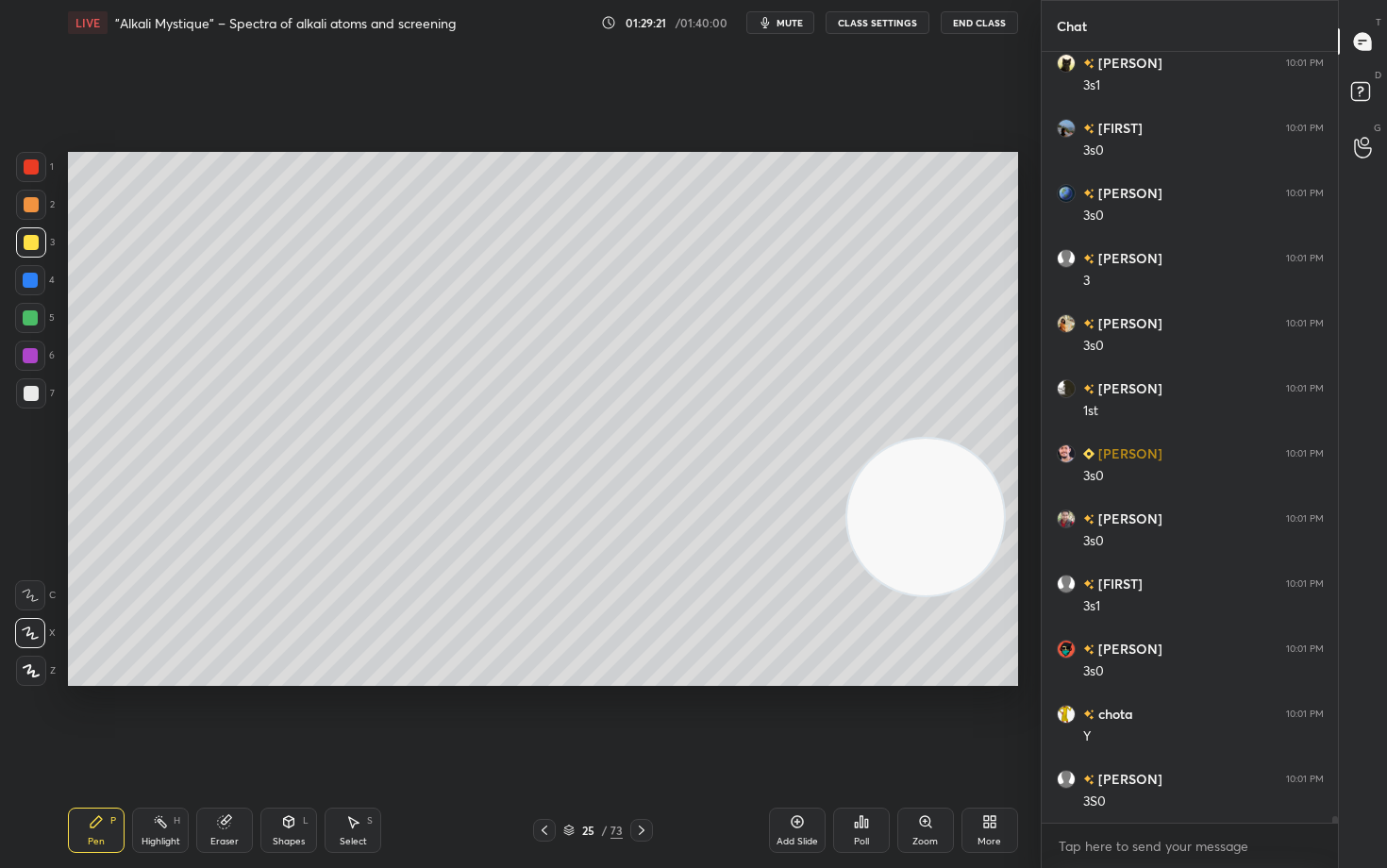 drag, startPoint x: 927, startPoint y: 518, endPoint x: 978, endPoint y: 212, distance: 310.22089 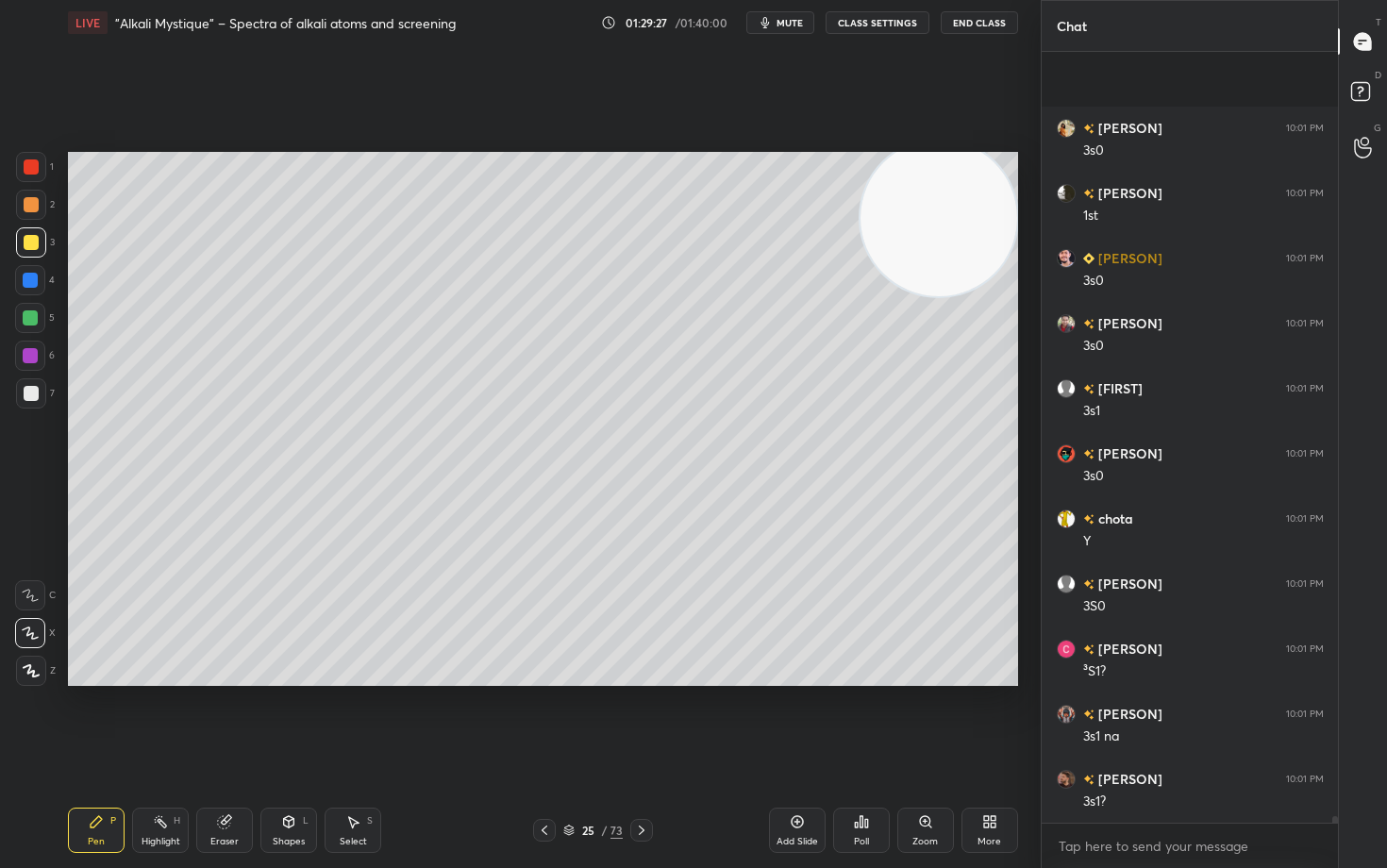 scroll, scrollTop: 84733, scrollLeft: 0, axis: vertical 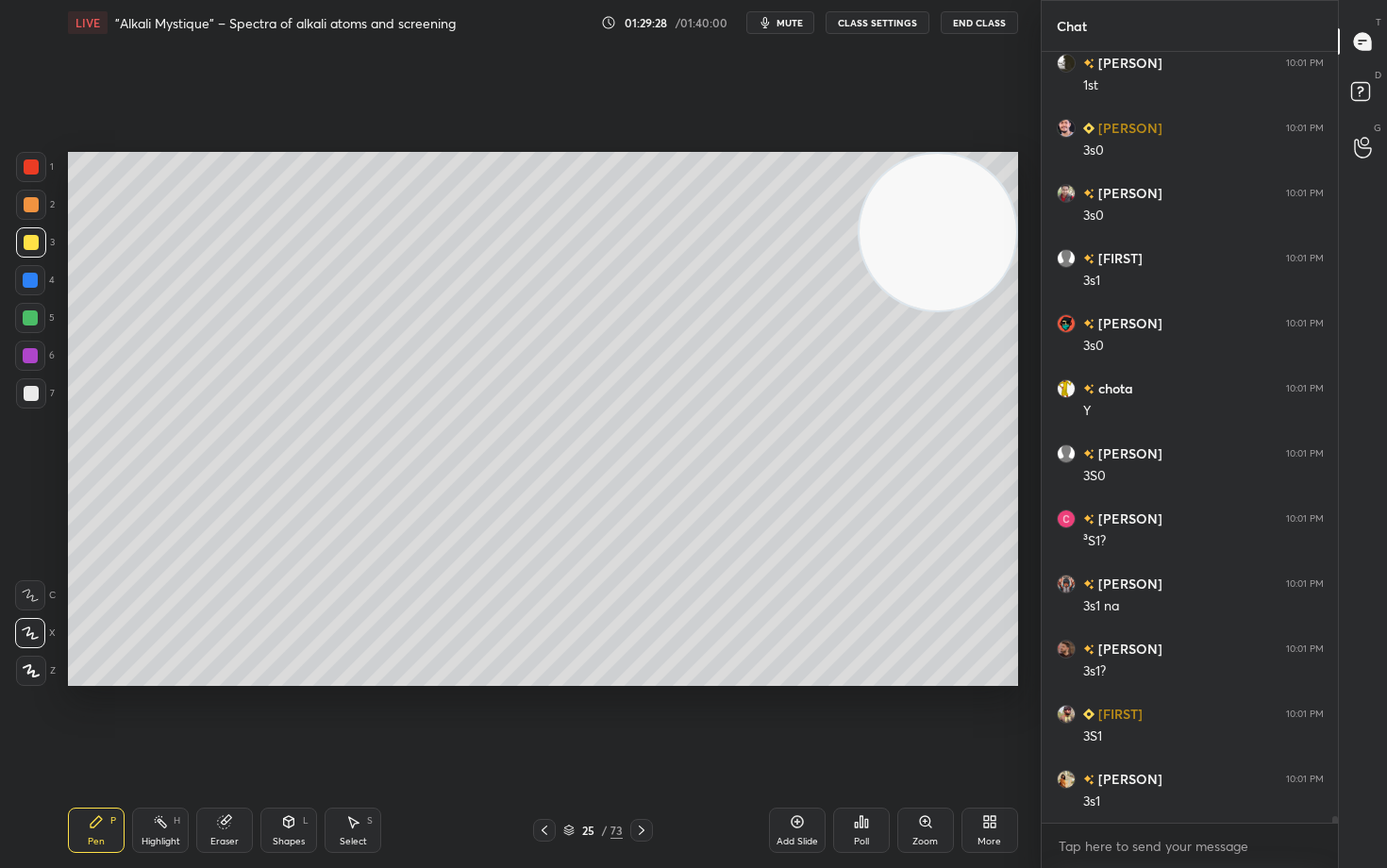 drag, startPoint x: 960, startPoint y: 223, endPoint x: 927, endPoint y: 560, distance: 338.61187 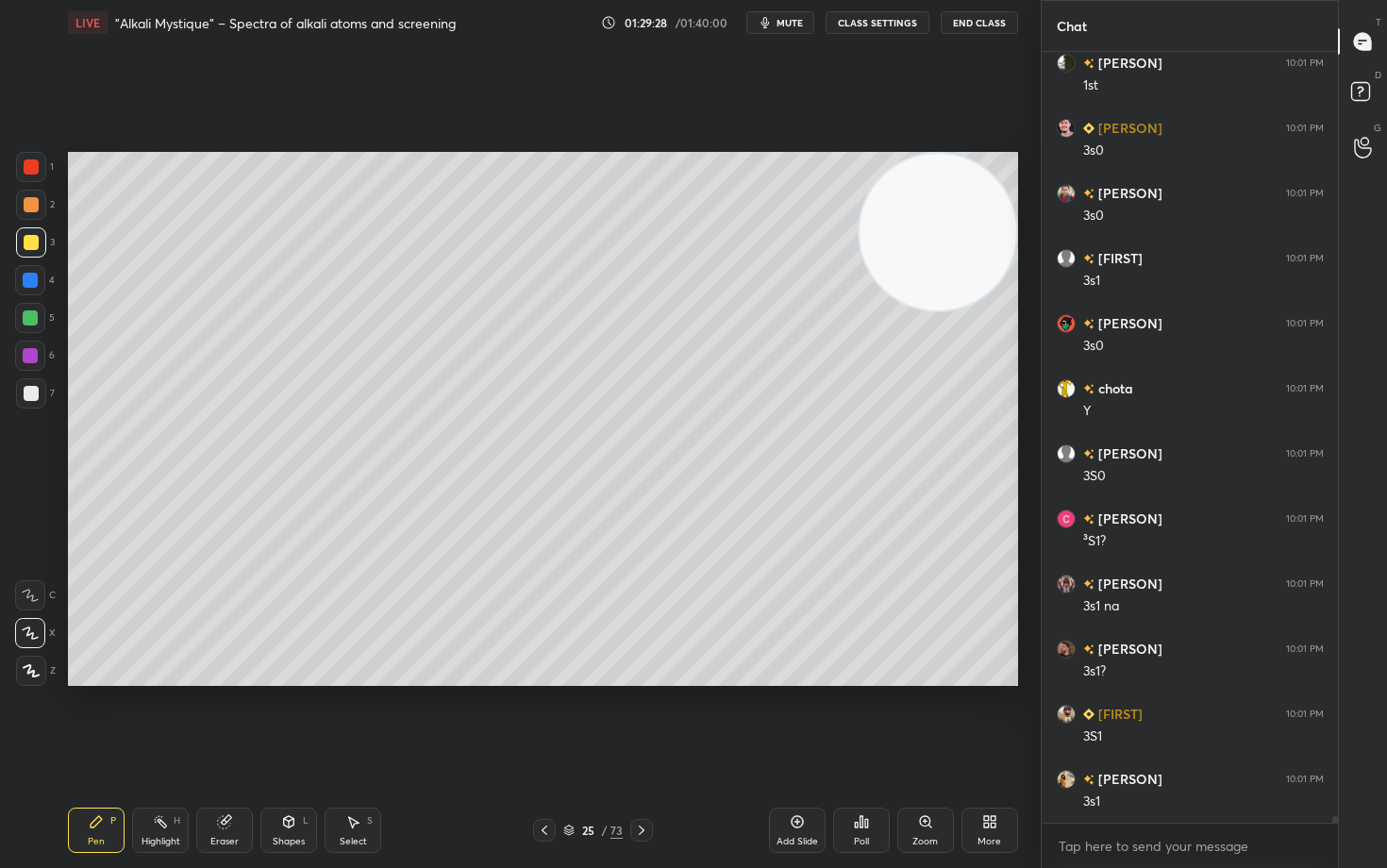 click at bounding box center (938, 232) 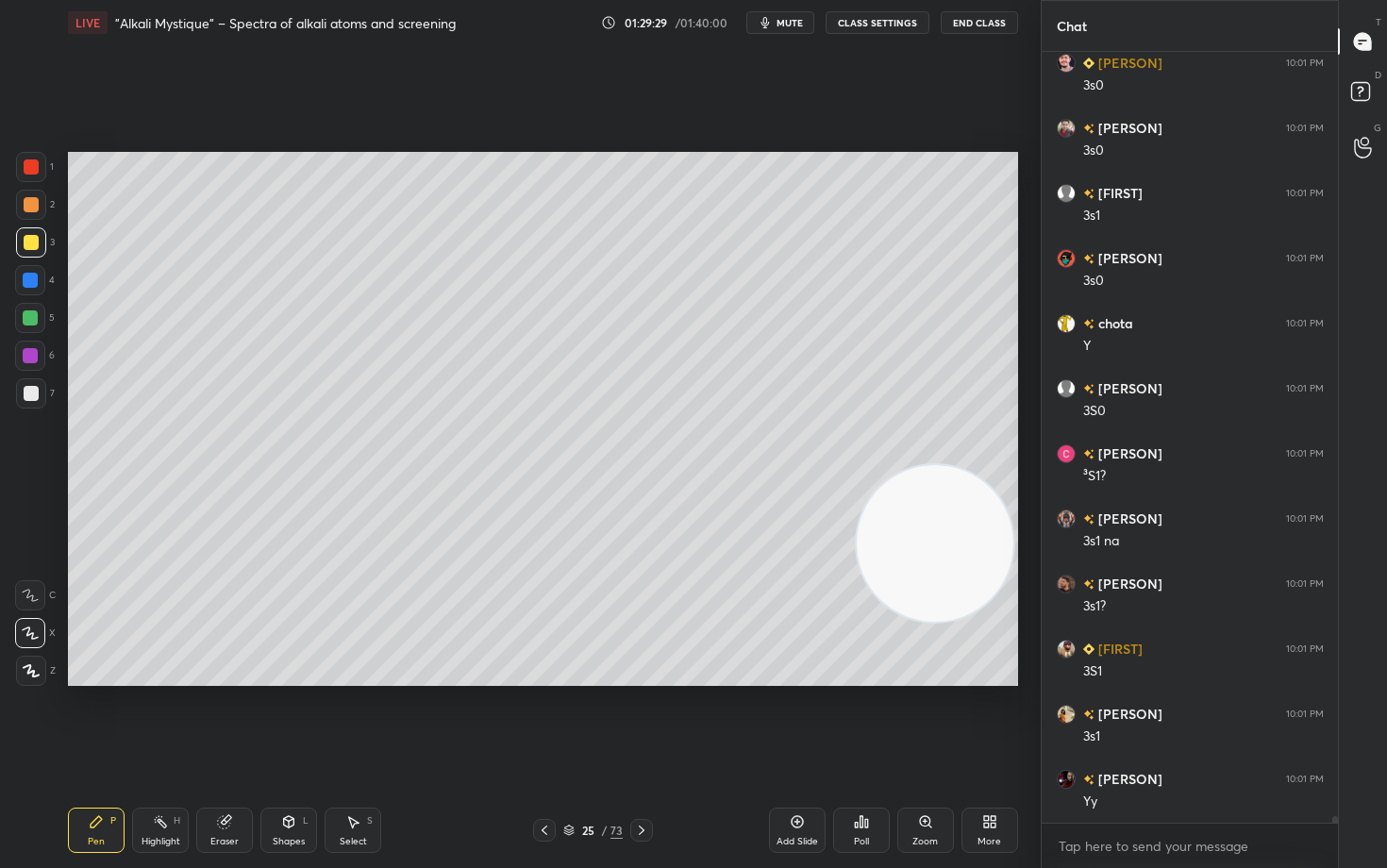 click on "Eraser" at bounding box center (225, 830) 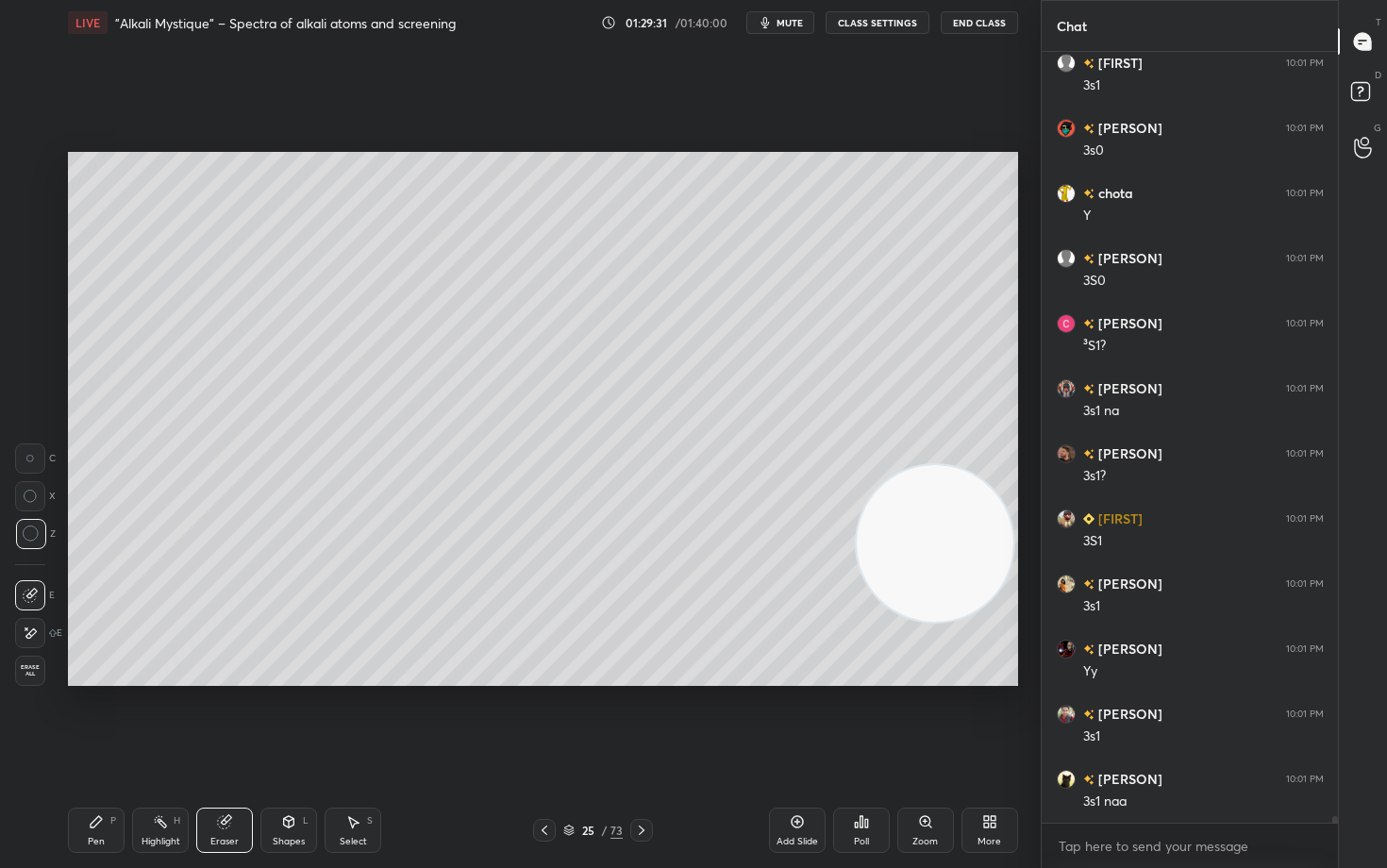 scroll, scrollTop: 84993, scrollLeft: 0, axis: vertical 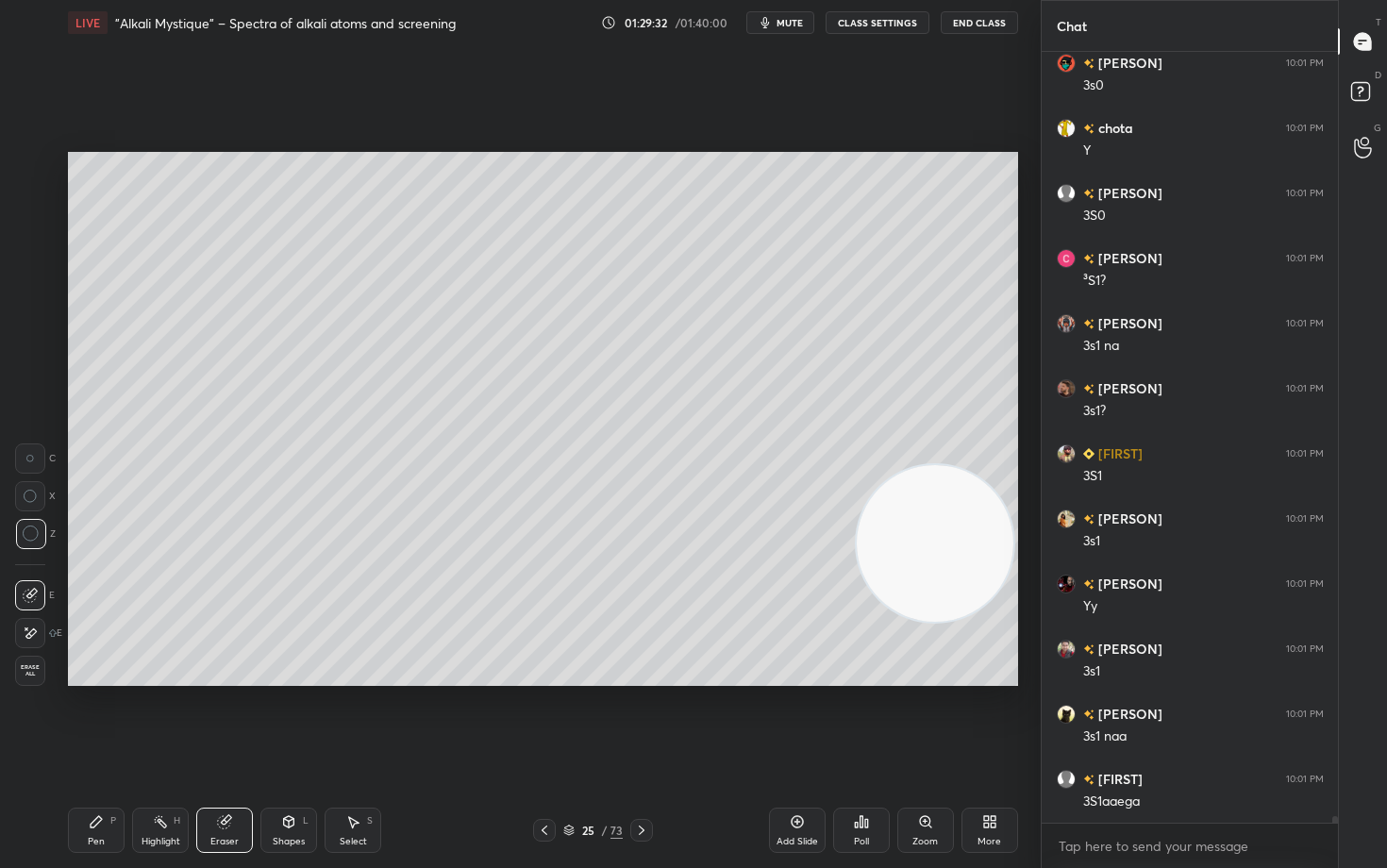 drag, startPoint x: 107, startPoint y: 824, endPoint x: 110, endPoint y: 812, distance: 12.369317 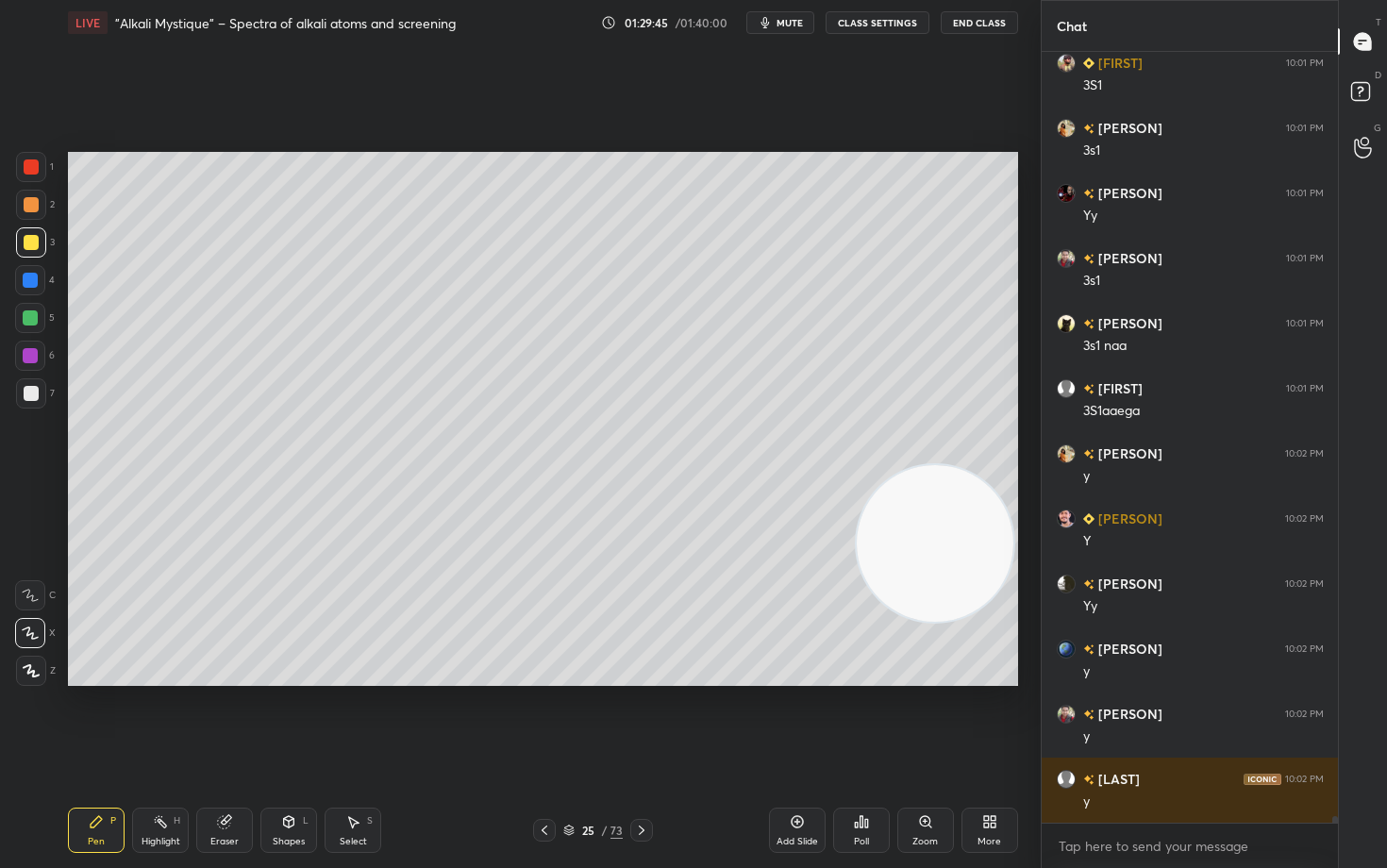 scroll, scrollTop: 85449, scrollLeft: 0, axis: vertical 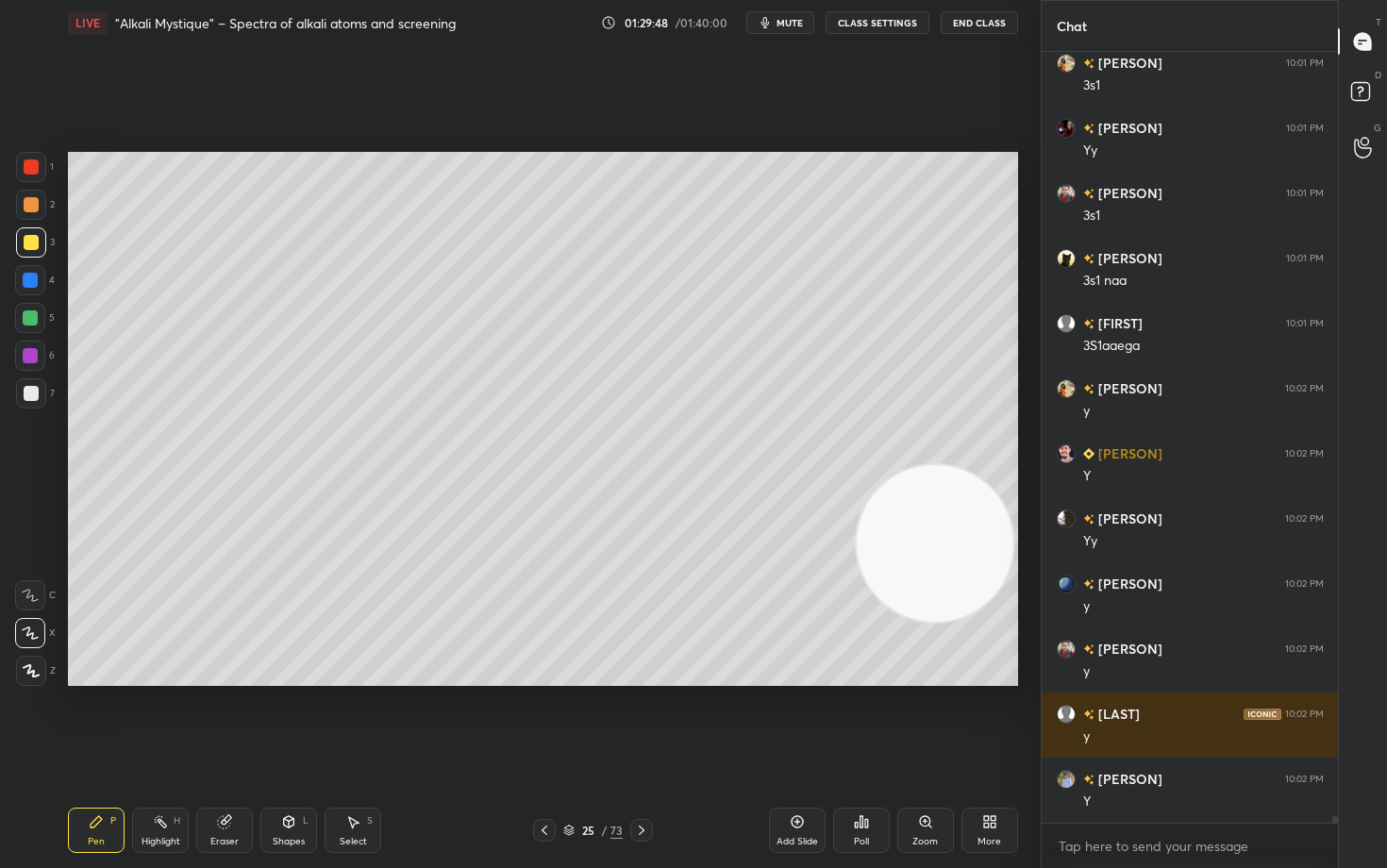 drag, startPoint x: 793, startPoint y: 826, endPoint x: 794, endPoint y: 816, distance: 10.049876 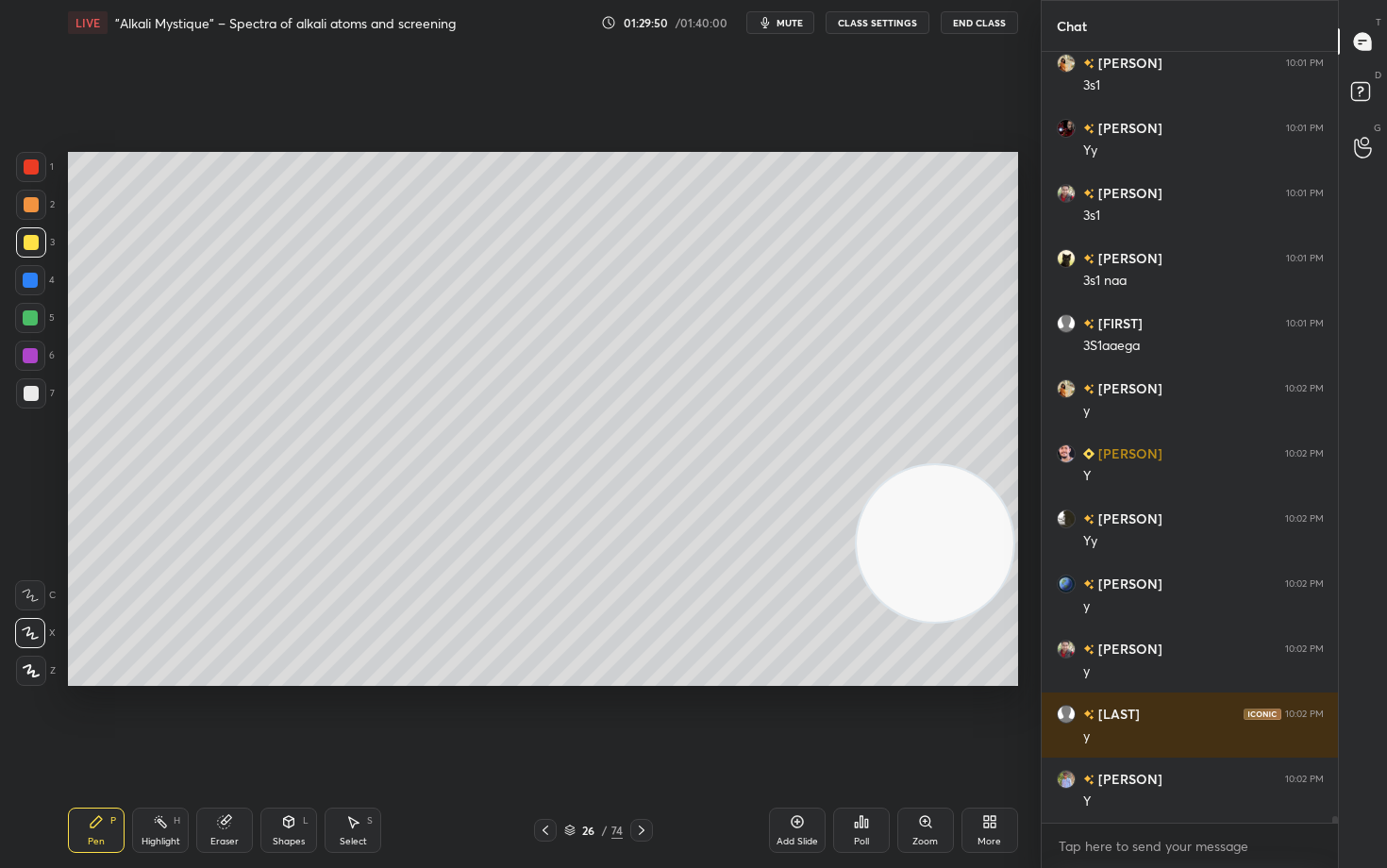 click at bounding box center [31, 205] 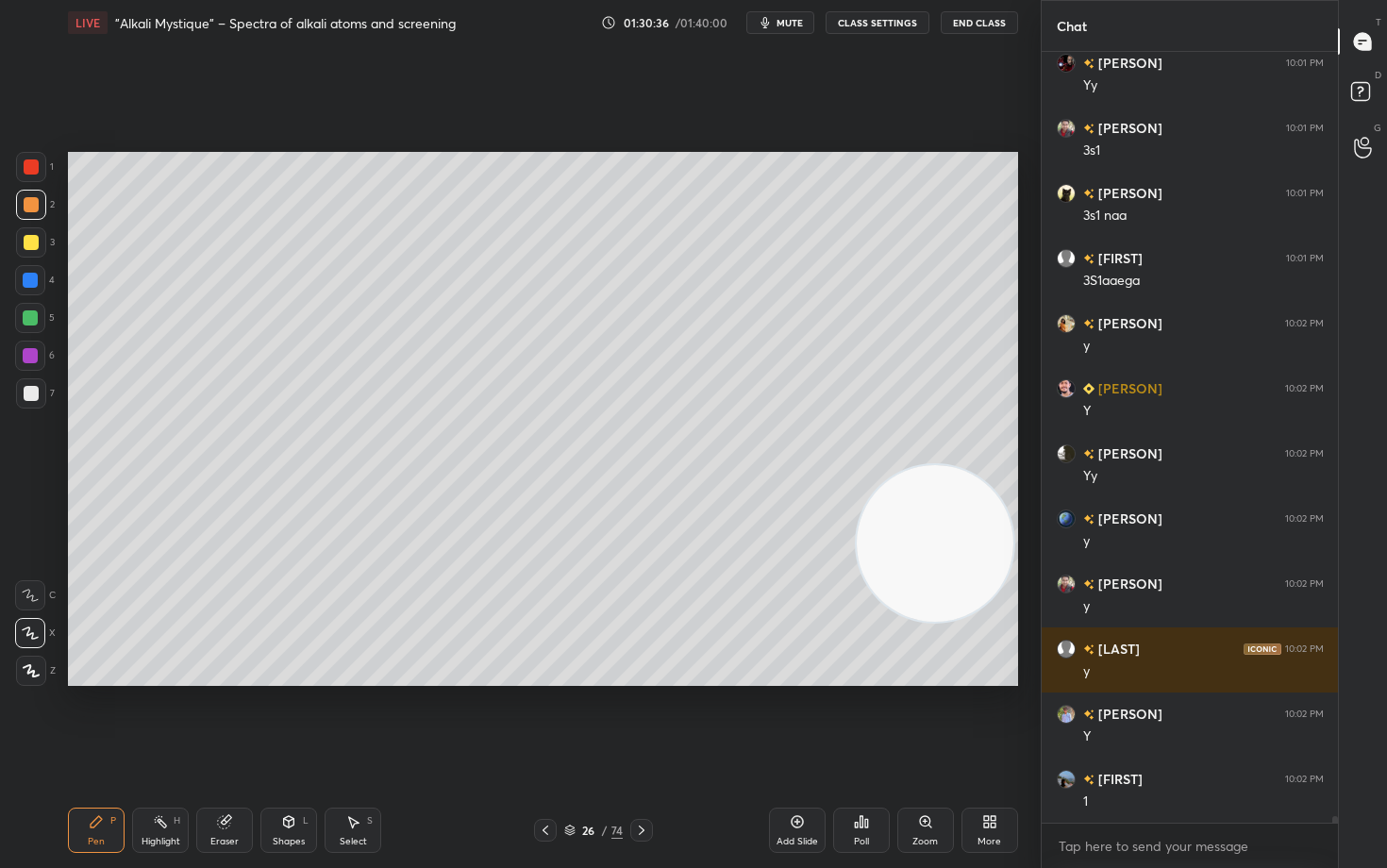 scroll, scrollTop: 85579, scrollLeft: 0, axis: vertical 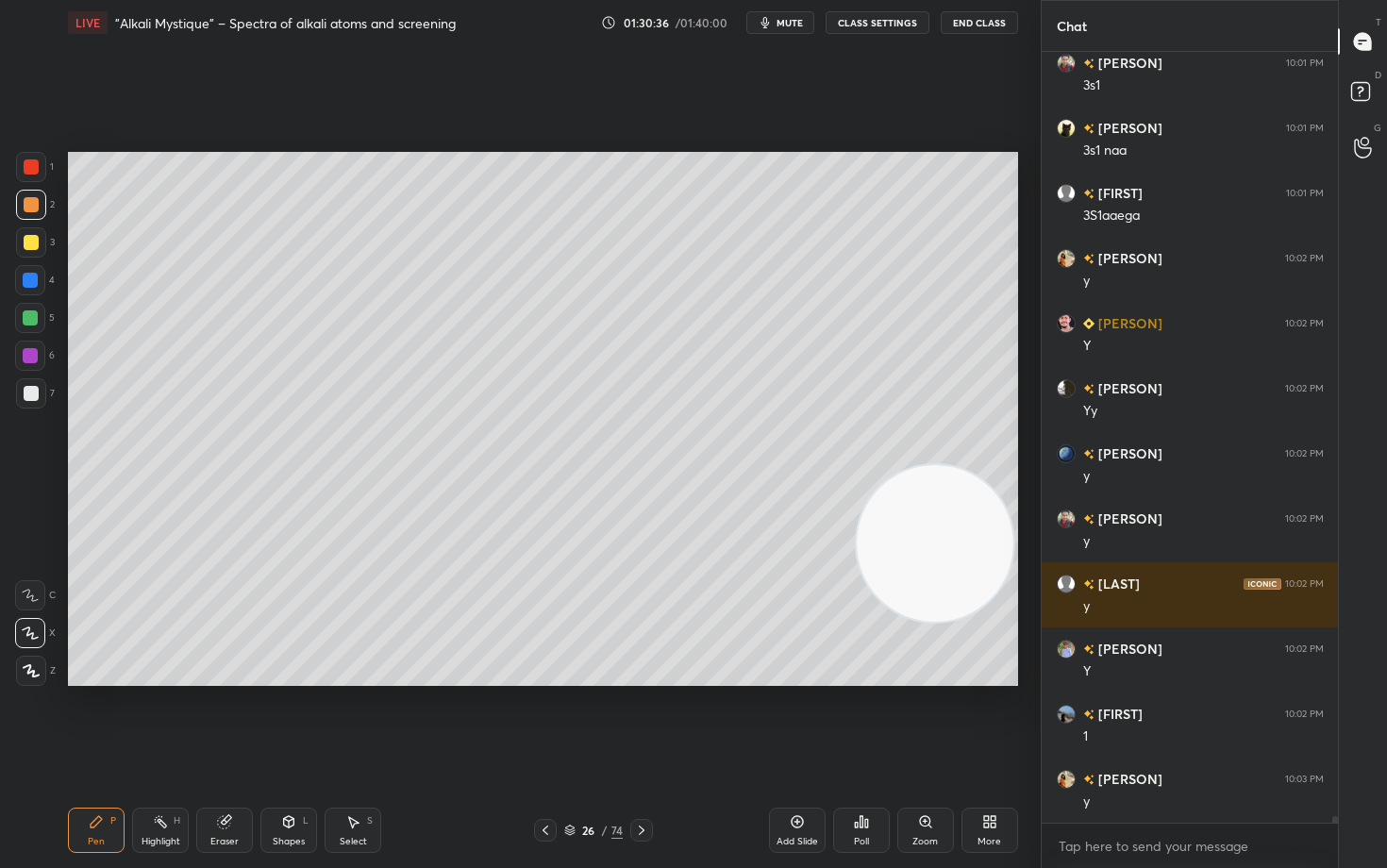 drag, startPoint x: 31, startPoint y: 238, endPoint x: 57, endPoint y: 272, distance: 43 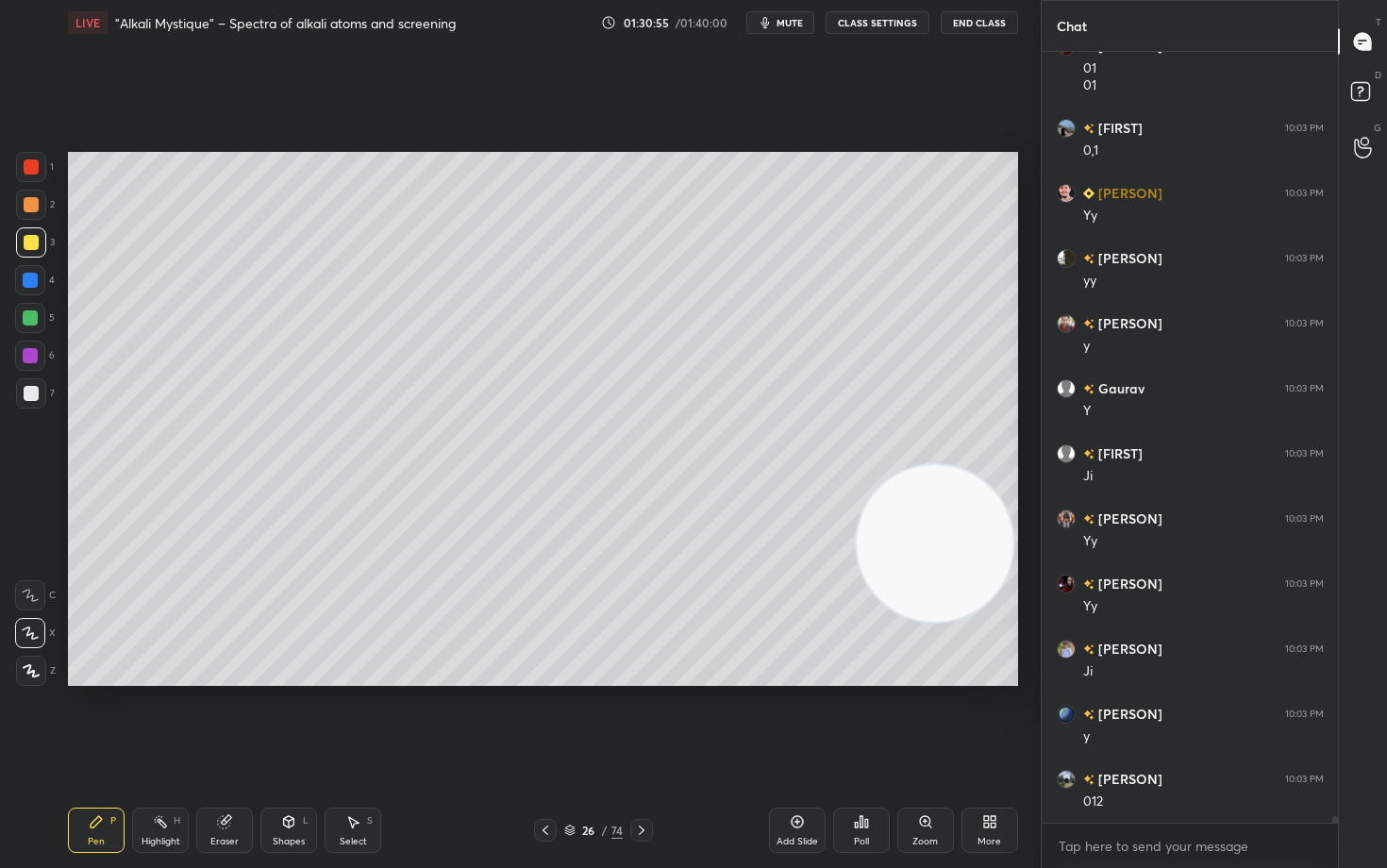scroll, scrollTop: 86508, scrollLeft: 0, axis: vertical 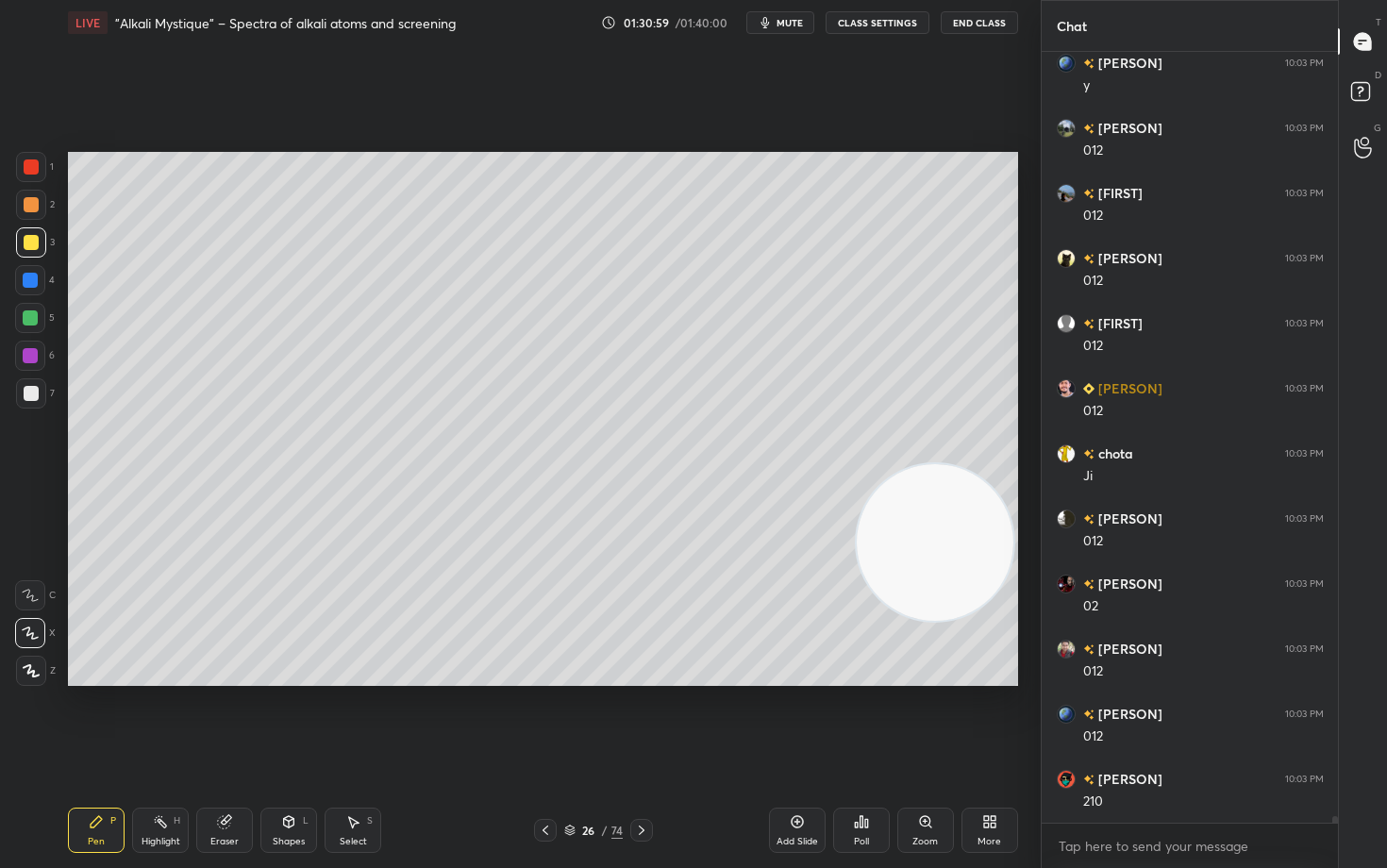 drag, startPoint x: 935, startPoint y: 547, endPoint x: 953, endPoint y: 295, distance: 252.64204 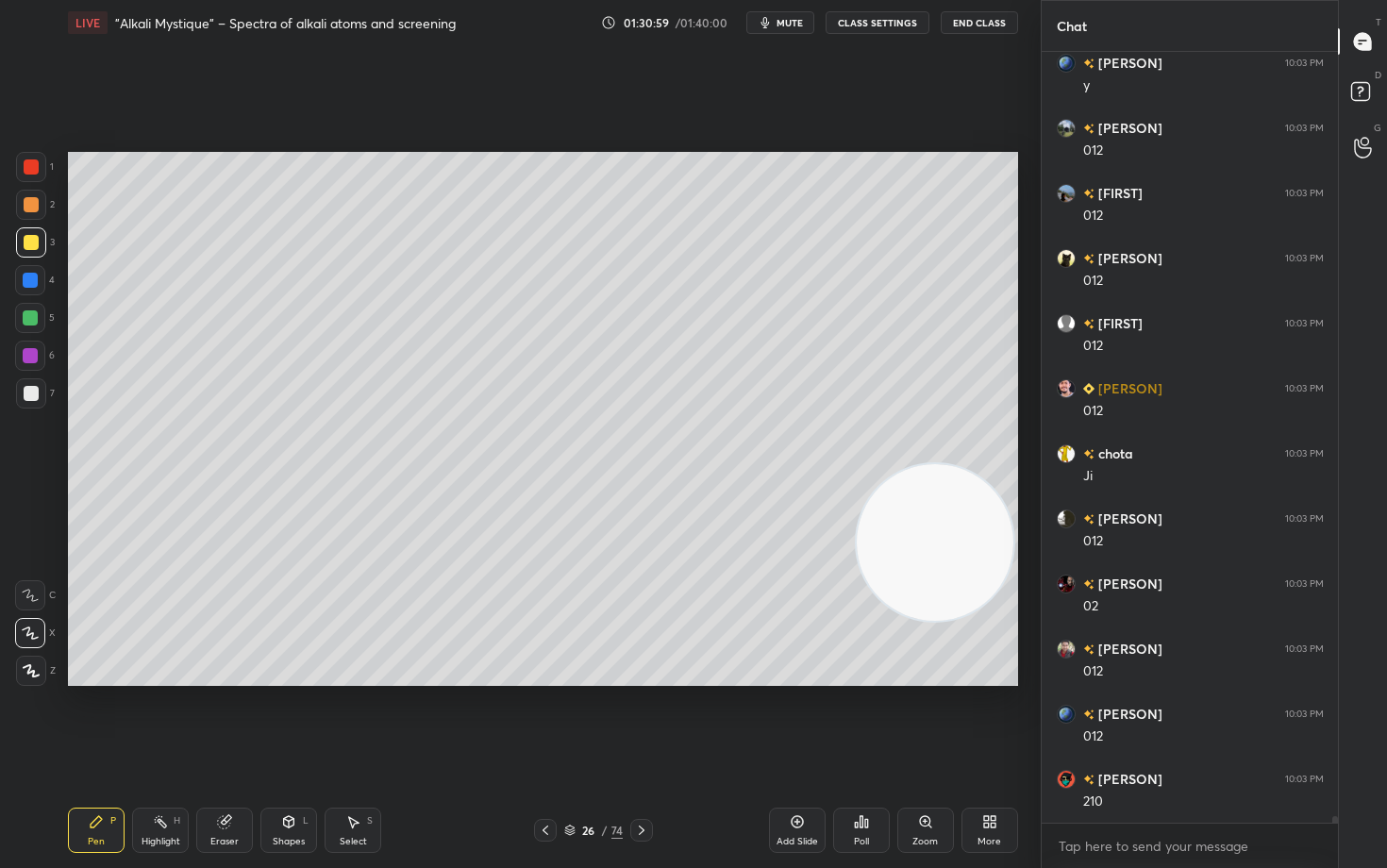 click at bounding box center (935, 542) 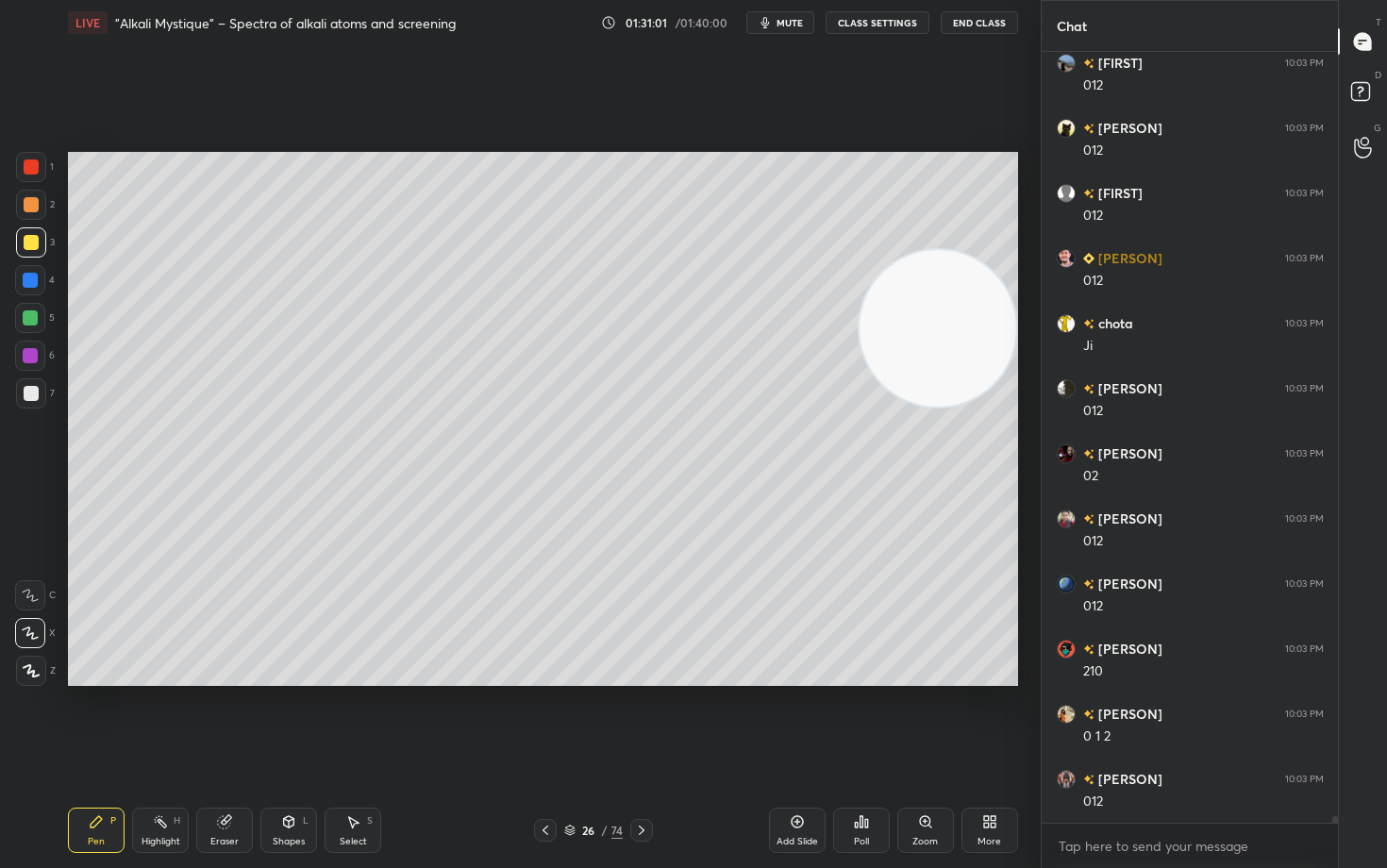 scroll, scrollTop: 87289, scrollLeft: 0, axis: vertical 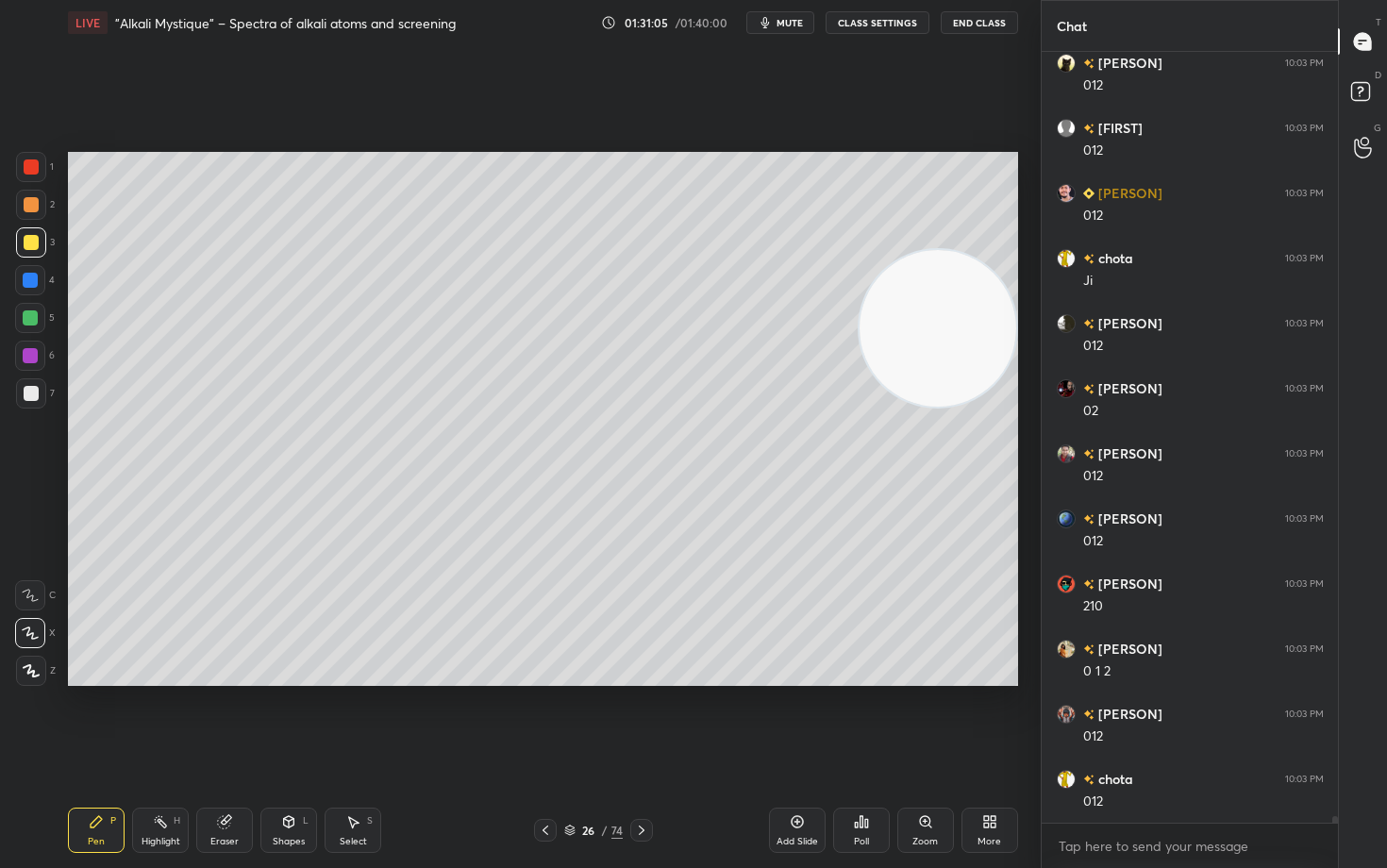click at bounding box center [31, 393] 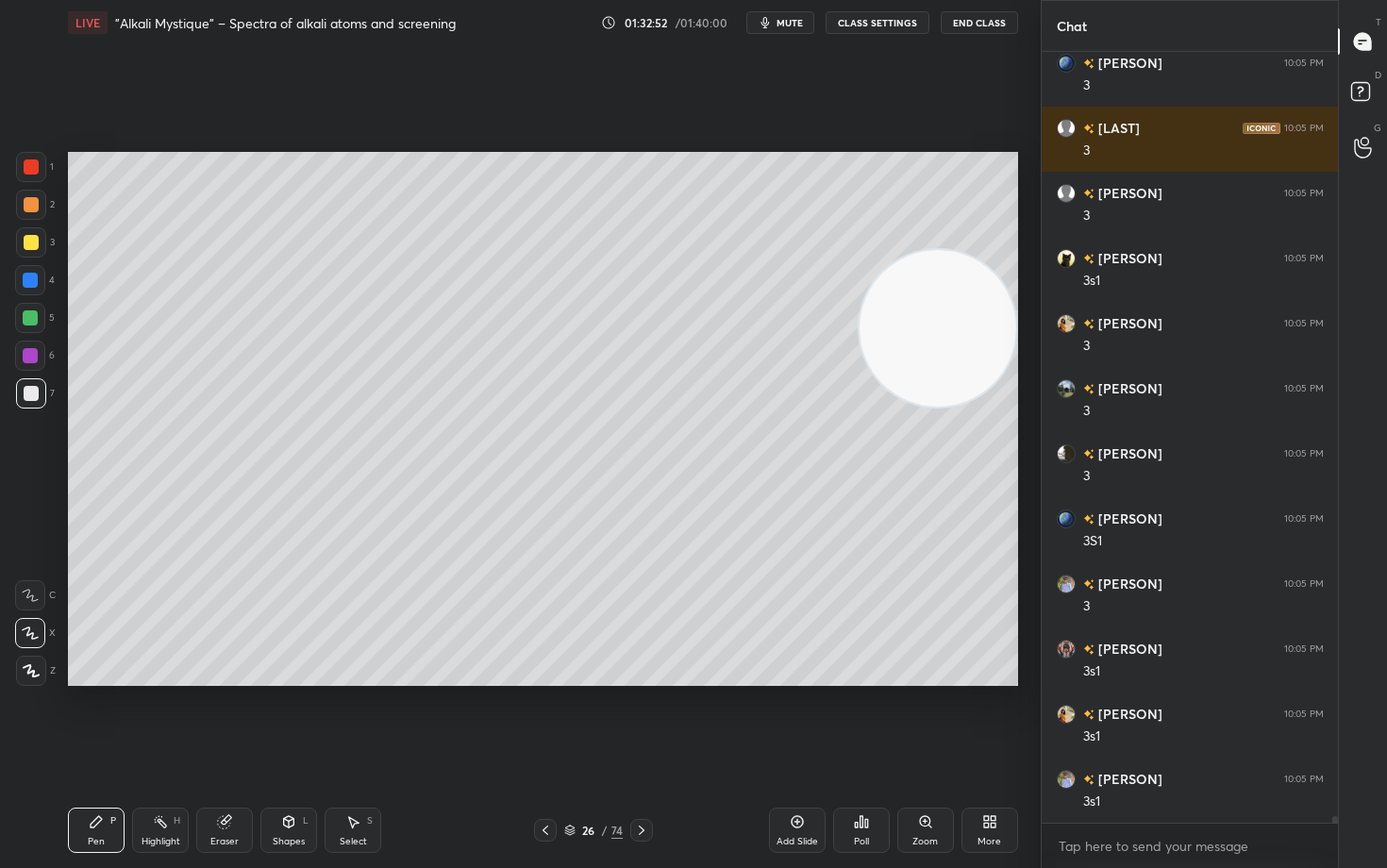 scroll, scrollTop: 90907, scrollLeft: 0, axis: vertical 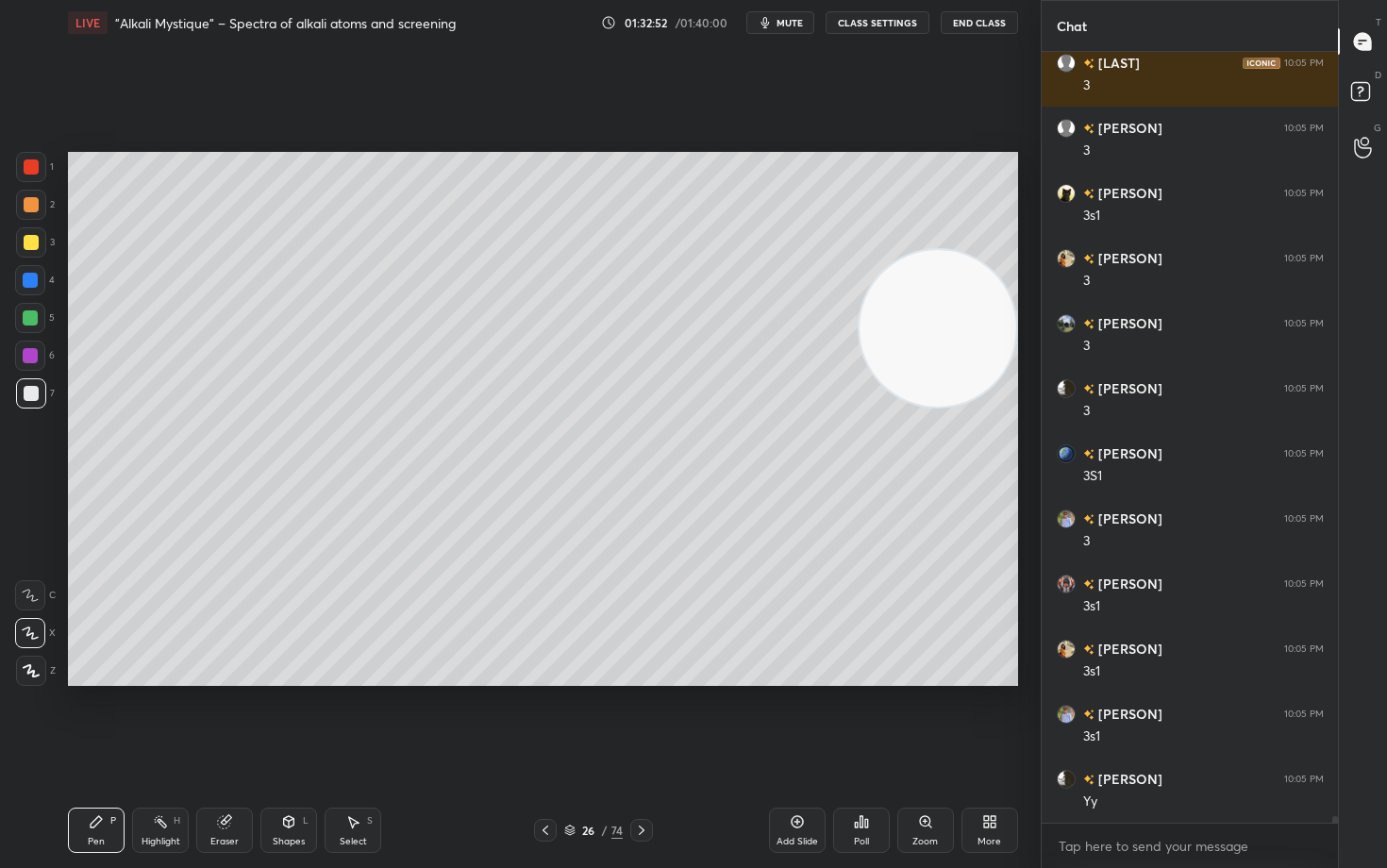 click at bounding box center (31, 242) 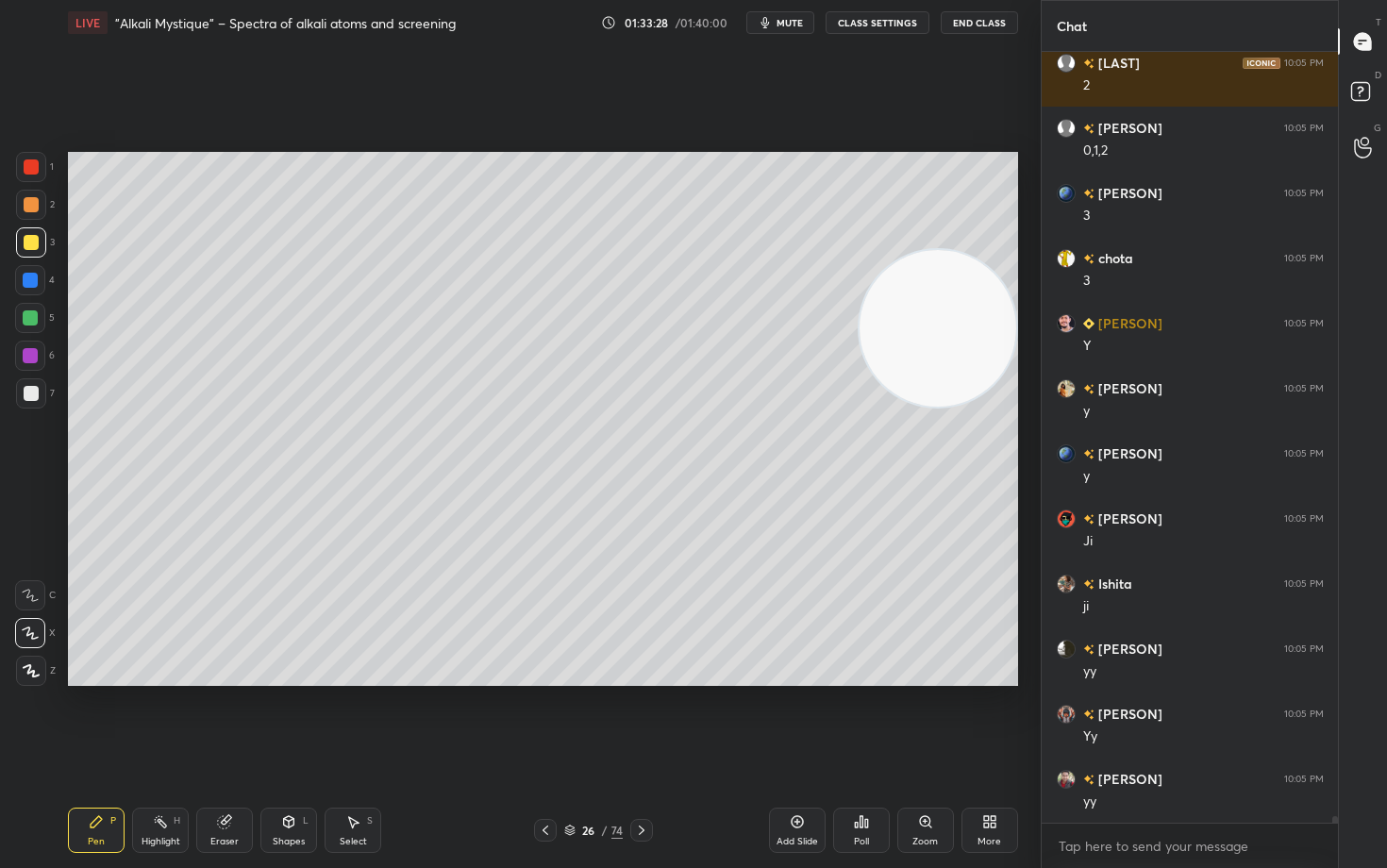 scroll, scrollTop: 92274, scrollLeft: 0, axis: vertical 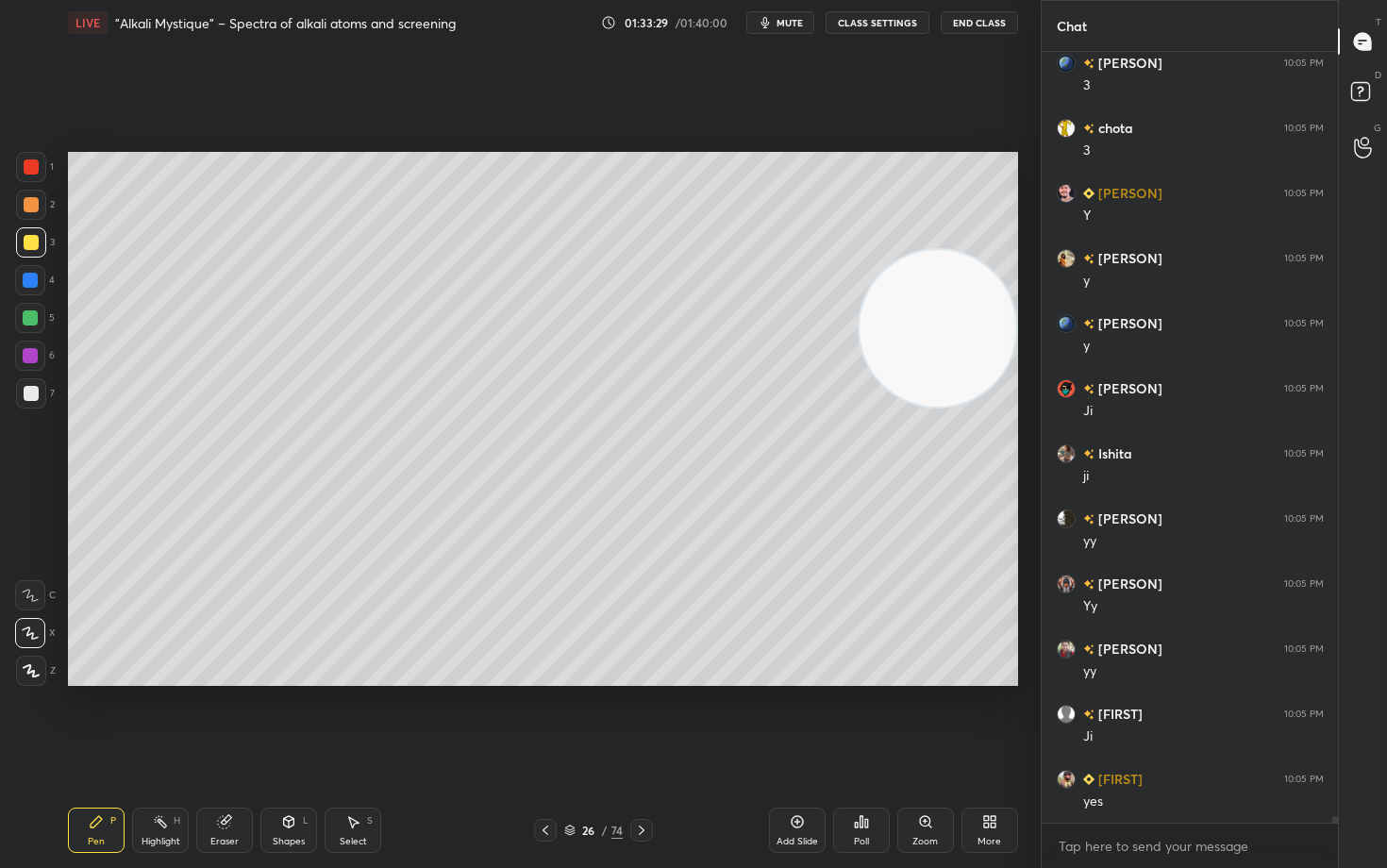 drag, startPoint x: 30, startPoint y: 201, endPoint x: 66, endPoint y: 261, distance: 69.971423 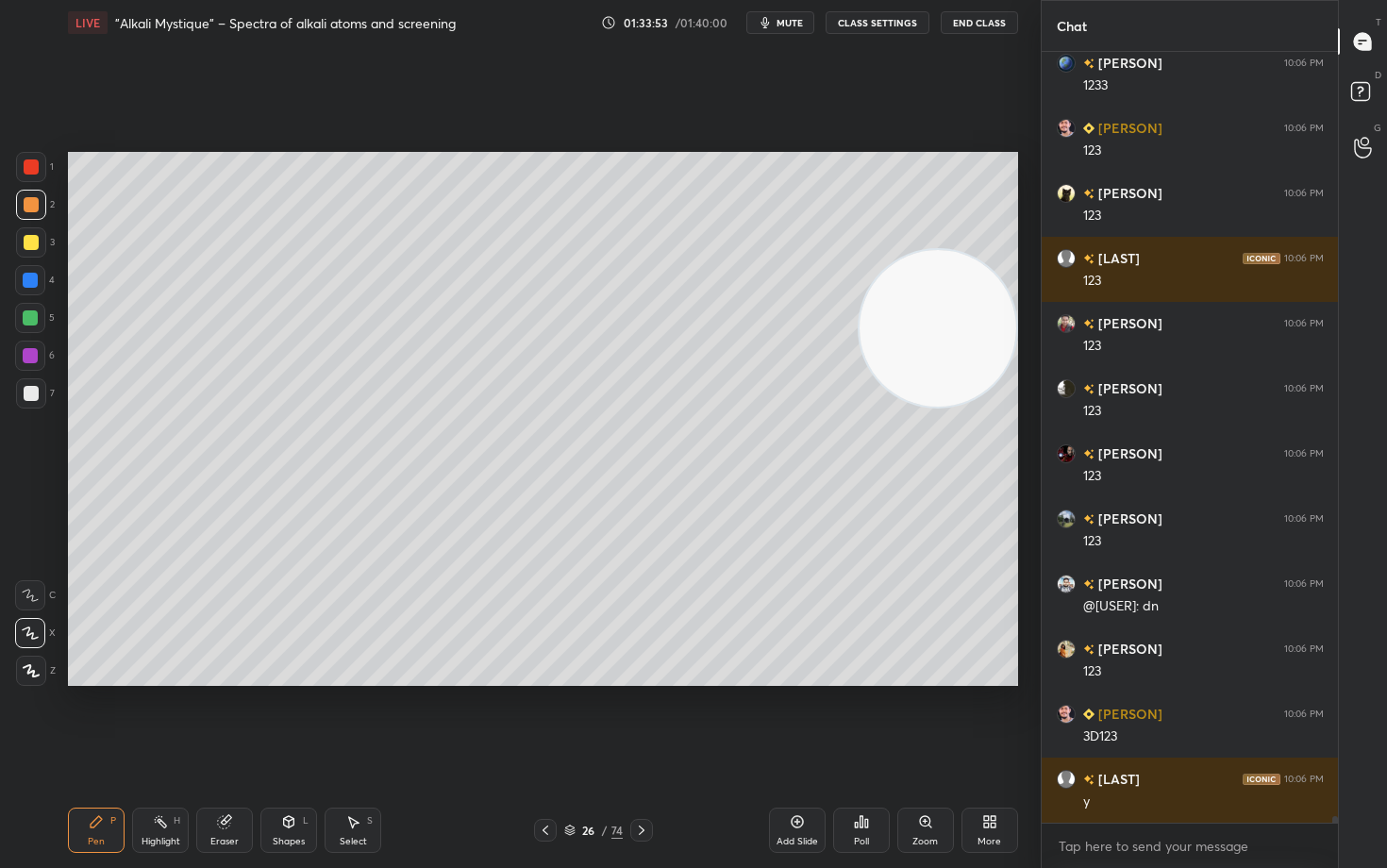 scroll, scrollTop: 93511, scrollLeft: 0, axis: vertical 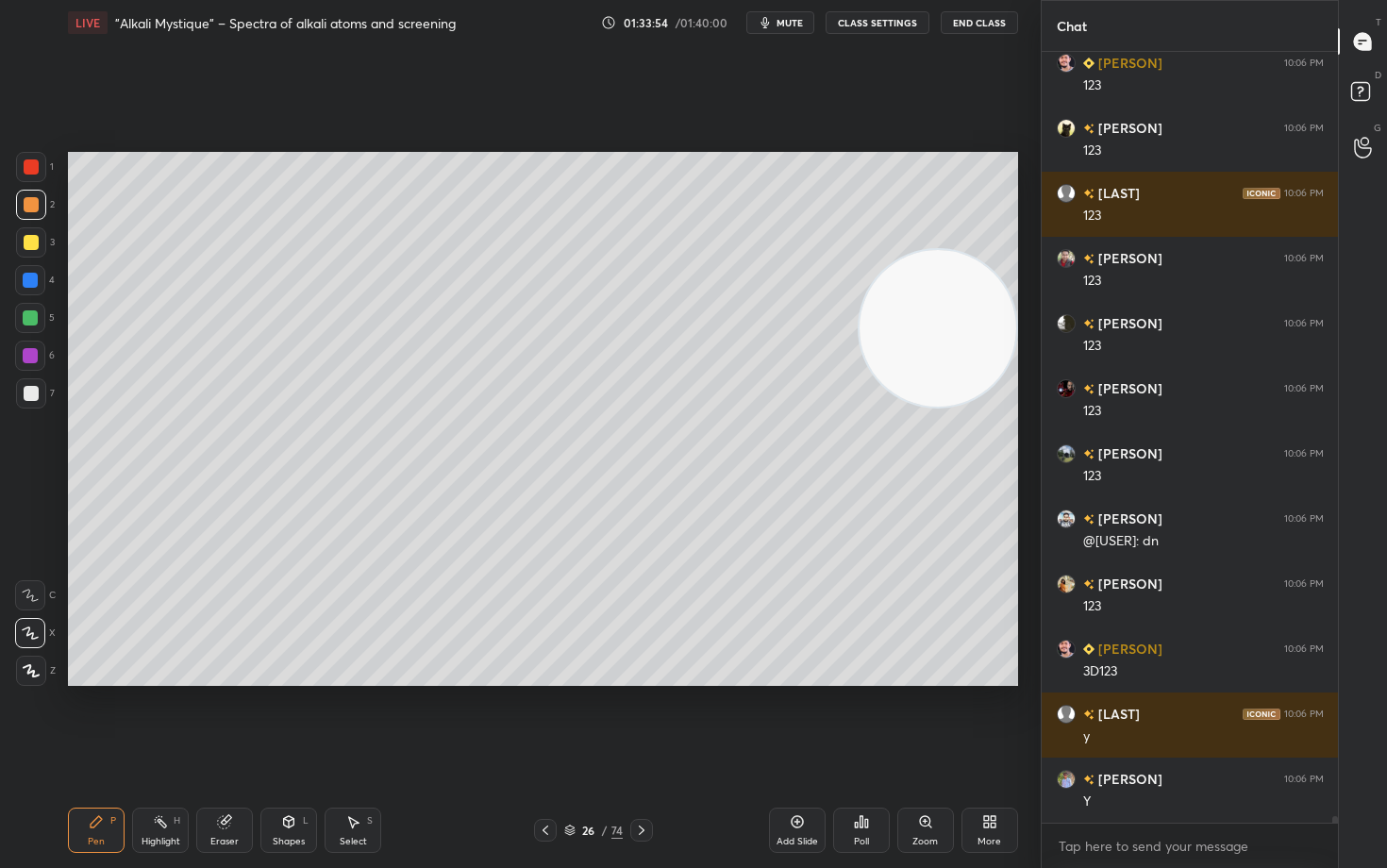 drag, startPoint x: 933, startPoint y: 322, endPoint x: 511, endPoint y: 271, distance: 425.07058 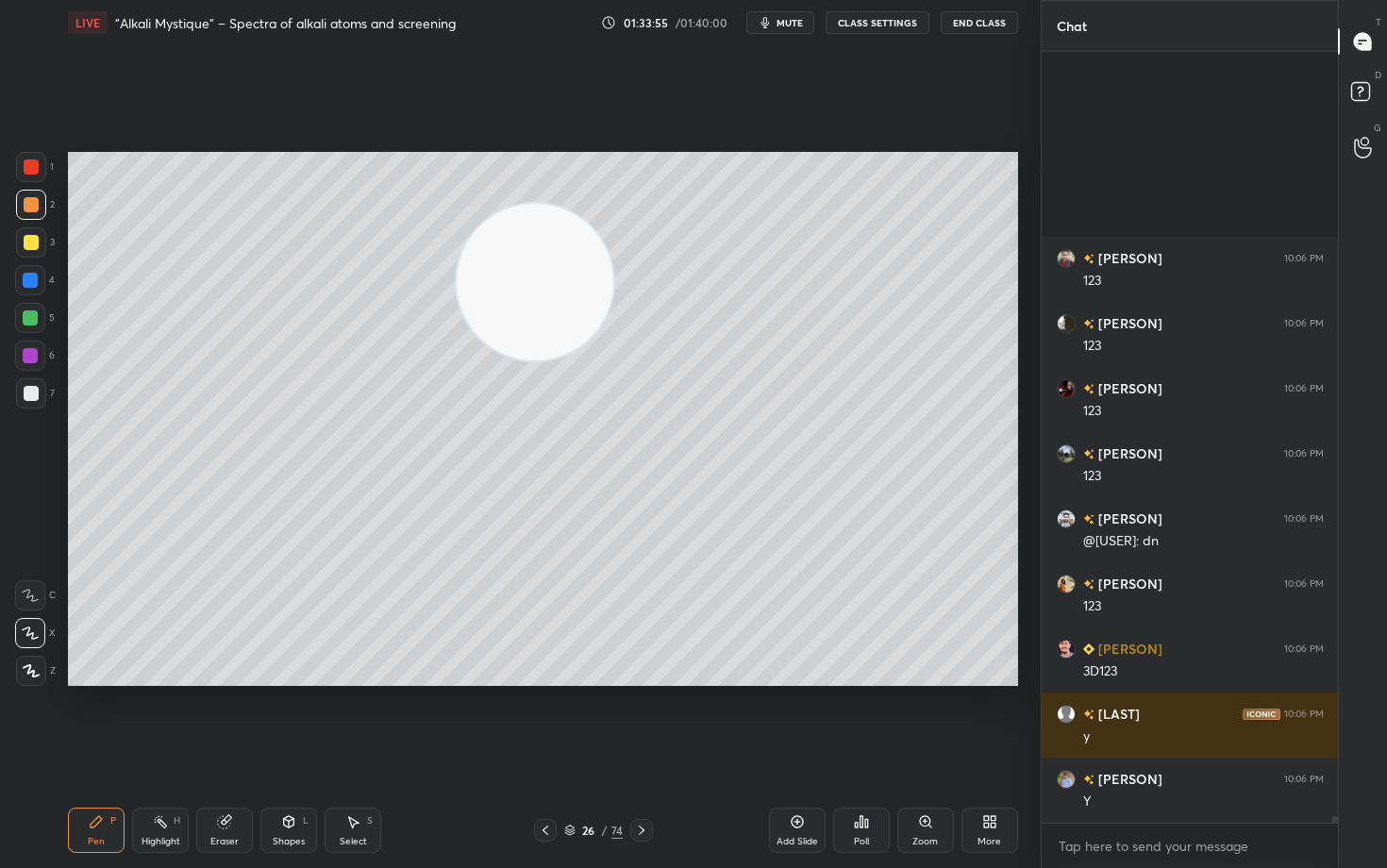 scroll, scrollTop: 93771, scrollLeft: 0, axis: vertical 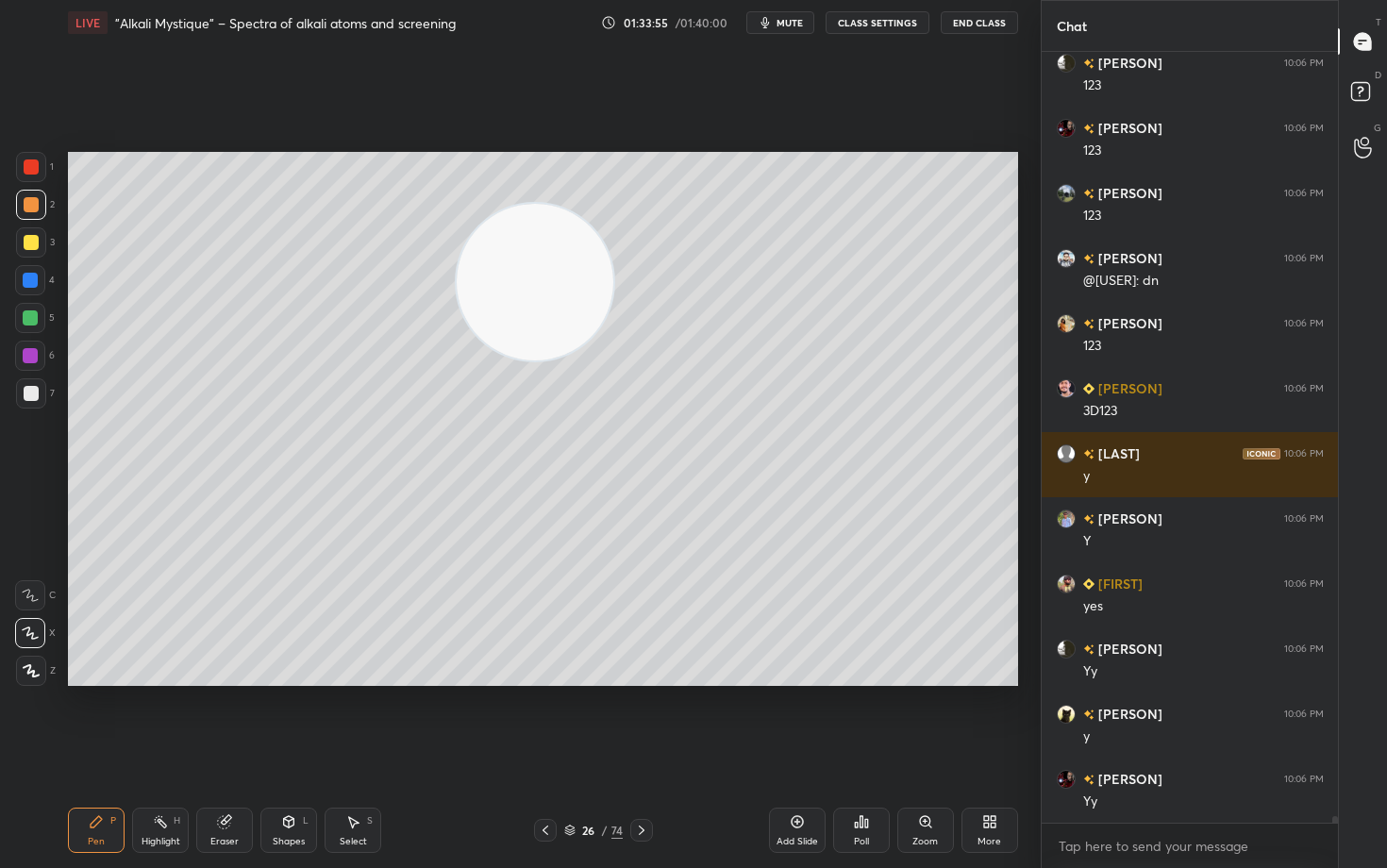 drag, startPoint x: 508, startPoint y: 270, endPoint x: 260, endPoint y: 225, distance: 252.0496 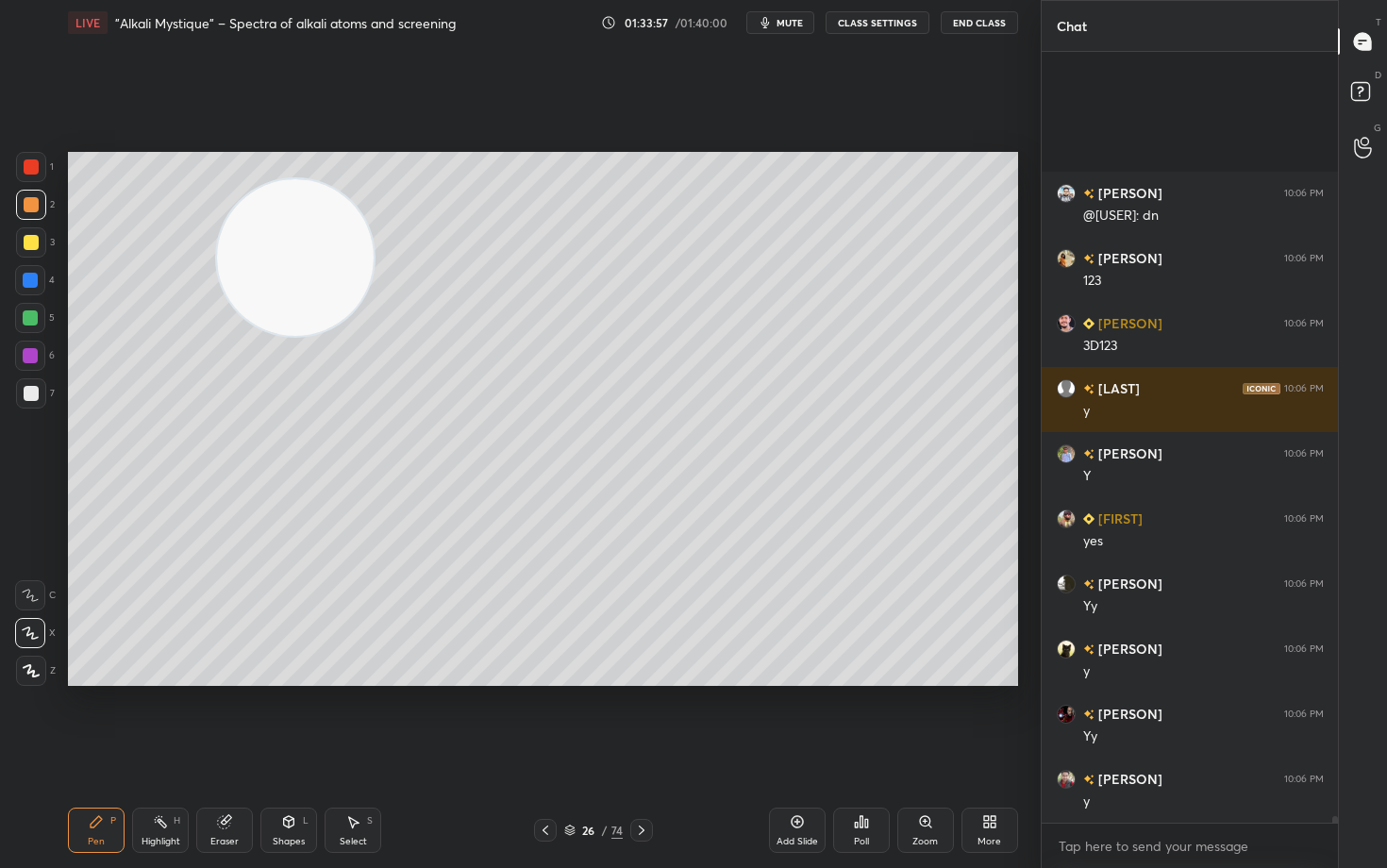 drag, startPoint x: 28, startPoint y: 252, endPoint x: 58, endPoint y: 241, distance: 31.953091 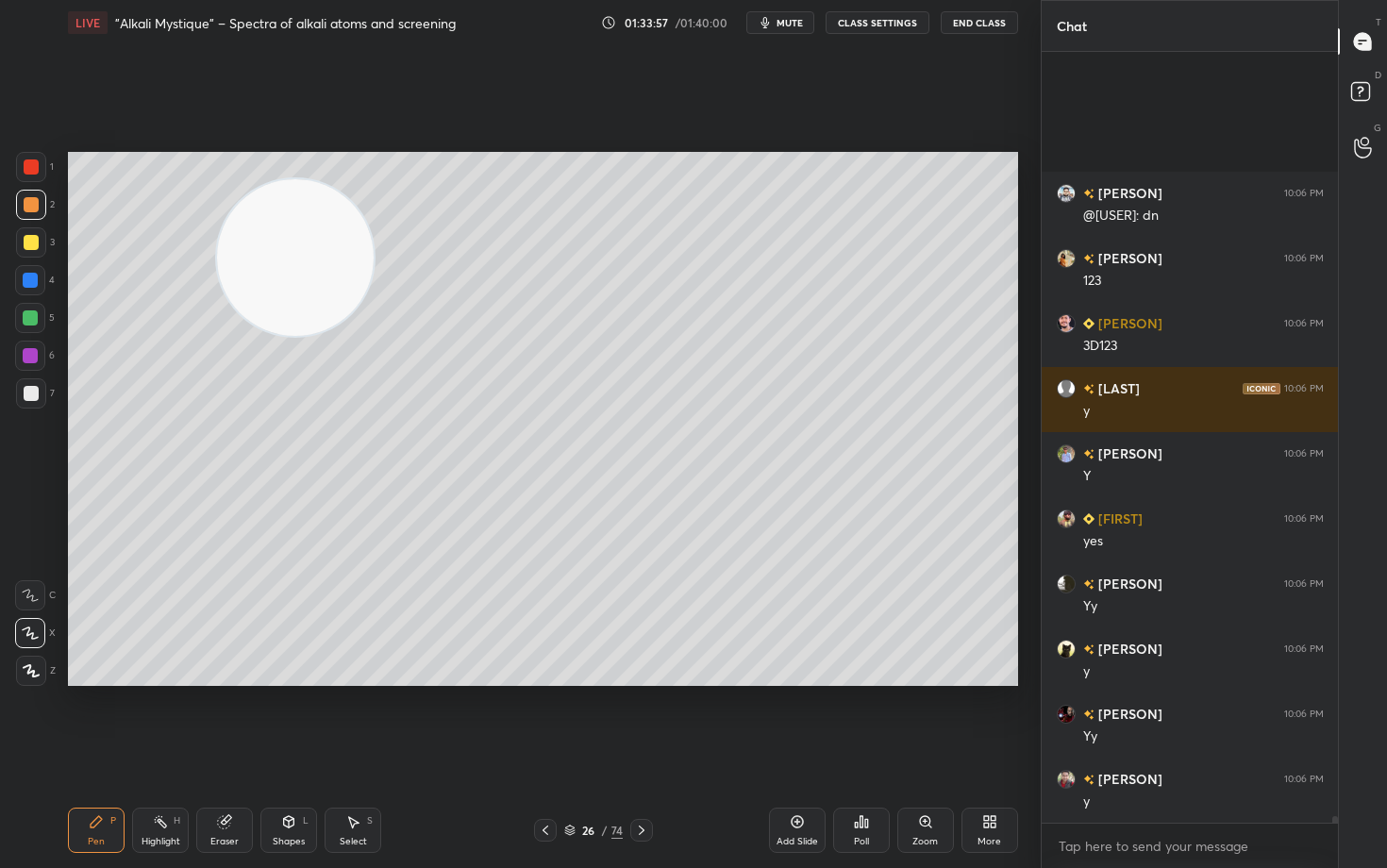 click at bounding box center [31, 242] 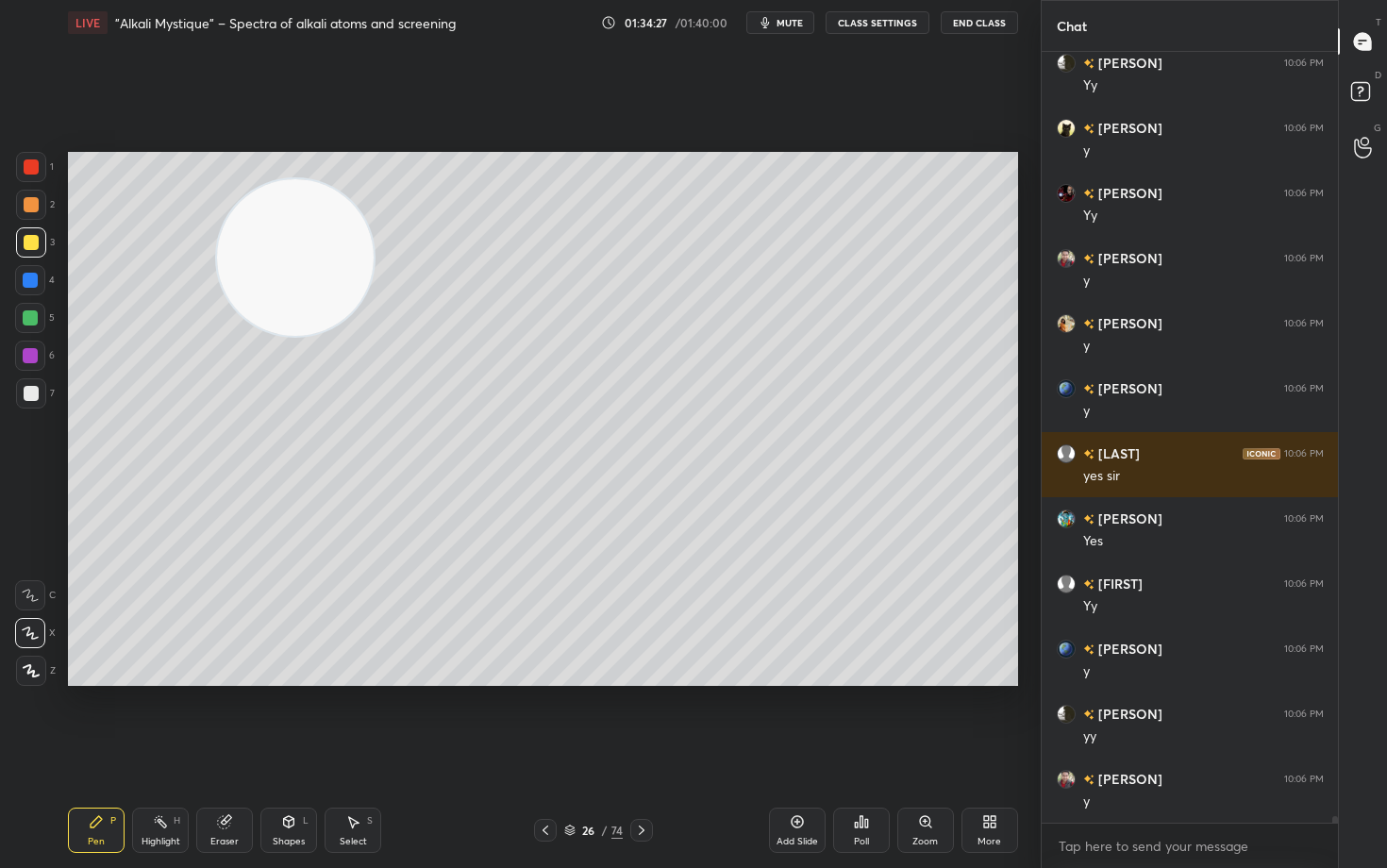 scroll, scrollTop: 94422, scrollLeft: 0, axis: vertical 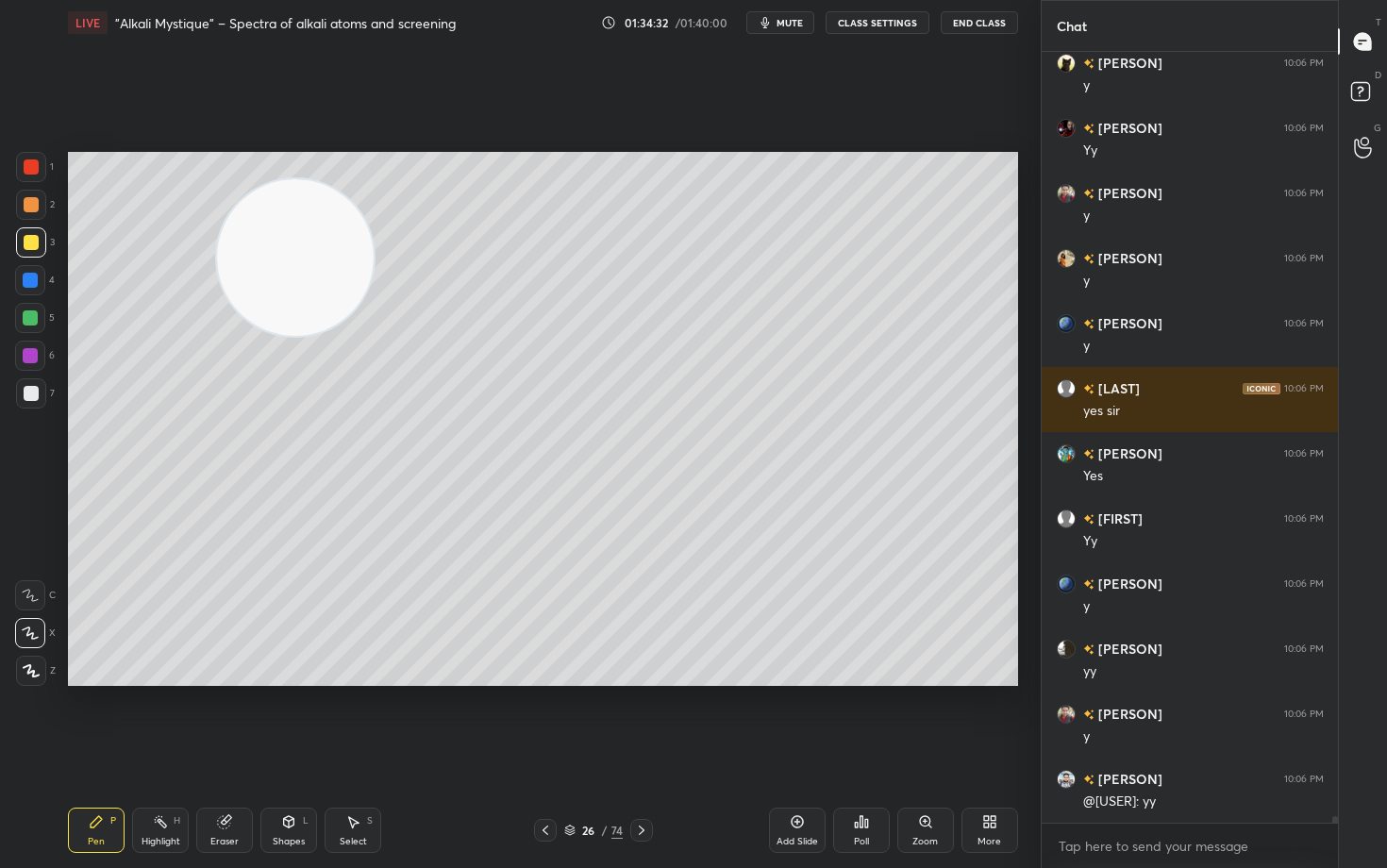click at bounding box center (31, 167) 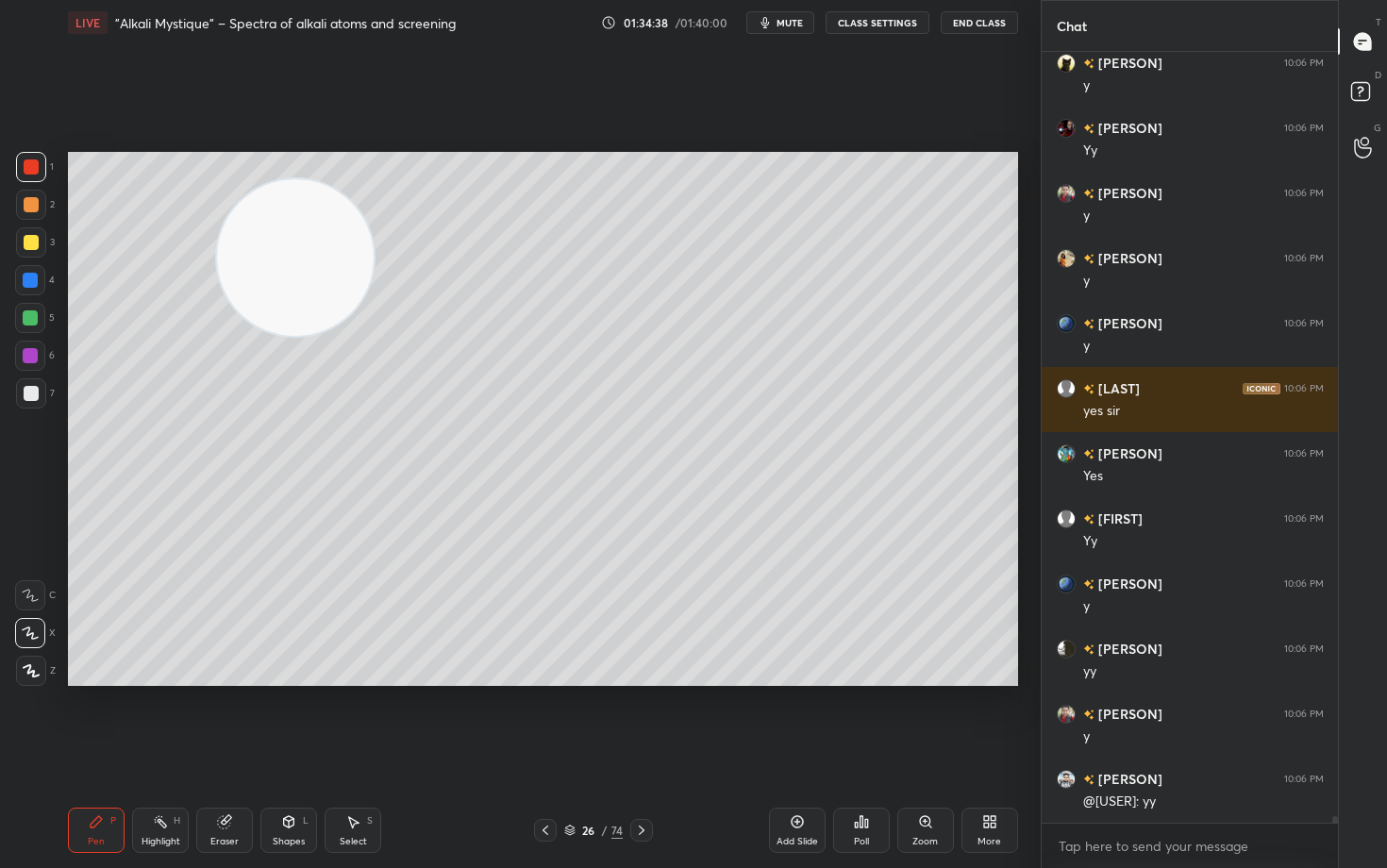 scroll, scrollTop: 94487, scrollLeft: 0, axis: vertical 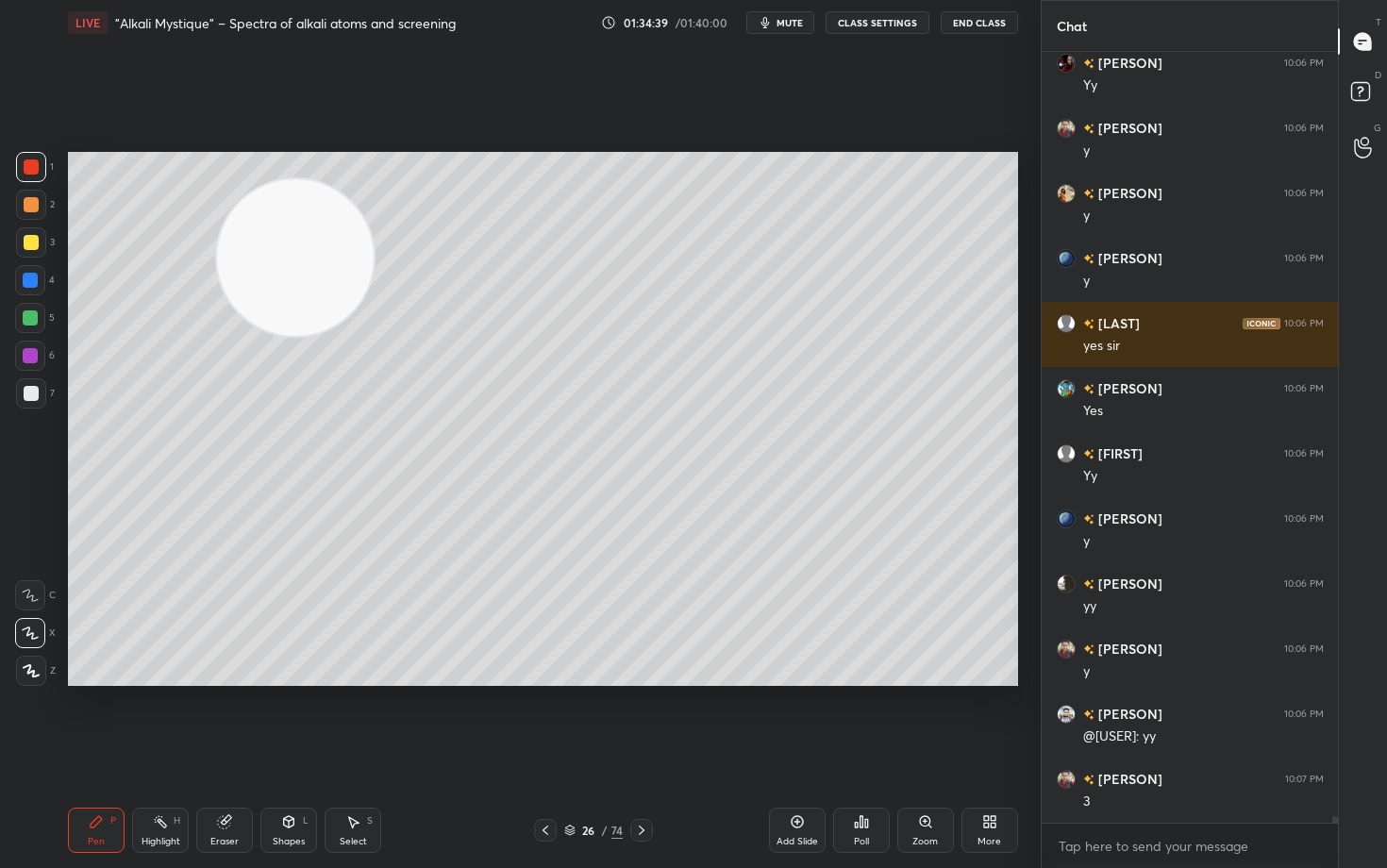 drag, startPoint x: 24, startPoint y: 194, endPoint x: 56, endPoint y: 199, distance: 32.38827 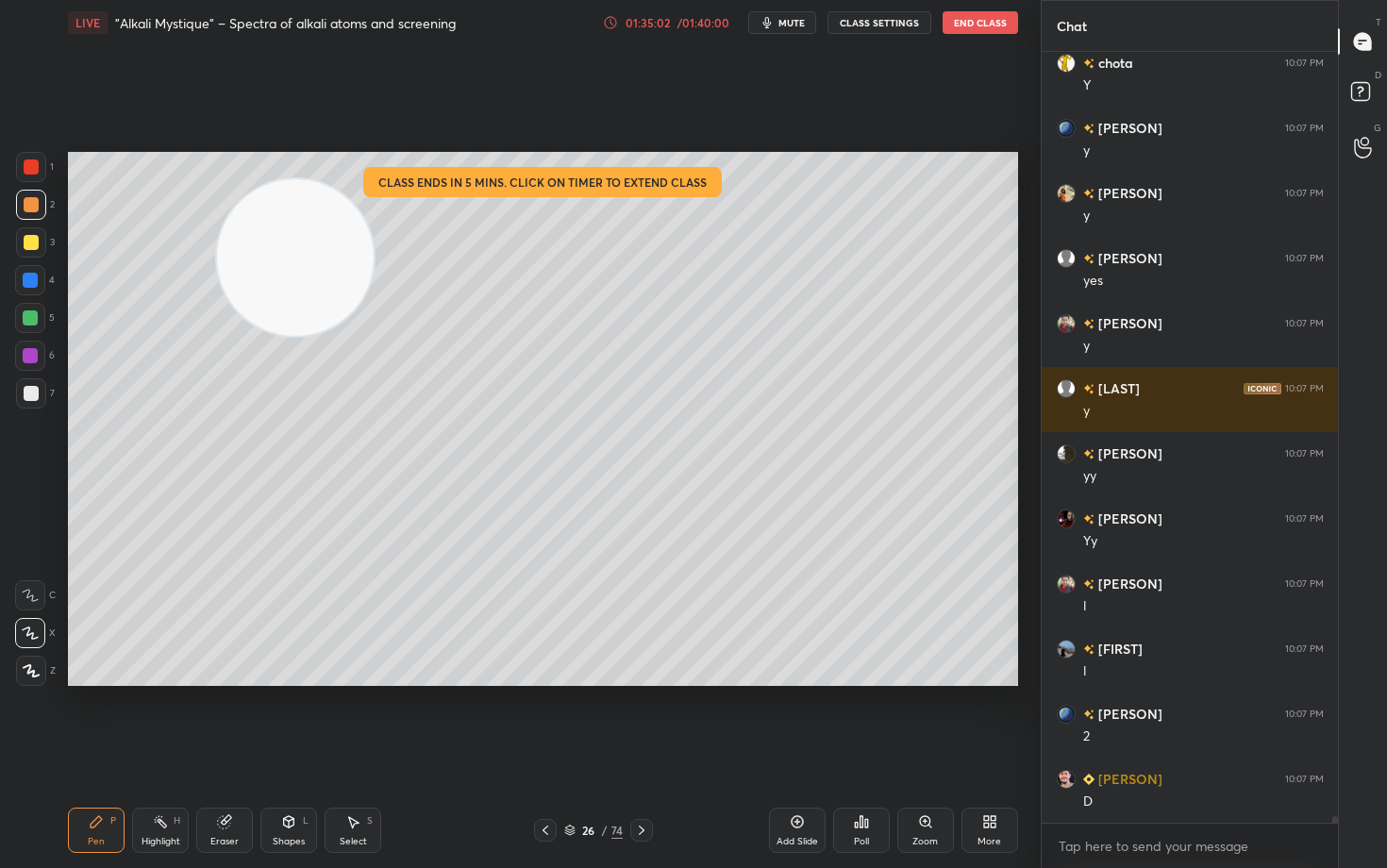 scroll, scrollTop: 95724, scrollLeft: 0, axis: vertical 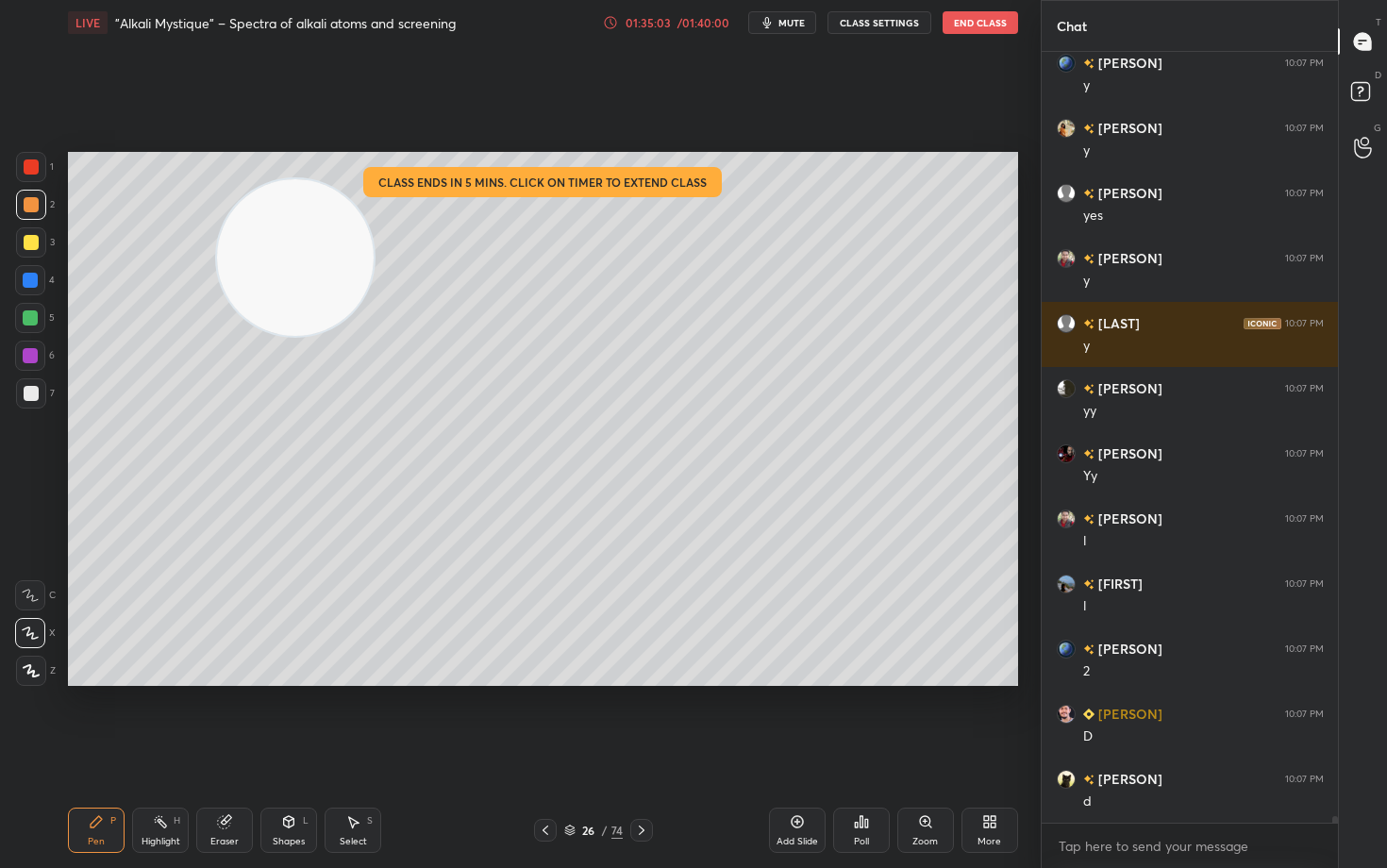 click 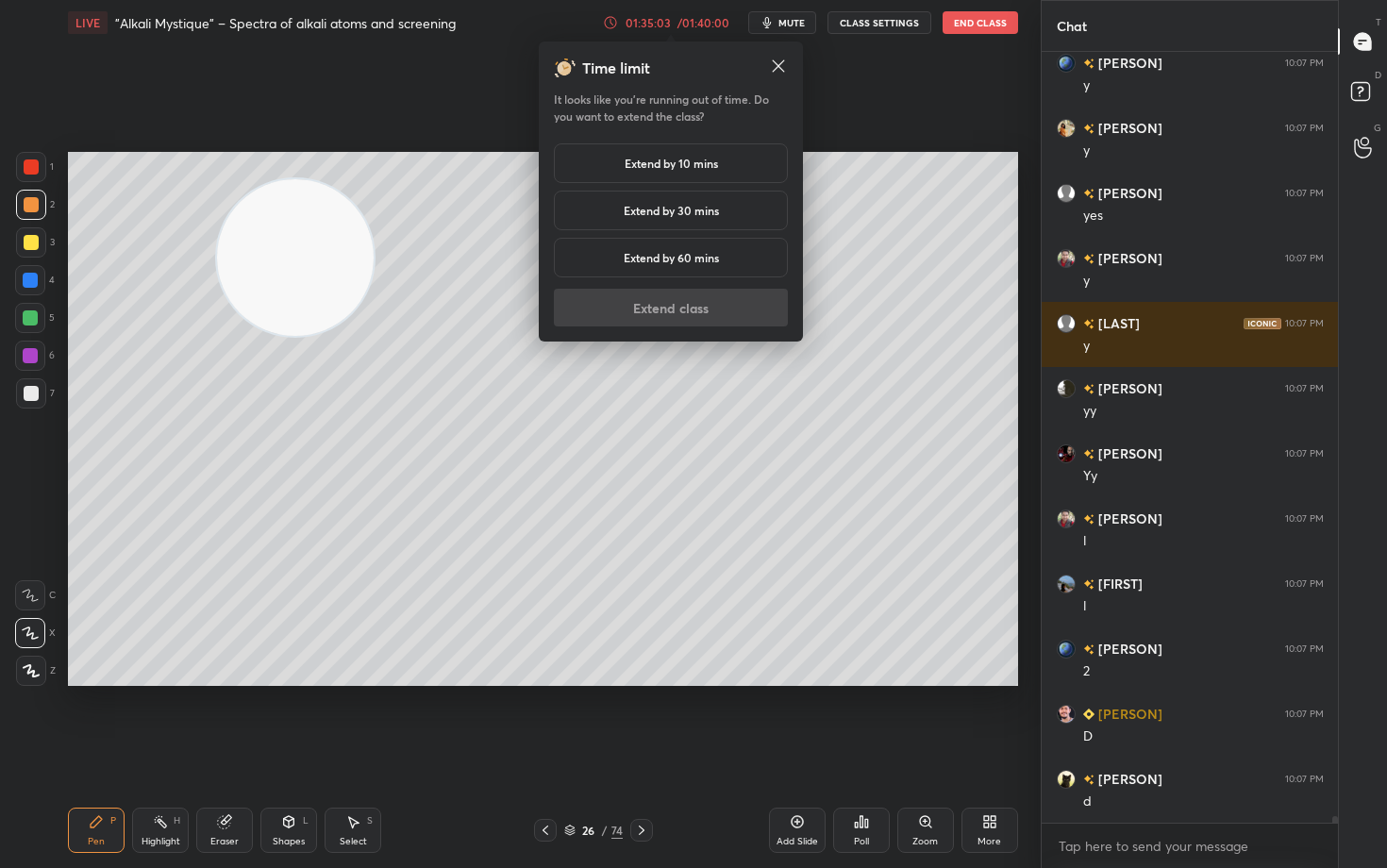 scroll, scrollTop: 95920, scrollLeft: 0, axis: vertical 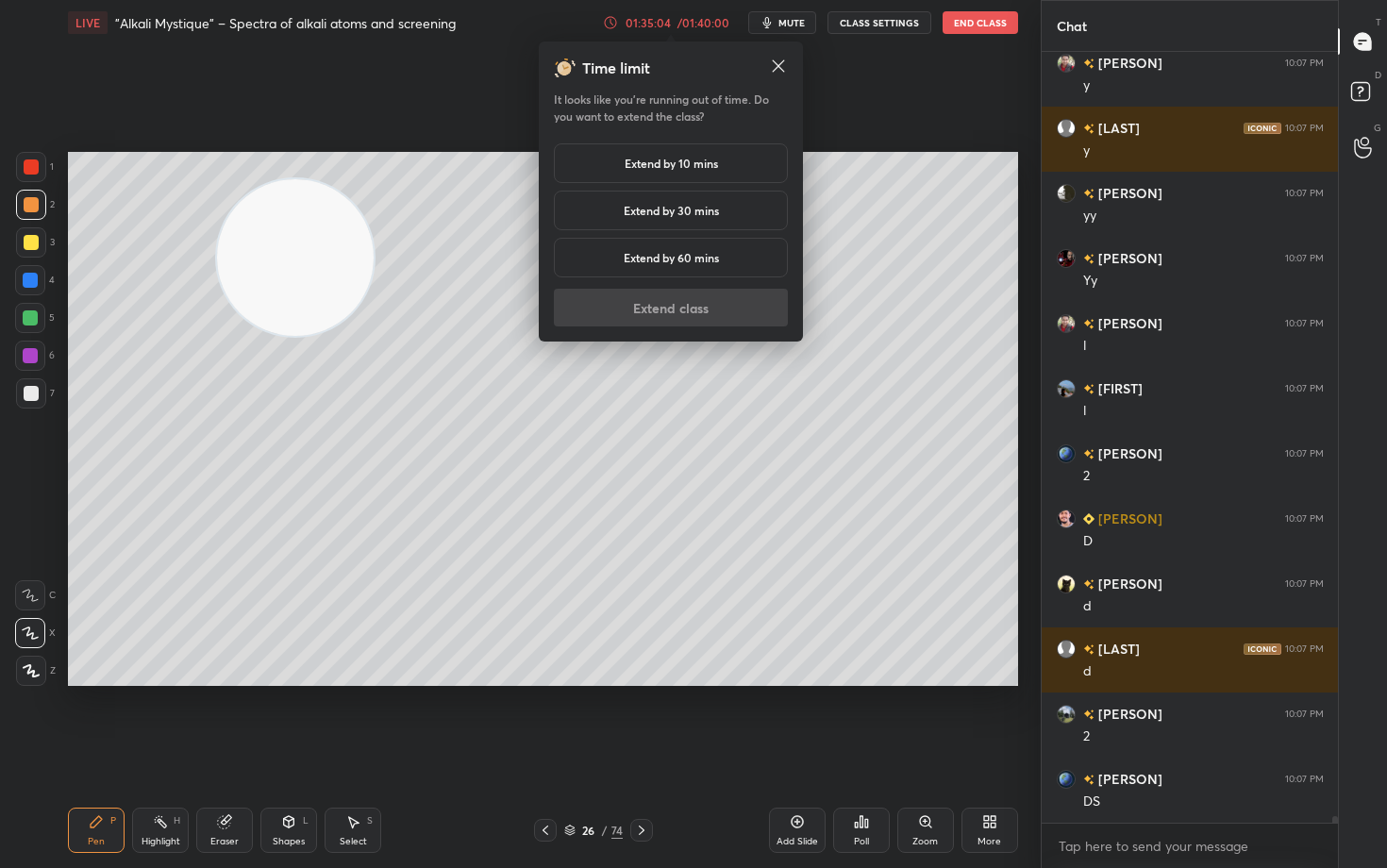 drag, startPoint x: 633, startPoint y: 212, endPoint x: 628, endPoint y: 225, distance: 13.928388 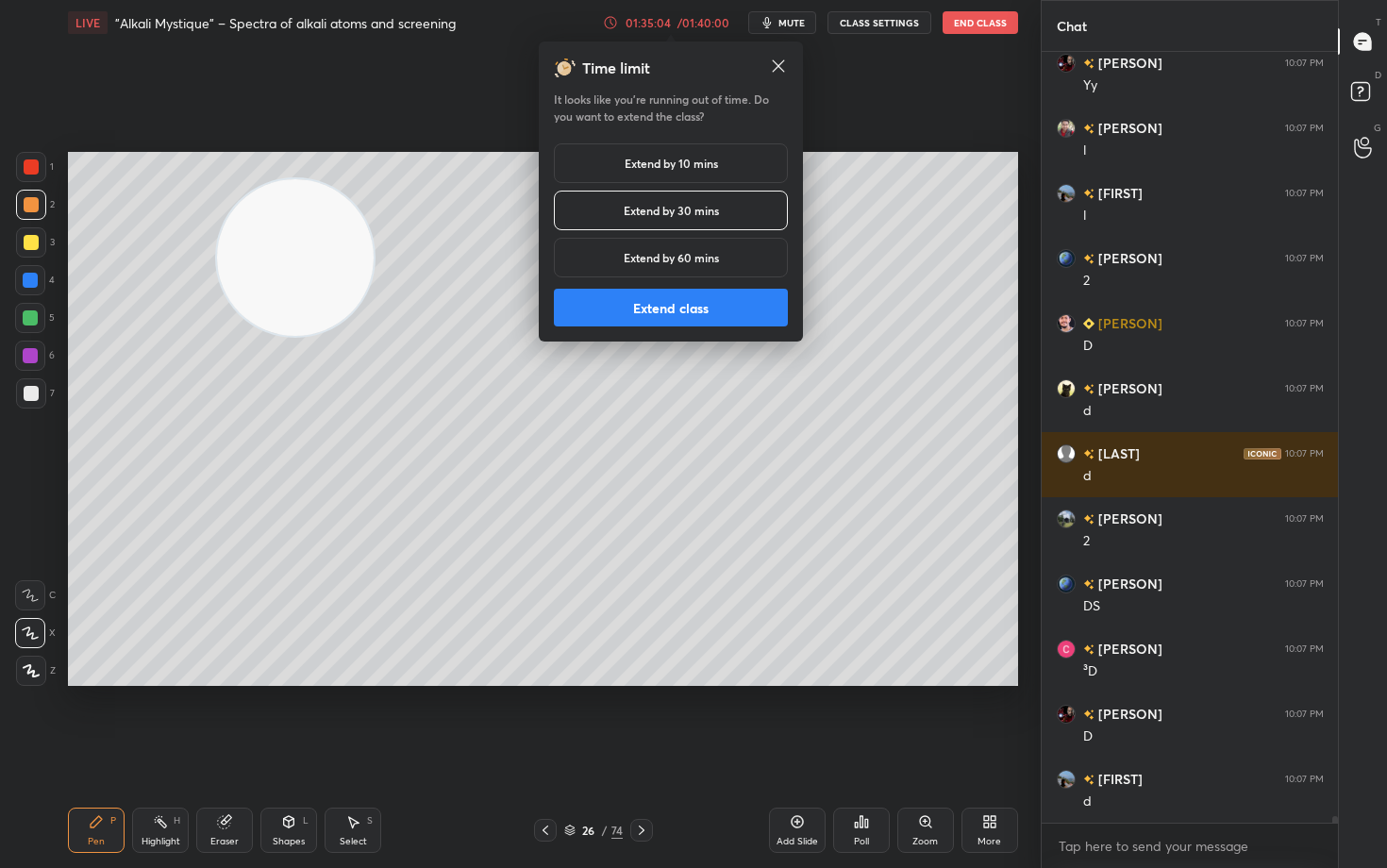 click on "Extend class" at bounding box center (671, 308) 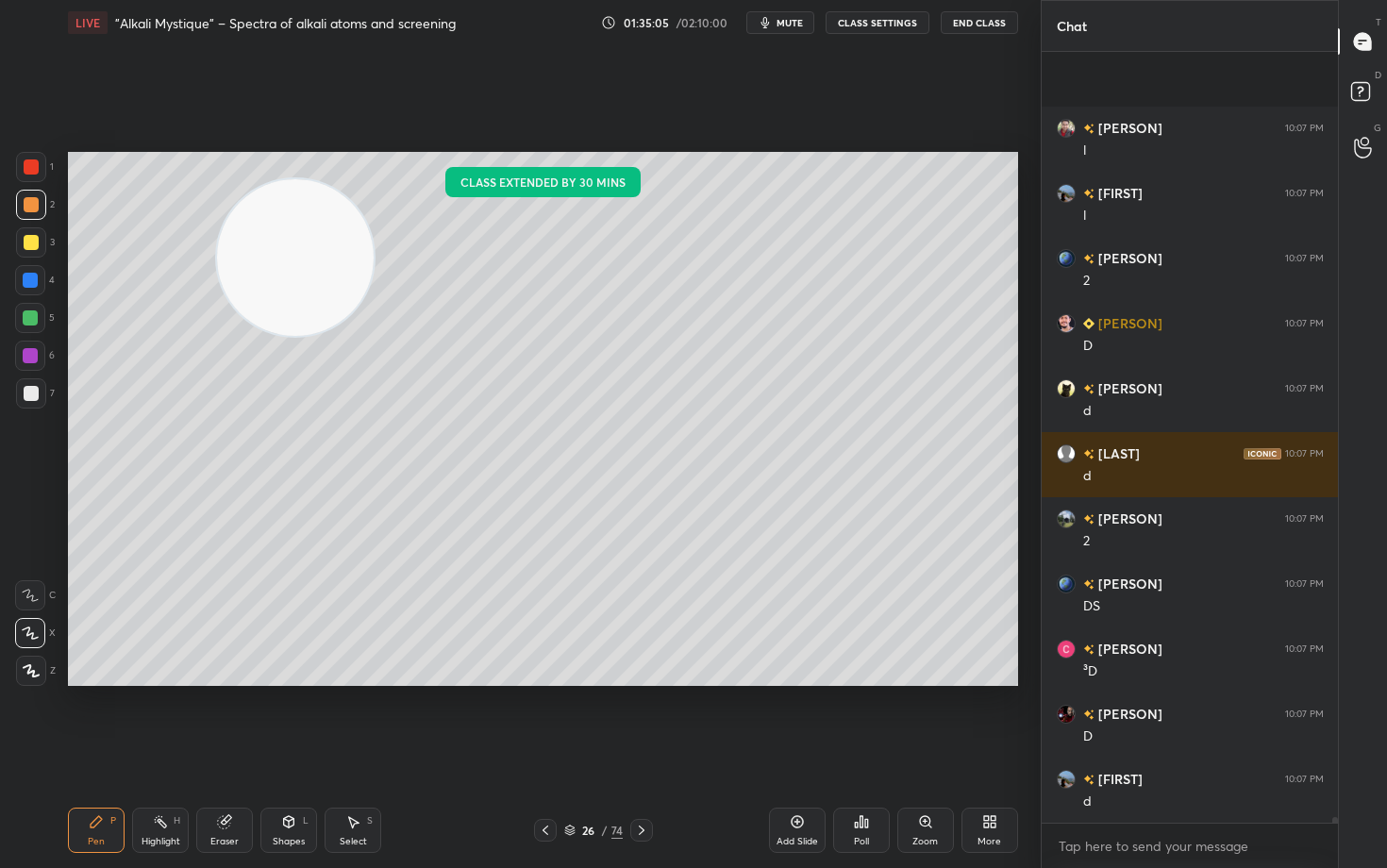 scroll, scrollTop: 96245, scrollLeft: 0, axis: vertical 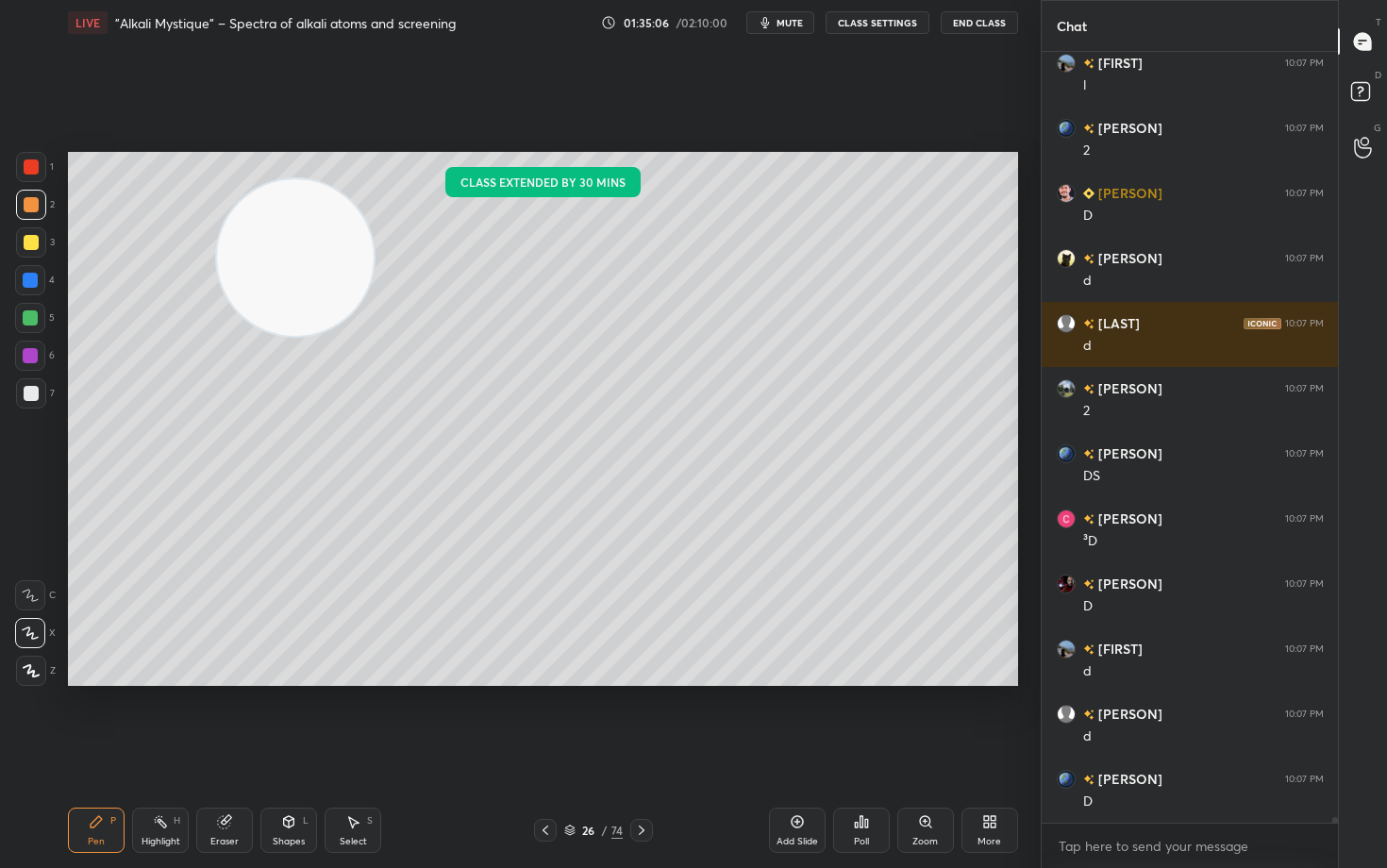 click at bounding box center [30, 280] 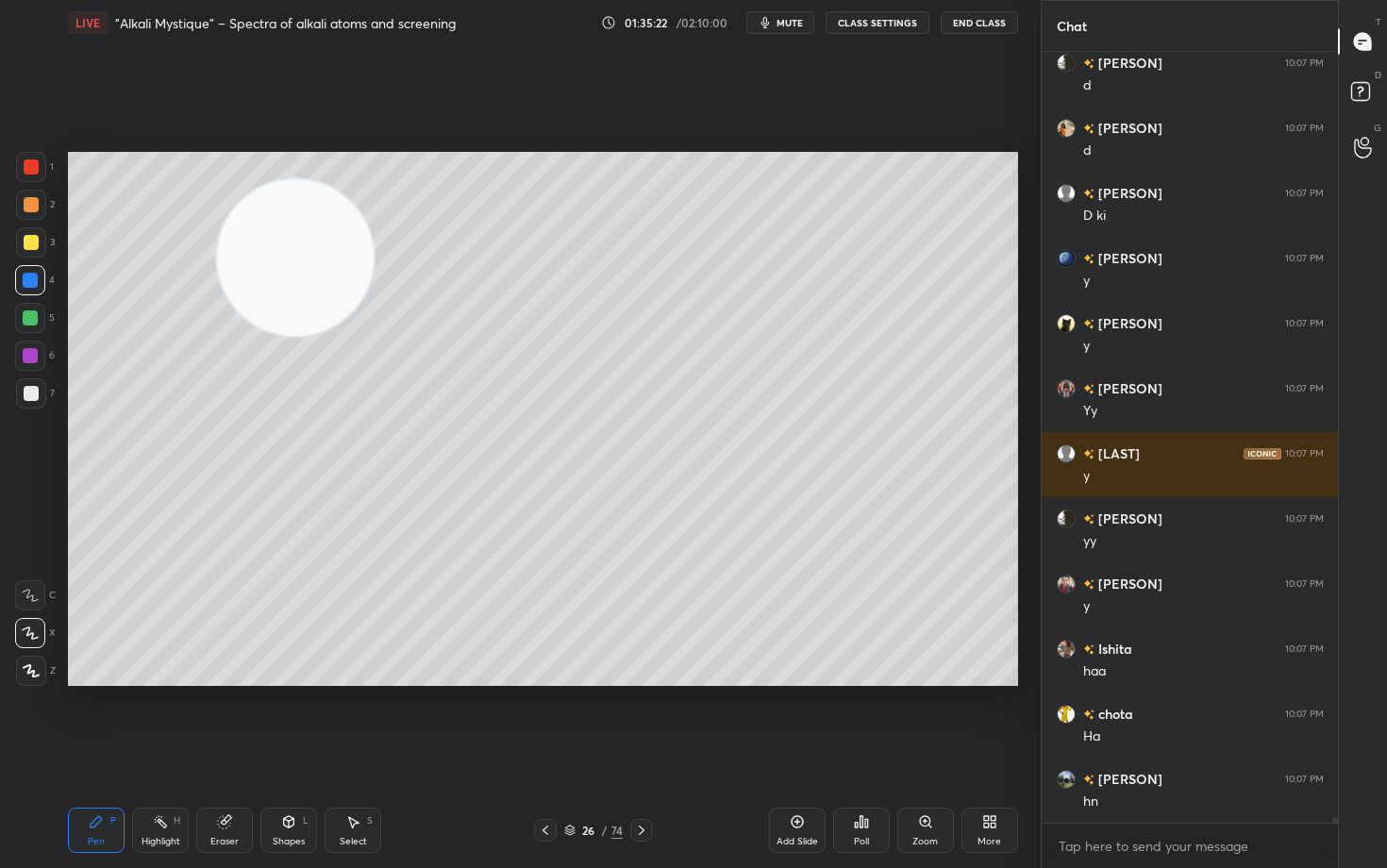 scroll, scrollTop: 97091, scrollLeft: 0, axis: vertical 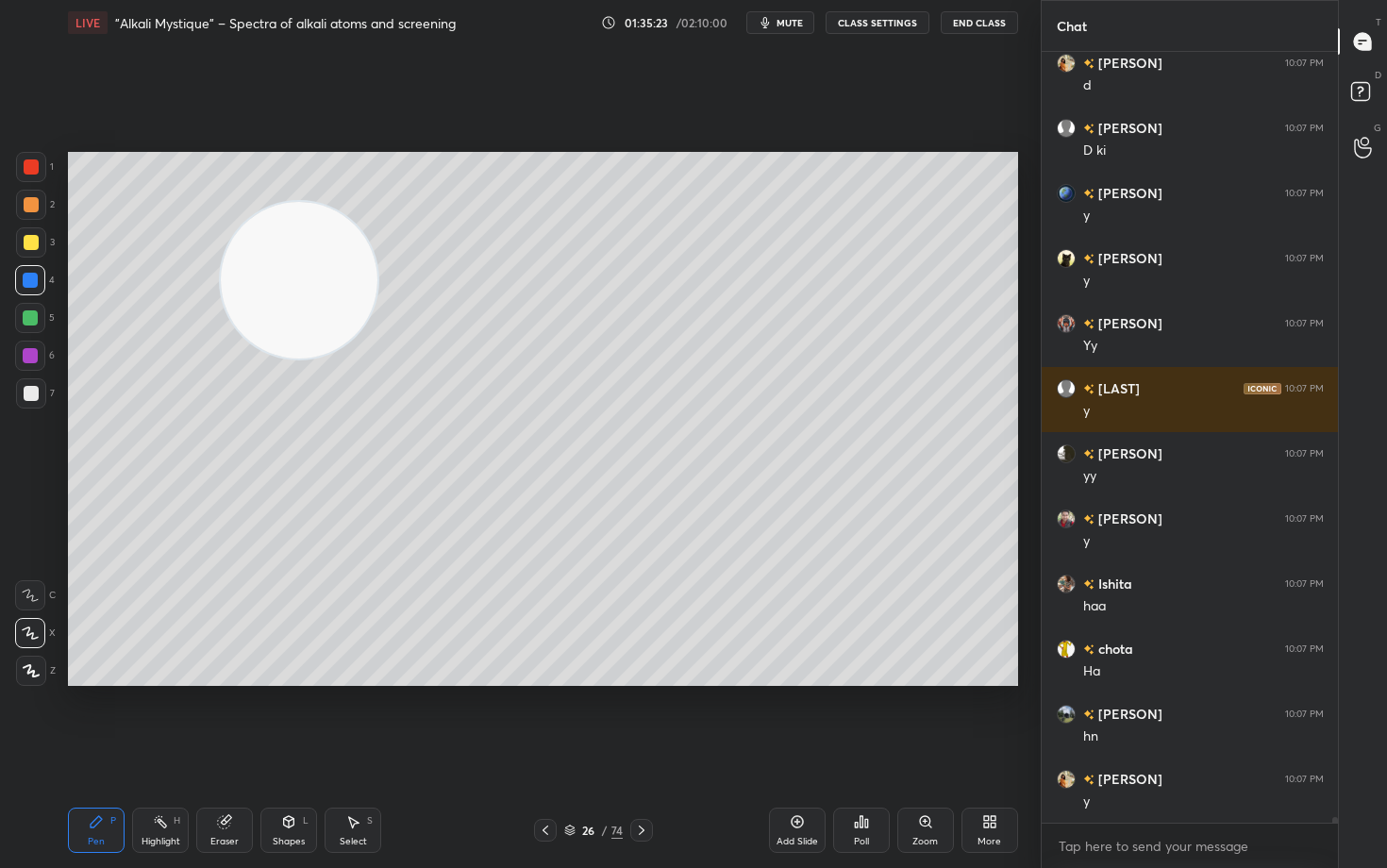 drag, startPoint x: 326, startPoint y: 275, endPoint x: 372, endPoint y: 388, distance: 122.0041 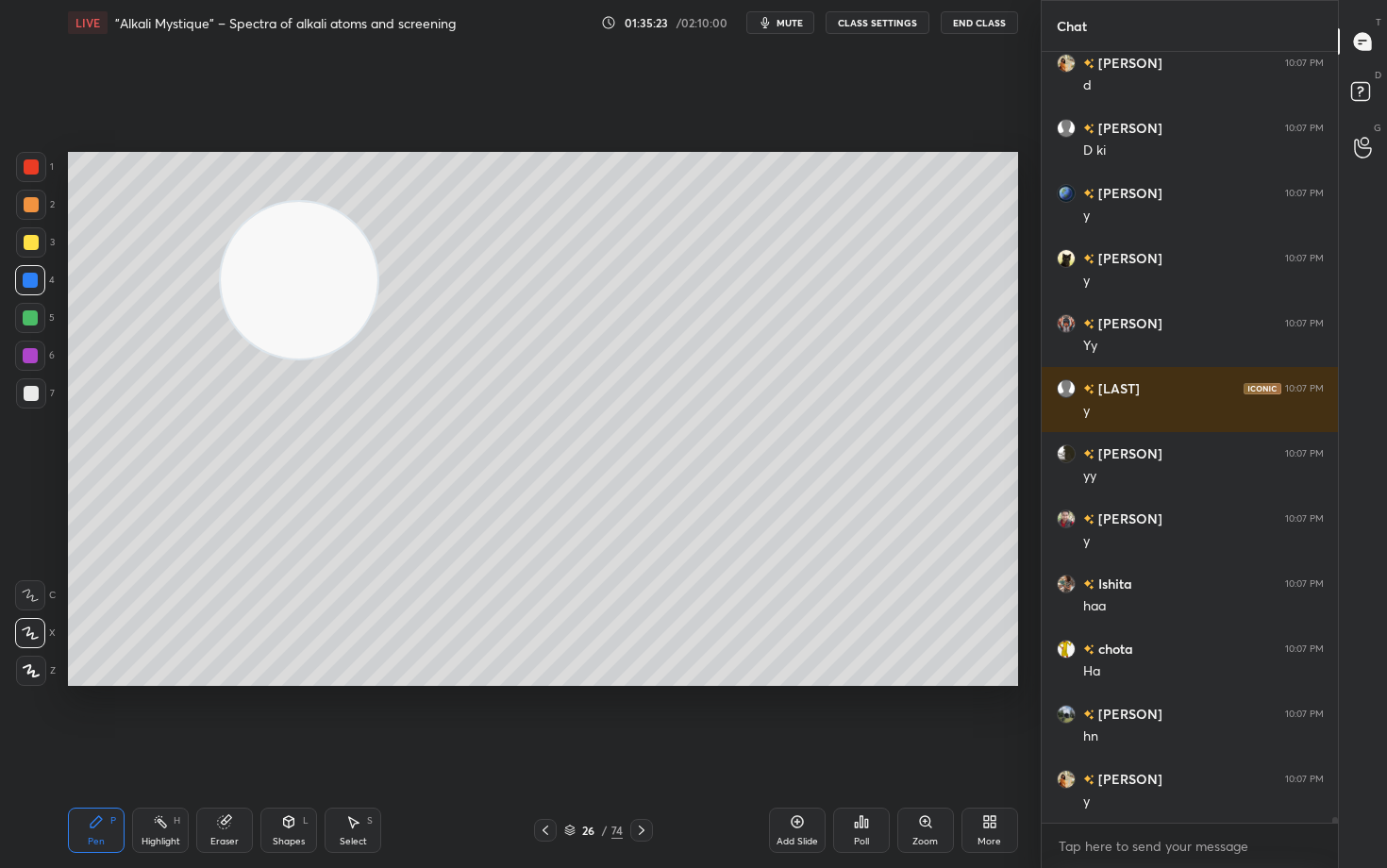 click at bounding box center (299, 280) 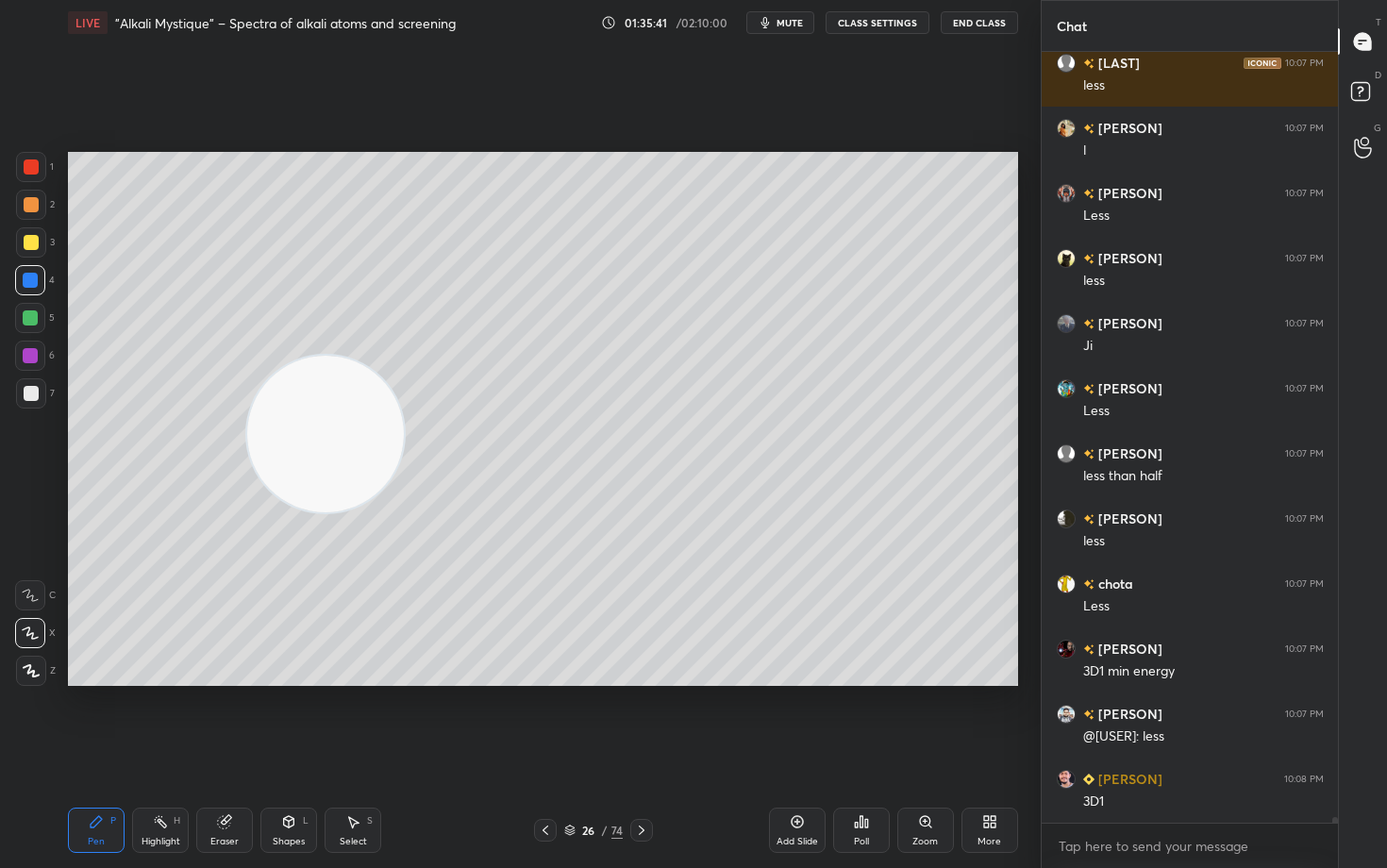 scroll, scrollTop: 98263, scrollLeft: 0, axis: vertical 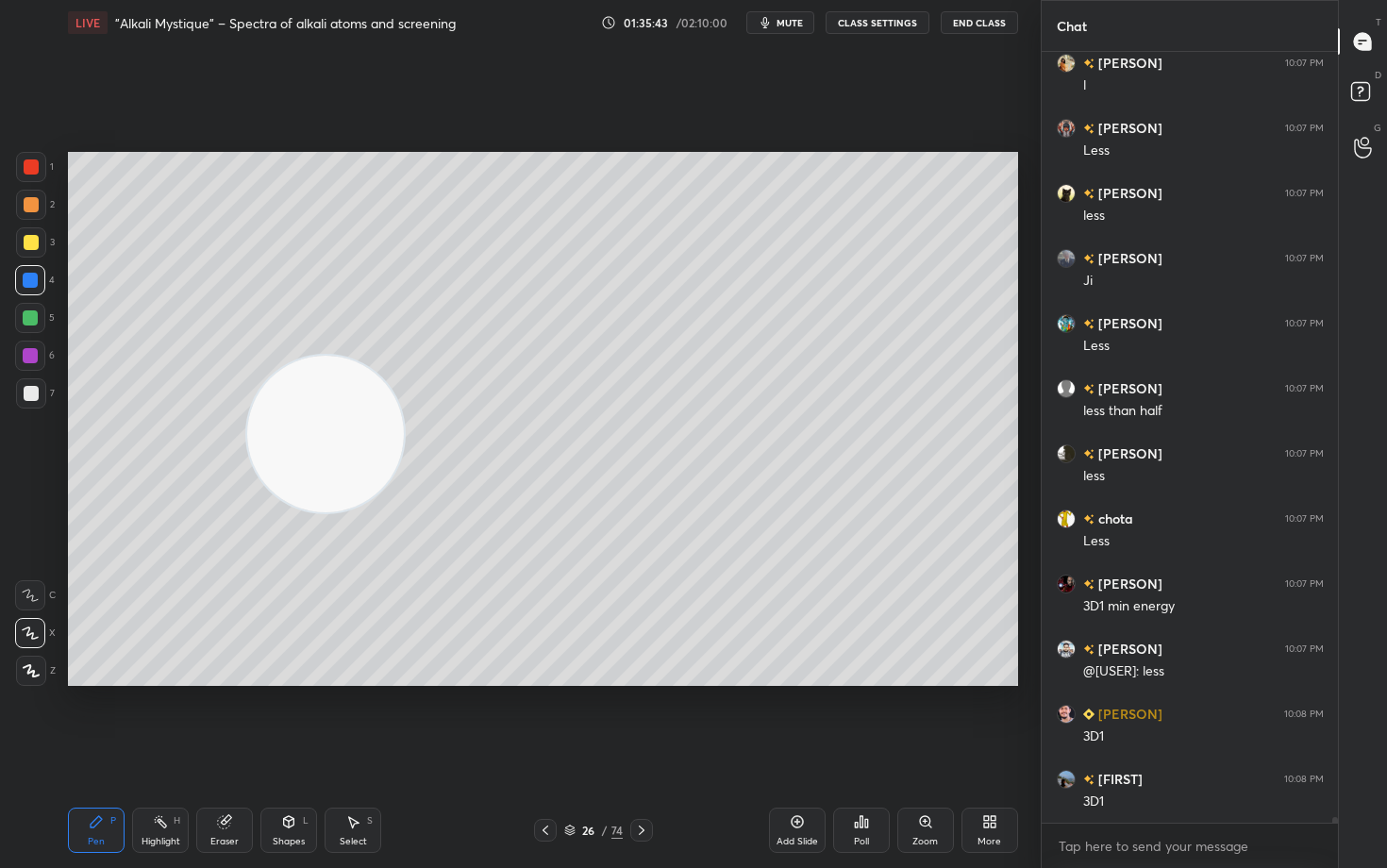 click at bounding box center (31, 393) 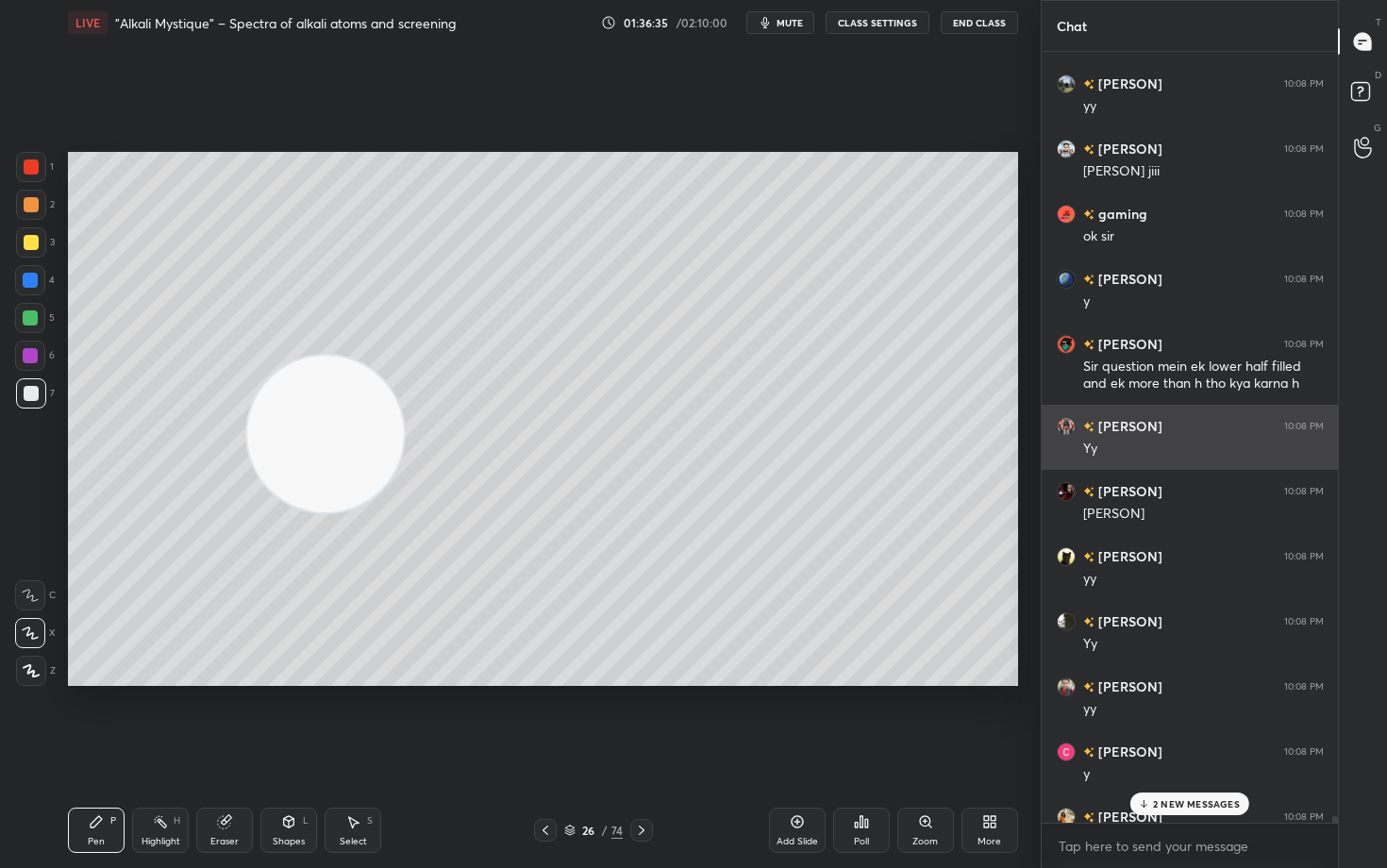 scroll, scrollTop: 101145, scrollLeft: 0, axis: vertical 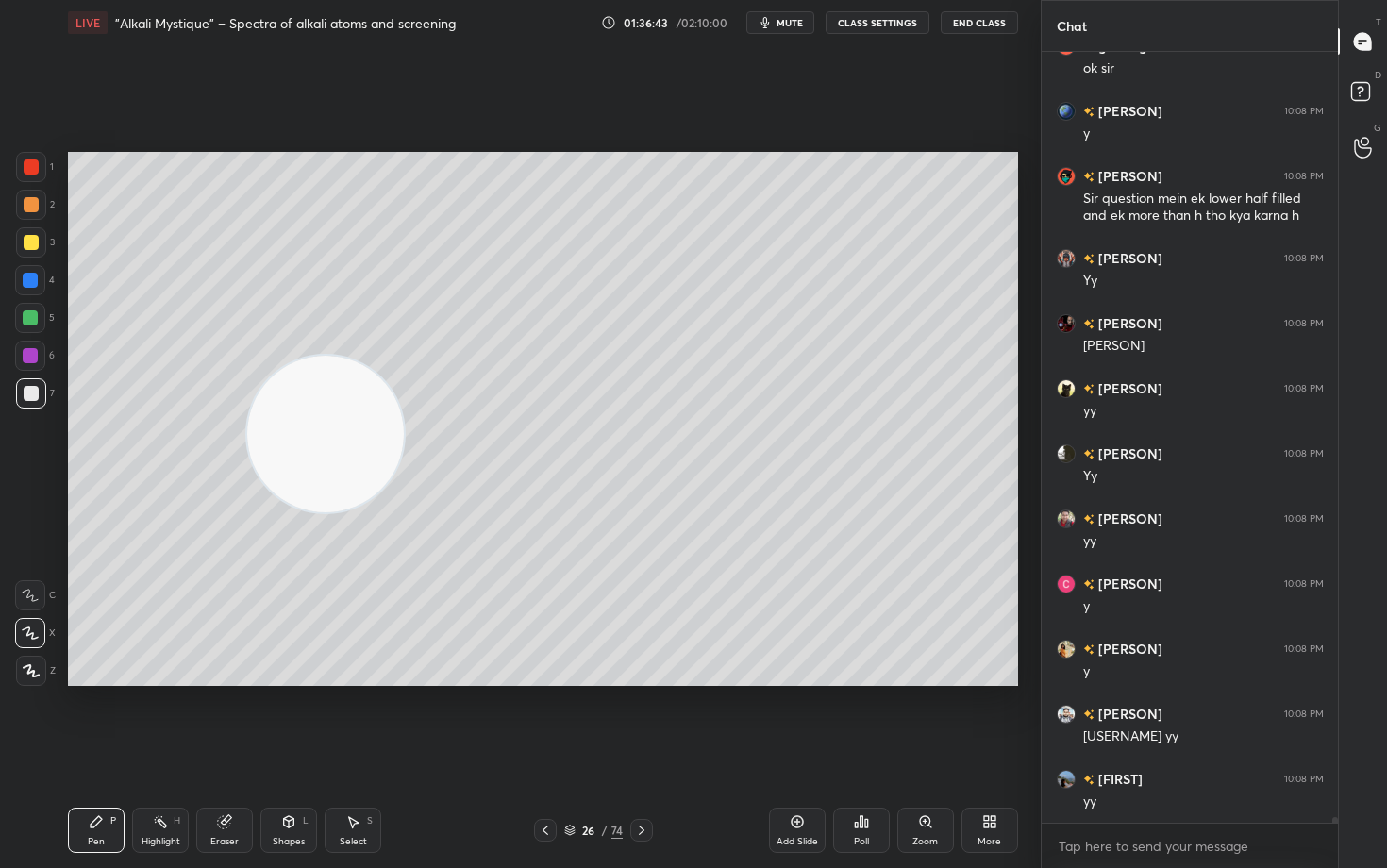 drag, startPoint x: 337, startPoint y: 452, endPoint x: 820, endPoint y: 284, distance: 511.383 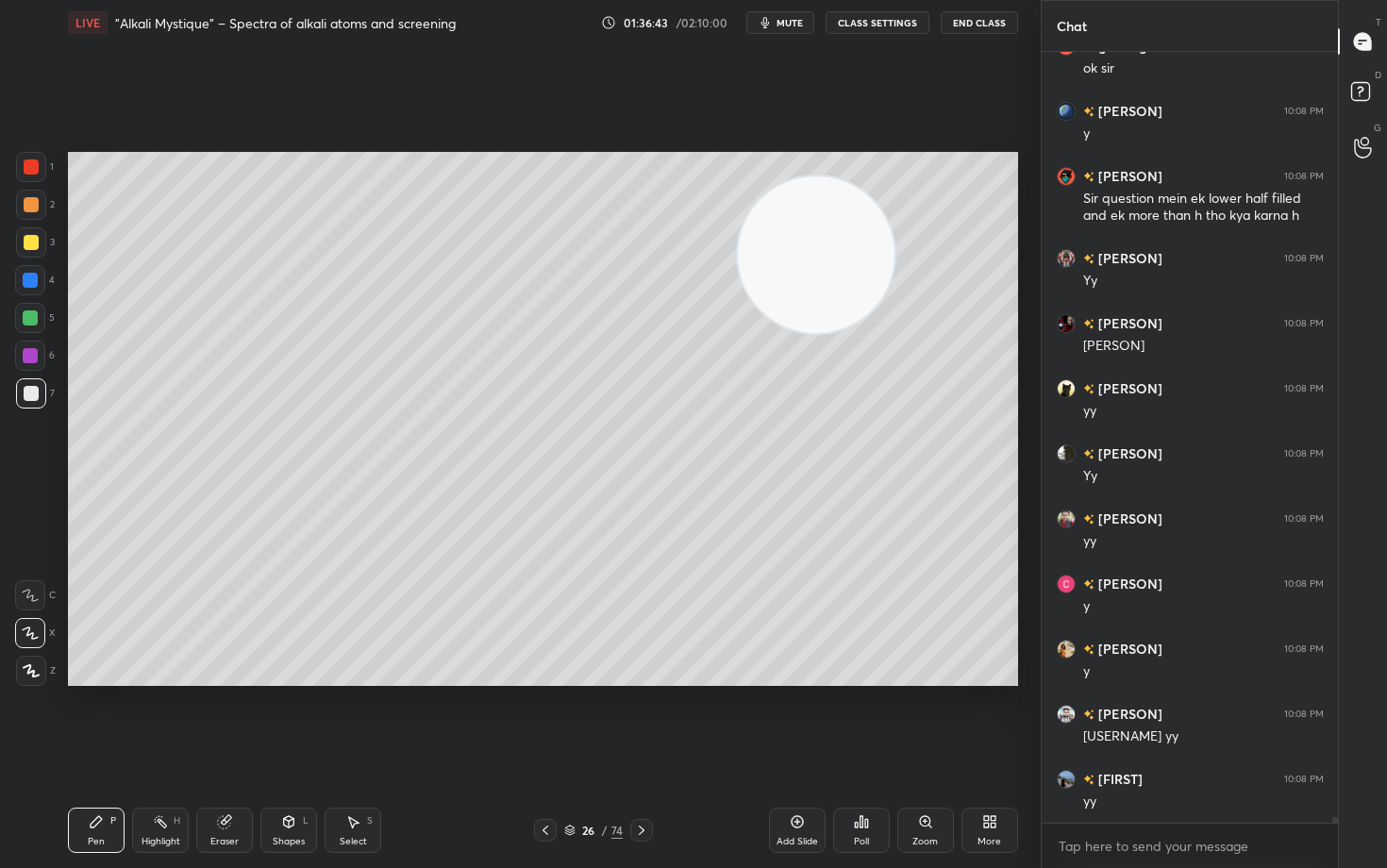 drag, startPoint x: 818, startPoint y: 284, endPoint x: 926, endPoint y: 192, distance: 141.87318 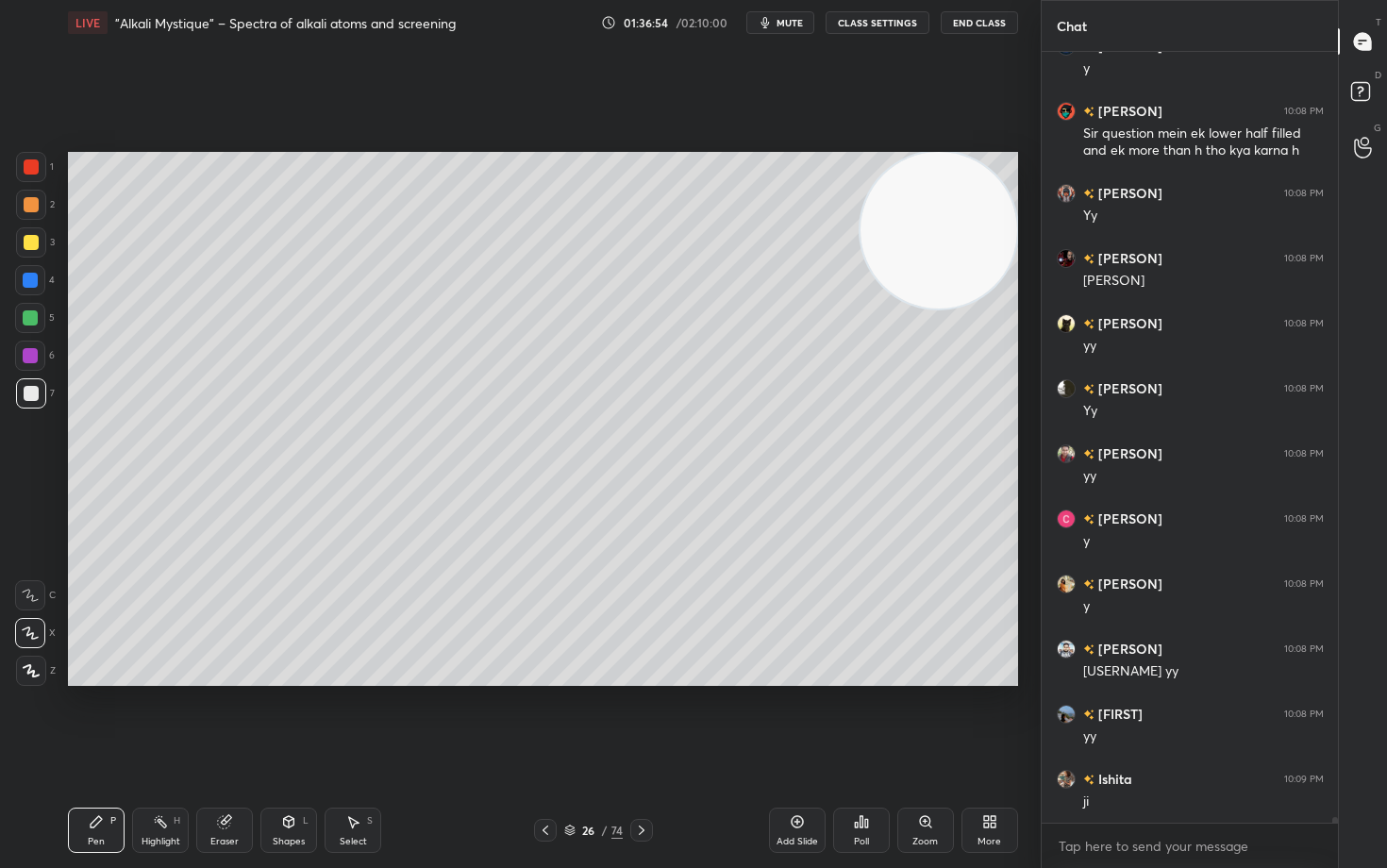 scroll, scrollTop: 101275, scrollLeft: 0, axis: vertical 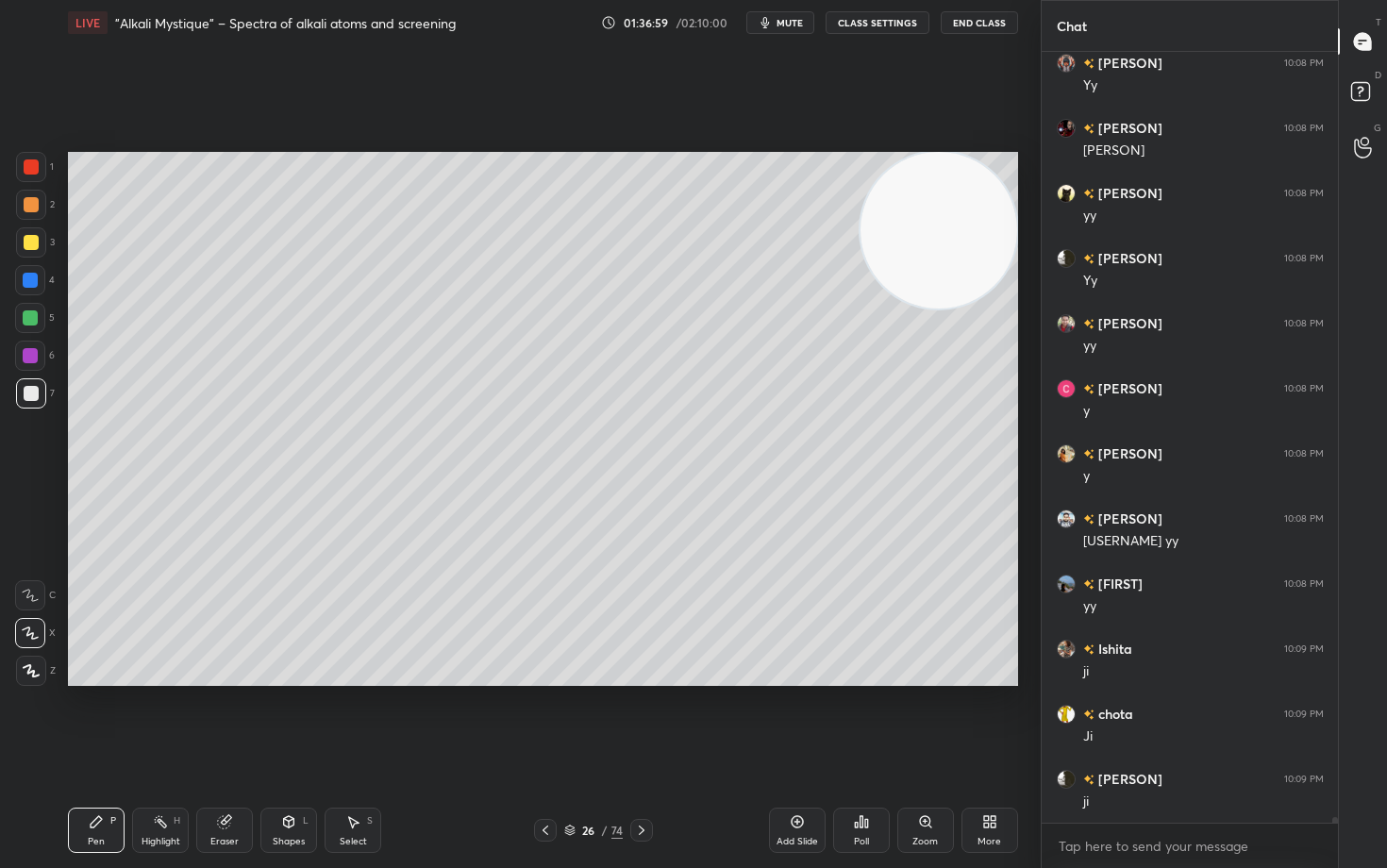 click 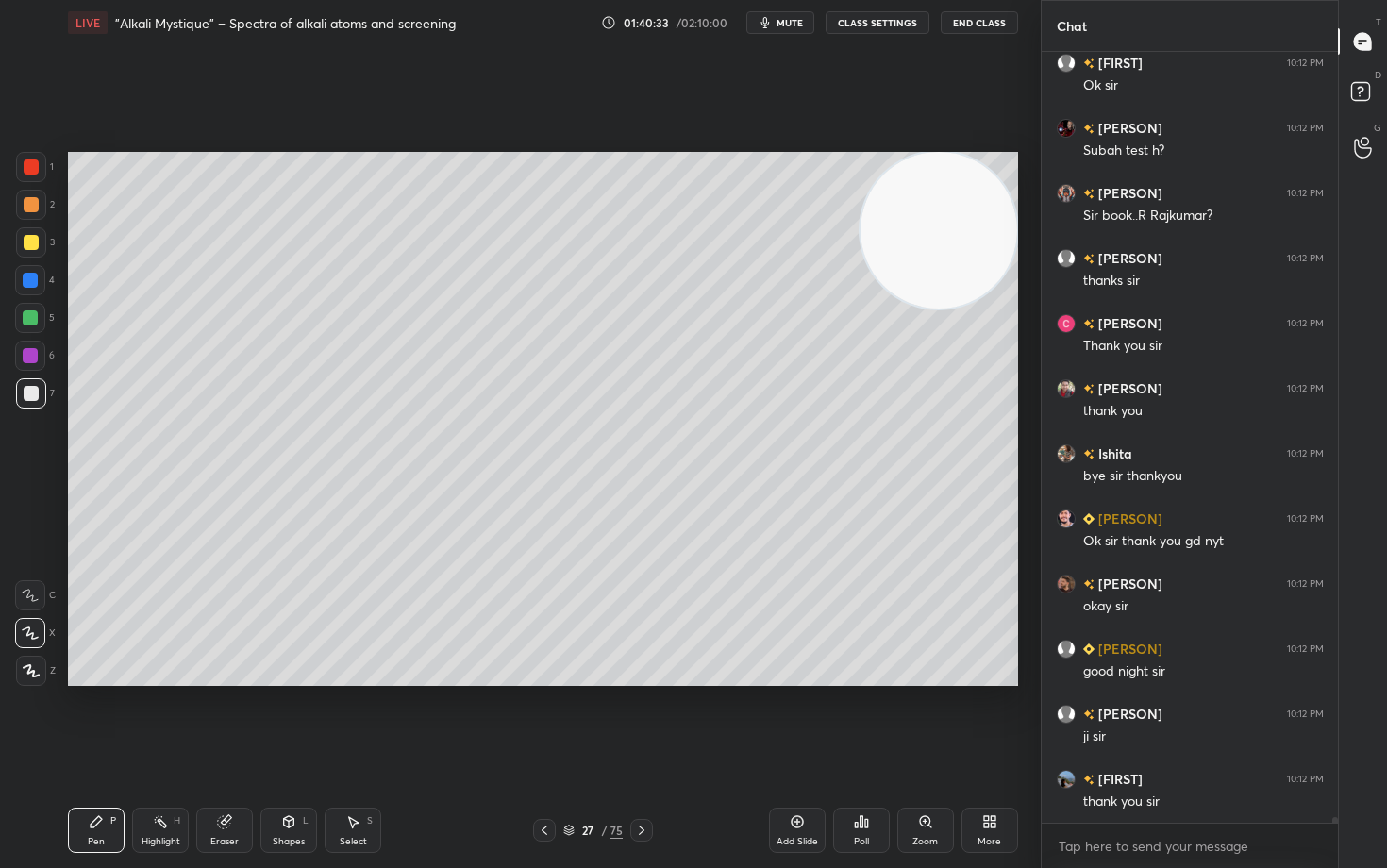 scroll, scrollTop: 105801, scrollLeft: 0, axis: vertical 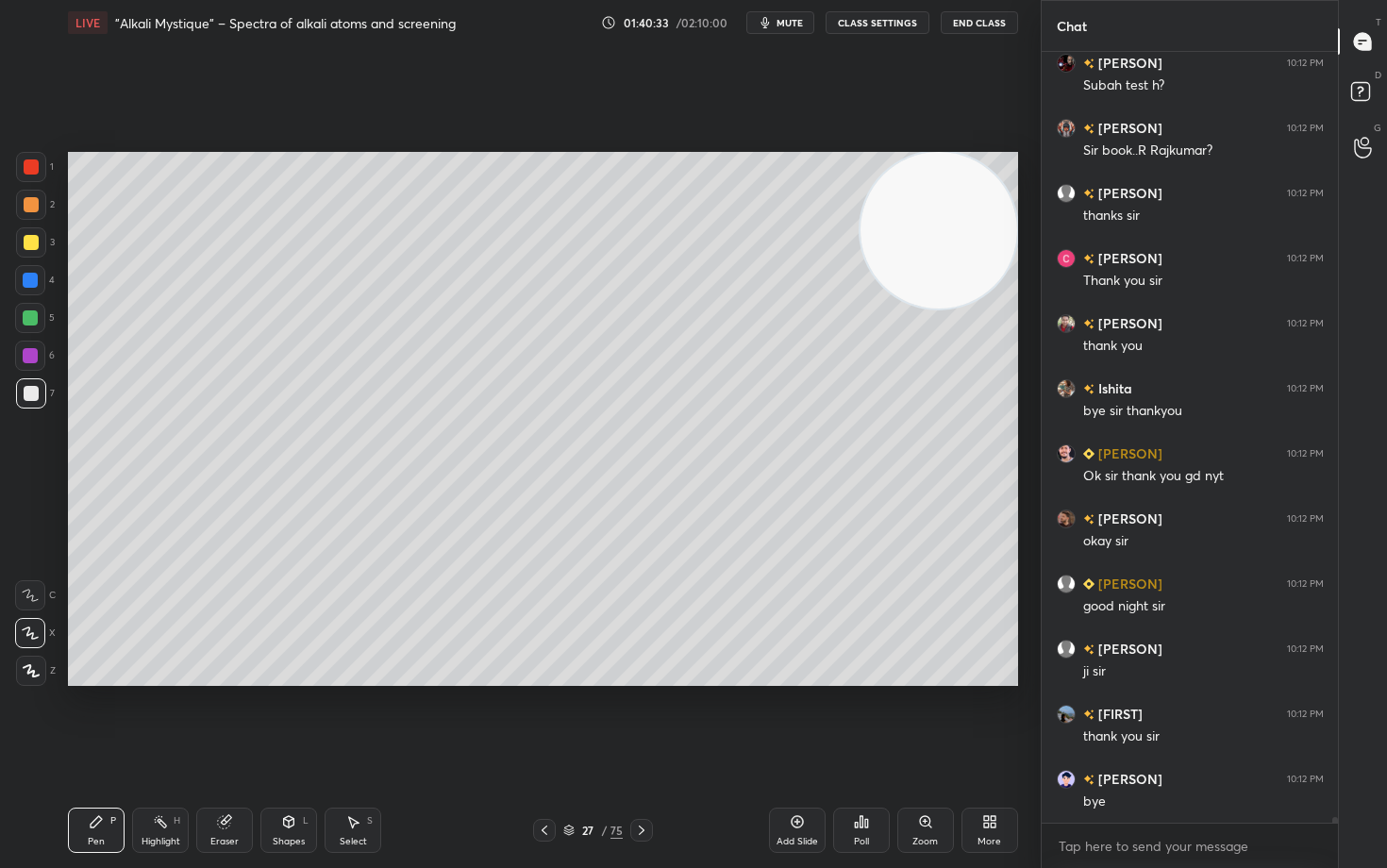 click on "End Class" at bounding box center (979, 23) 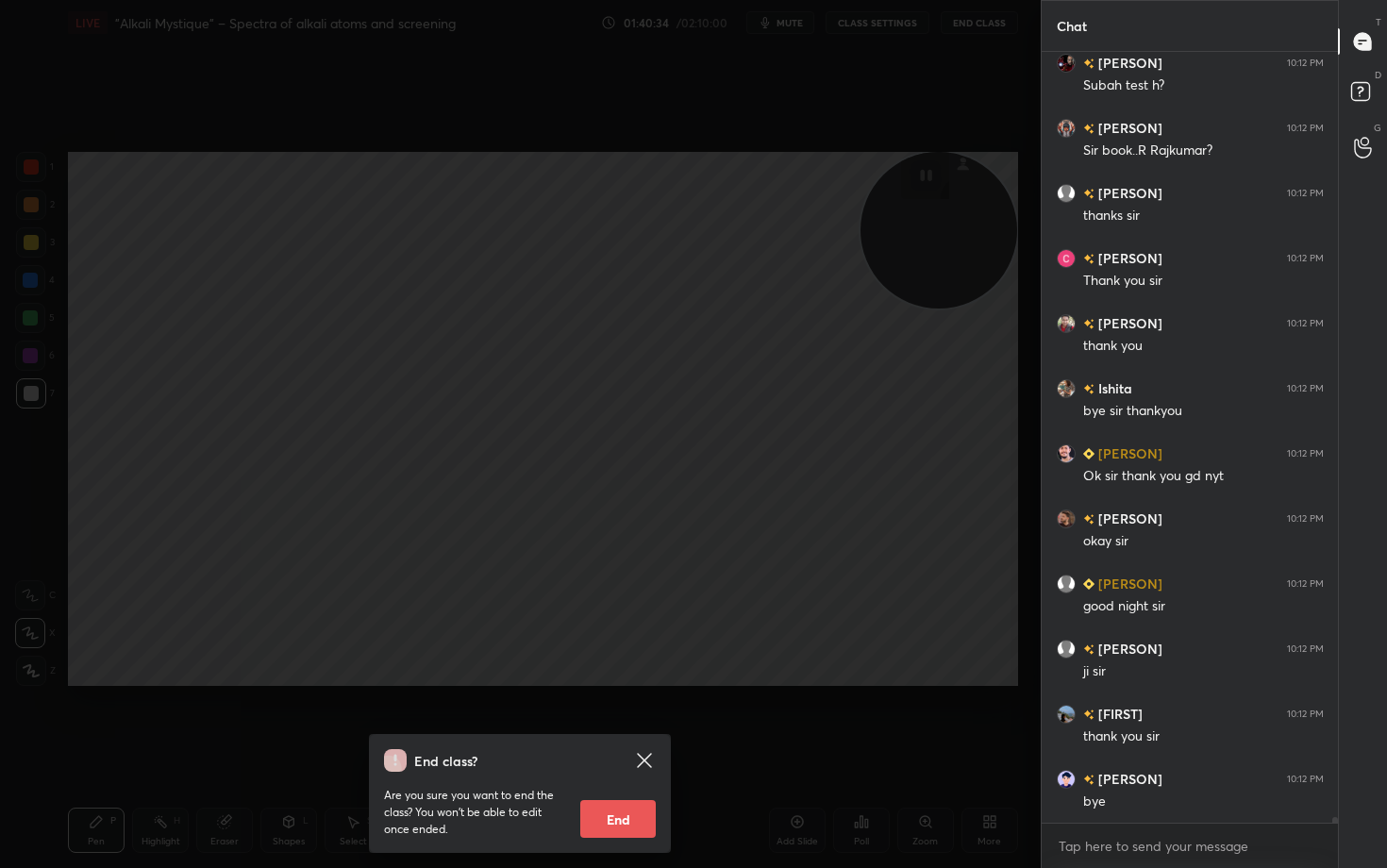 scroll, scrollTop: 105866, scrollLeft: 0, axis: vertical 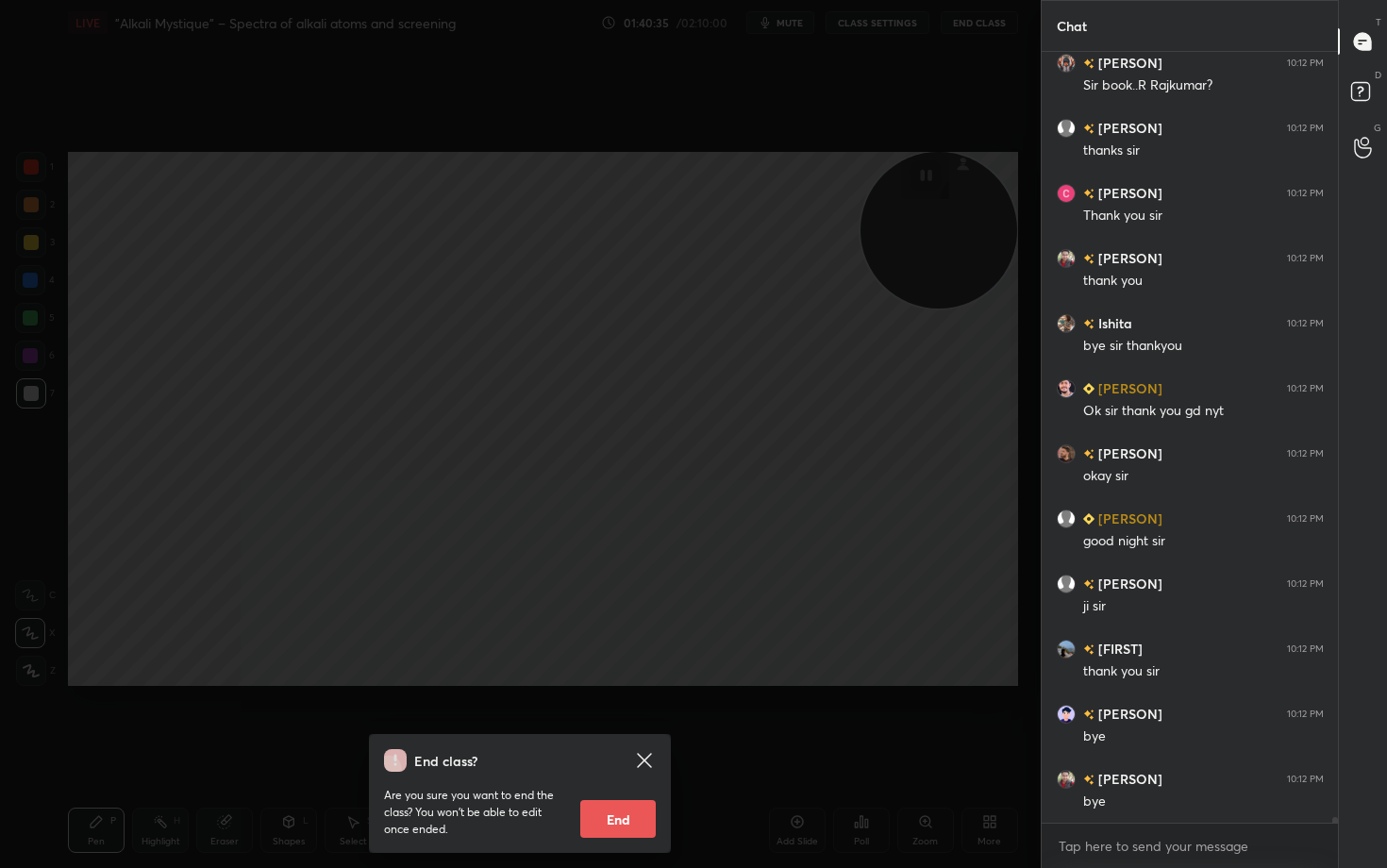 click on "End" at bounding box center (618, 819) 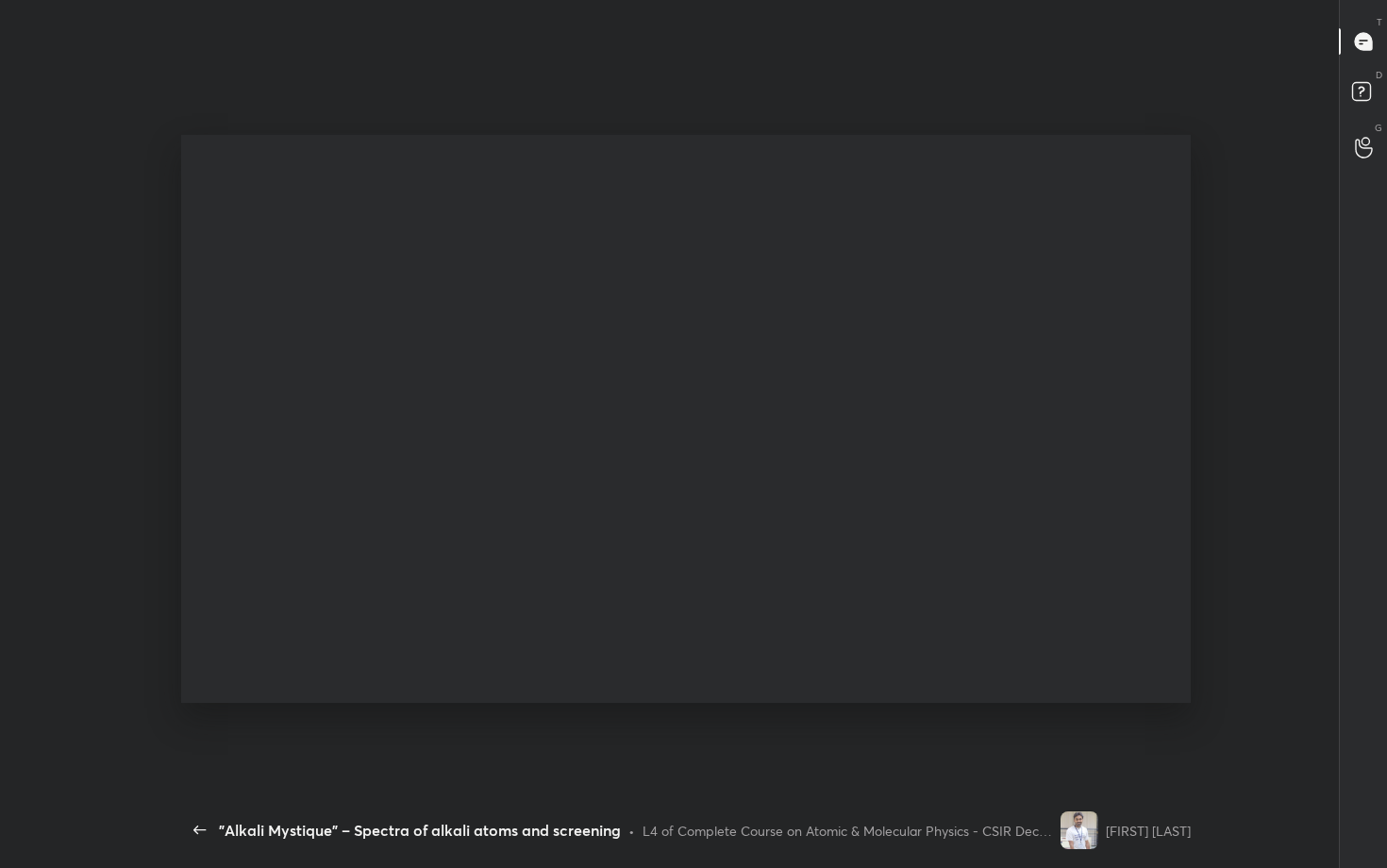 scroll, scrollTop: 93601, scrollLeft: 93289, axis: both 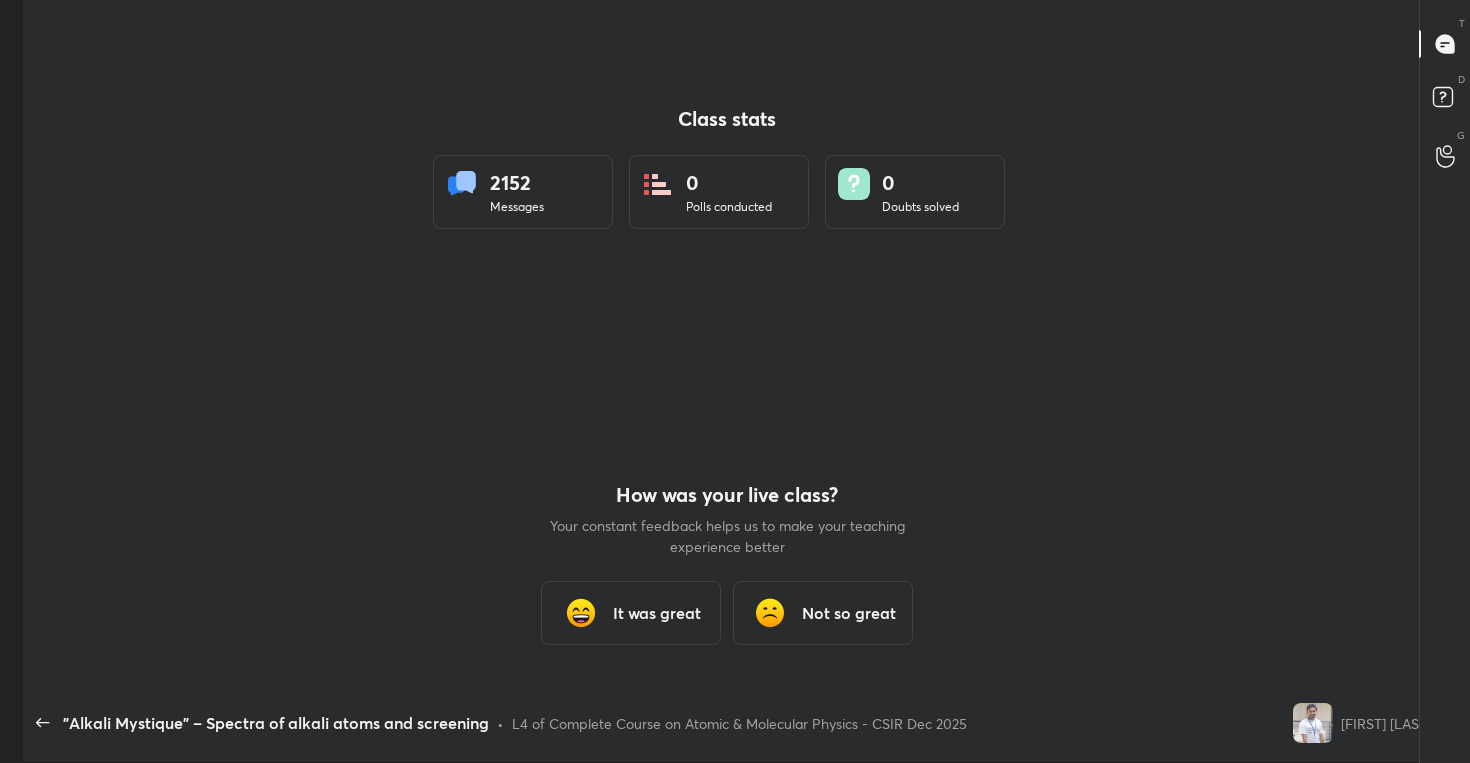 type on "x" 